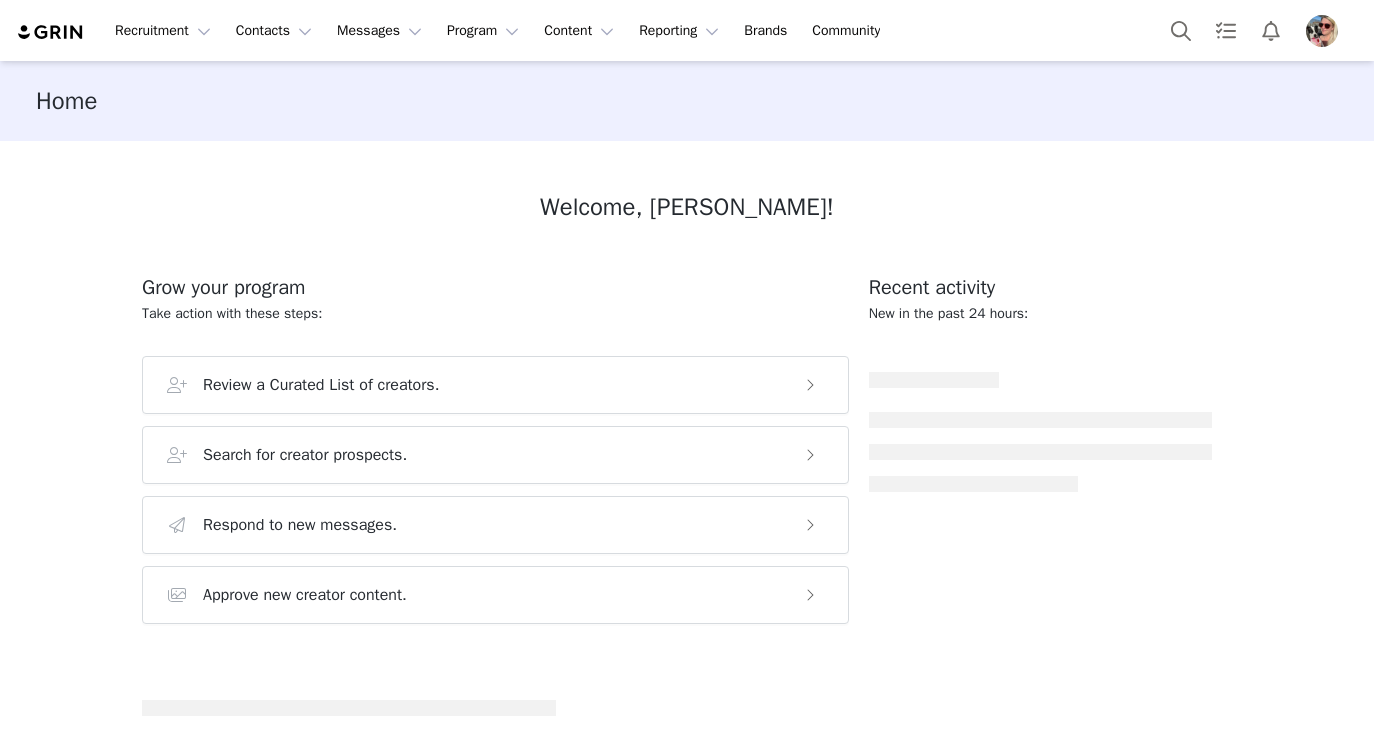 scroll, scrollTop: 0, scrollLeft: 0, axis: both 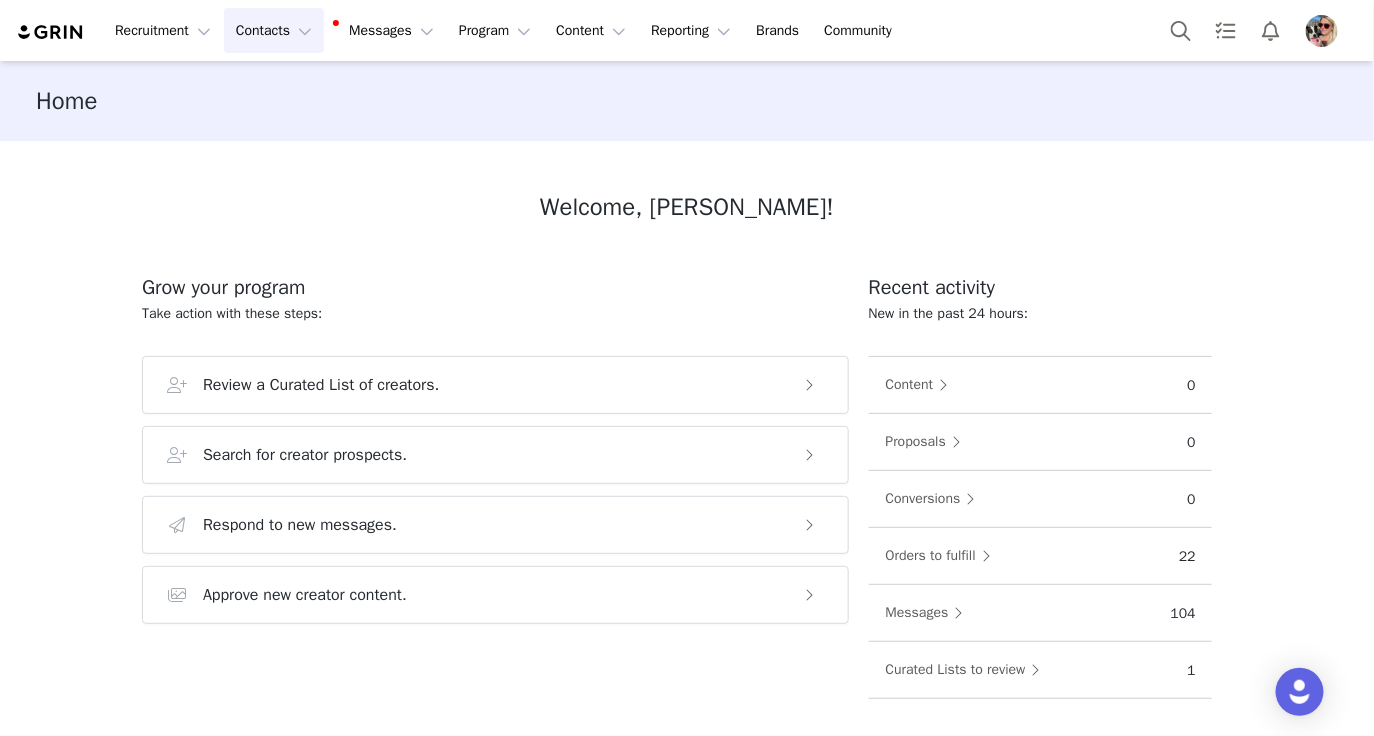 click on "Contacts Contacts" at bounding box center [274, 30] 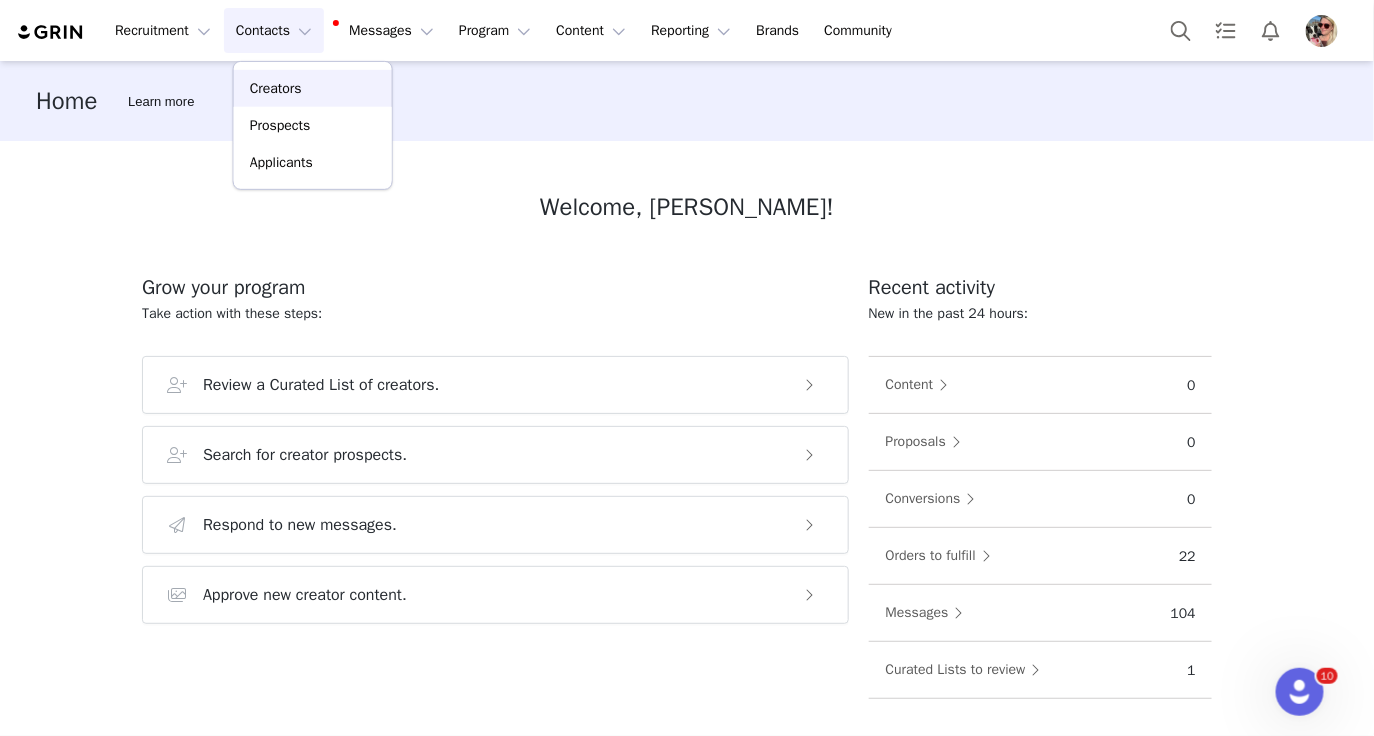 scroll, scrollTop: 0, scrollLeft: 0, axis: both 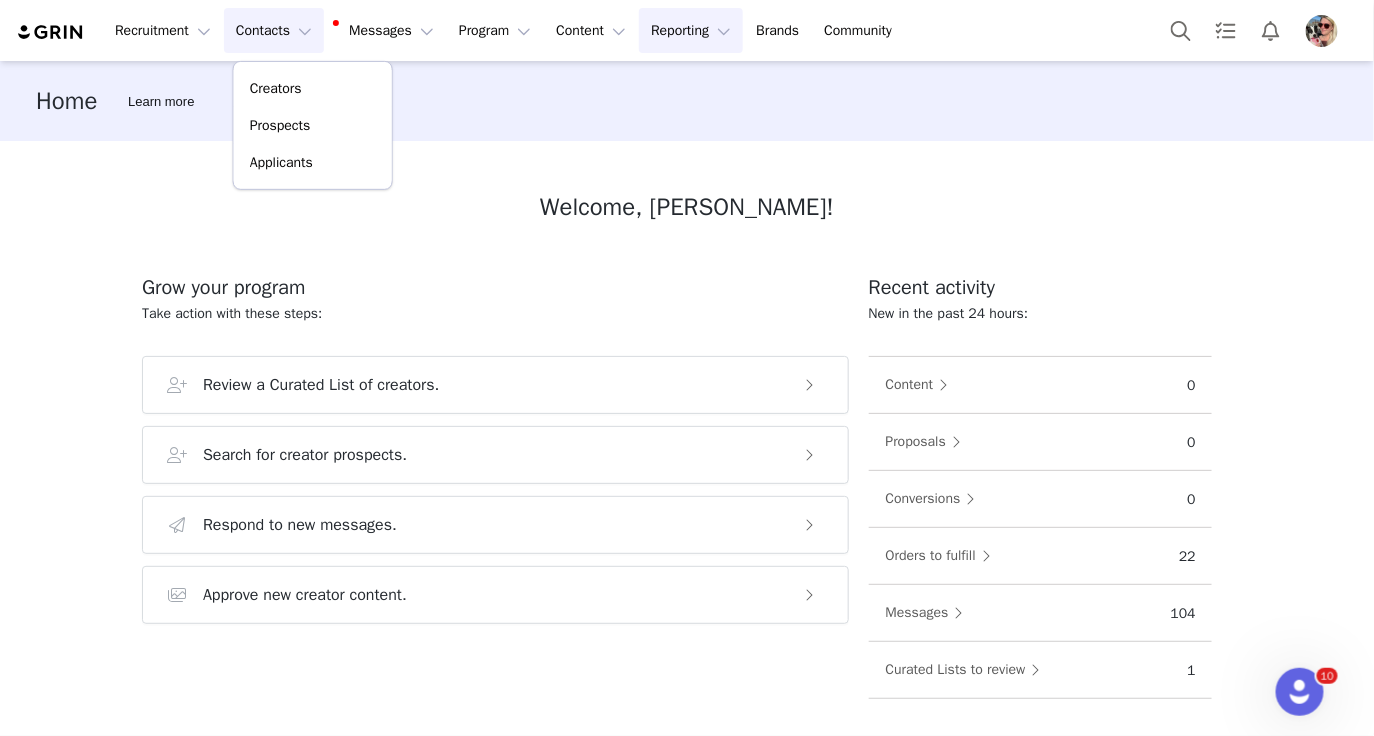 click on "Reporting Reporting" at bounding box center [691, 30] 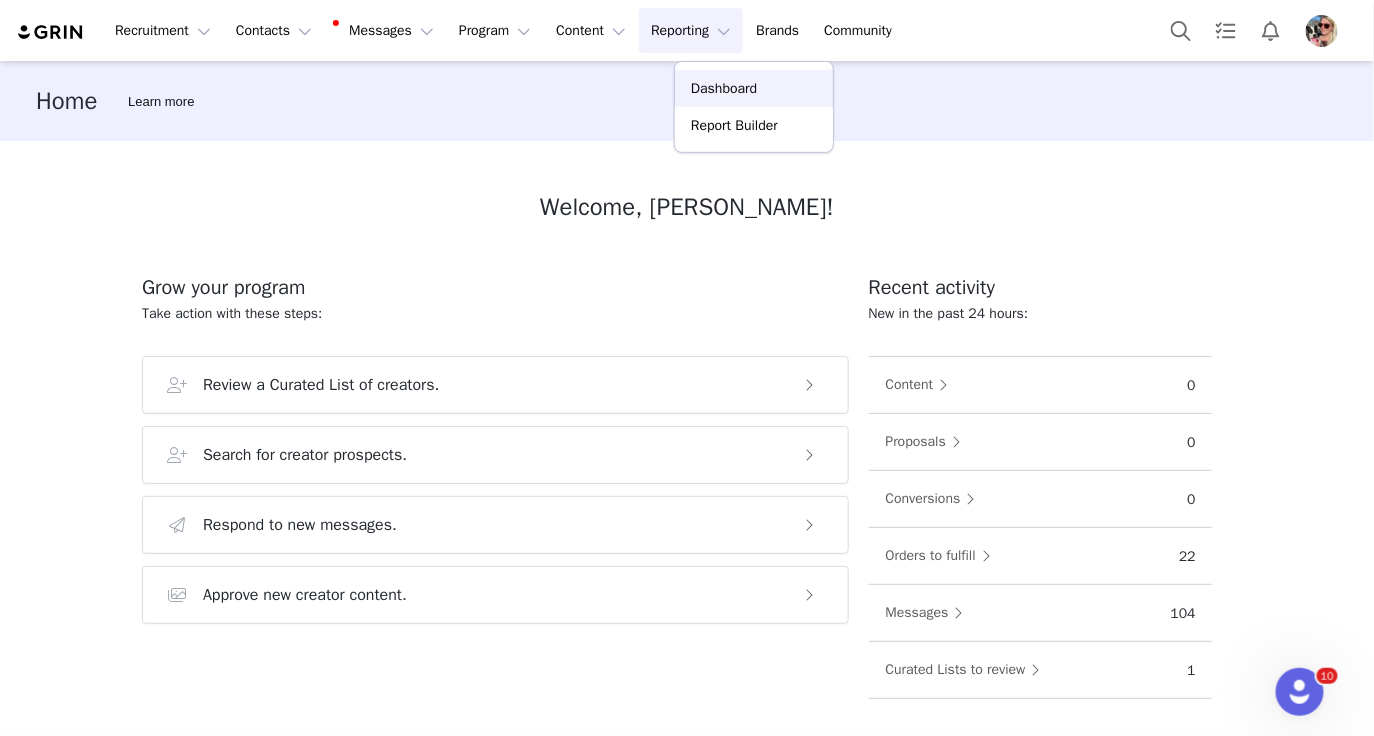 click on "Dashboard" at bounding box center (724, 88) 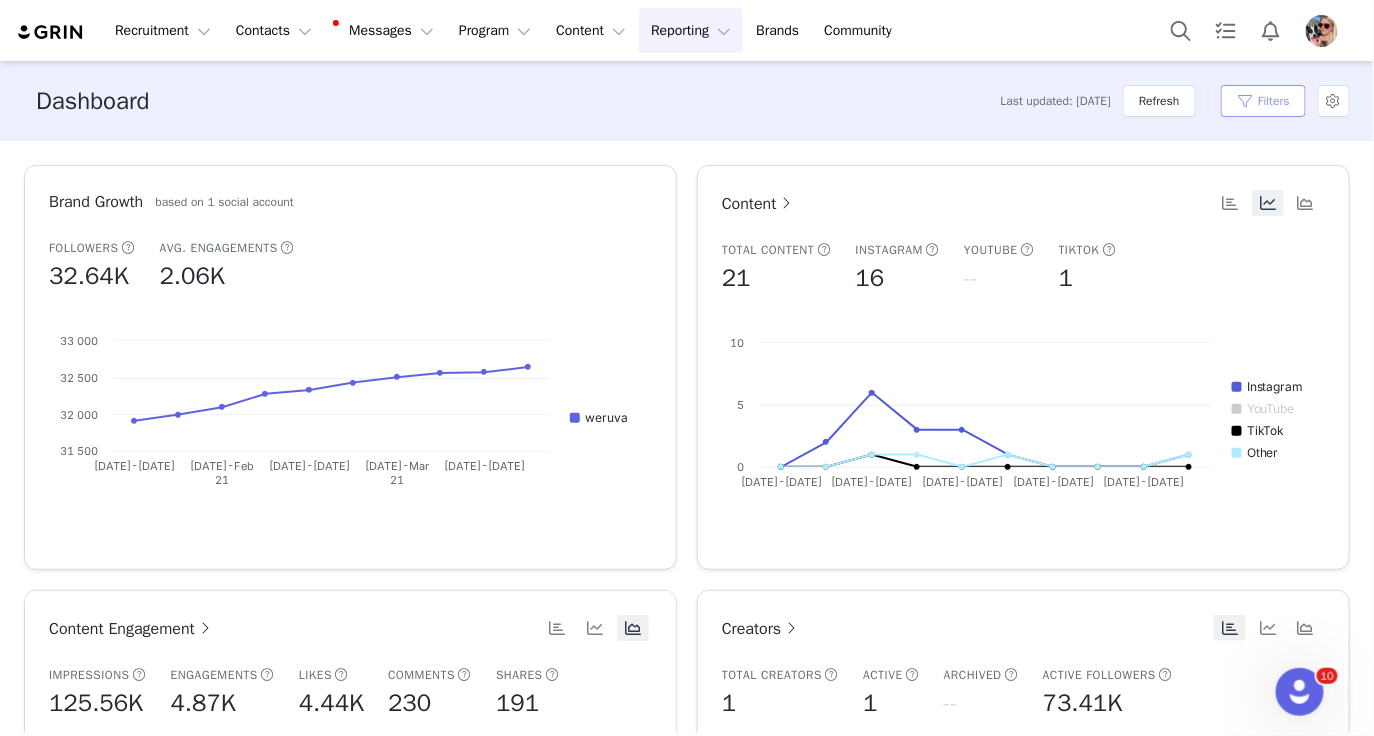 click on "Filters" at bounding box center [1263, 101] 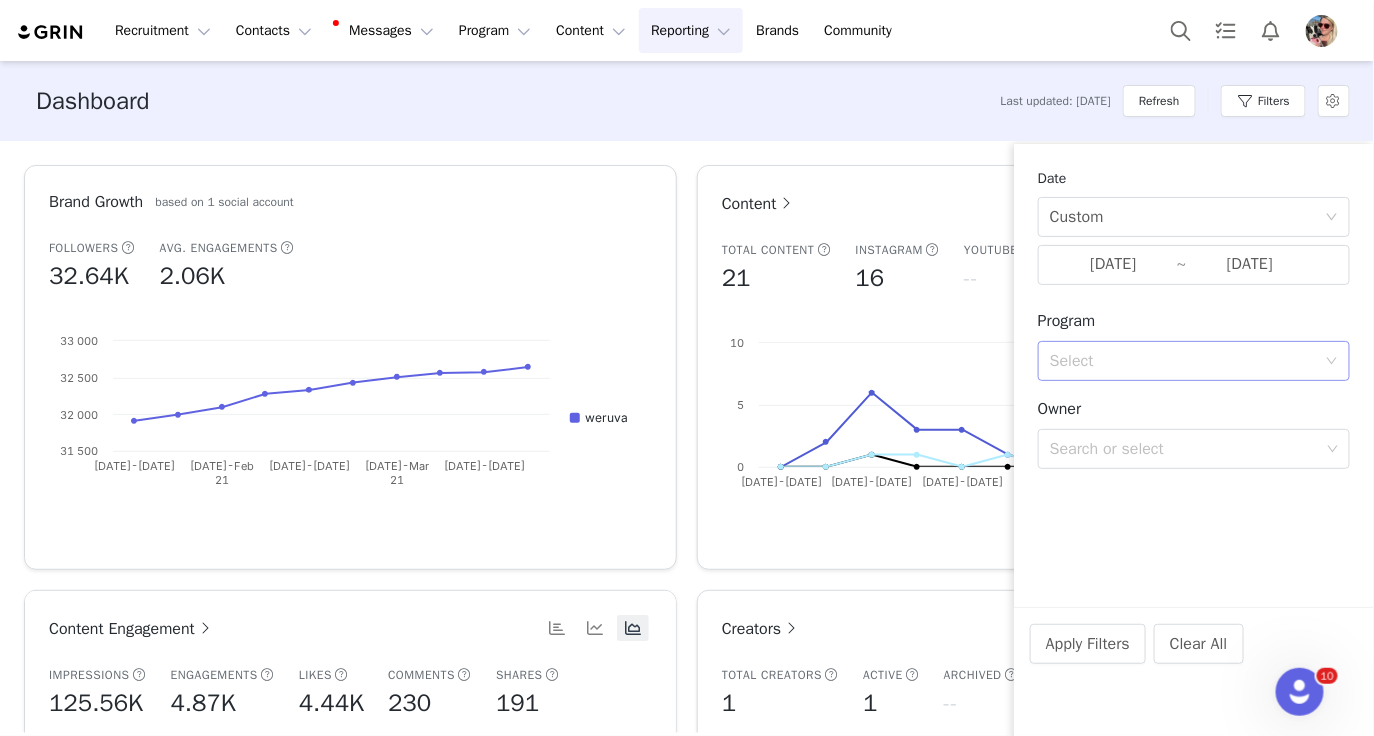 click on "Select" at bounding box center [1183, 361] 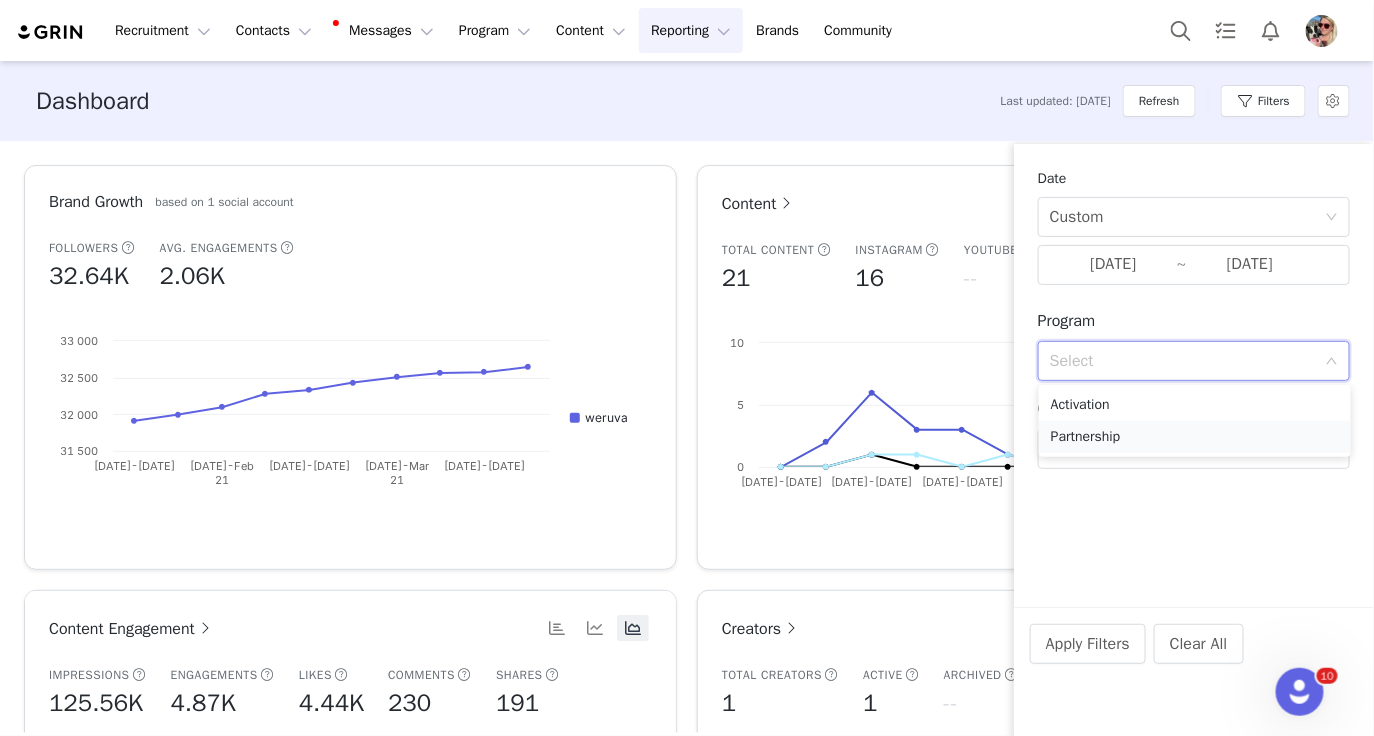 click on "Partnership" at bounding box center [1195, 437] 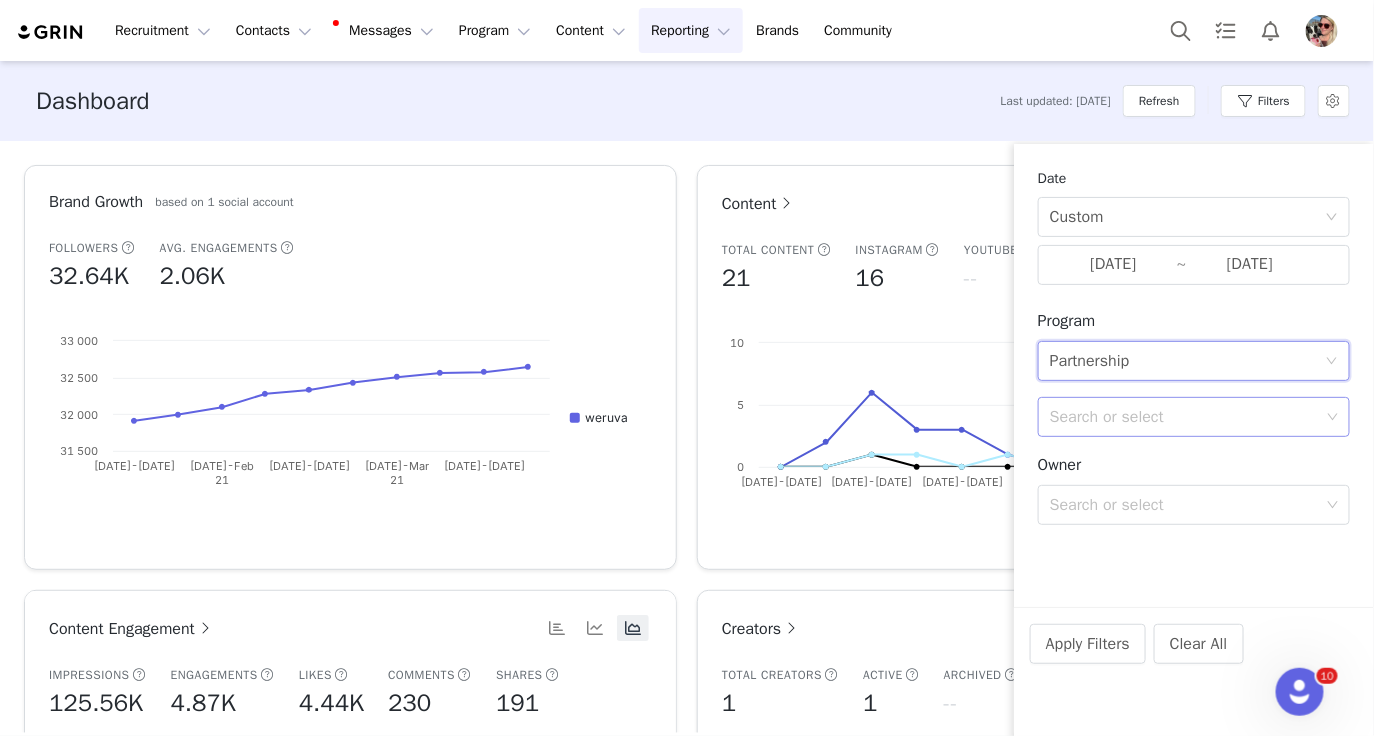 click on "Search or select" at bounding box center [1185, 417] 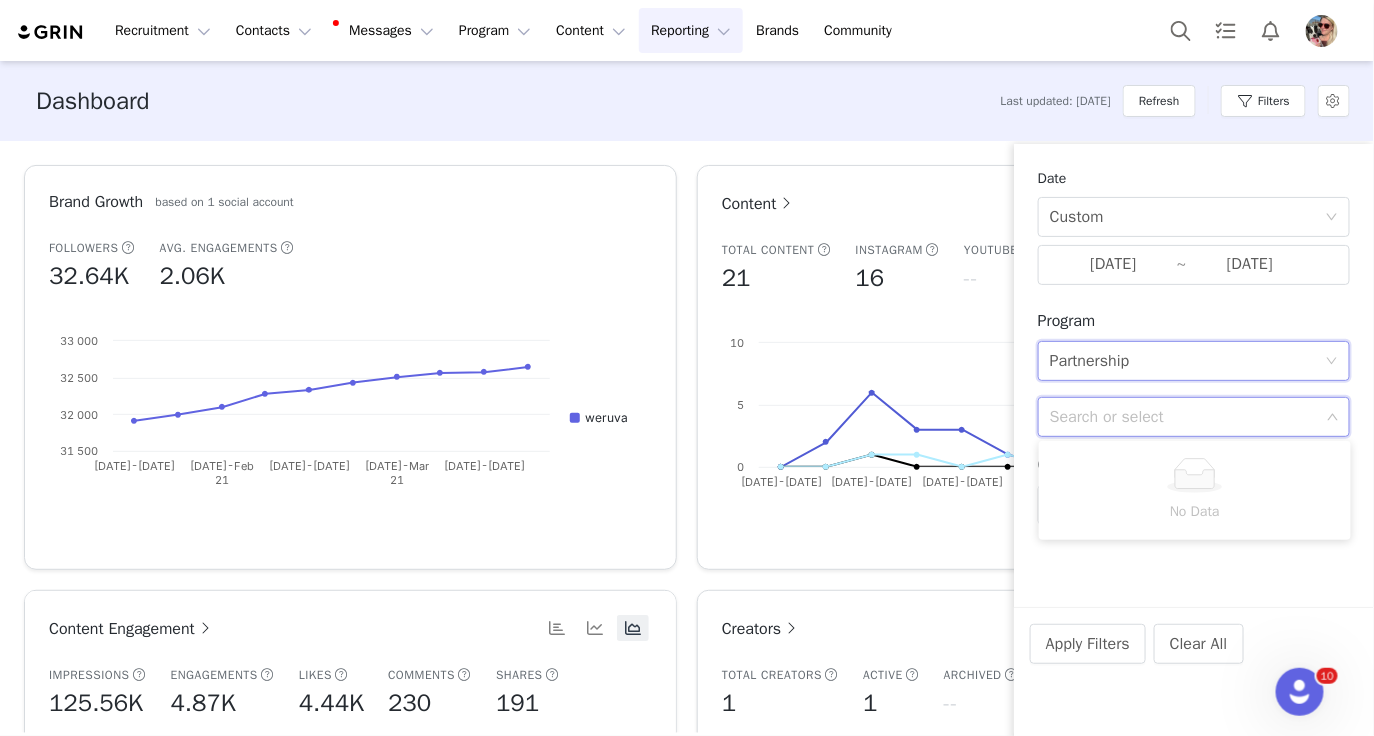 click on "Select  Partnership" at bounding box center [1187, 361] 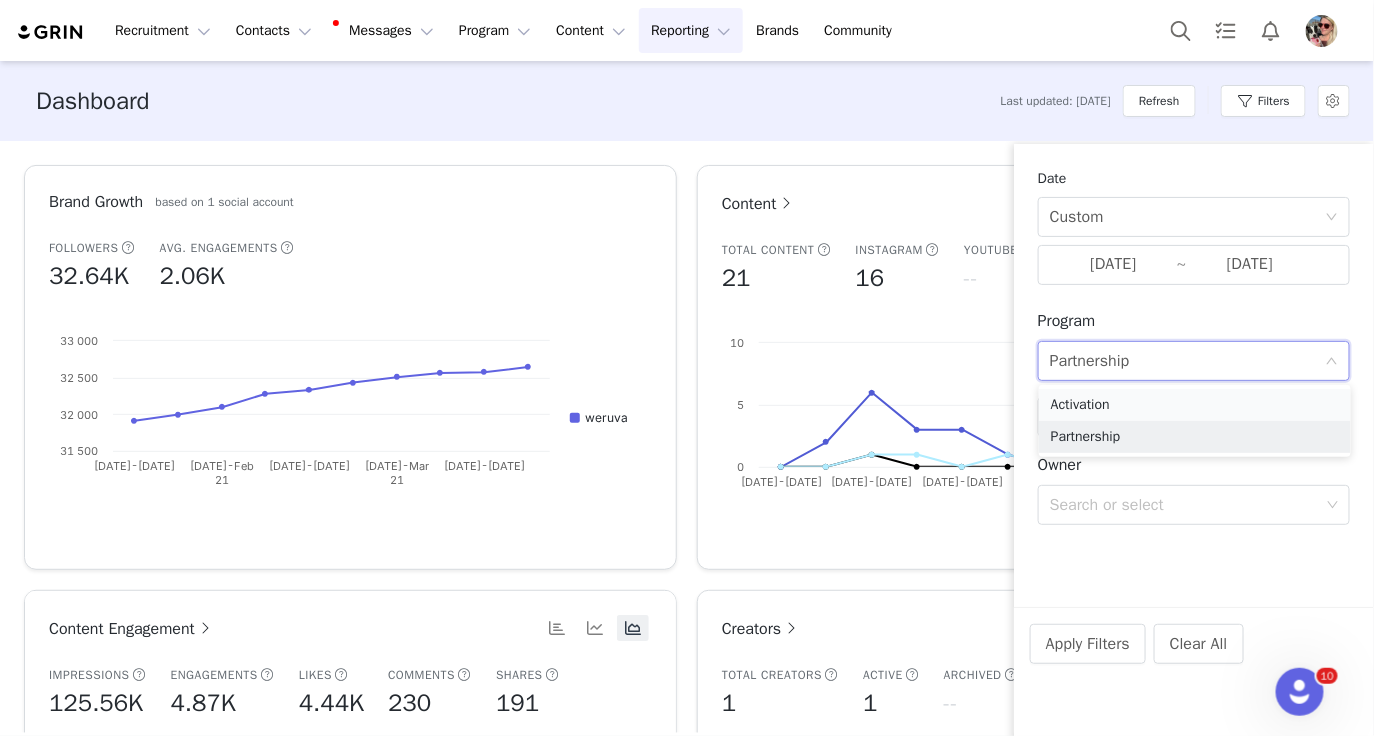 click on "Activation" at bounding box center [1195, 405] 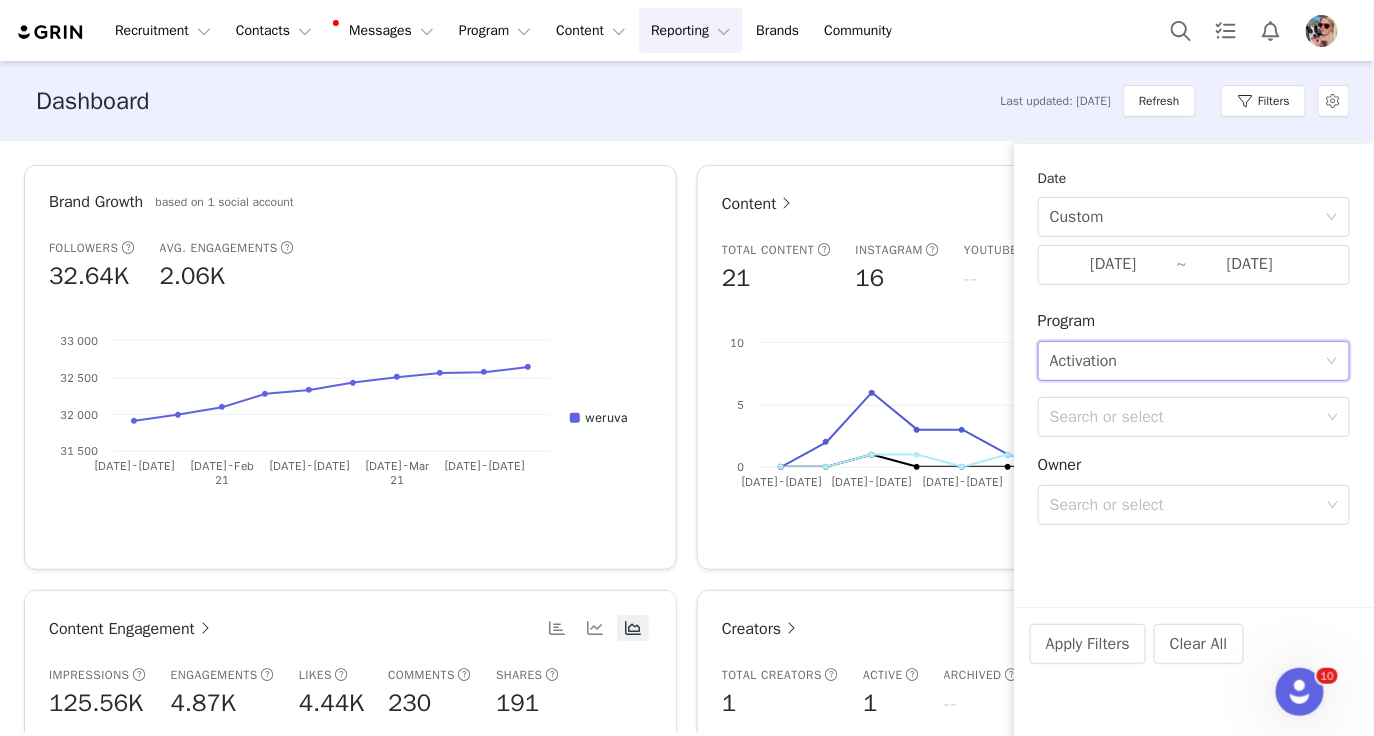 click on "Date Custom 02/01/2025  ~  04/03/2025 Program Select  Activation  Search or select   Owner Search or select   Apply Filters Clear All" at bounding box center [1194, 354] 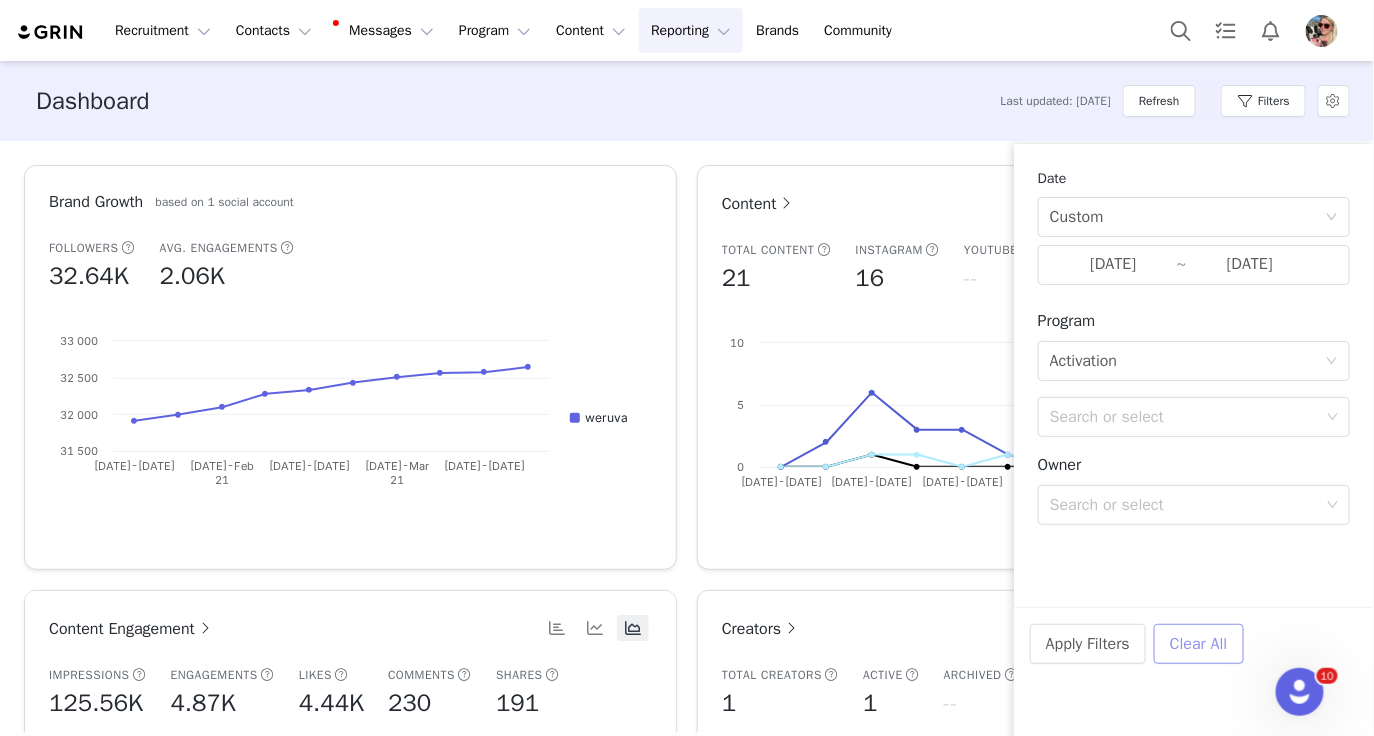 click on "Clear All" at bounding box center [1199, 644] 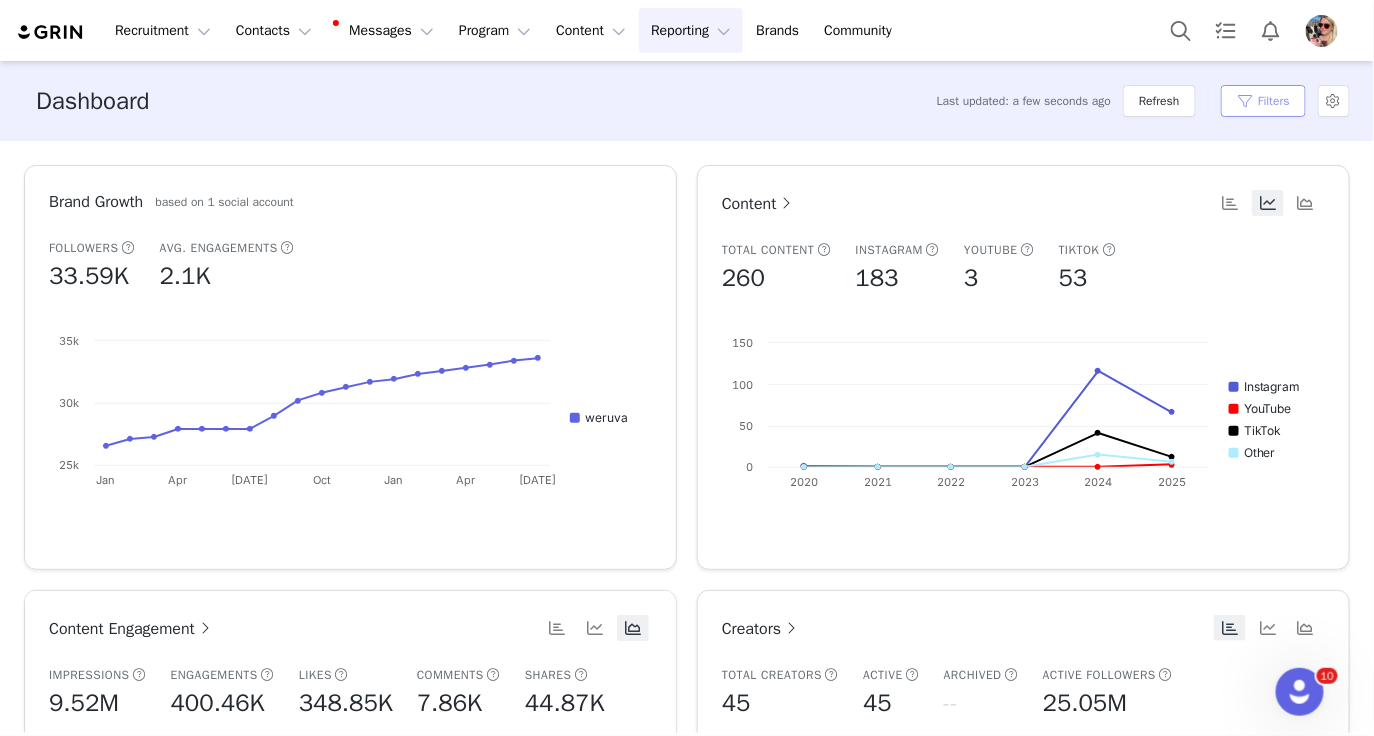 click on "Filters" at bounding box center (1263, 101) 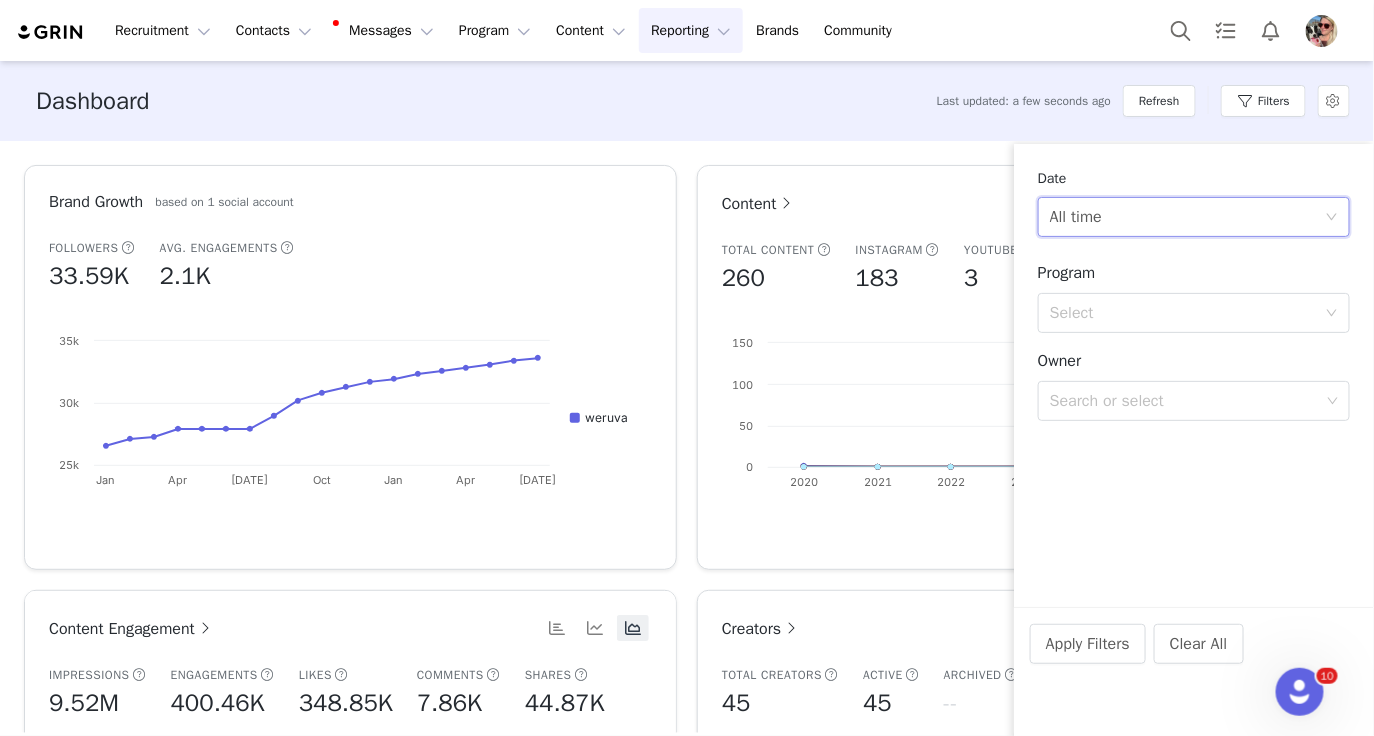 click on "All time" at bounding box center [1187, 217] 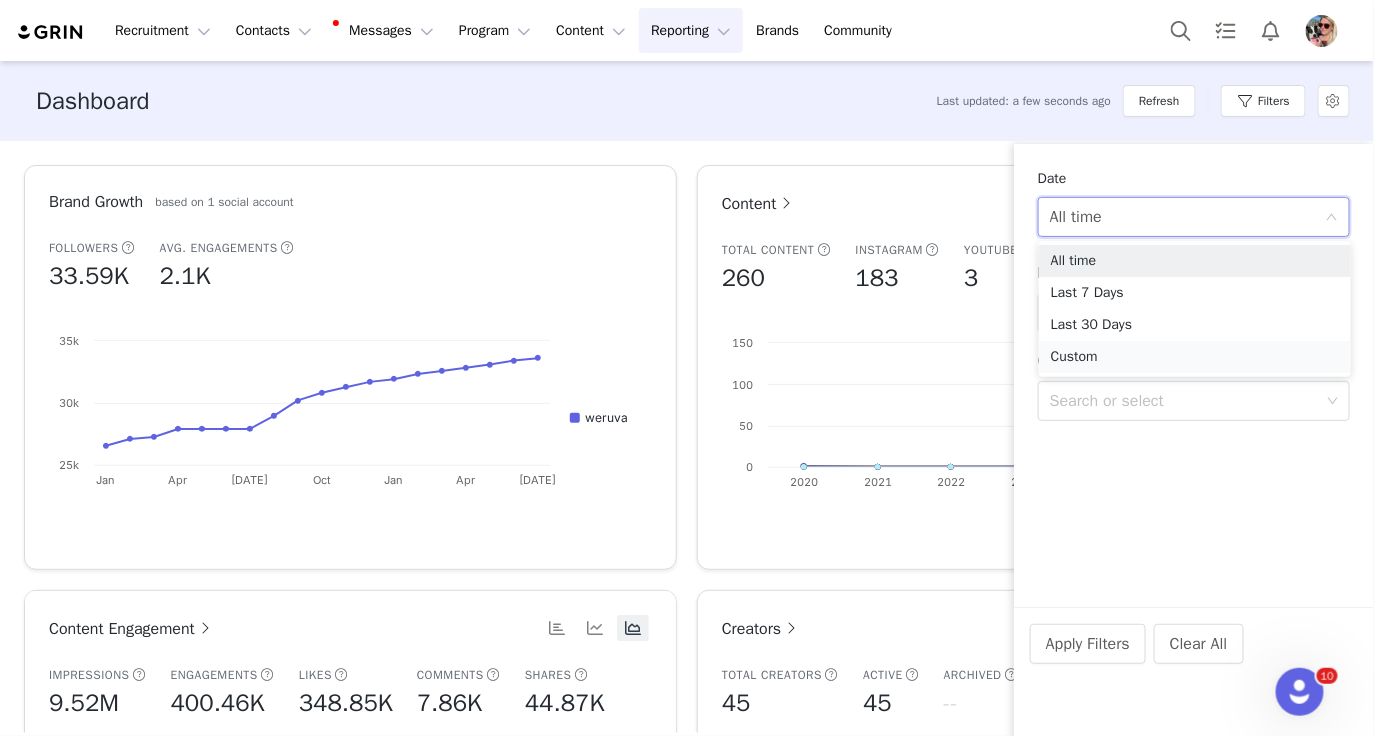 click on "Custom" at bounding box center [1195, 357] 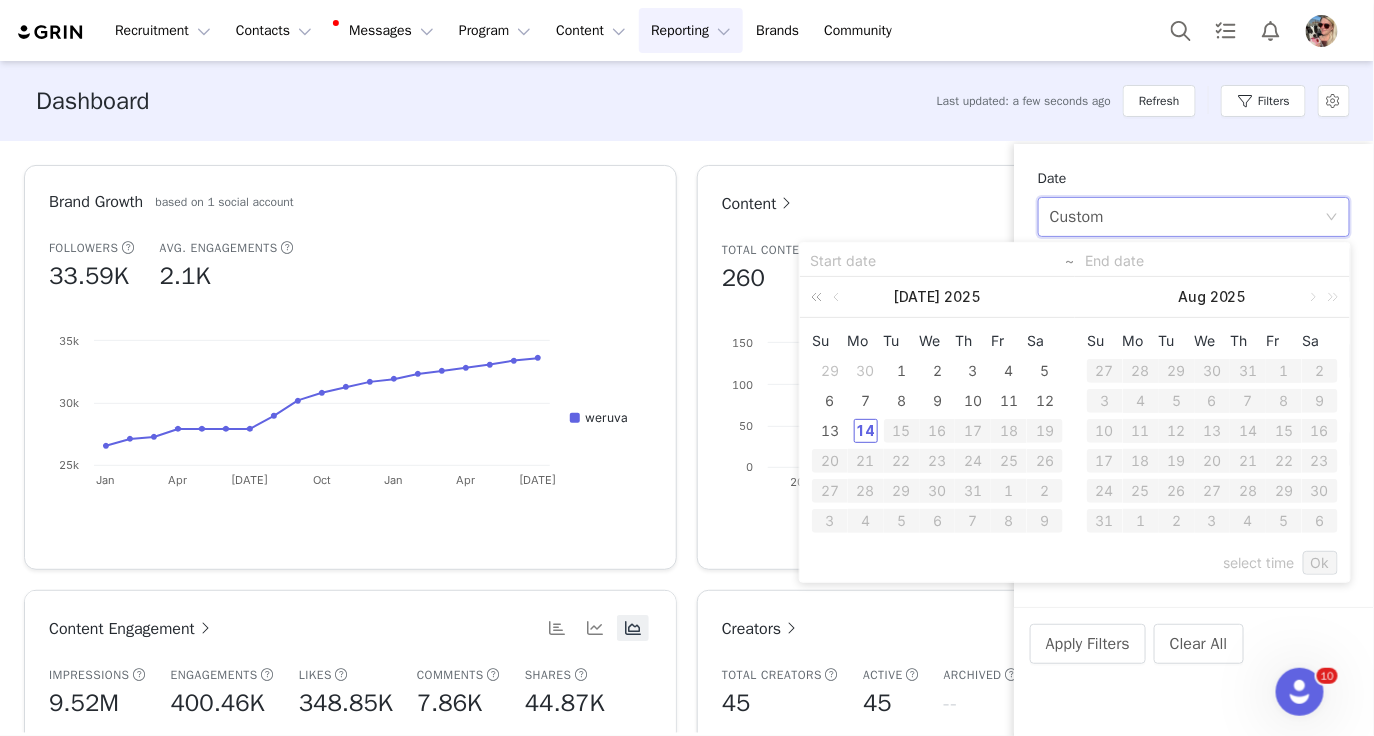 click at bounding box center (820, 297) 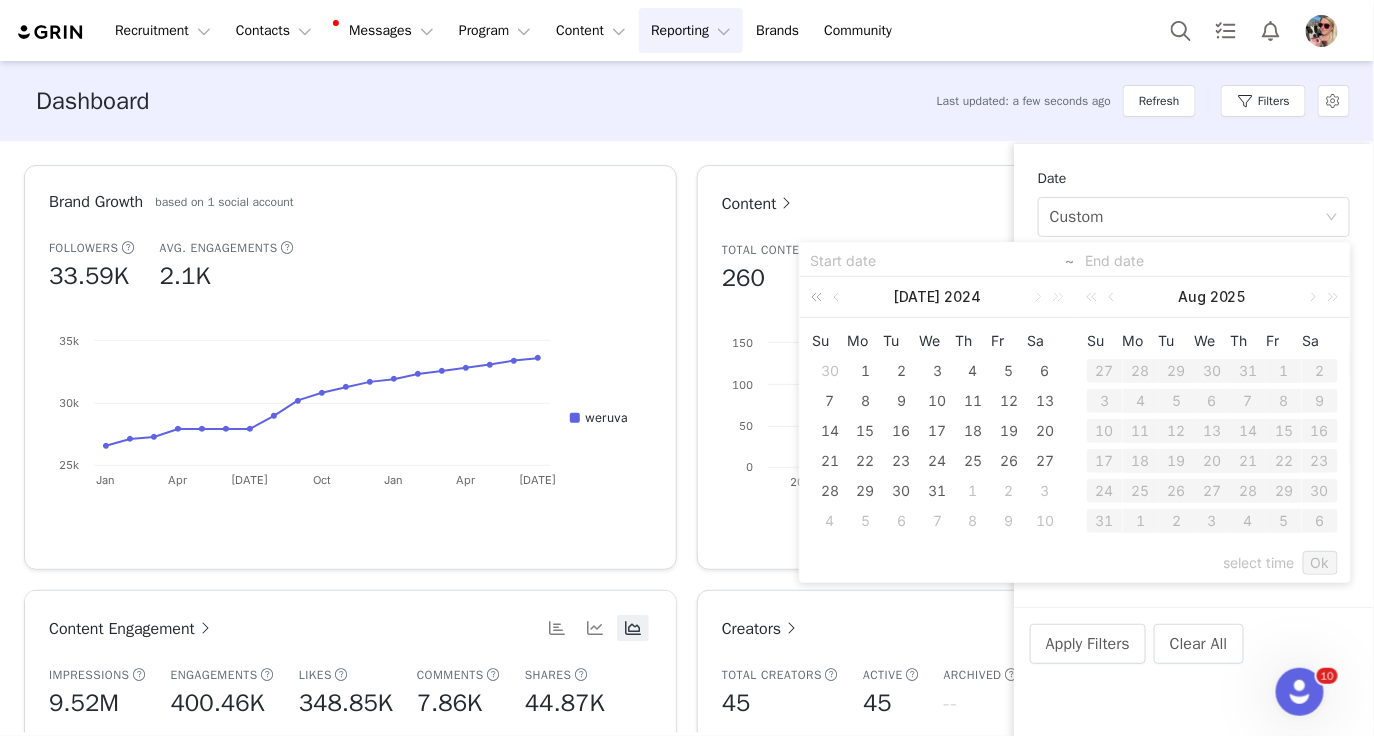 click at bounding box center (820, 297) 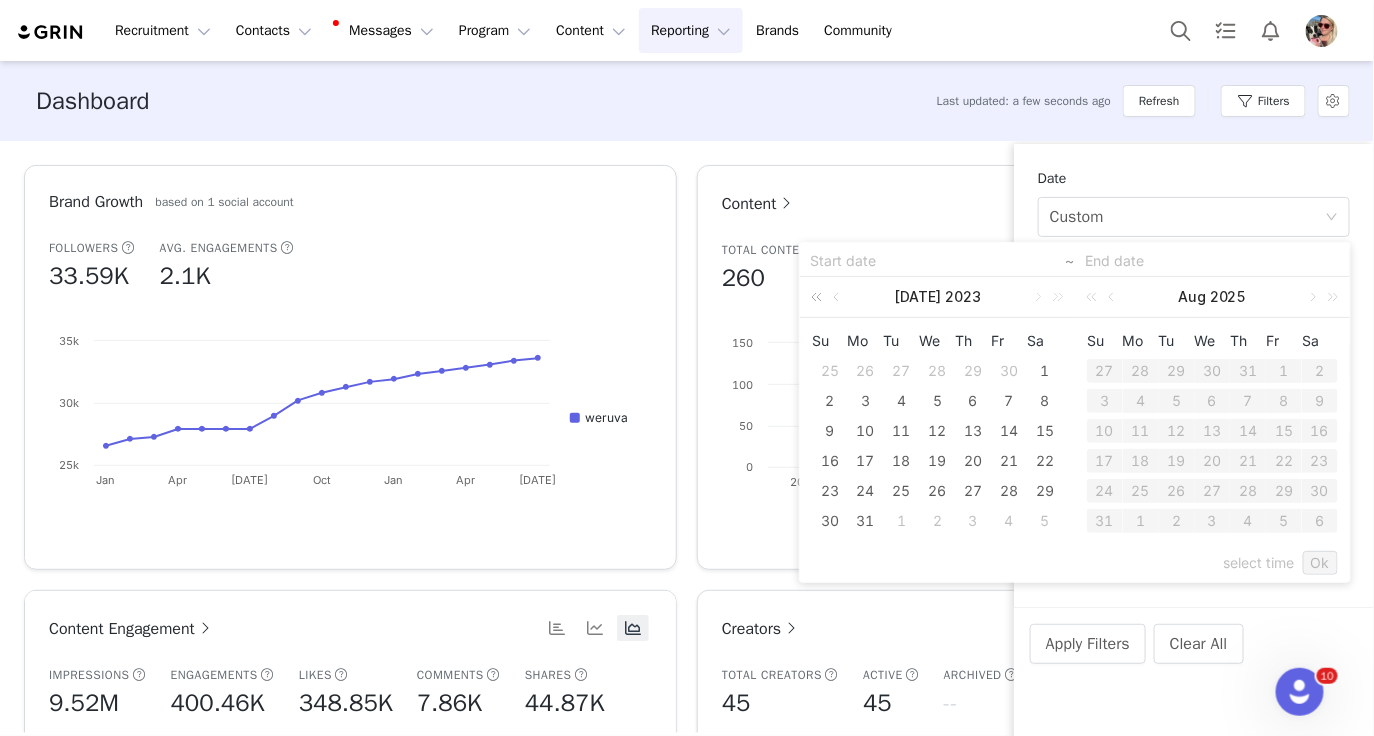 click at bounding box center [820, 297] 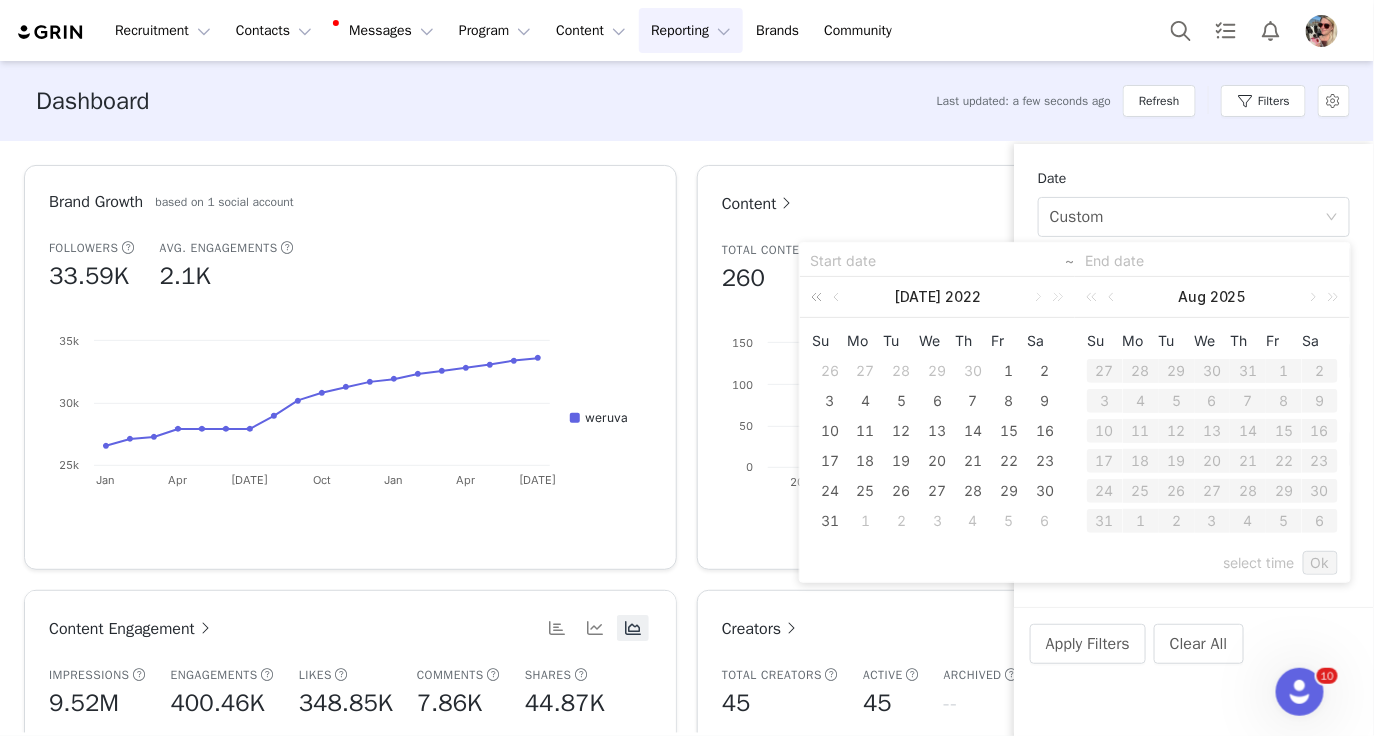 click at bounding box center [820, 297] 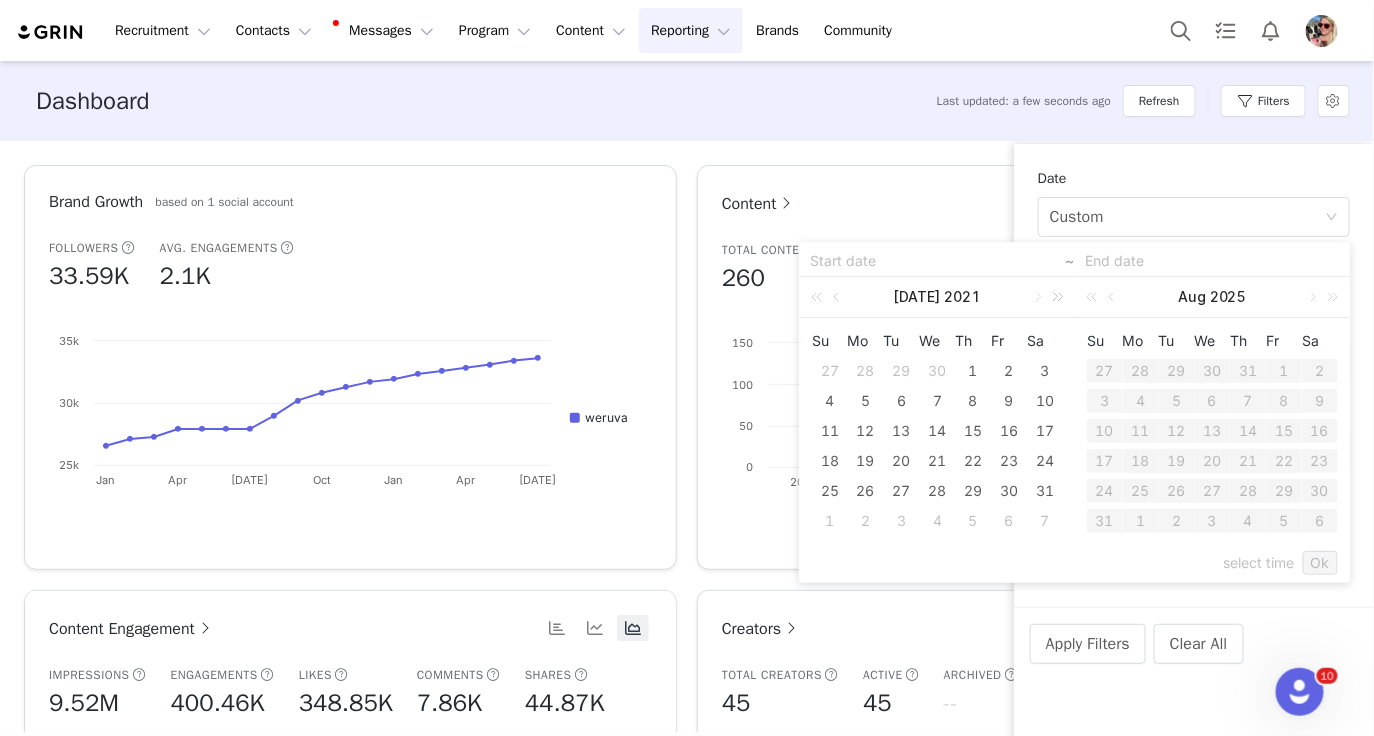 click at bounding box center (1055, 297) 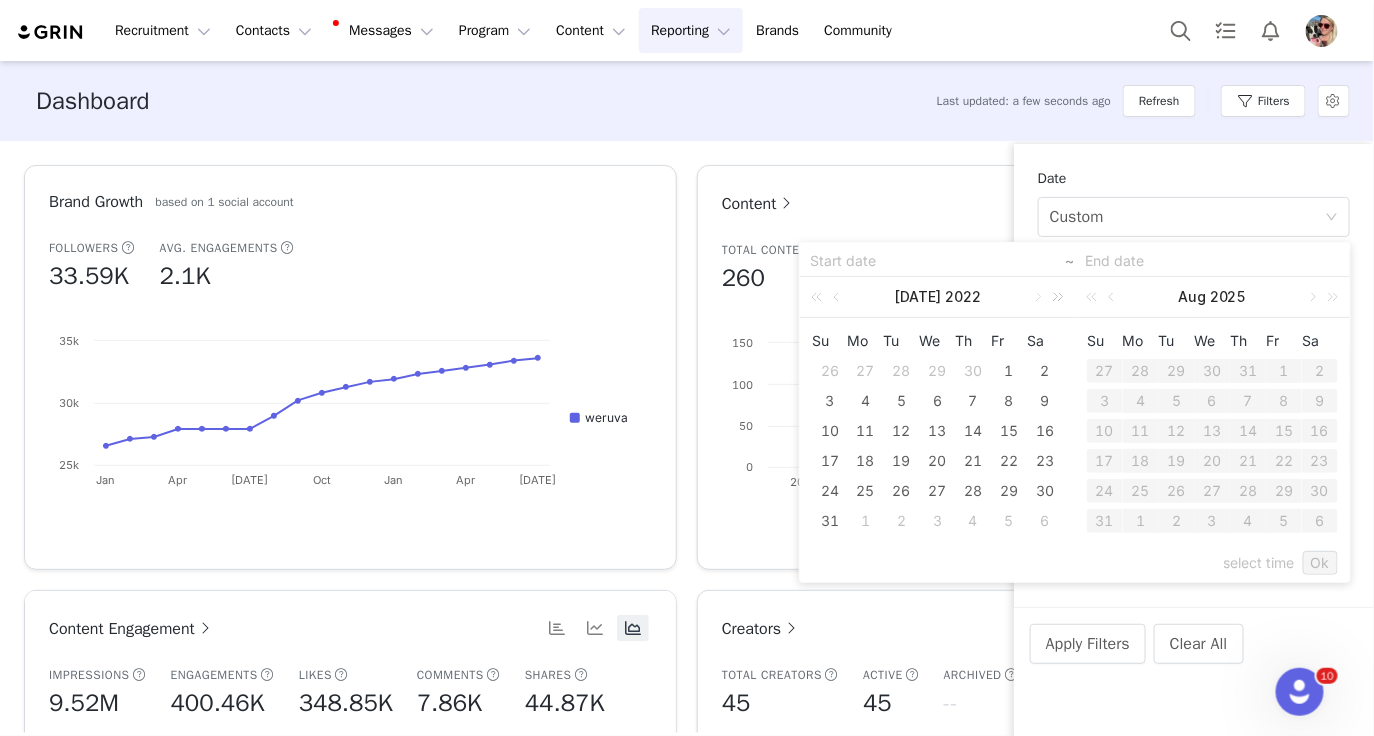 click at bounding box center [1055, 297] 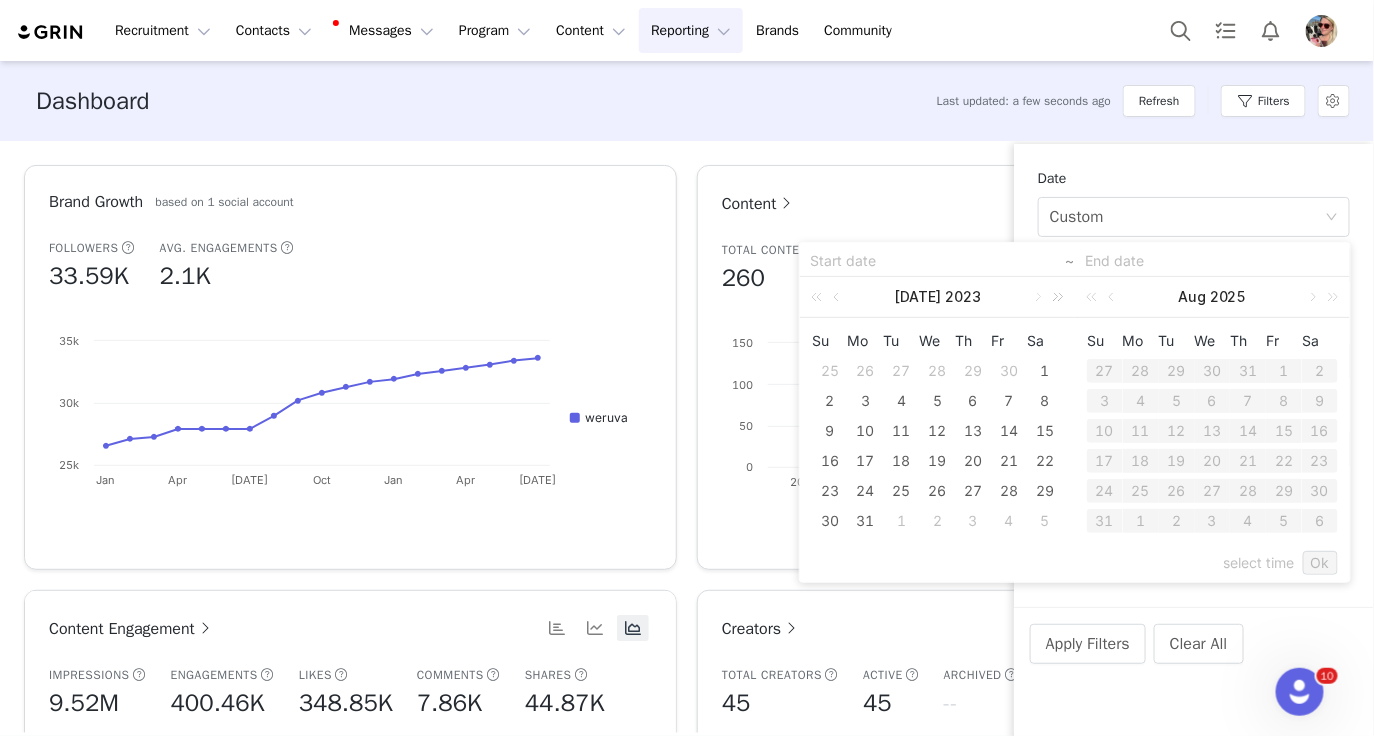 click at bounding box center (1055, 297) 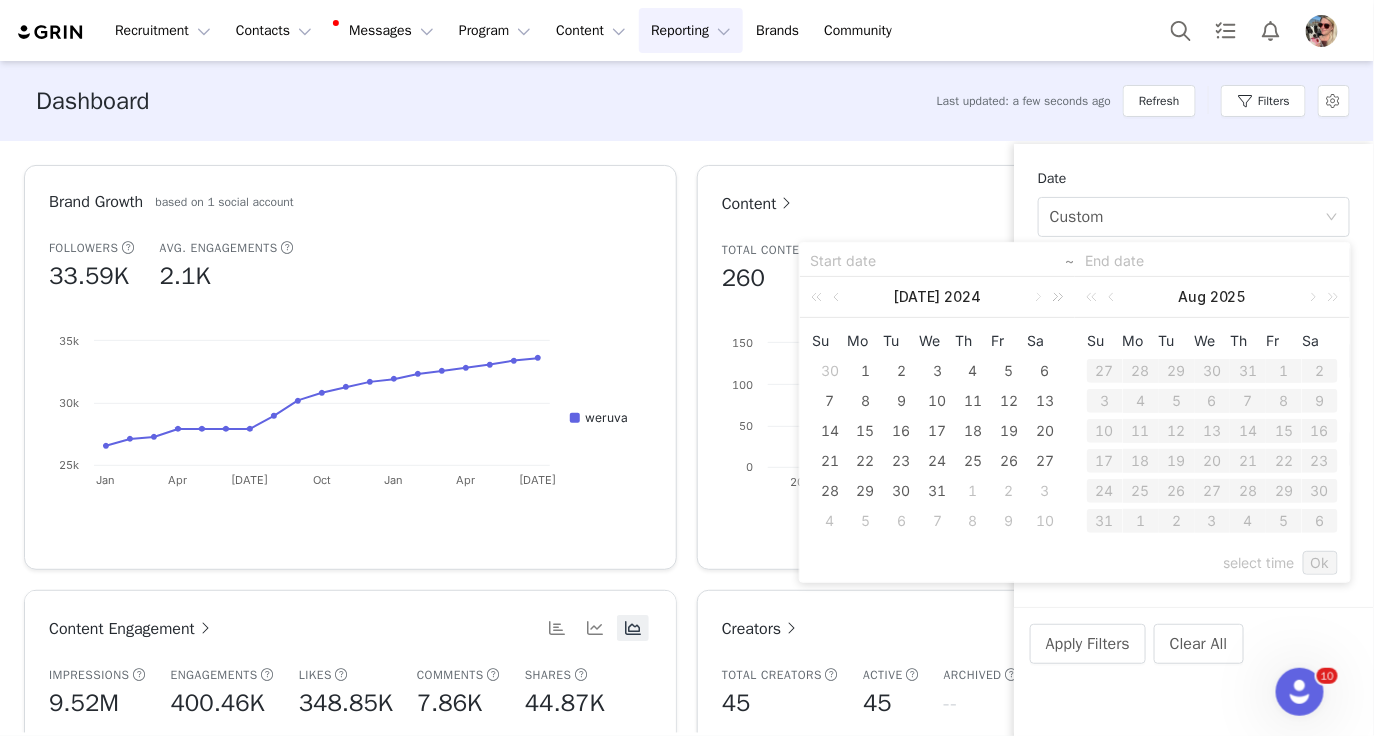 click at bounding box center (1055, 297) 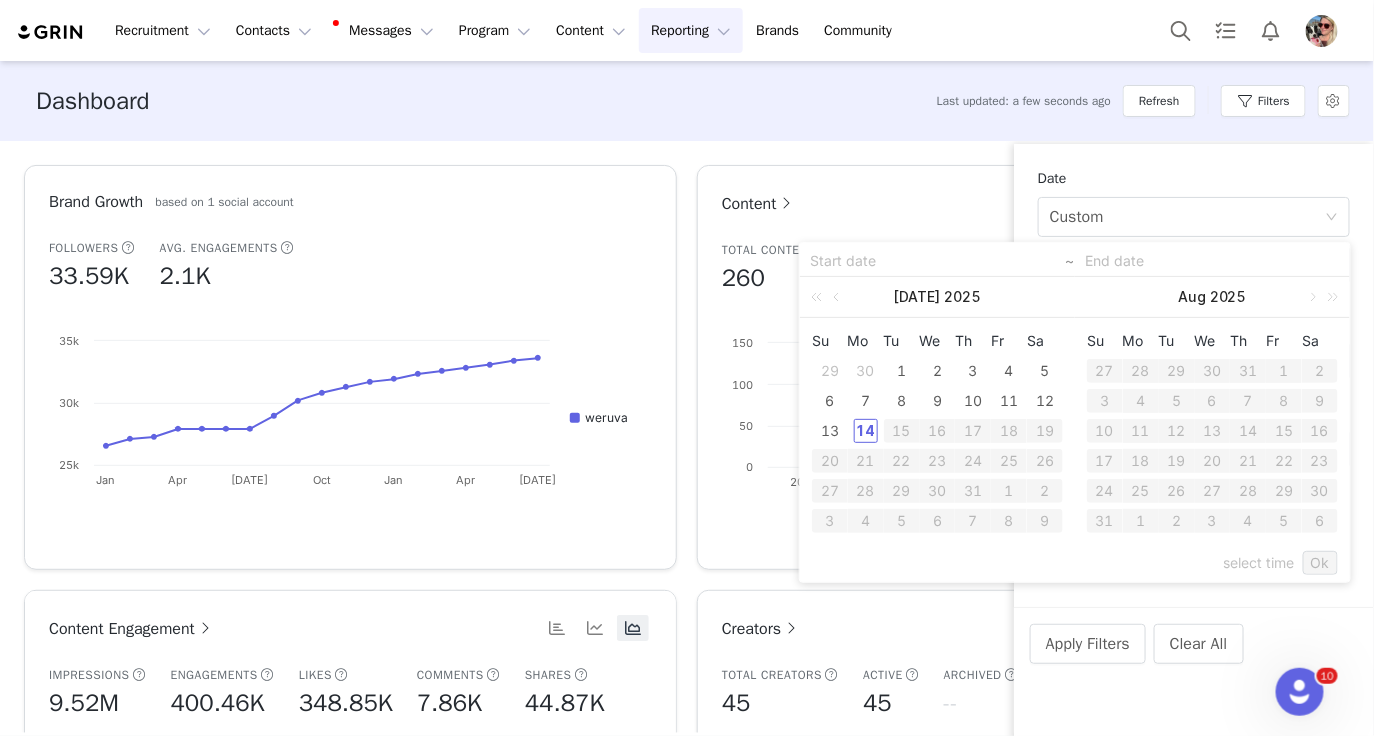 click on "Jul 2025" at bounding box center (937, 297) 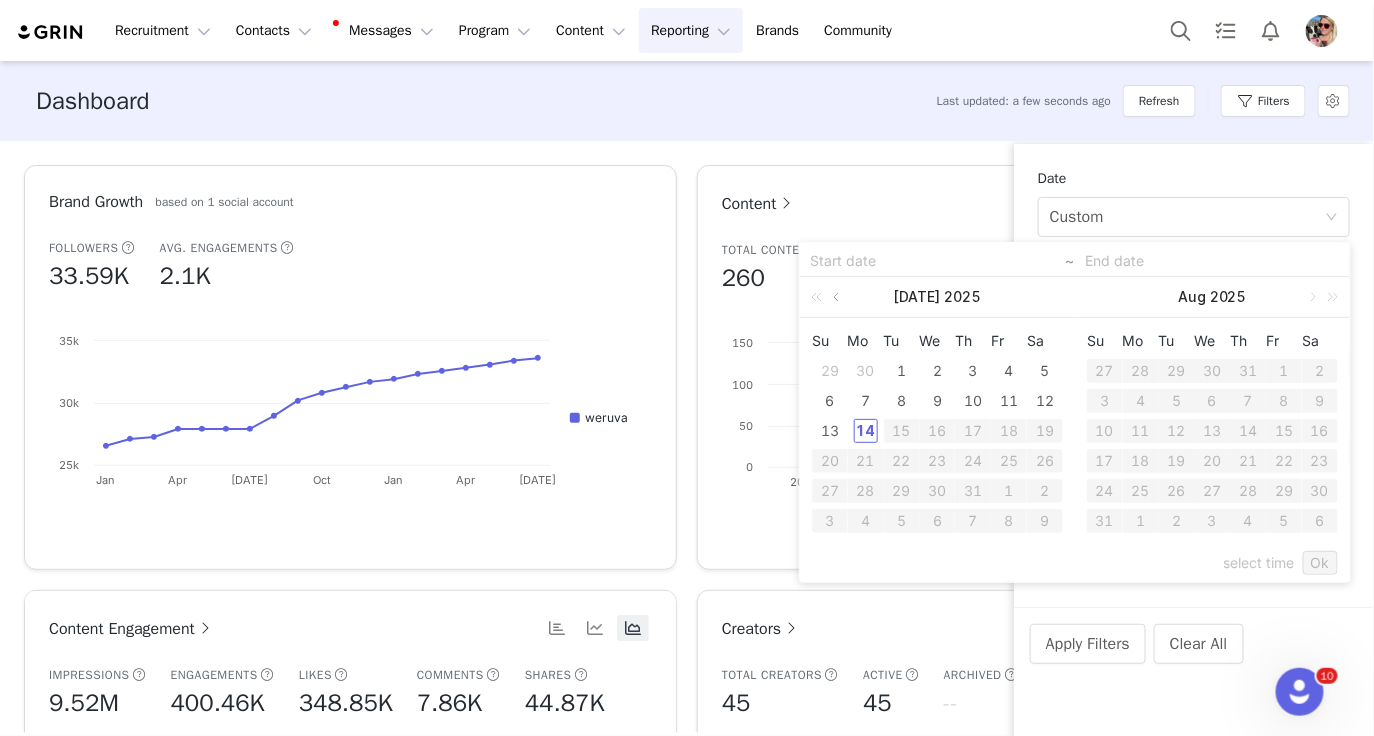 click at bounding box center (838, 297) 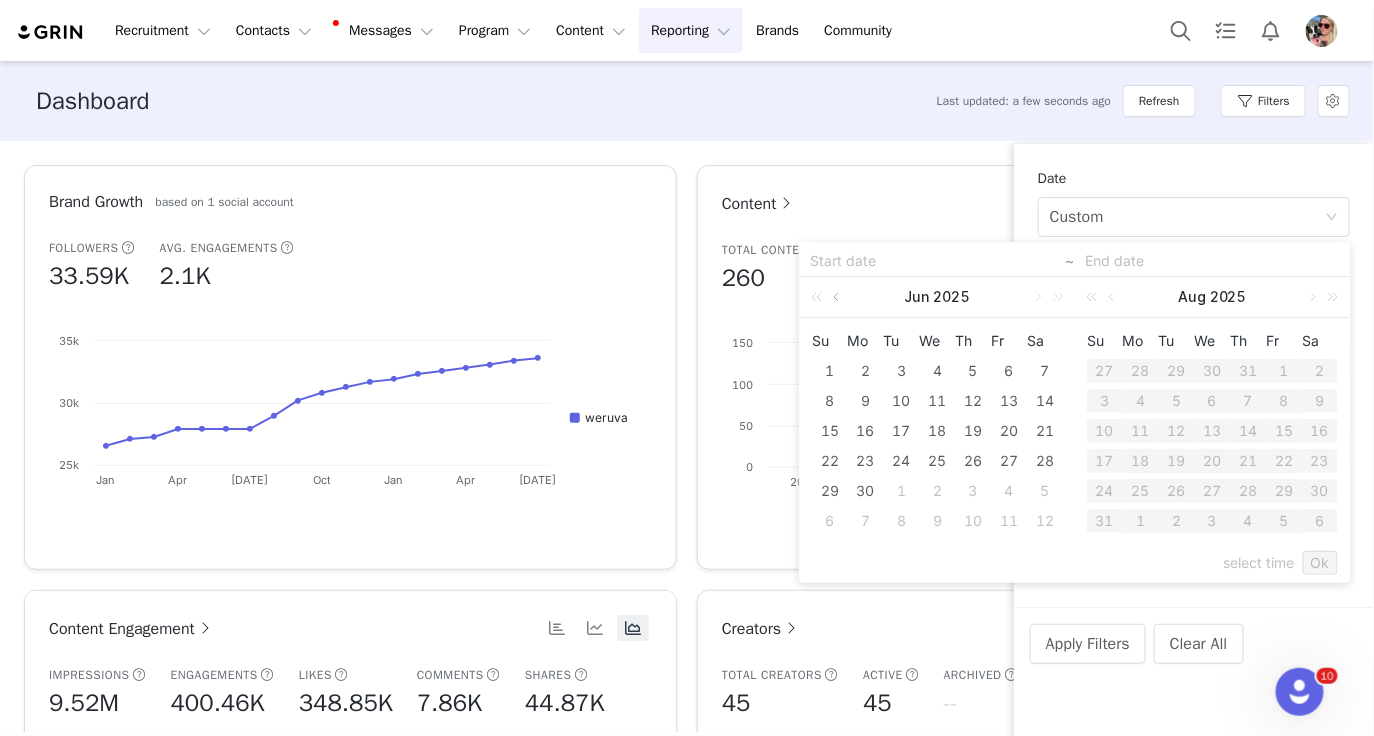 click at bounding box center (838, 297) 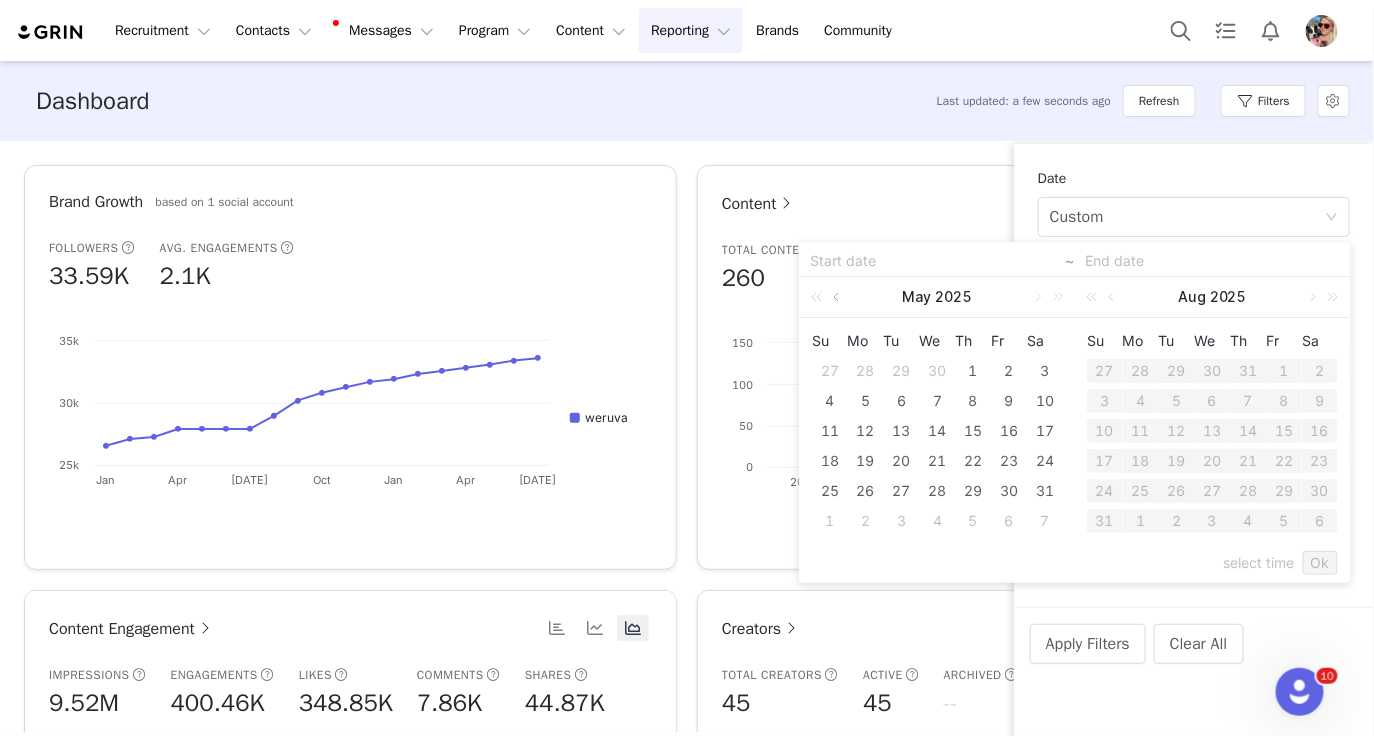 click at bounding box center (838, 297) 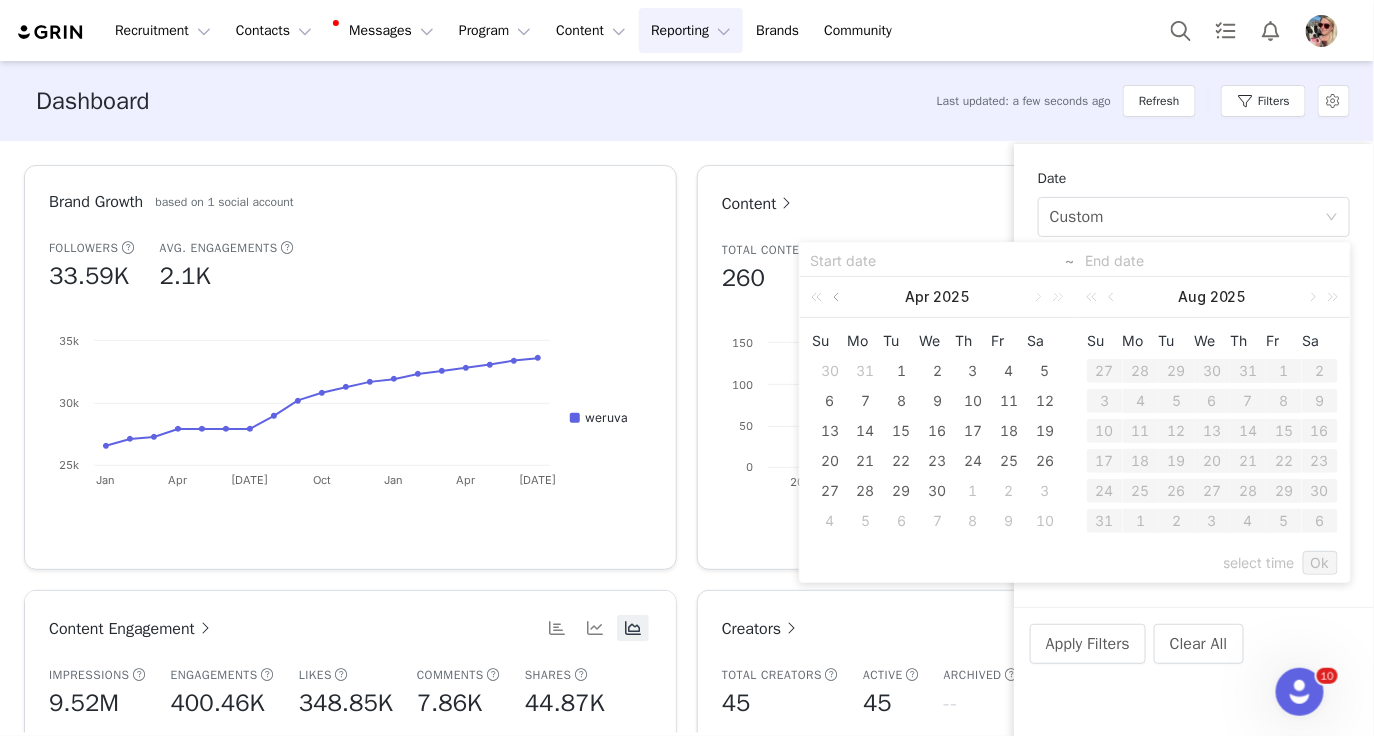 click at bounding box center [838, 297] 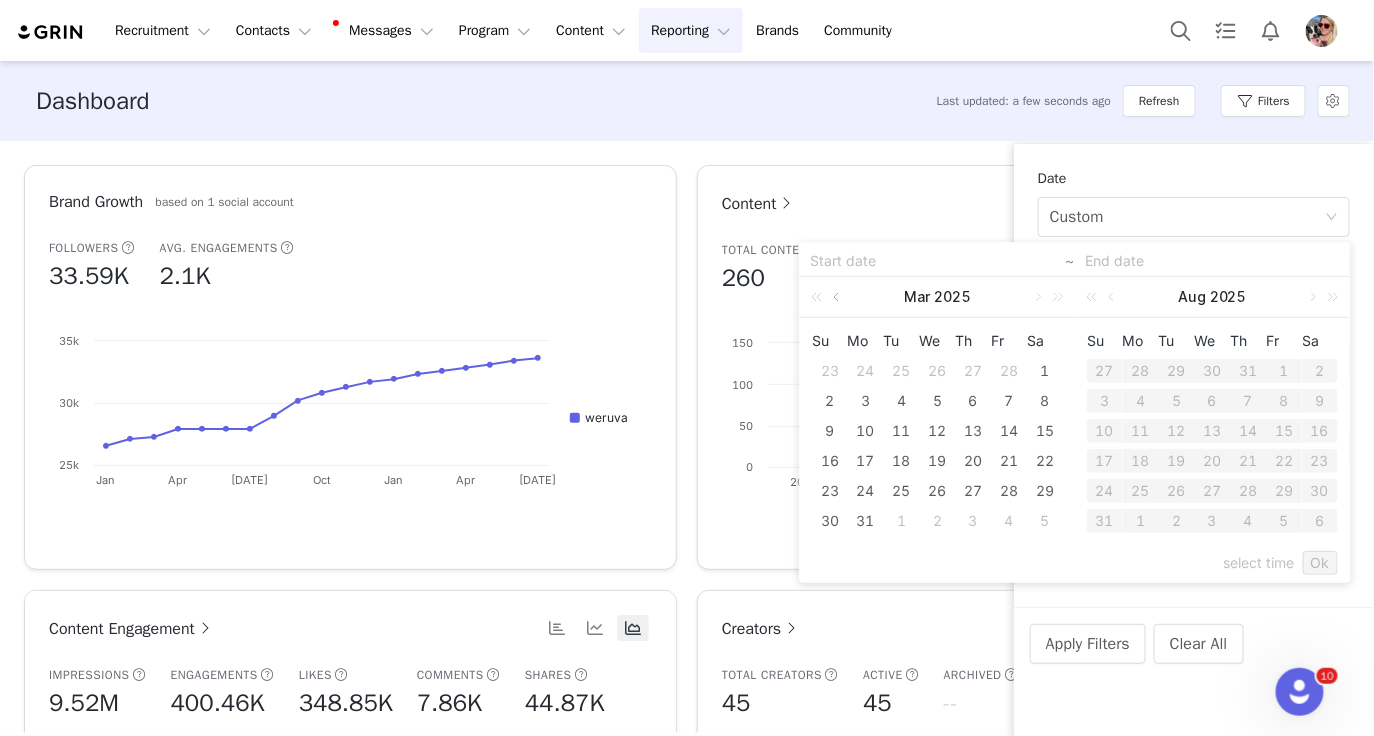 click at bounding box center [838, 297] 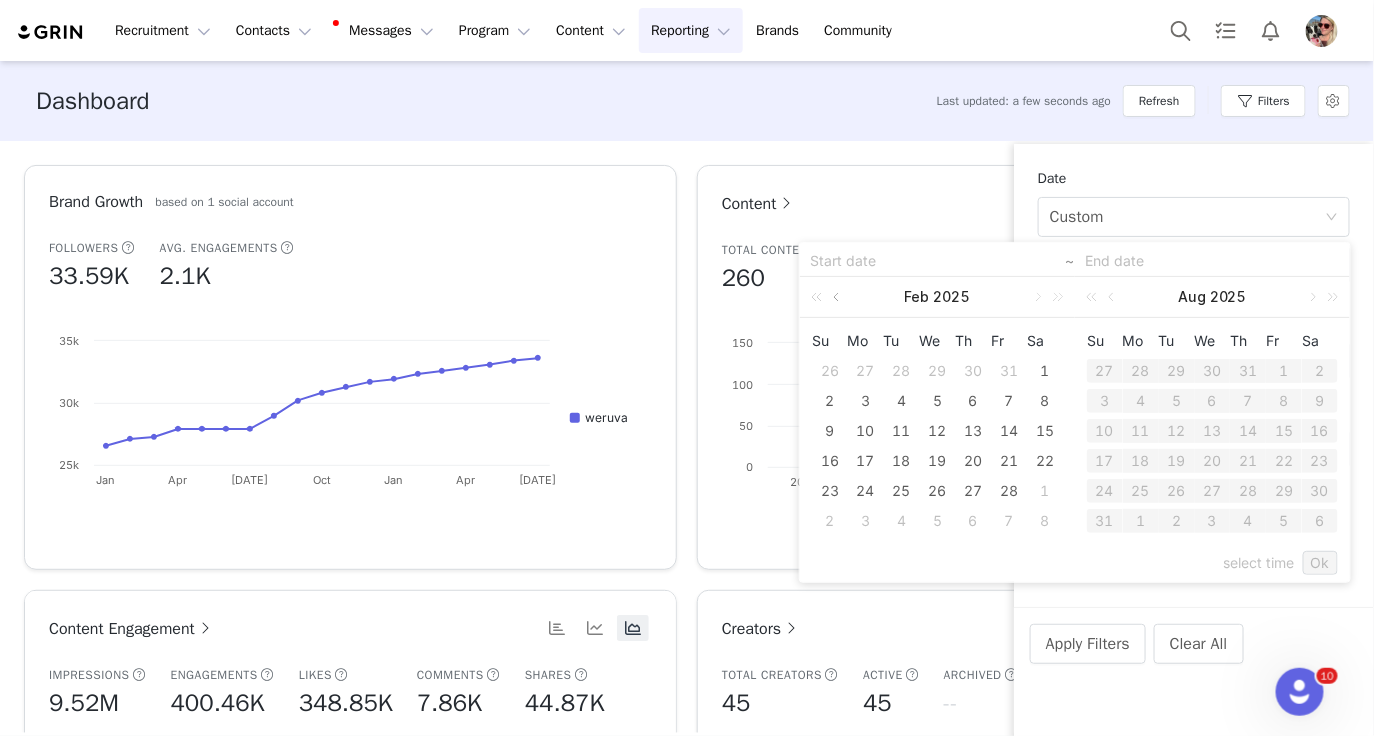 click at bounding box center (838, 297) 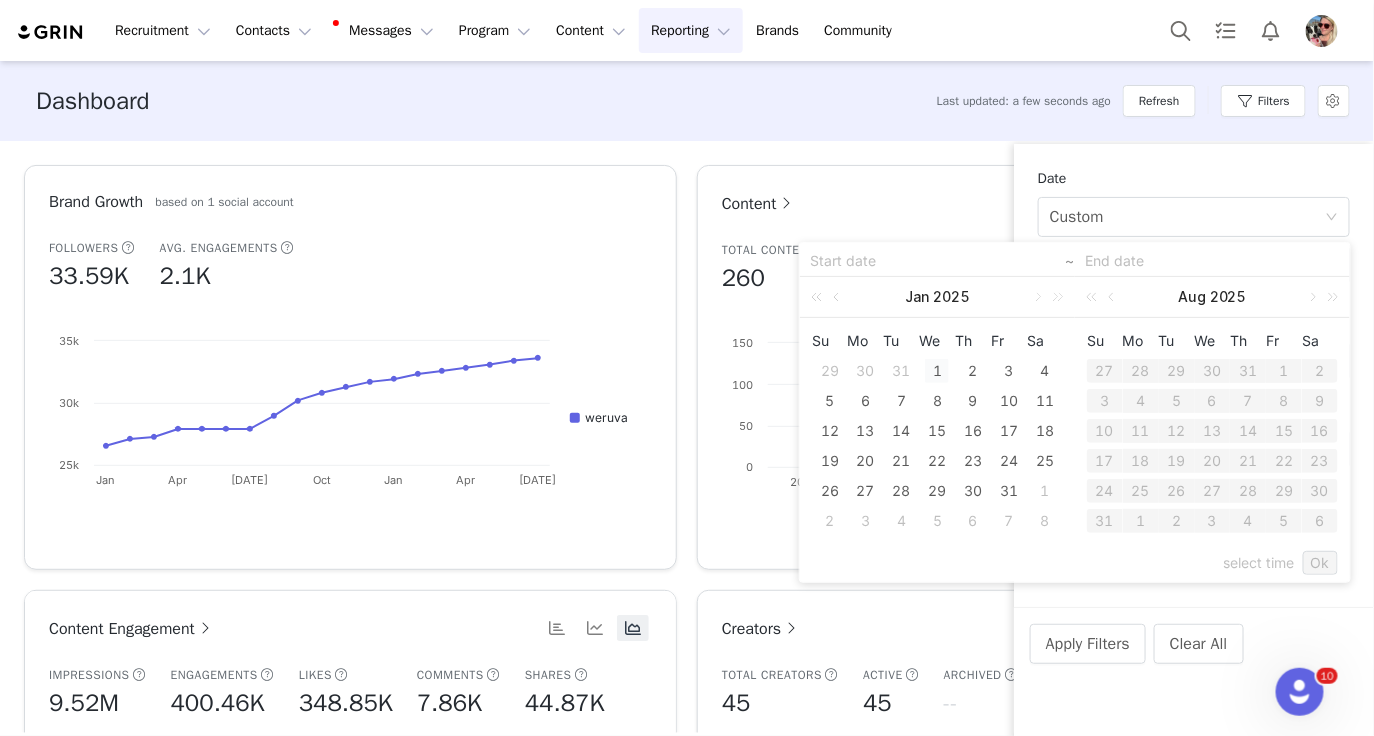 click on "1" at bounding box center [937, 371] 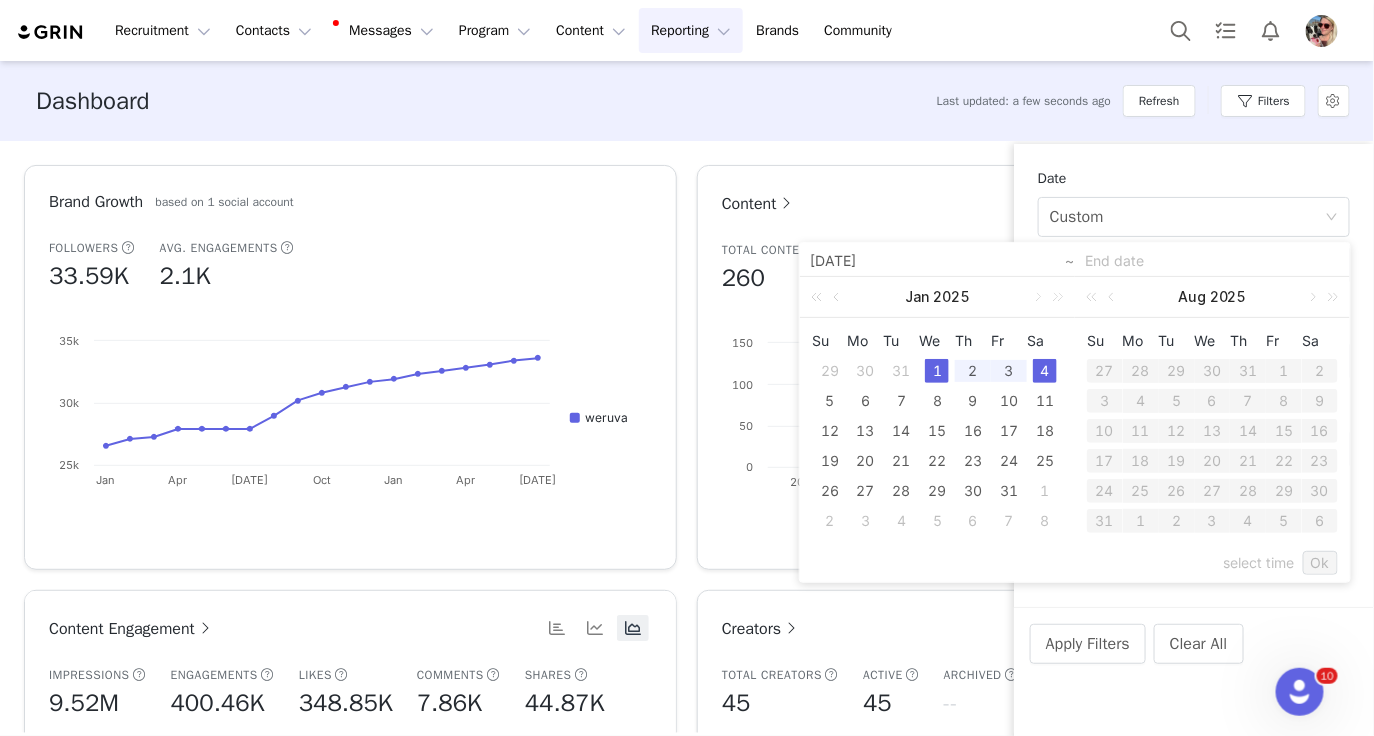 click at bounding box center [1212, 261] 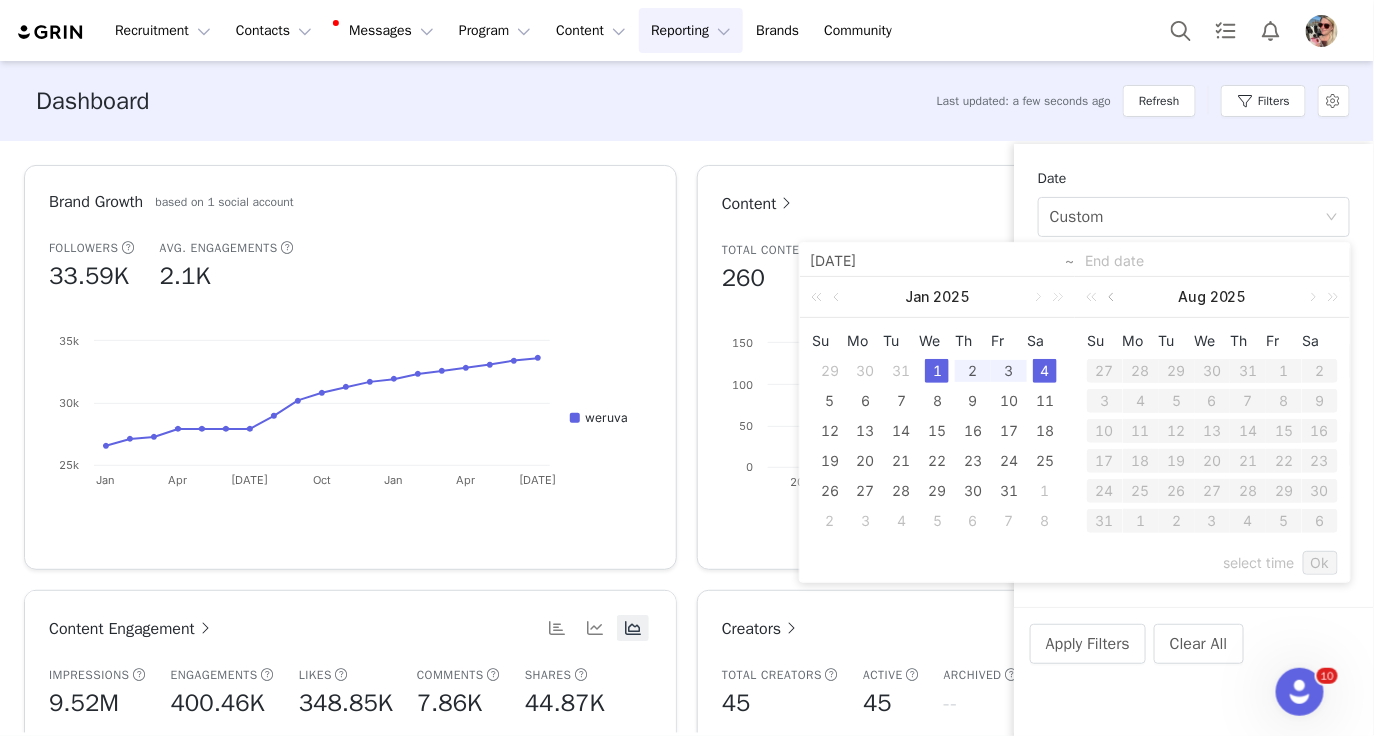 click at bounding box center [1113, 297] 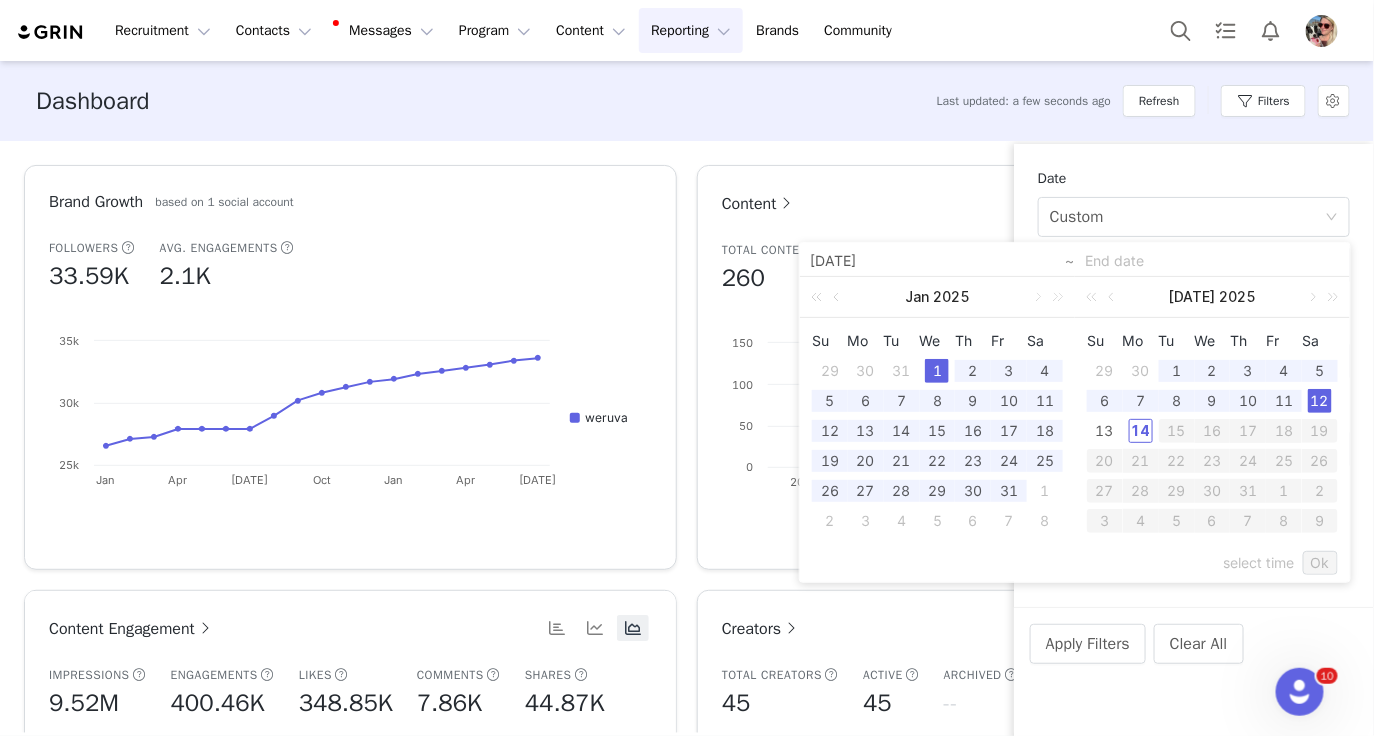 click on "12" at bounding box center (1320, 401) 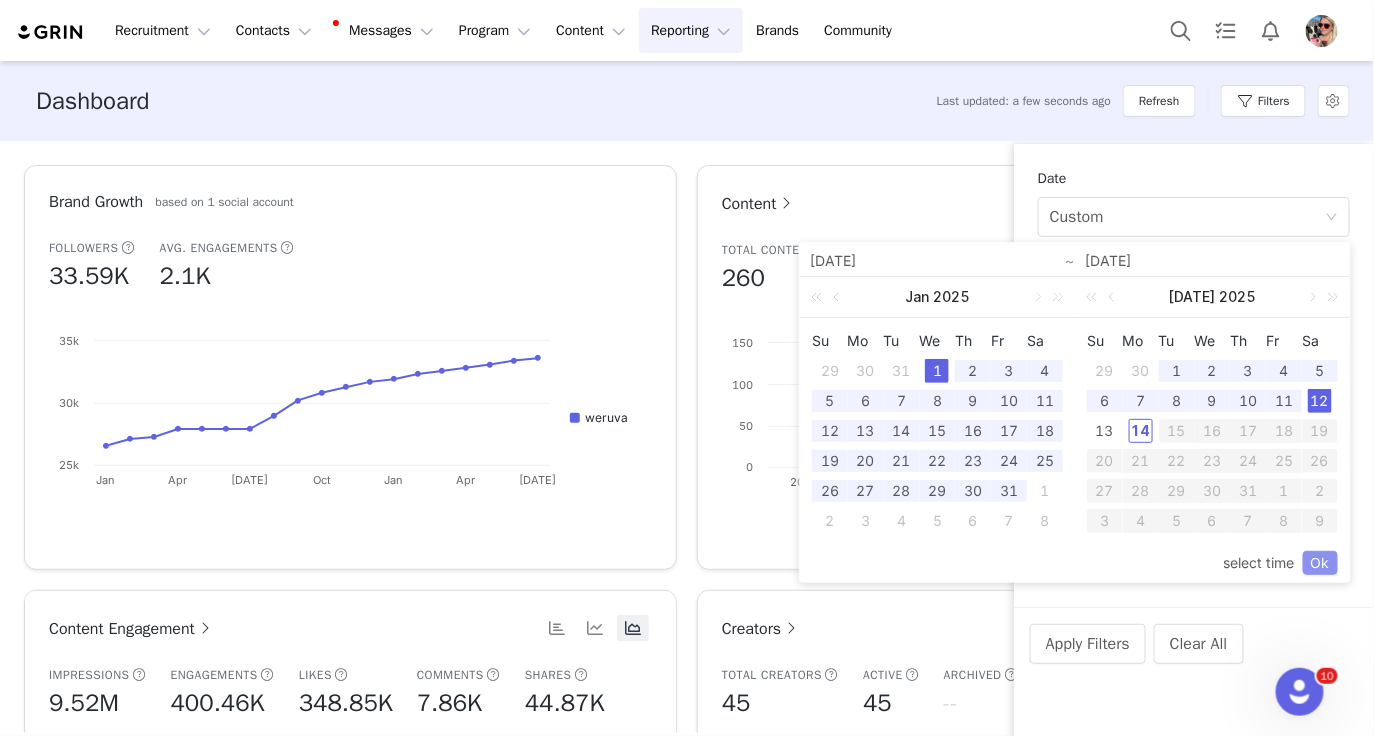 click on "Ok" at bounding box center [1320, 563] 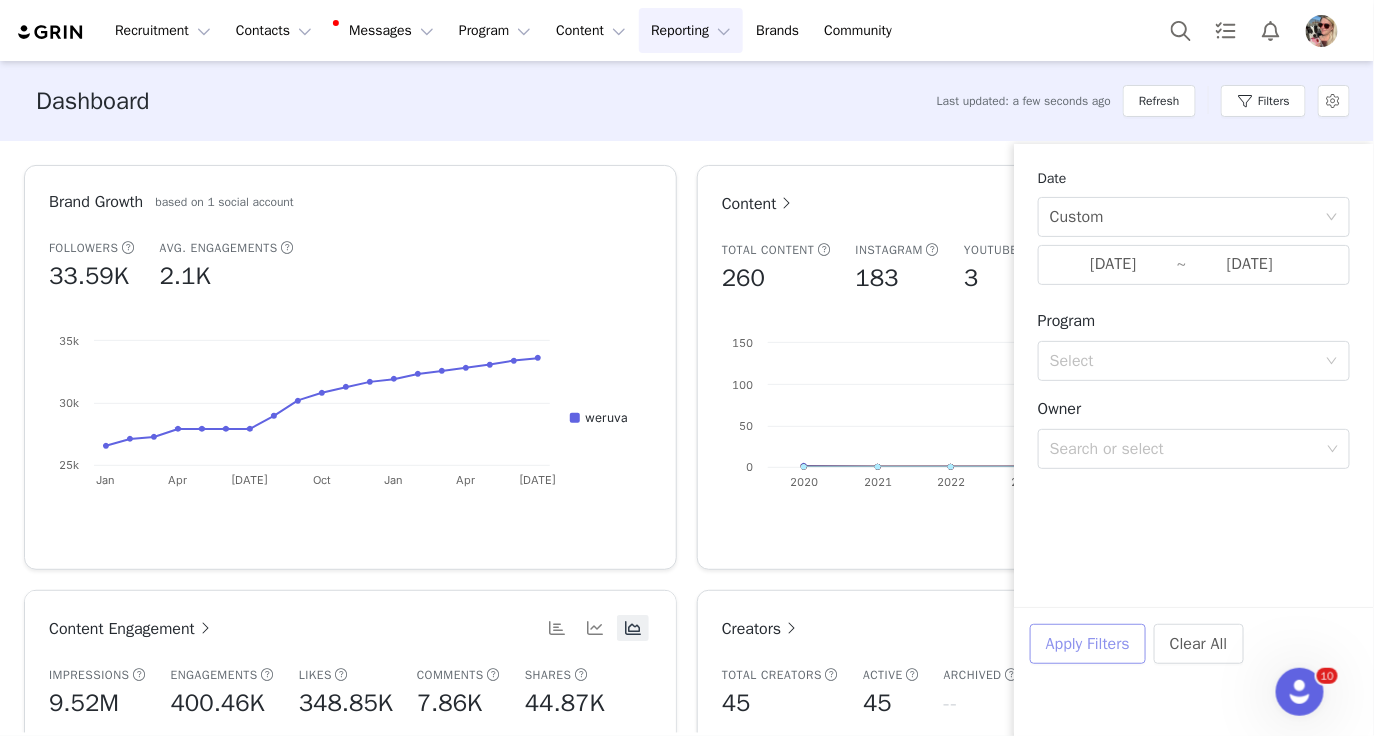 click on "Apply Filters" at bounding box center [1088, 644] 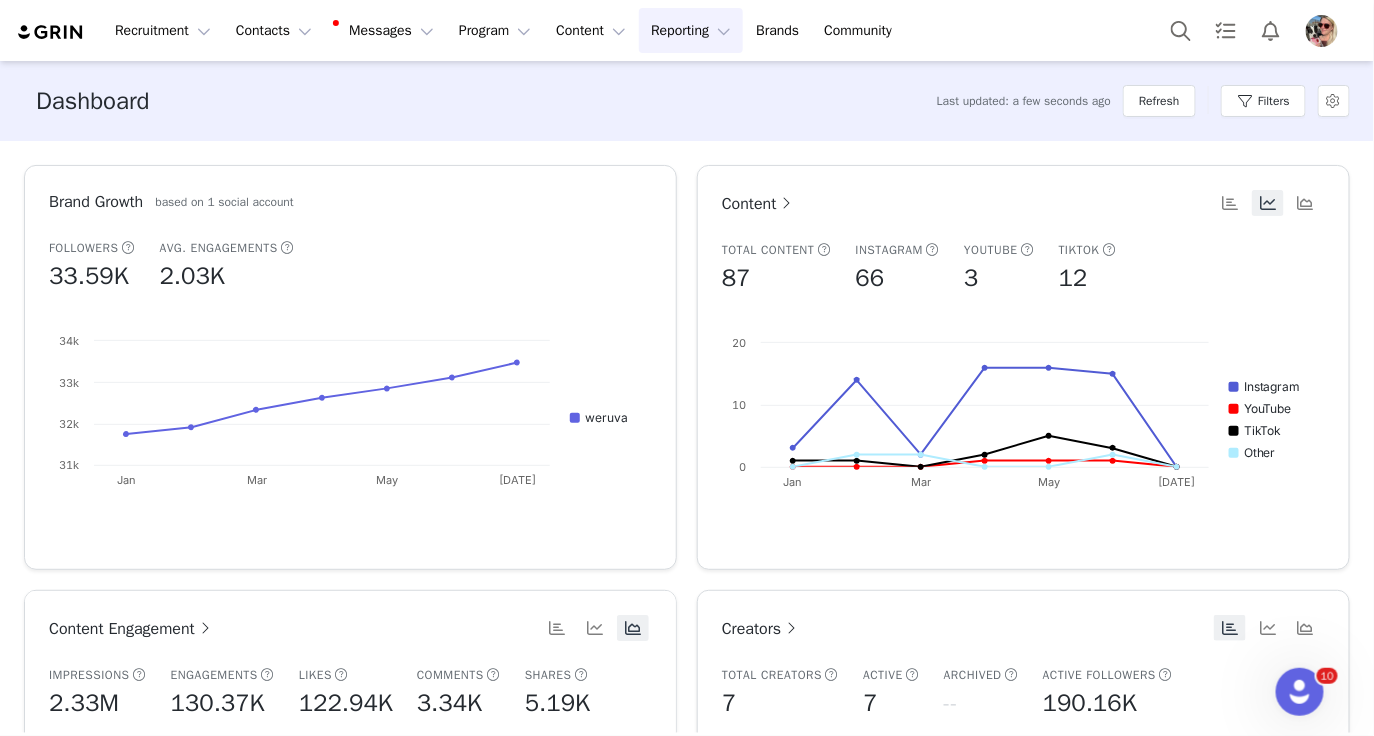 type 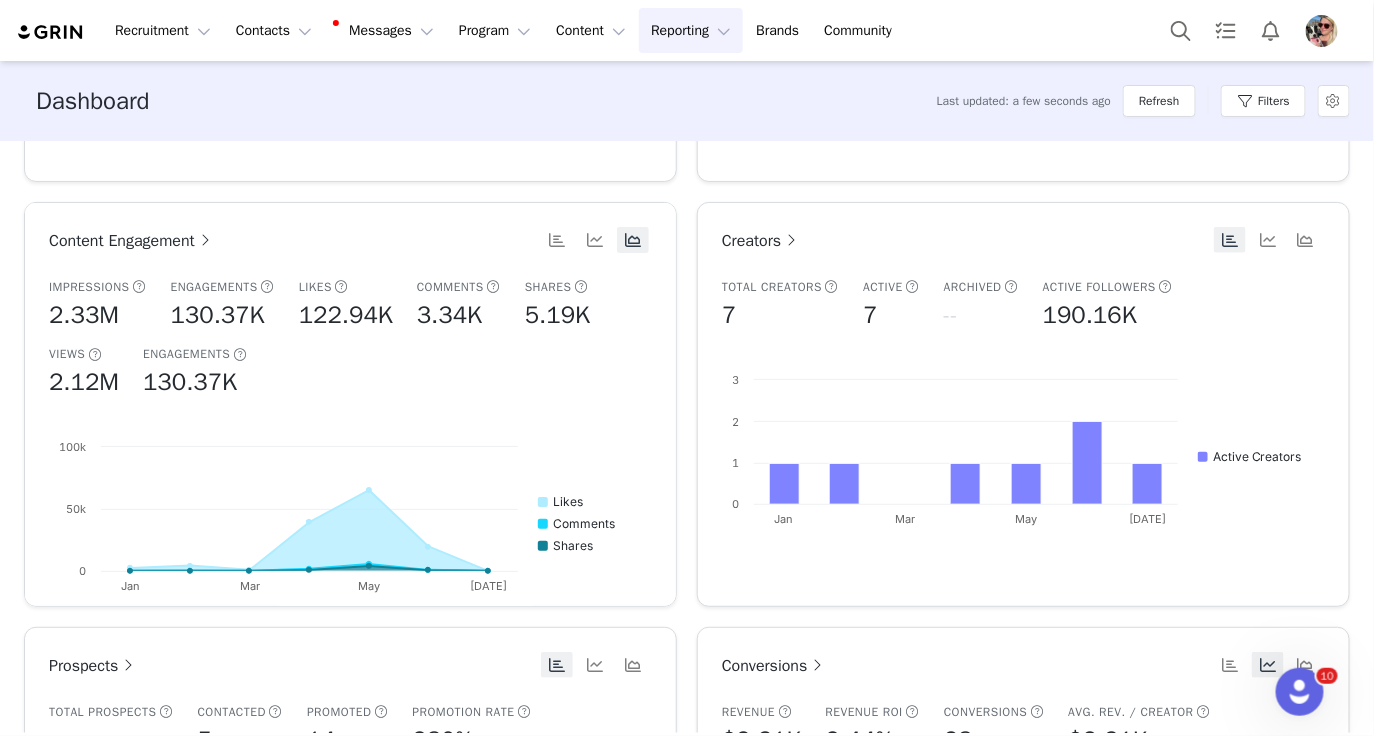 scroll, scrollTop: 230, scrollLeft: 0, axis: vertical 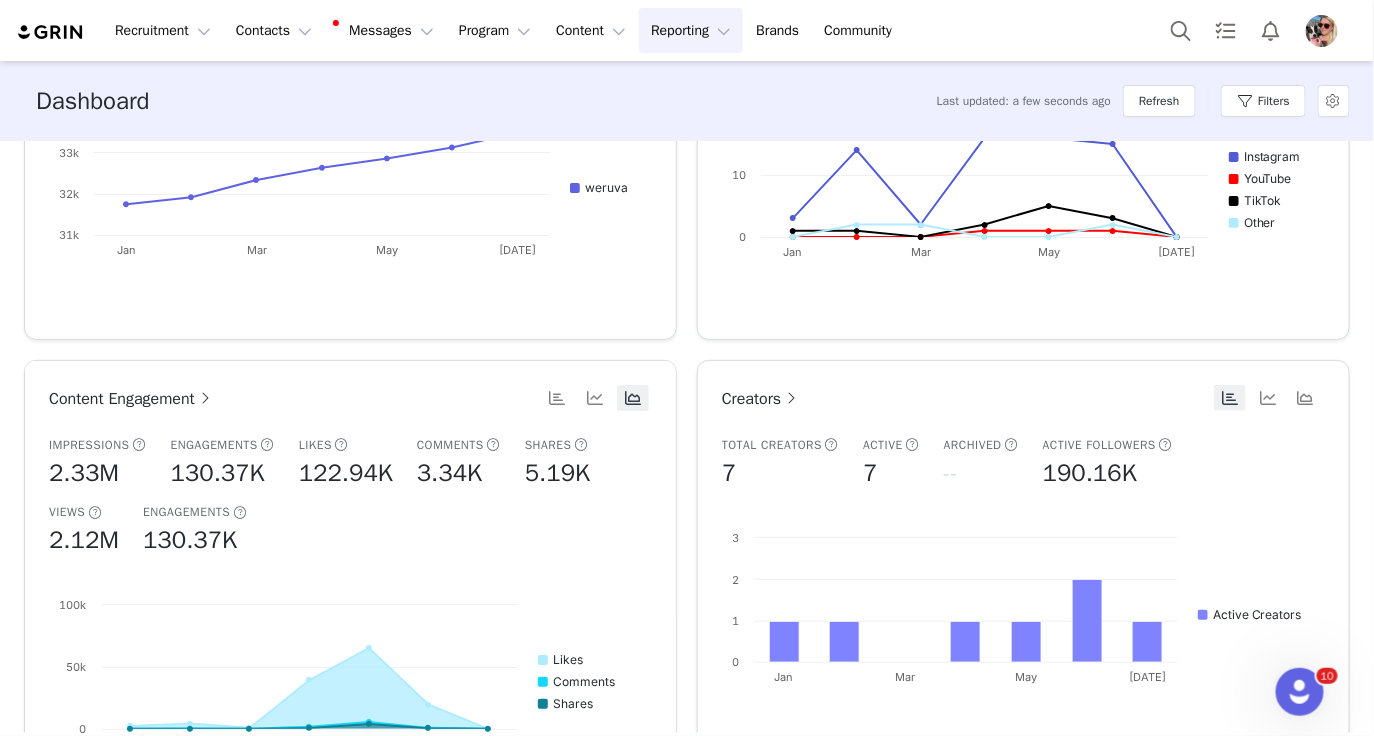 click on "Content Engagement" at bounding box center [132, 399] 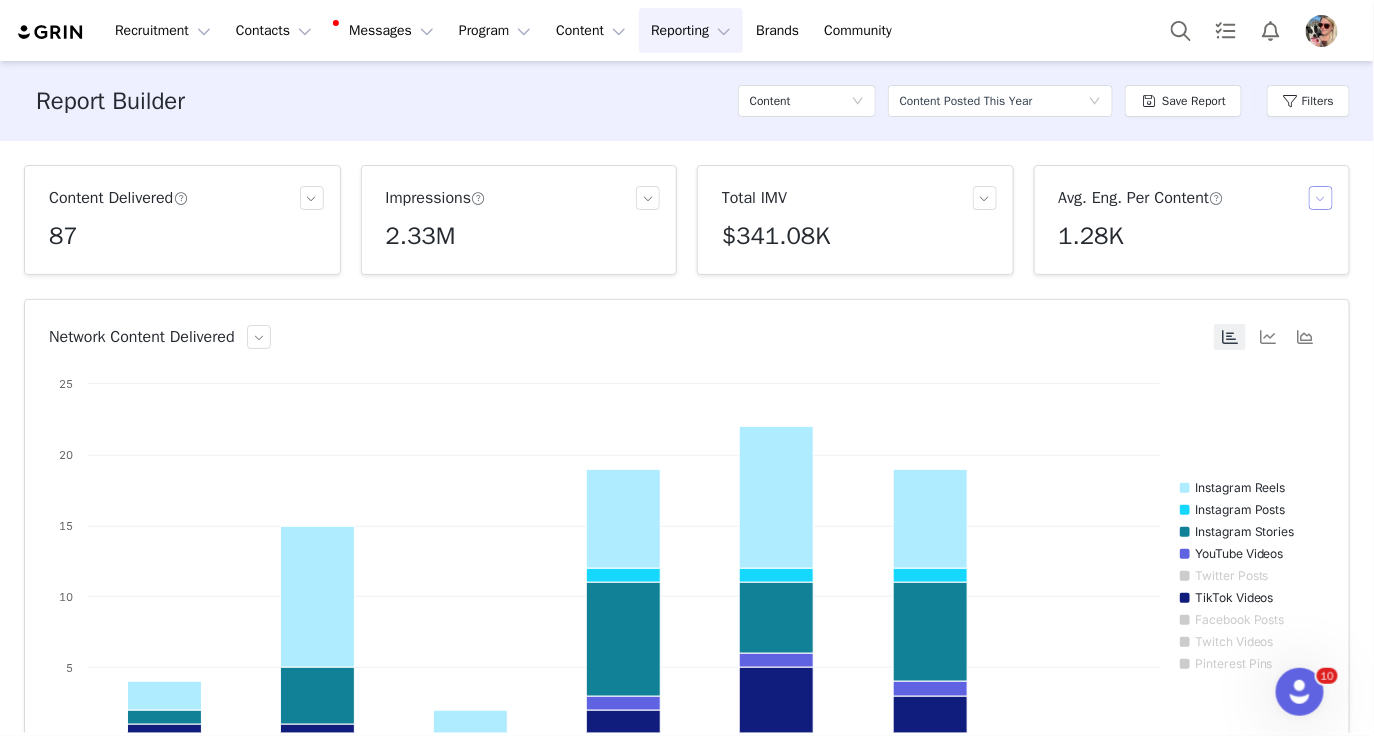 click at bounding box center [1321, 198] 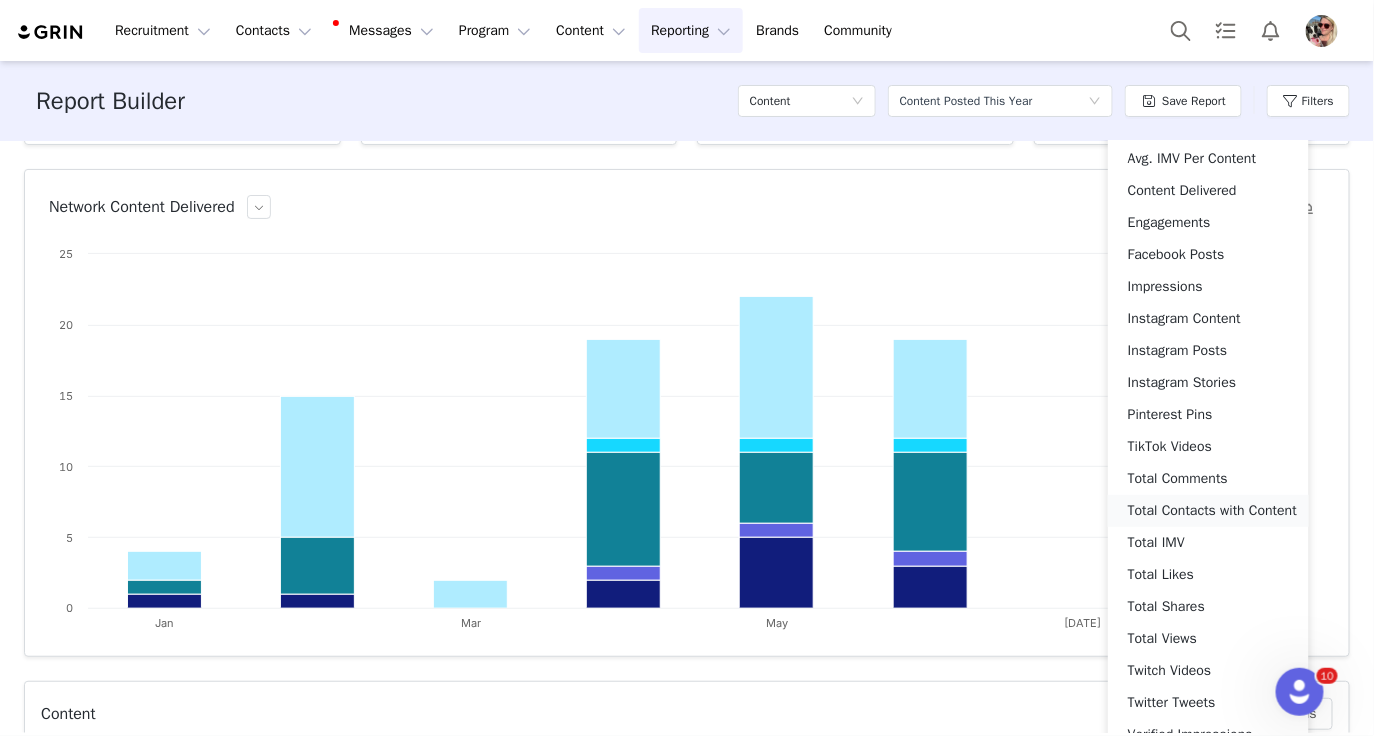 scroll, scrollTop: 0, scrollLeft: 0, axis: both 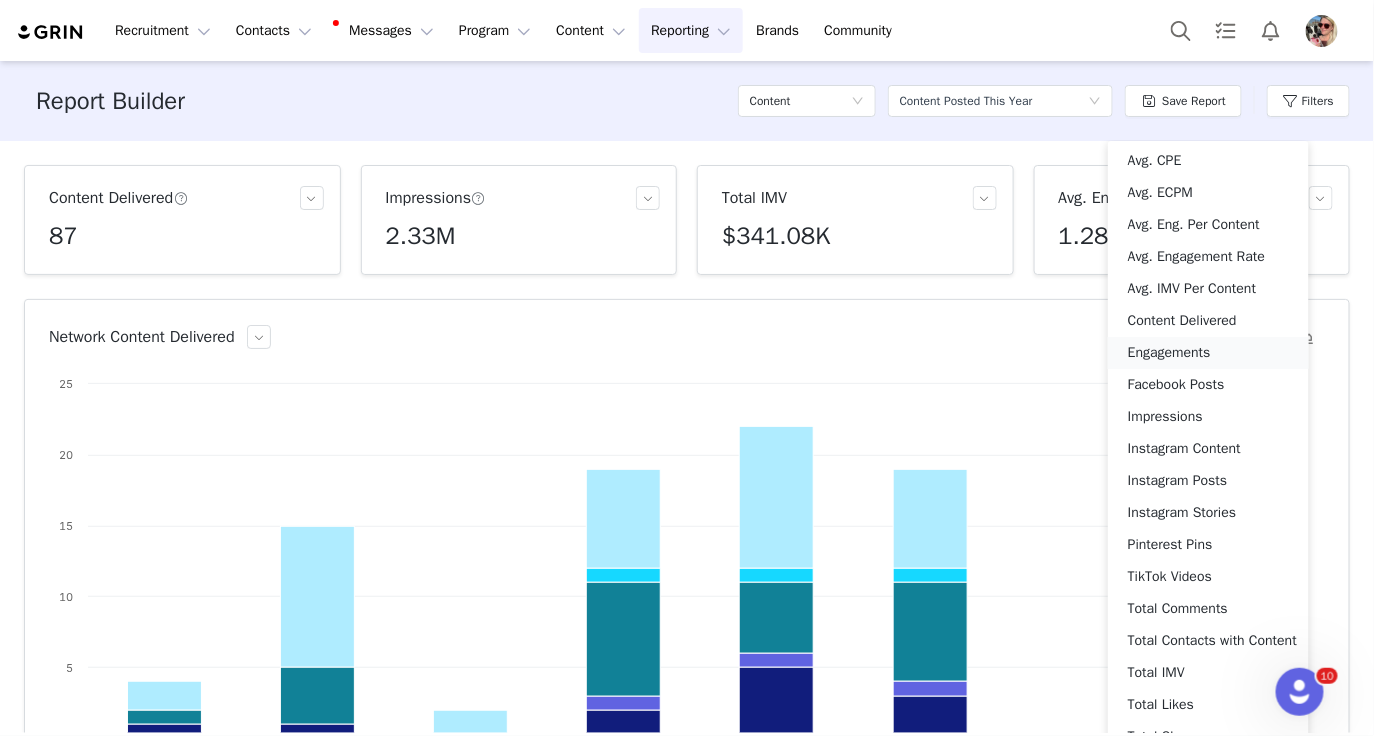 click on "Engagements" at bounding box center [1208, 353] 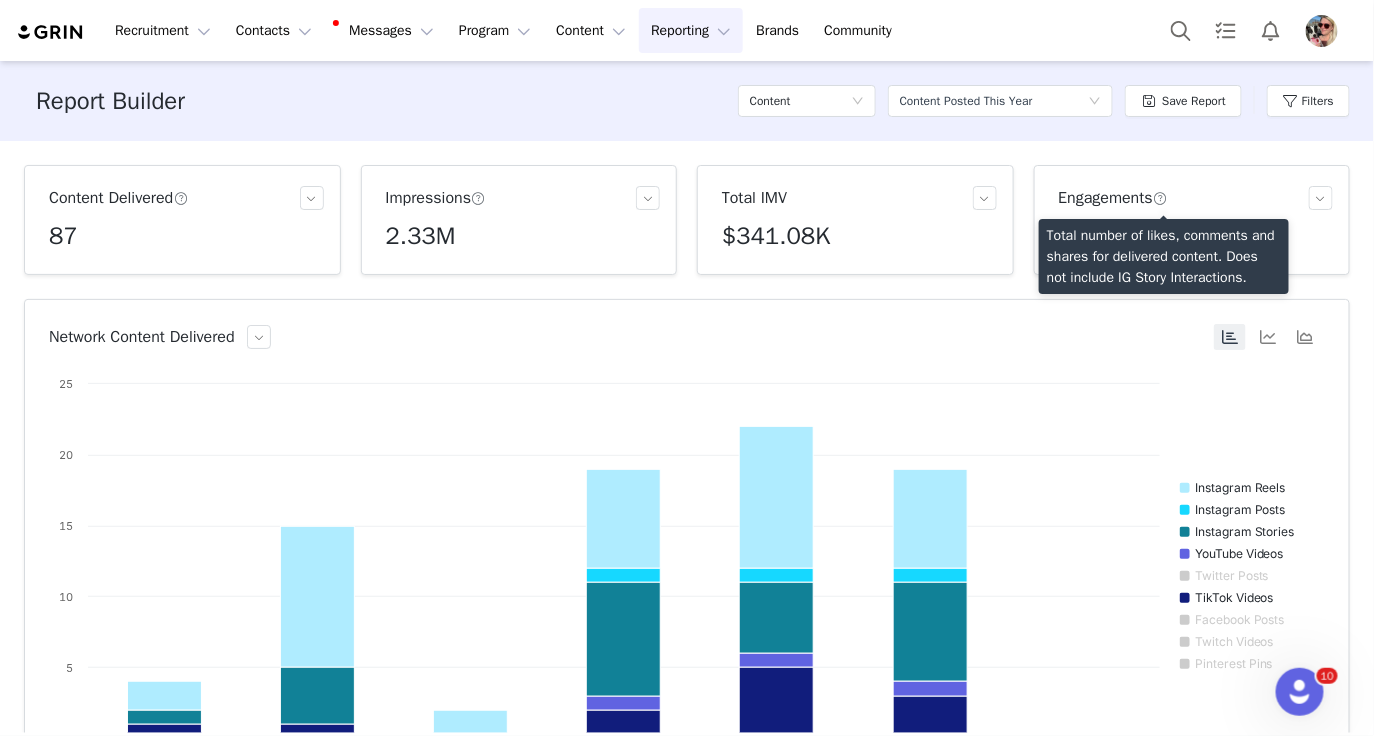 click at bounding box center (1160, 199) 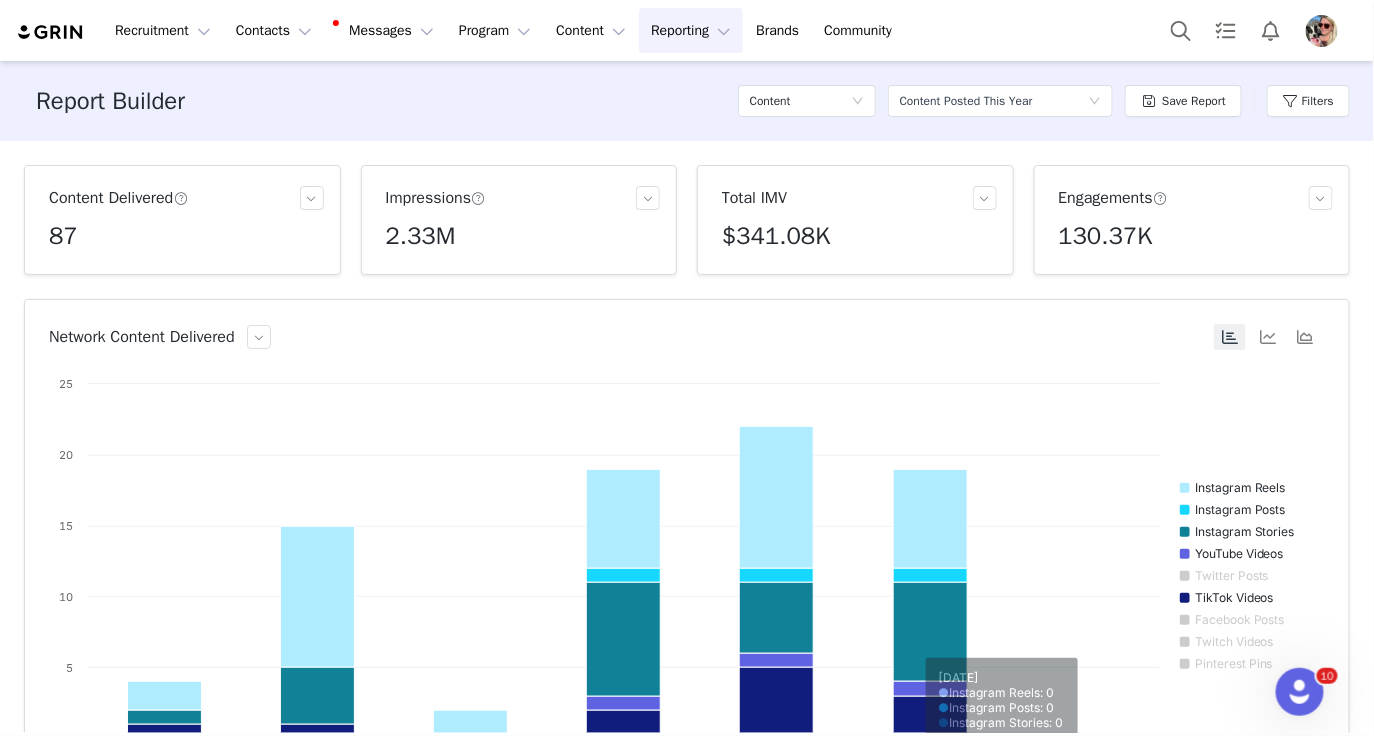 click 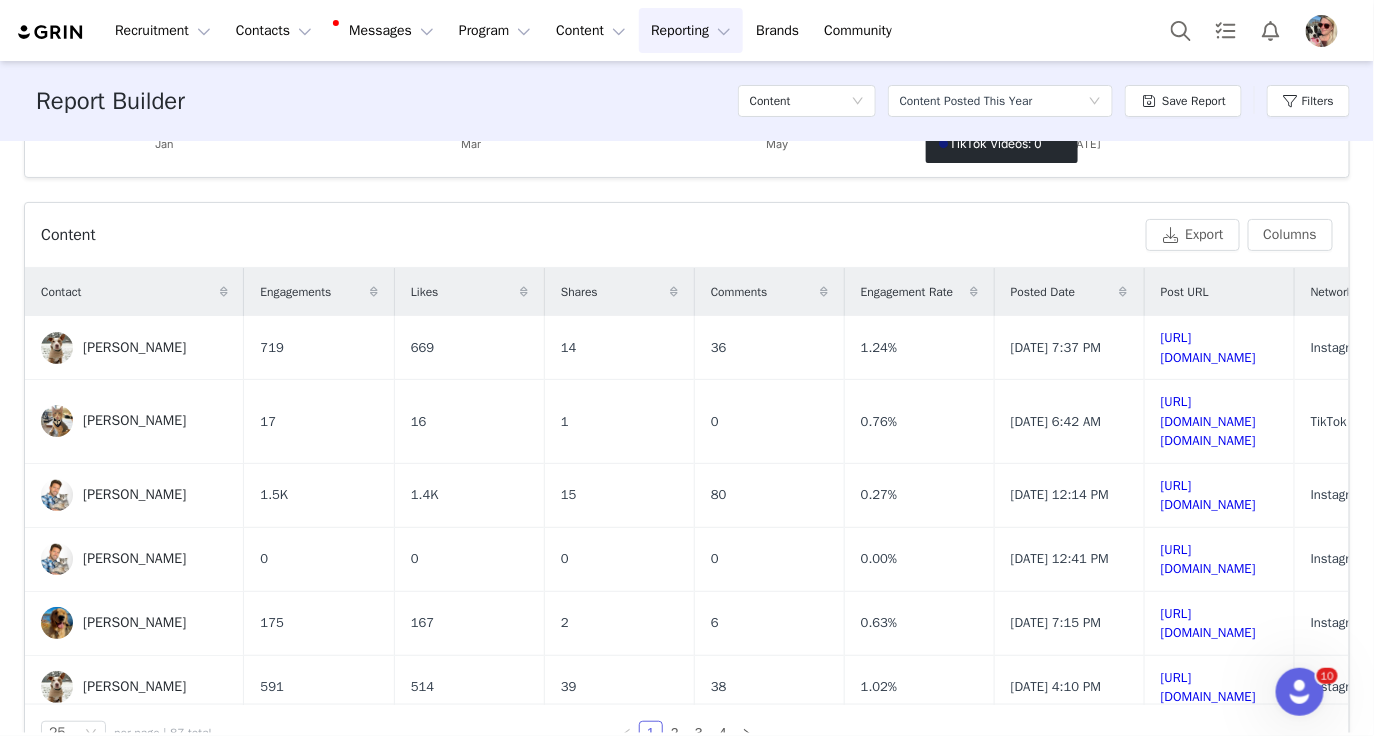 scroll, scrollTop: 619, scrollLeft: 0, axis: vertical 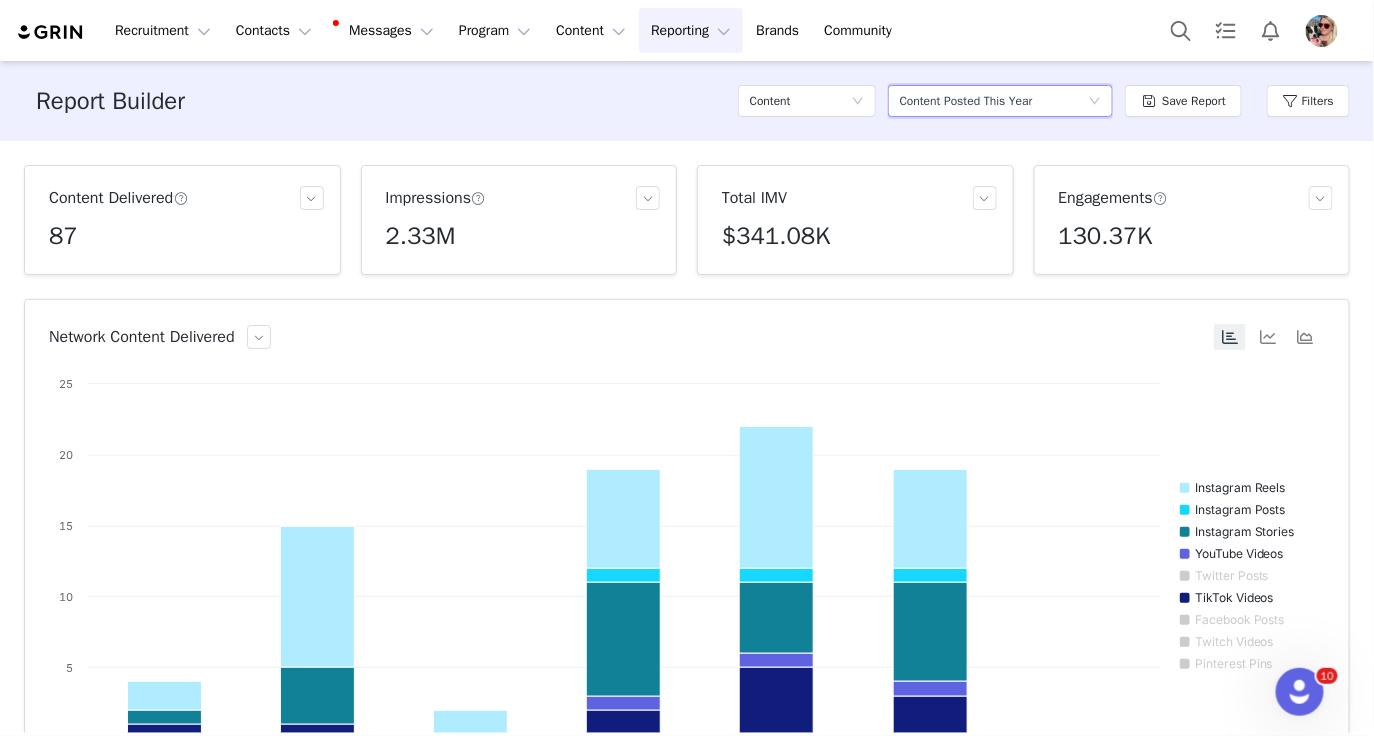 click on "Content Posted This Year" at bounding box center (966, 101) 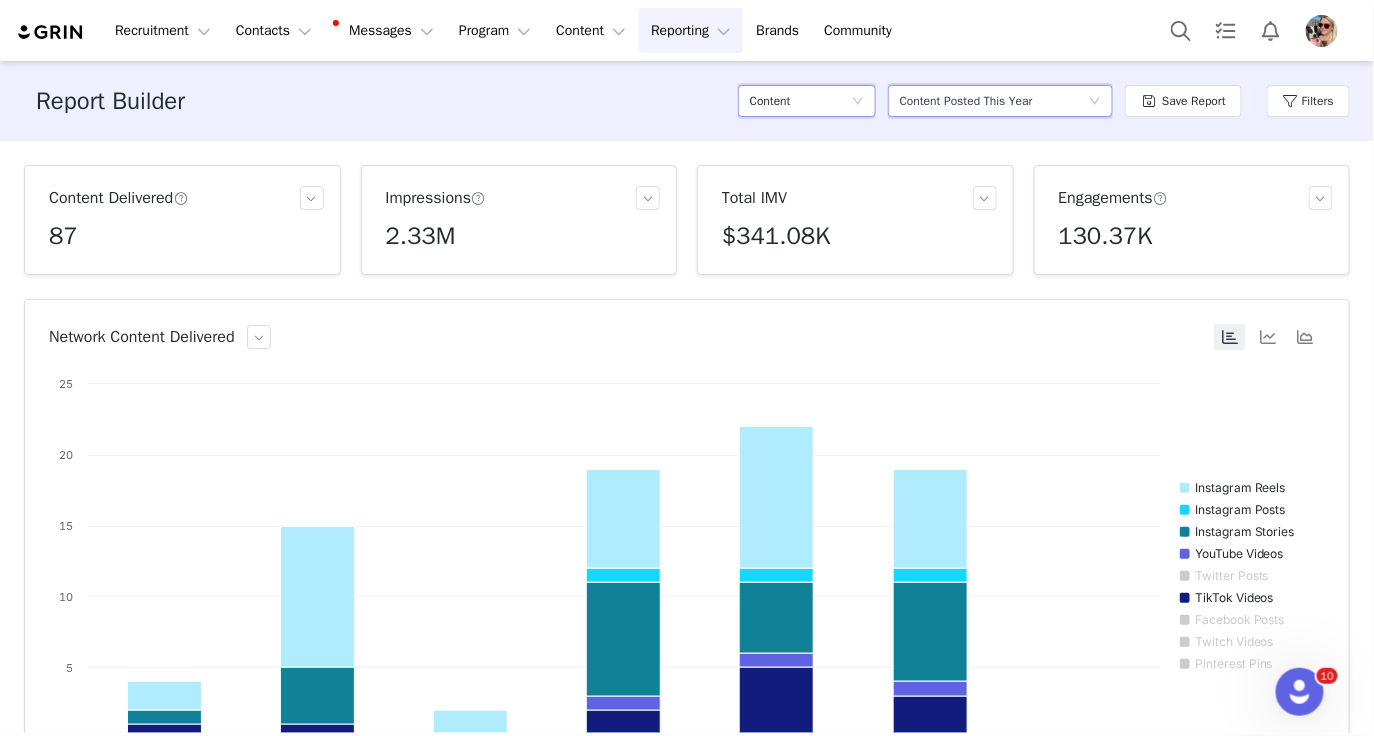 click on "Content" at bounding box center [800, 101] 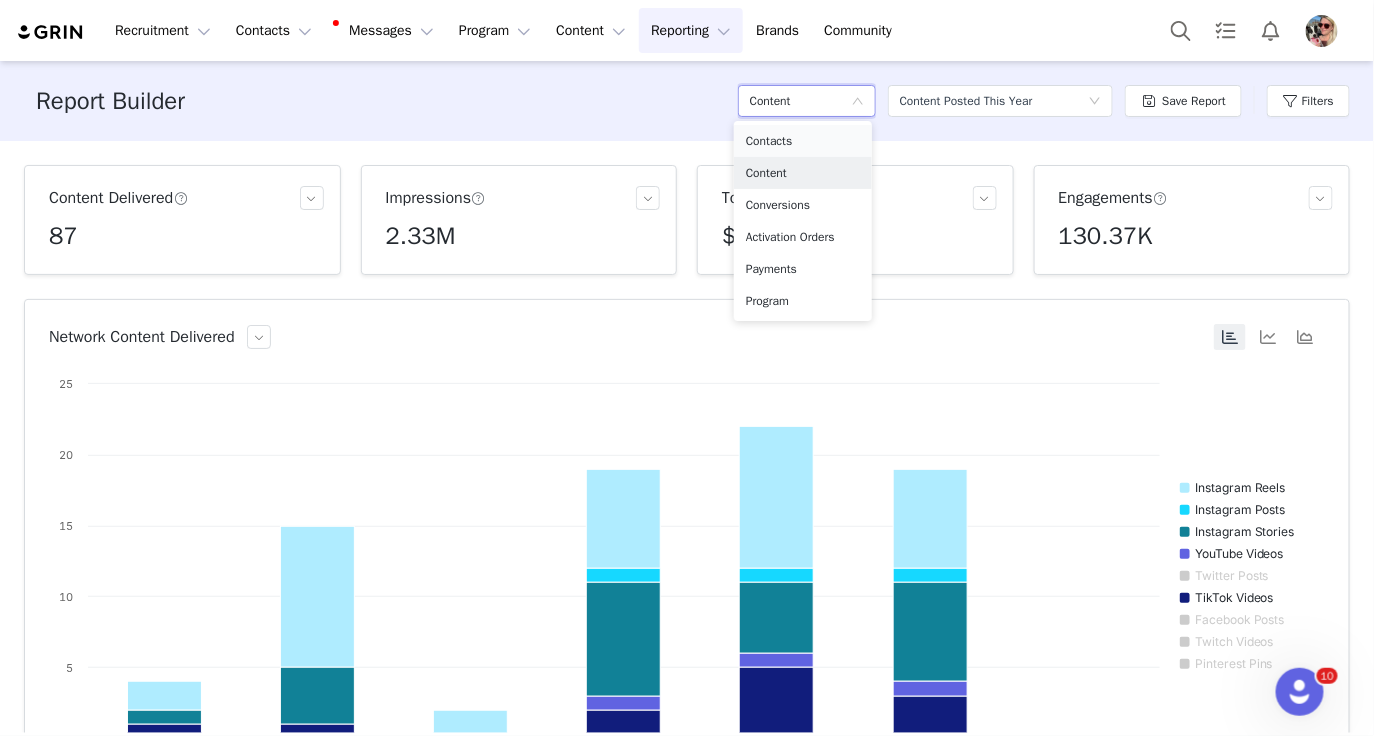 click on "Contacts" at bounding box center (803, 141) 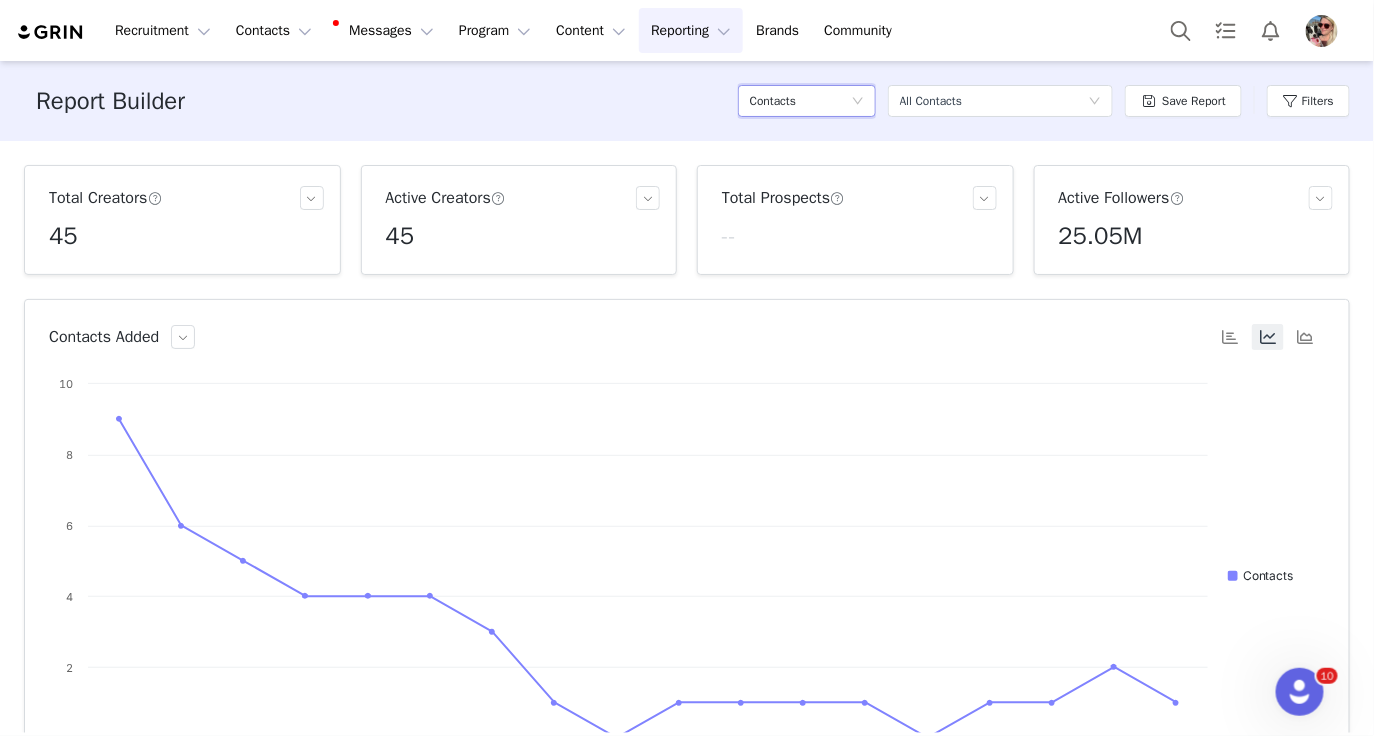 click on "Contacts" at bounding box center (800, 101) 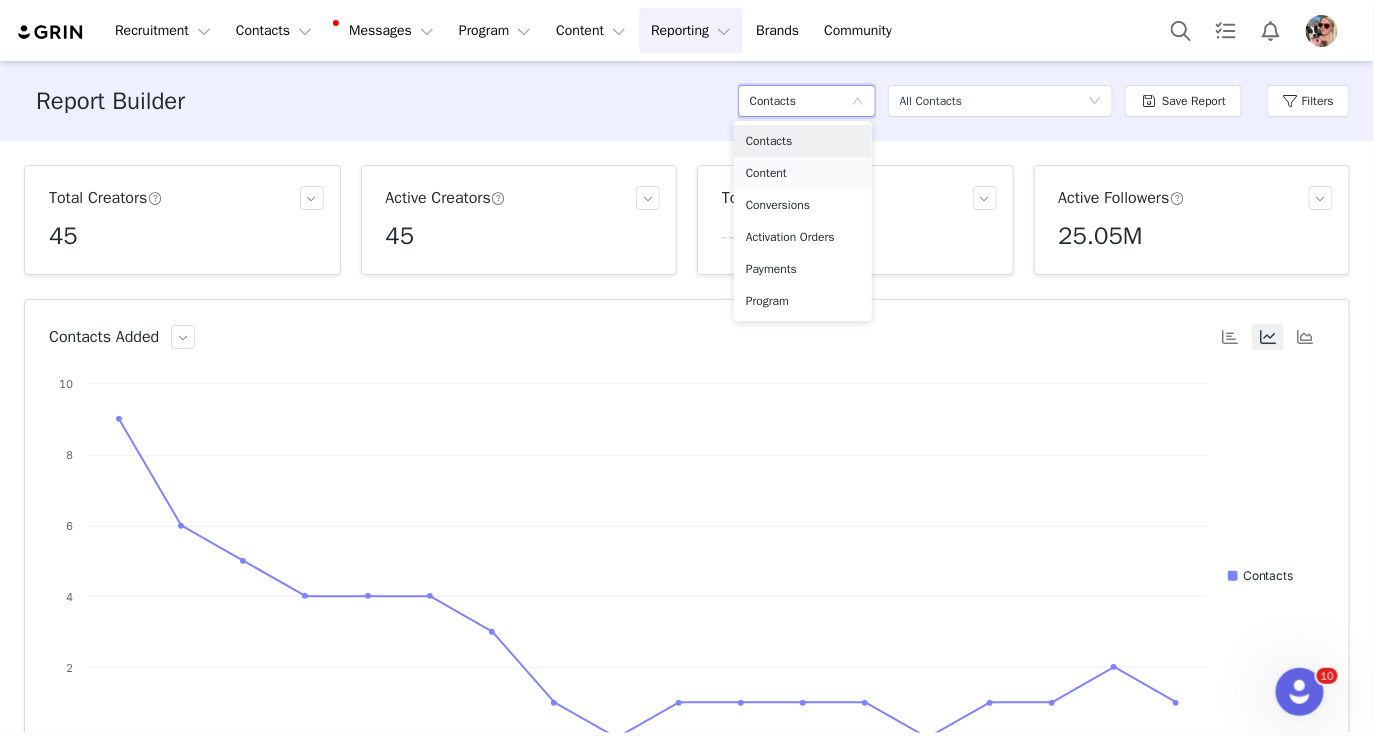 click on "Content" at bounding box center (803, 173) 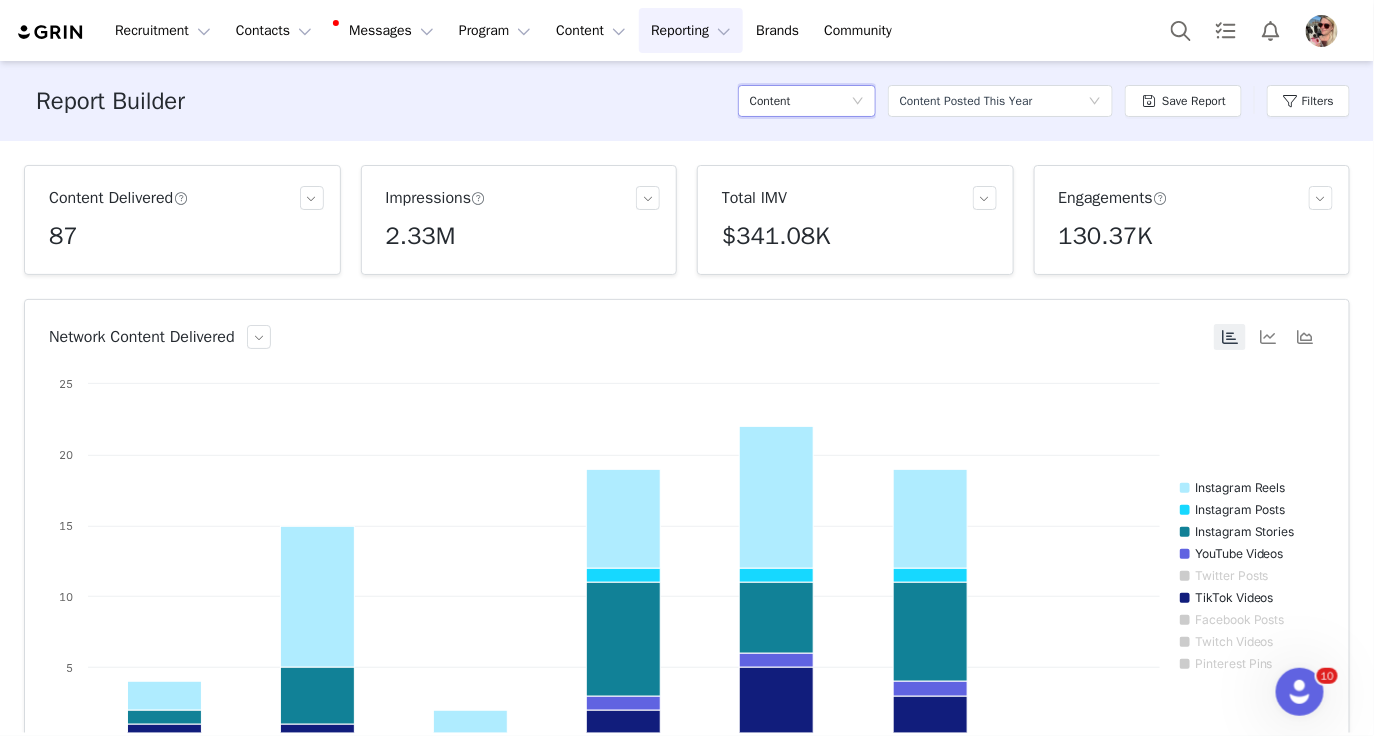 click at bounding box center [180, 199] 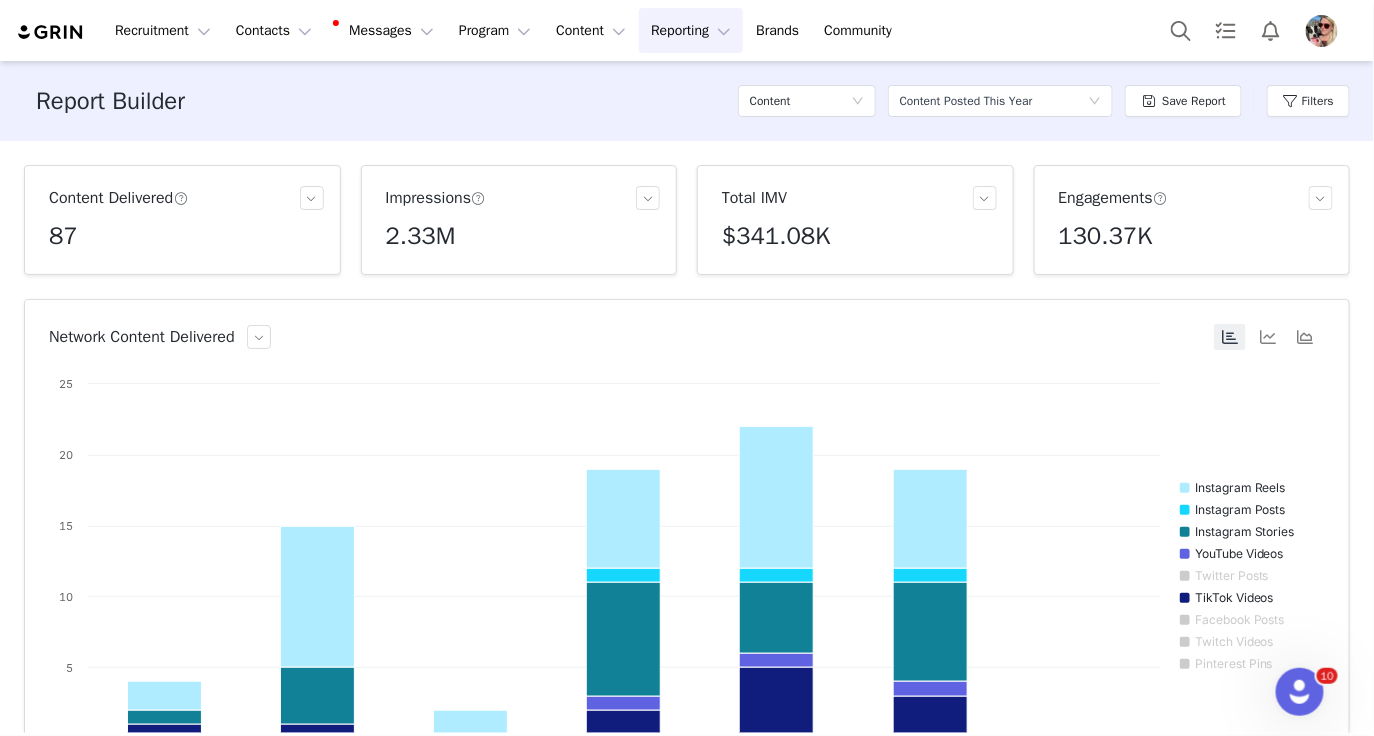 click on "Network Content Delivered     Created with Highcharts 9.3.3 Chart title Instagram Reels Instagram Posts Instagram Stories YouTube Videos Twitter Posts TikTok Videos Facebook Posts Twitch Videos Pinterest Pins Jan Mar May Jul 0 5 10 15 20 25" at bounding box center [687, 543] 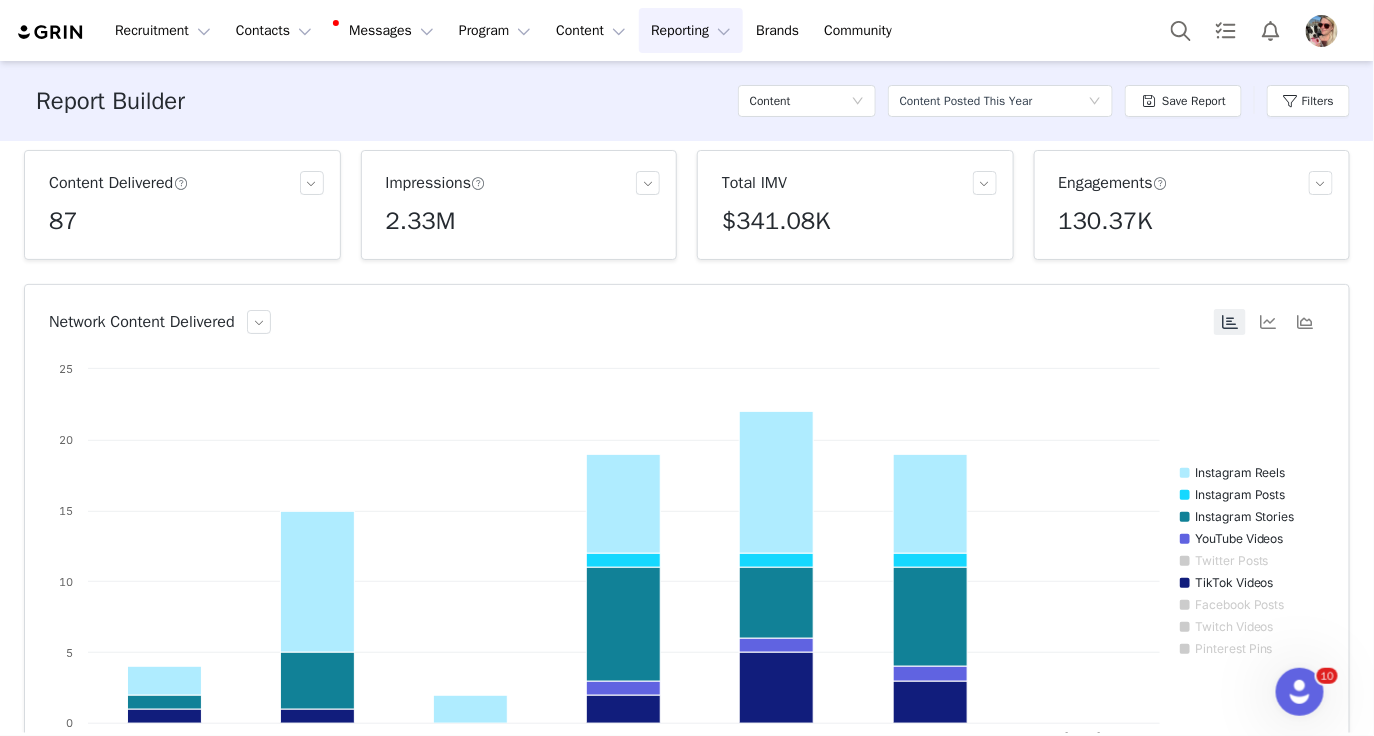 scroll, scrollTop: 0, scrollLeft: 0, axis: both 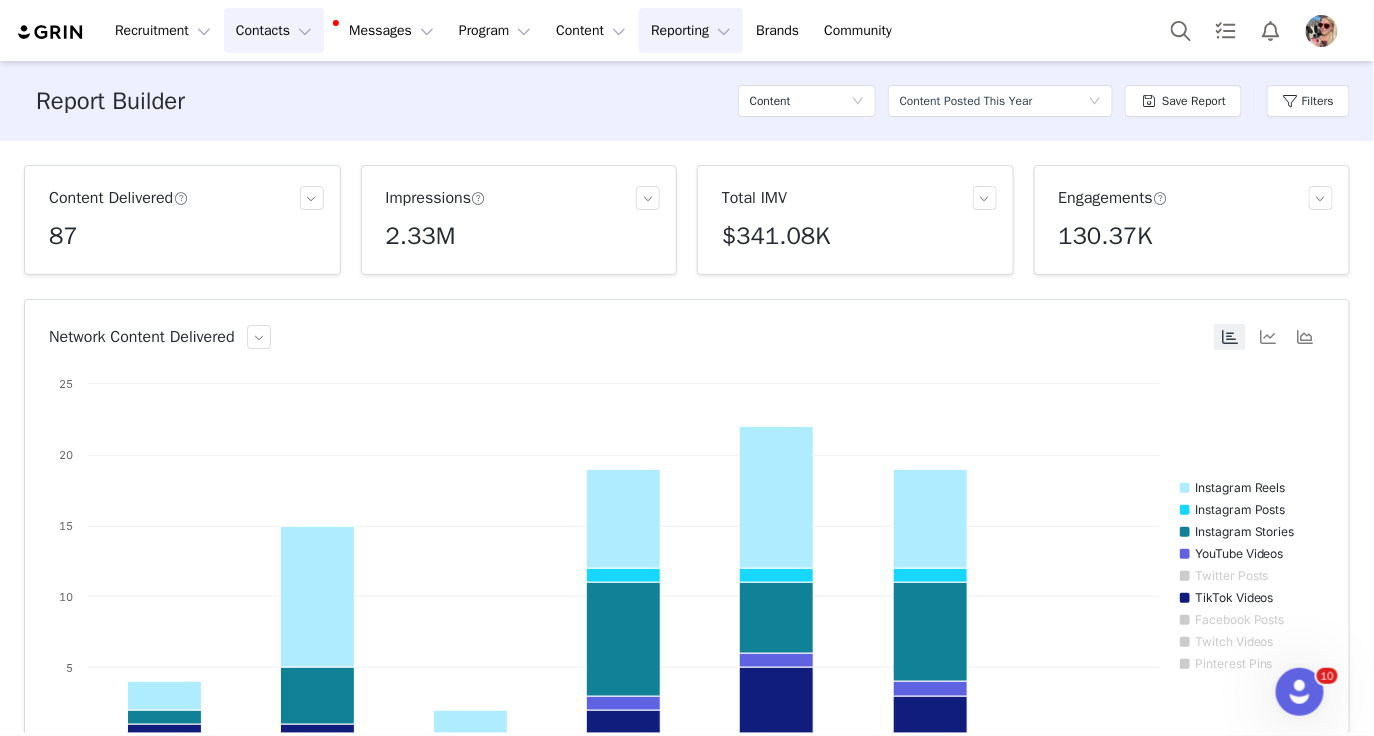 click on "Contacts Contacts" at bounding box center (274, 30) 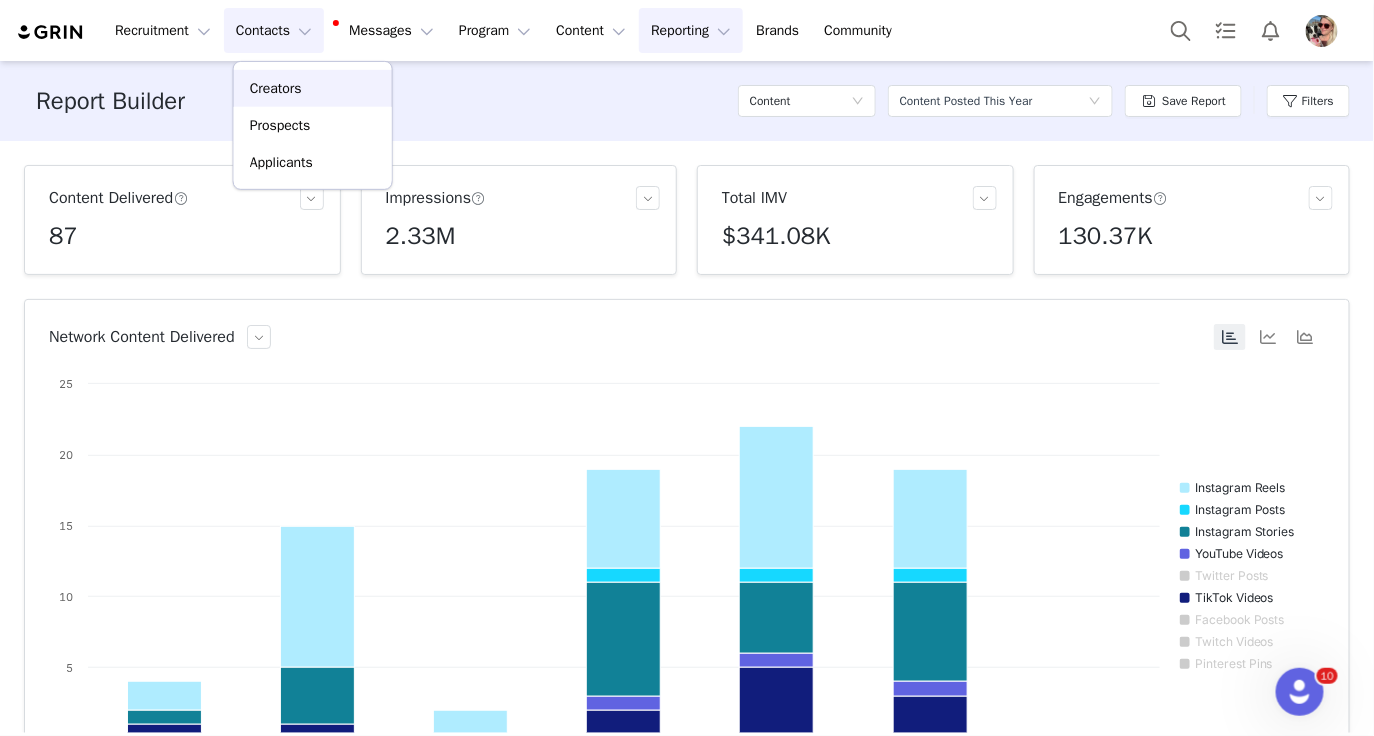 click on "Creators" at bounding box center [276, 88] 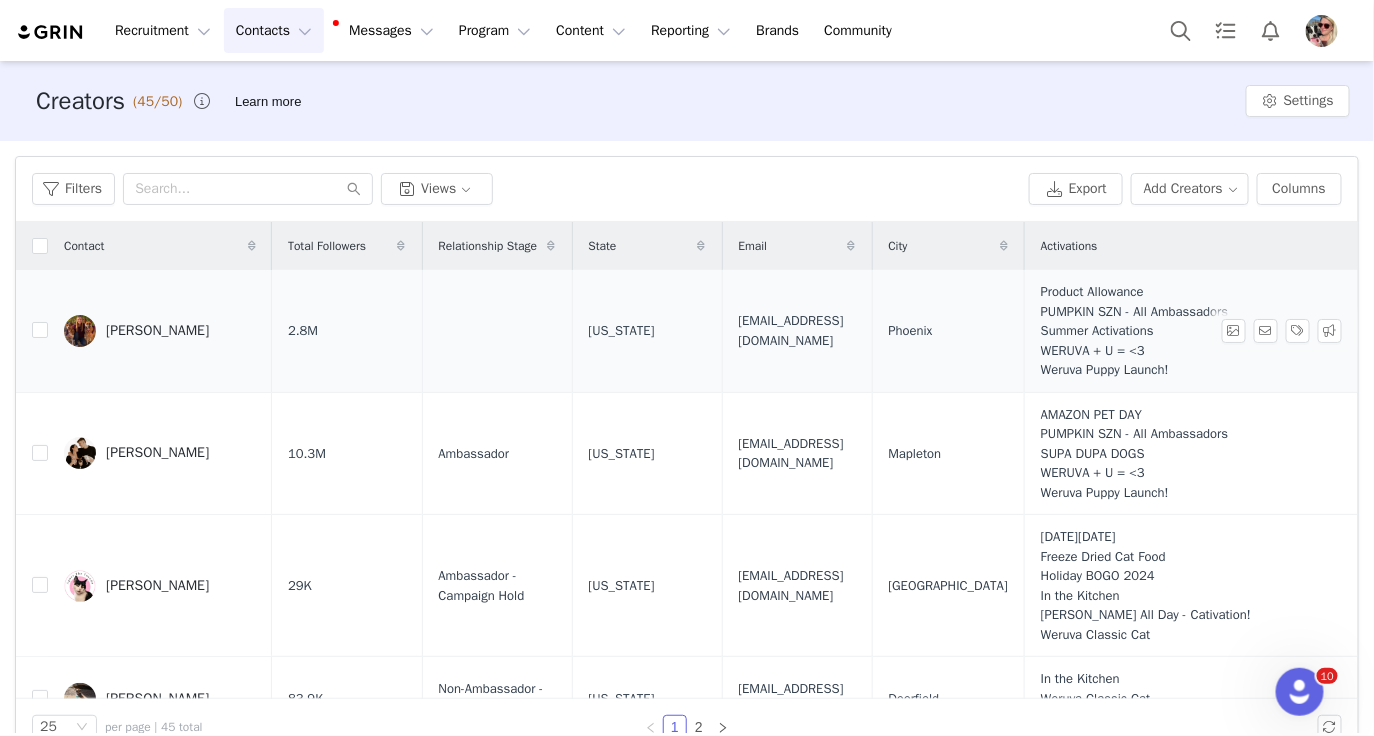 click on "Kayla Kowalski" at bounding box center [157, 331] 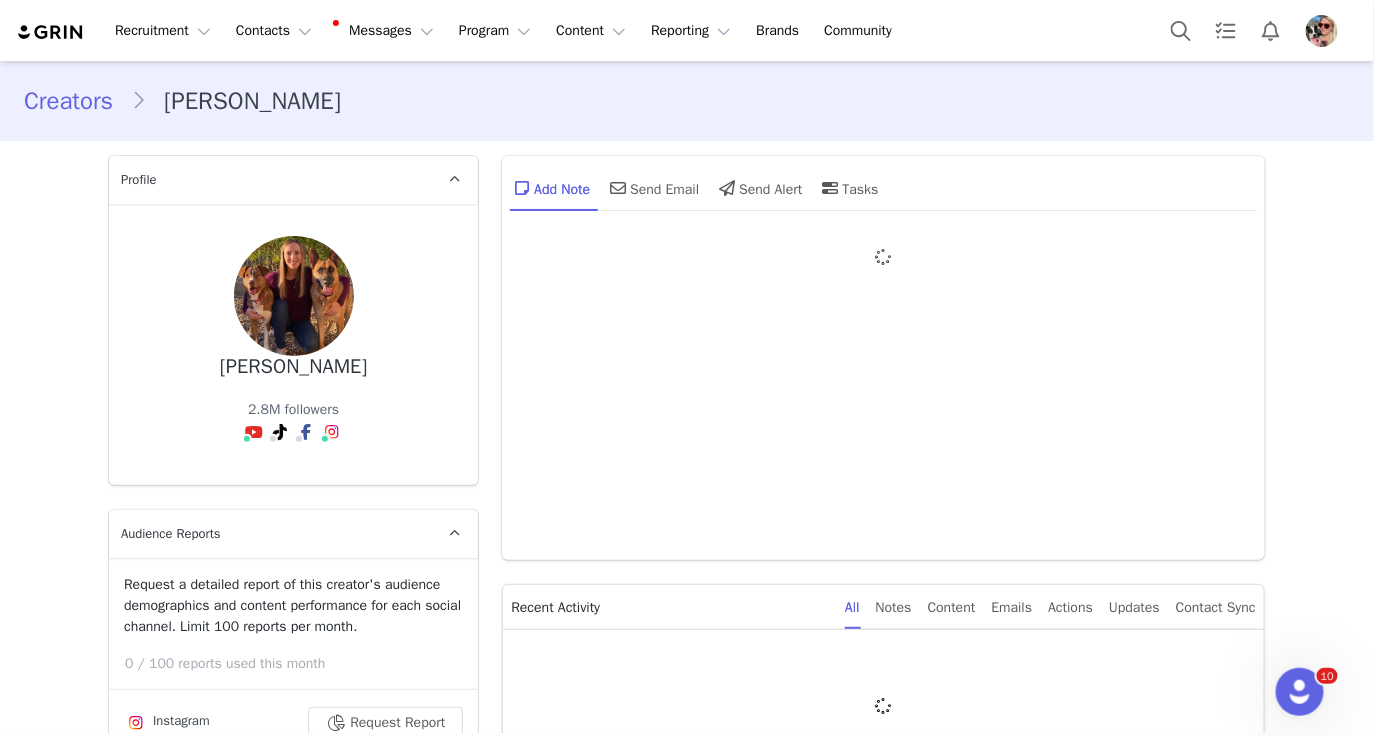 type on "+1 (United States)" 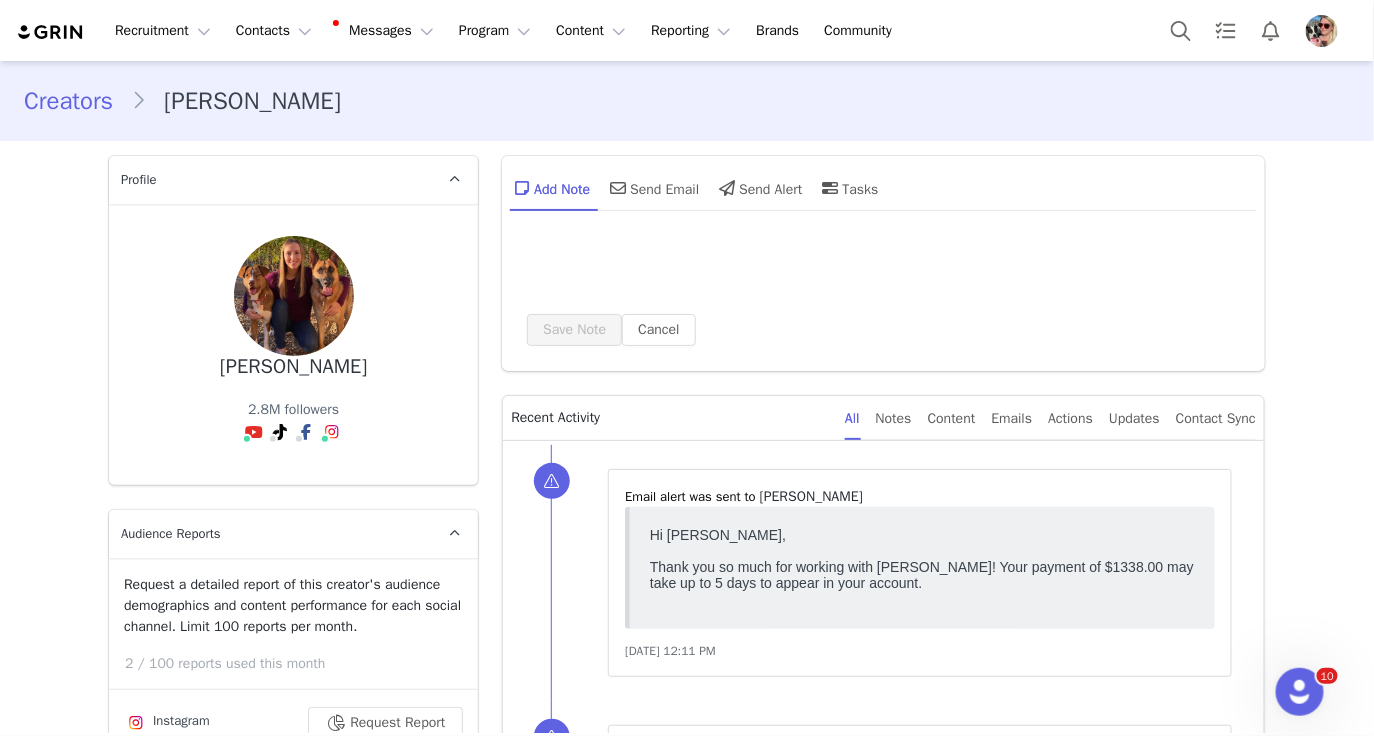 scroll, scrollTop: 0, scrollLeft: 0, axis: both 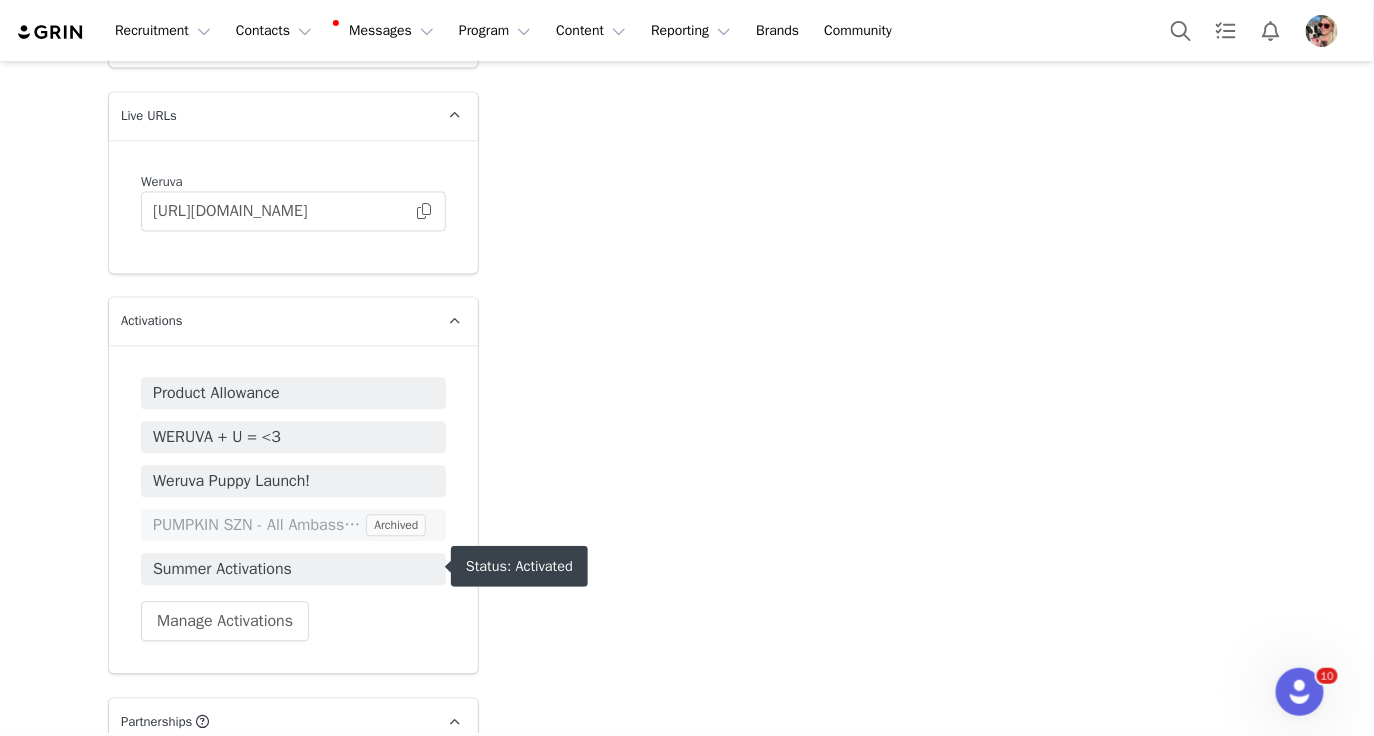 click on "Summer Activations" at bounding box center [293, 569] 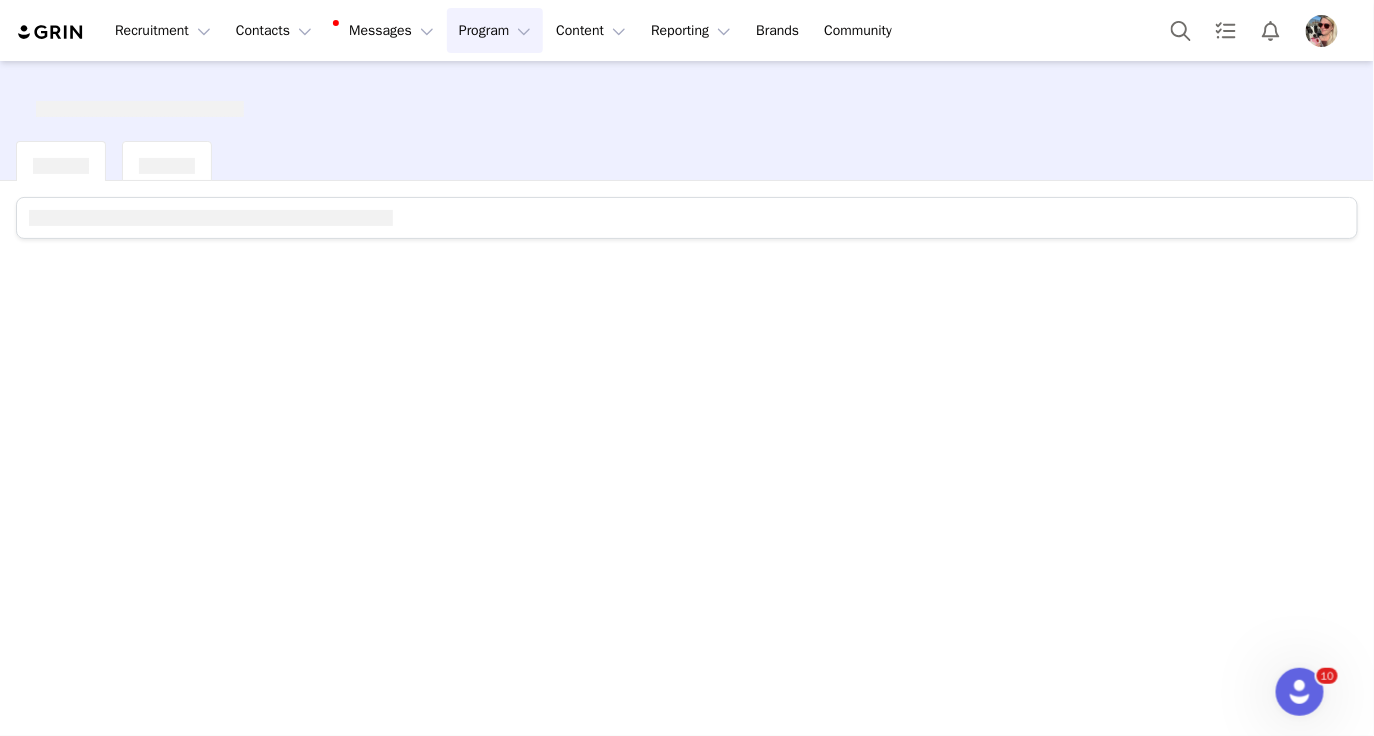 scroll, scrollTop: 0, scrollLeft: 0, axis: both 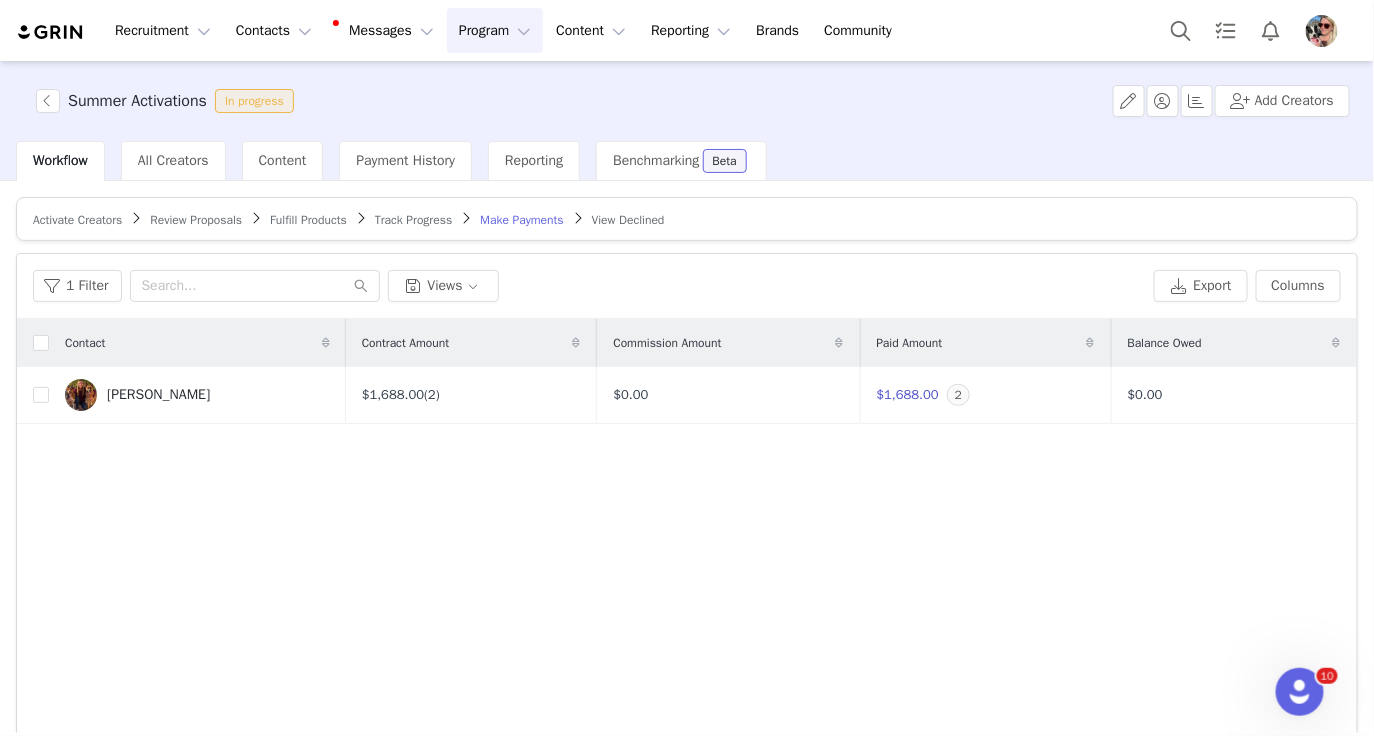 click on "Track Progress" at bounding box center [413, 220] 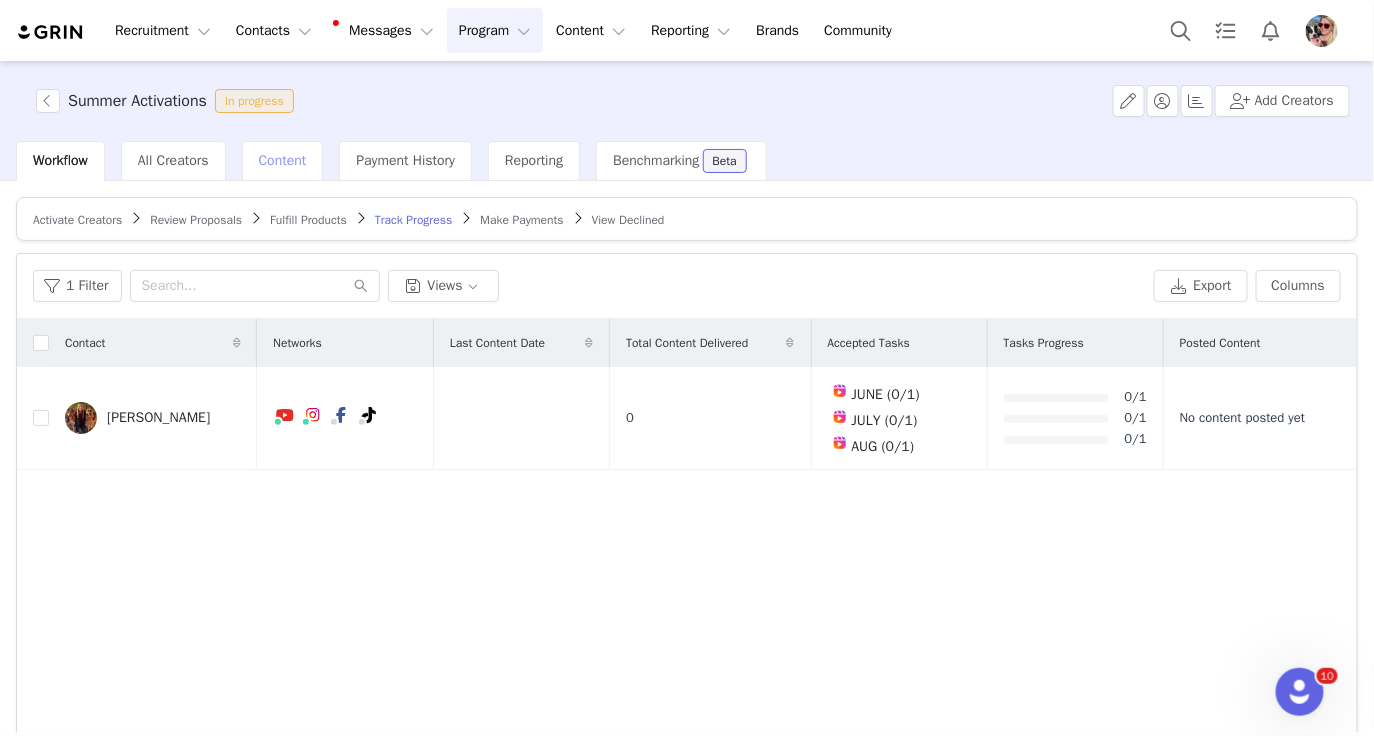 click on "Content" at bounding box center [283, 160] 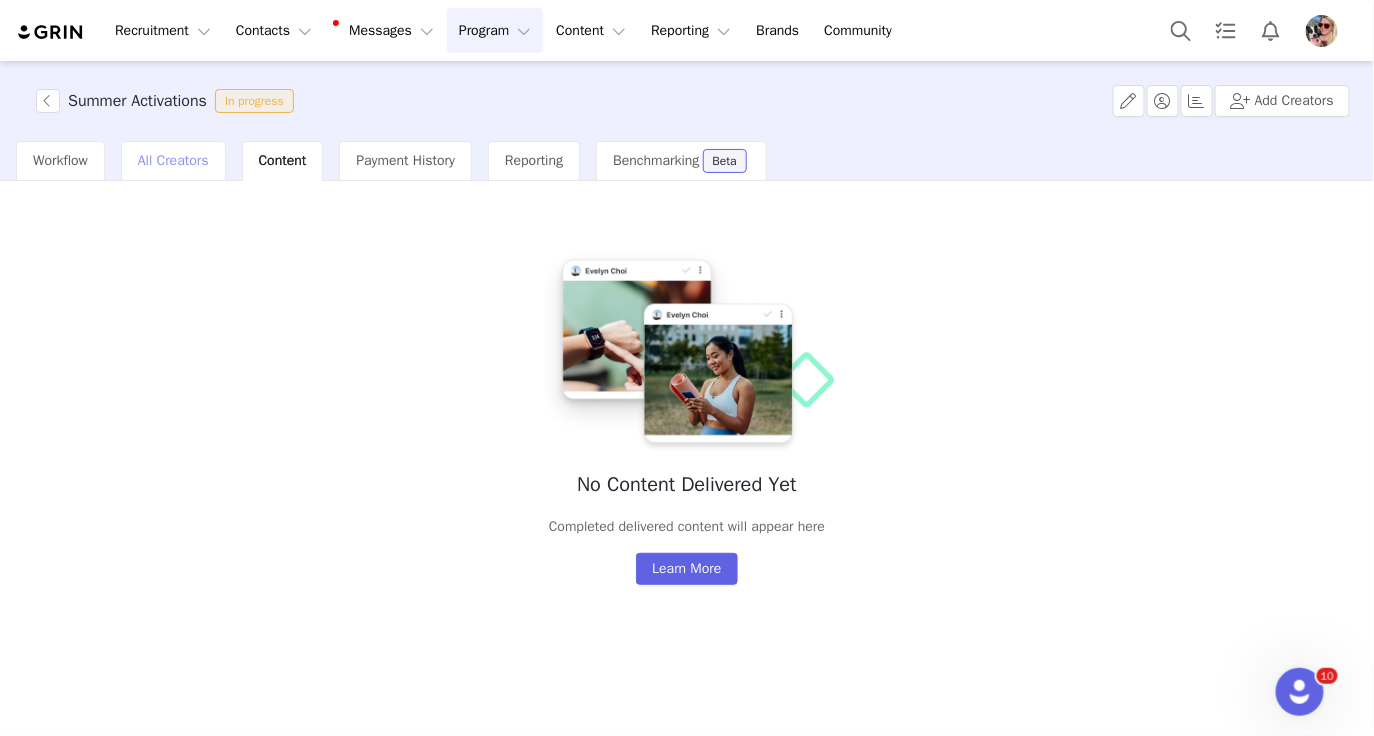 click on "All Creators" at bounding box center [173, 160] 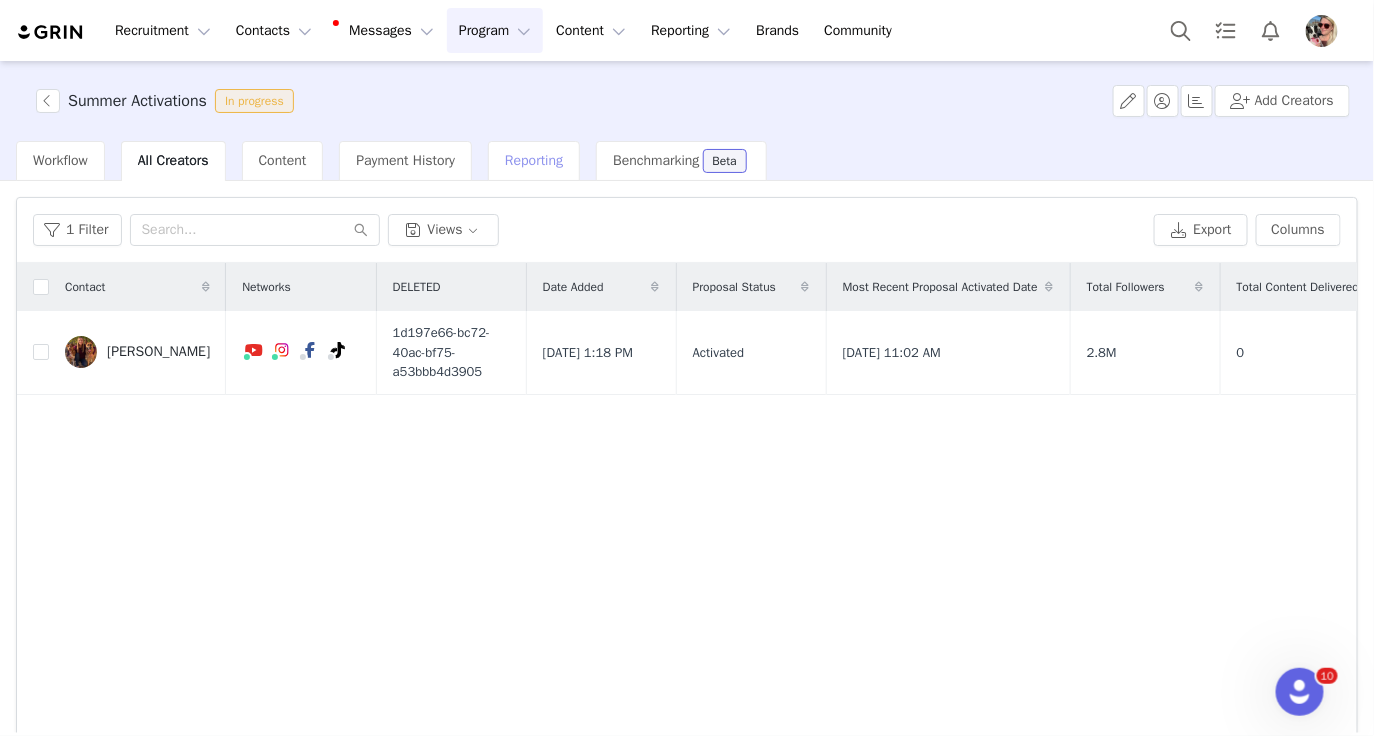 click on "Reporting" at bounding box center [534, 160] 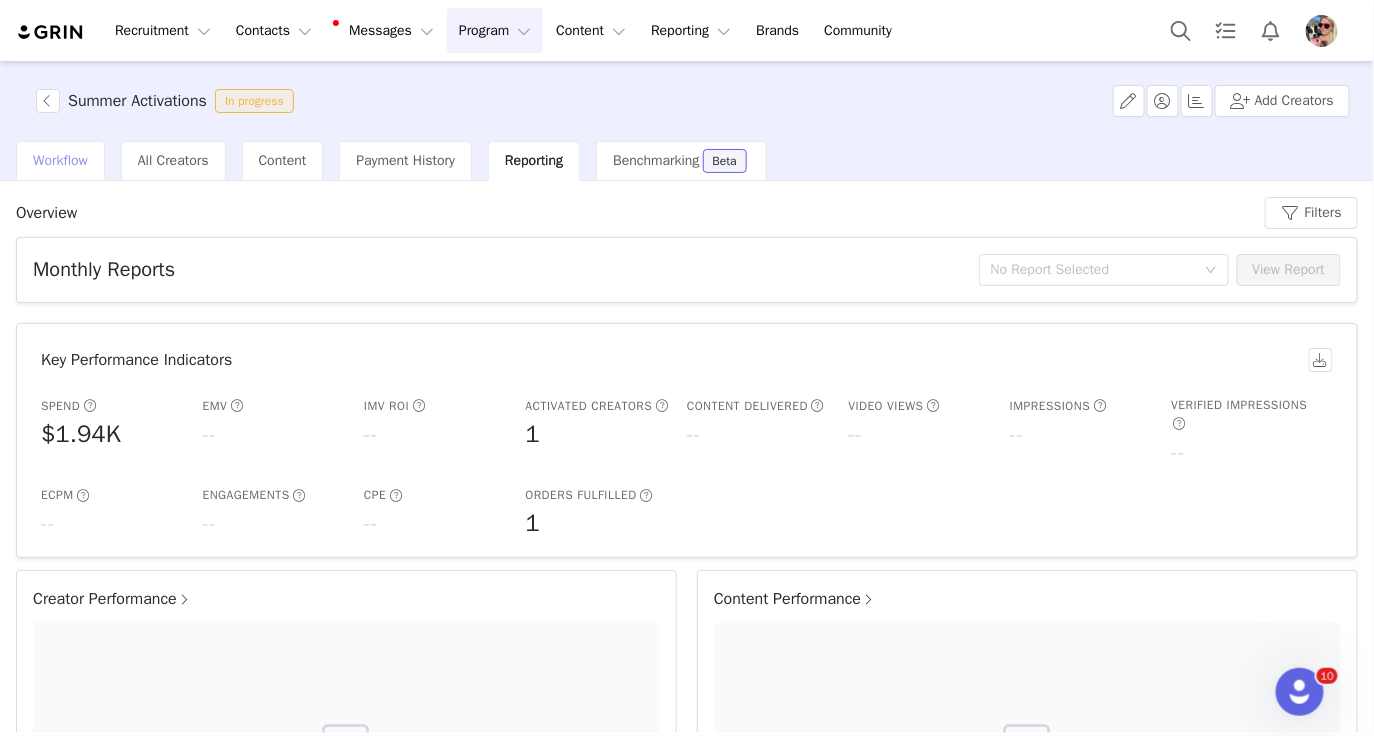 click on "Workflow" at bounding box center (60, 160) 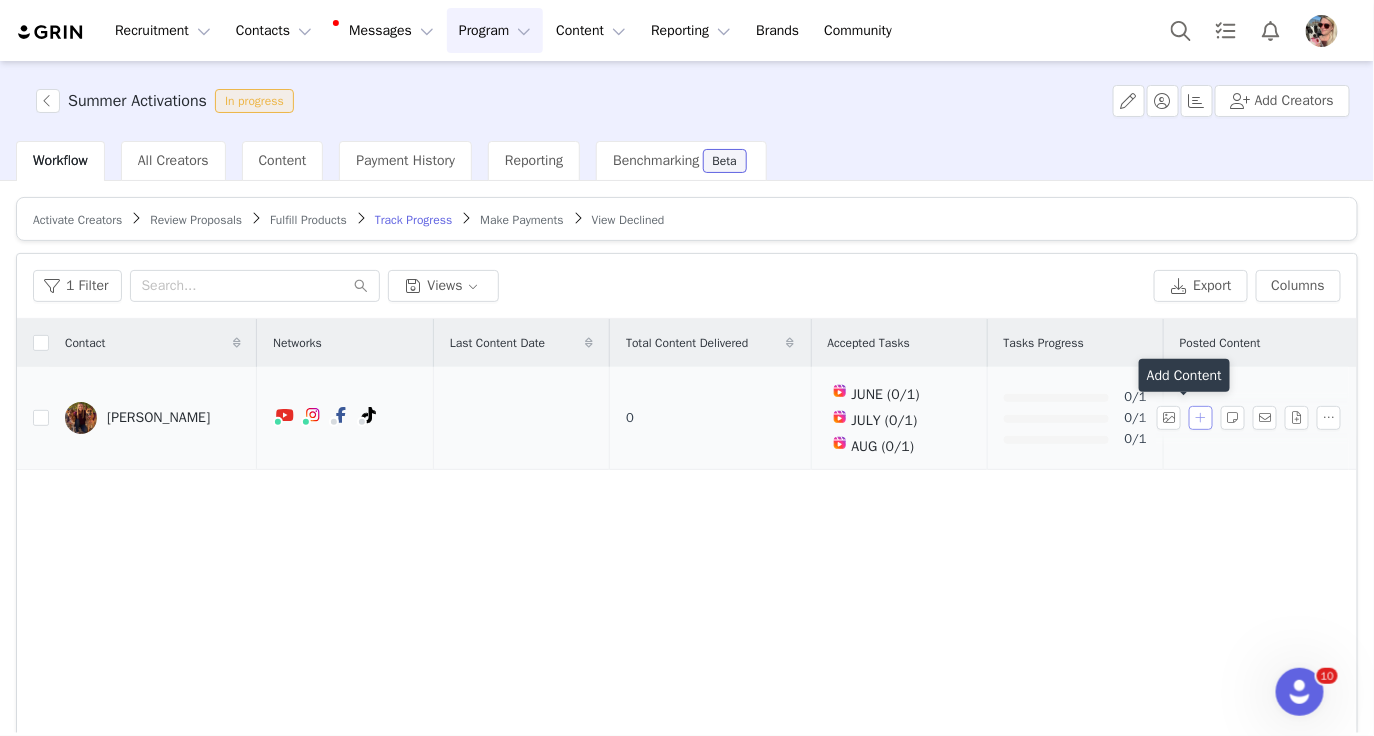 click at bounding box center (1201, 418) 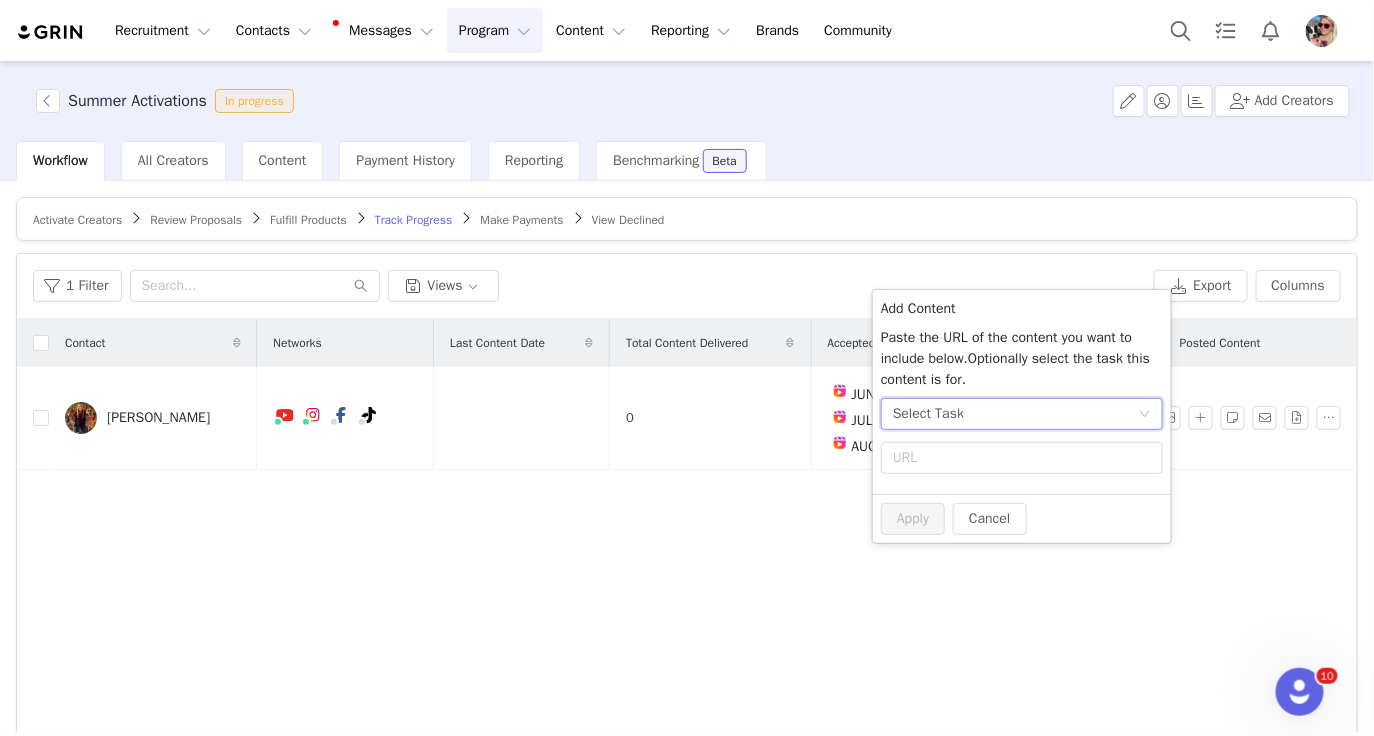 click on "Select Task" at bounding box center (928, 414) 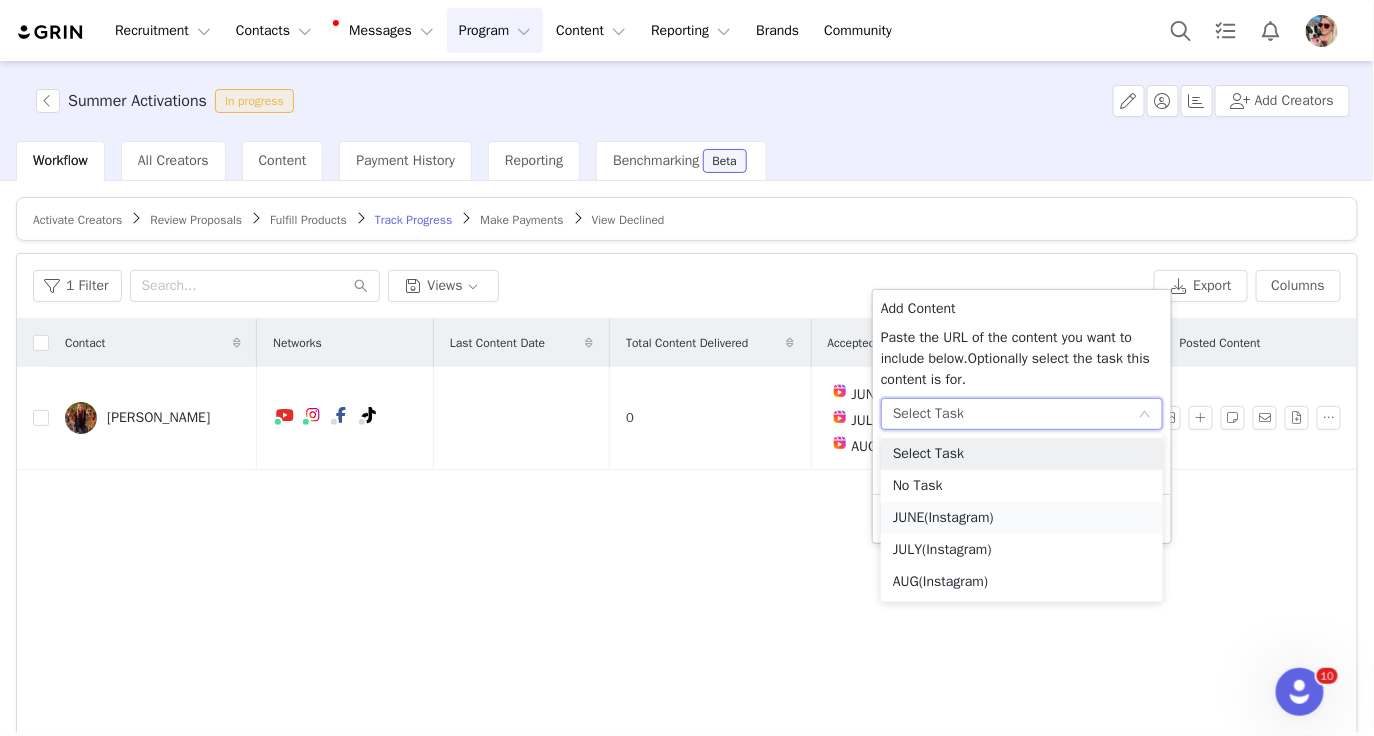 click on "(Instagram)" at bounding box center [959, 517] 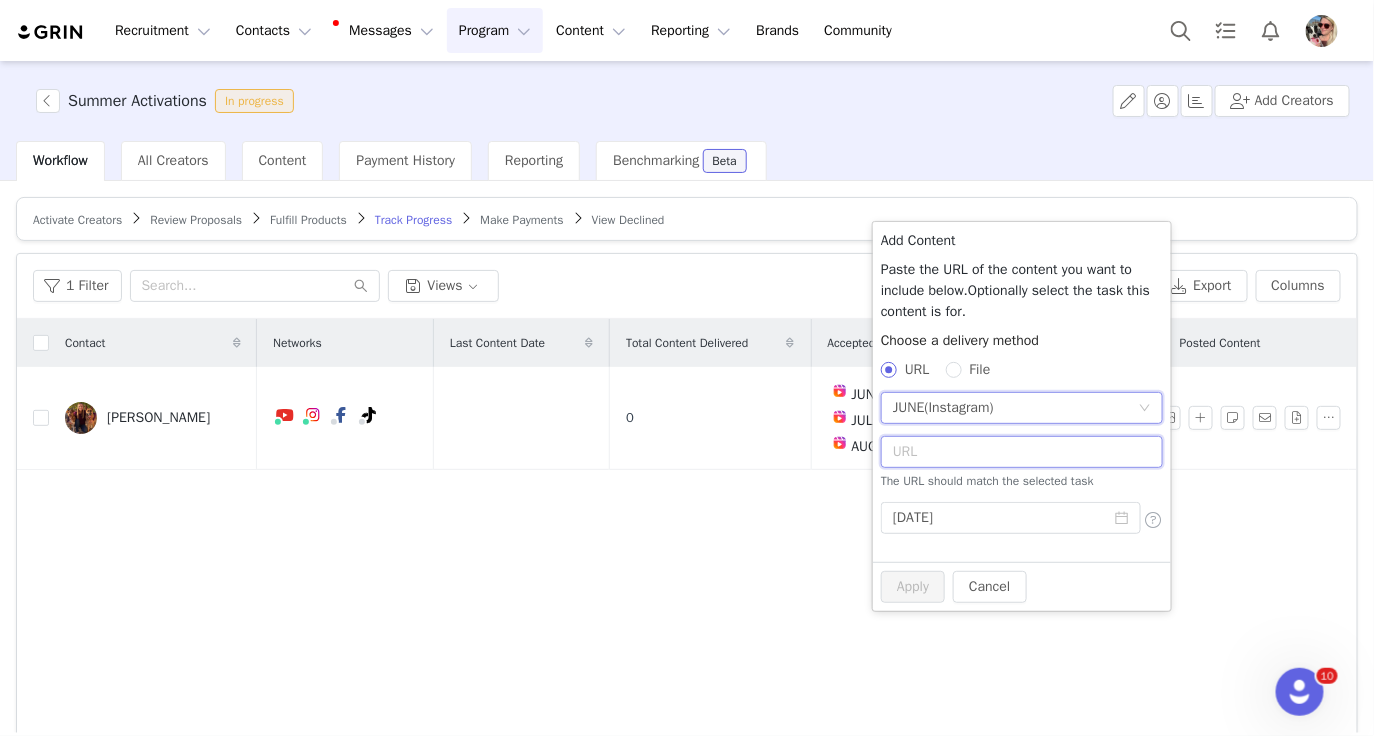 click at bounding box center [1022, 452] 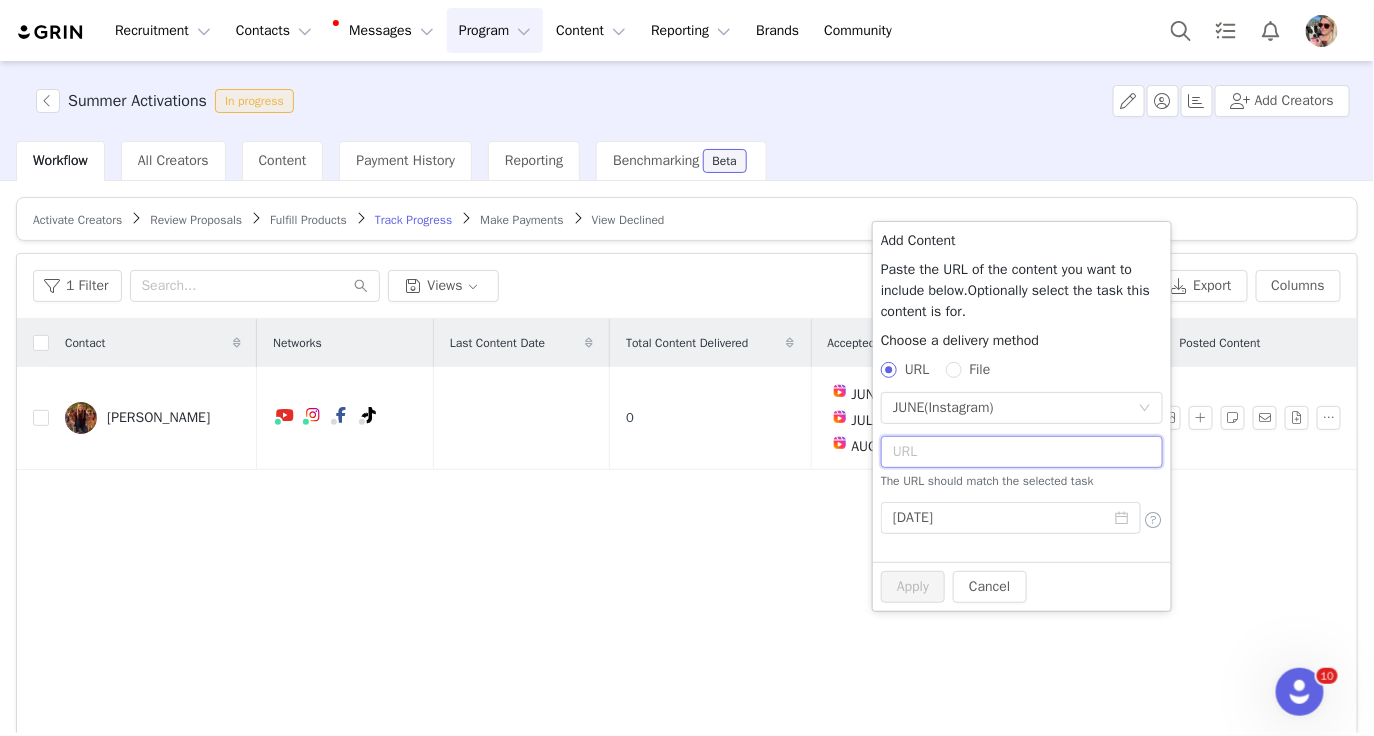 paste on "https://www.instagram.com/reel/DLqKjoUh-Gm/?utm_source=ig_web_copy_link&igsh=MzRlODBiNWFlZA==" 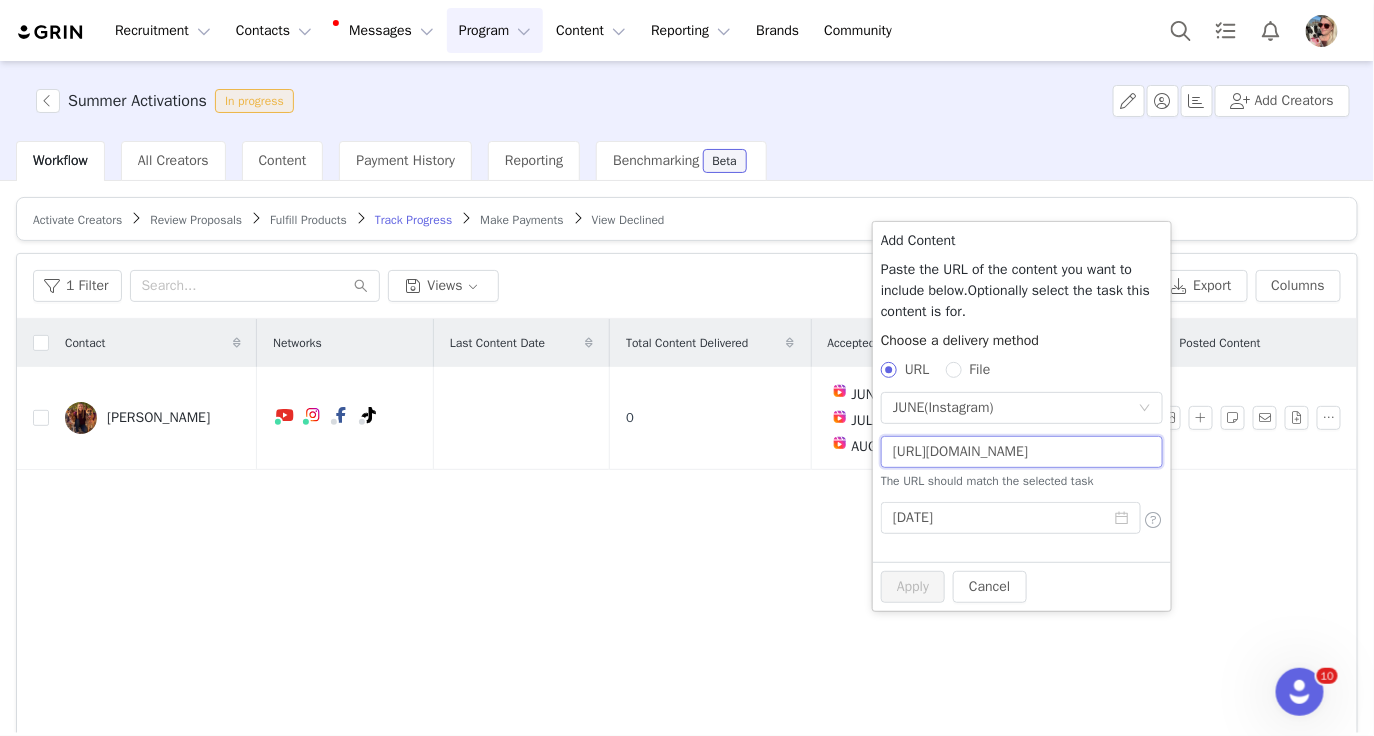 scroll, scrollTop: 0, scrollLeft: 433, axis: horizontal 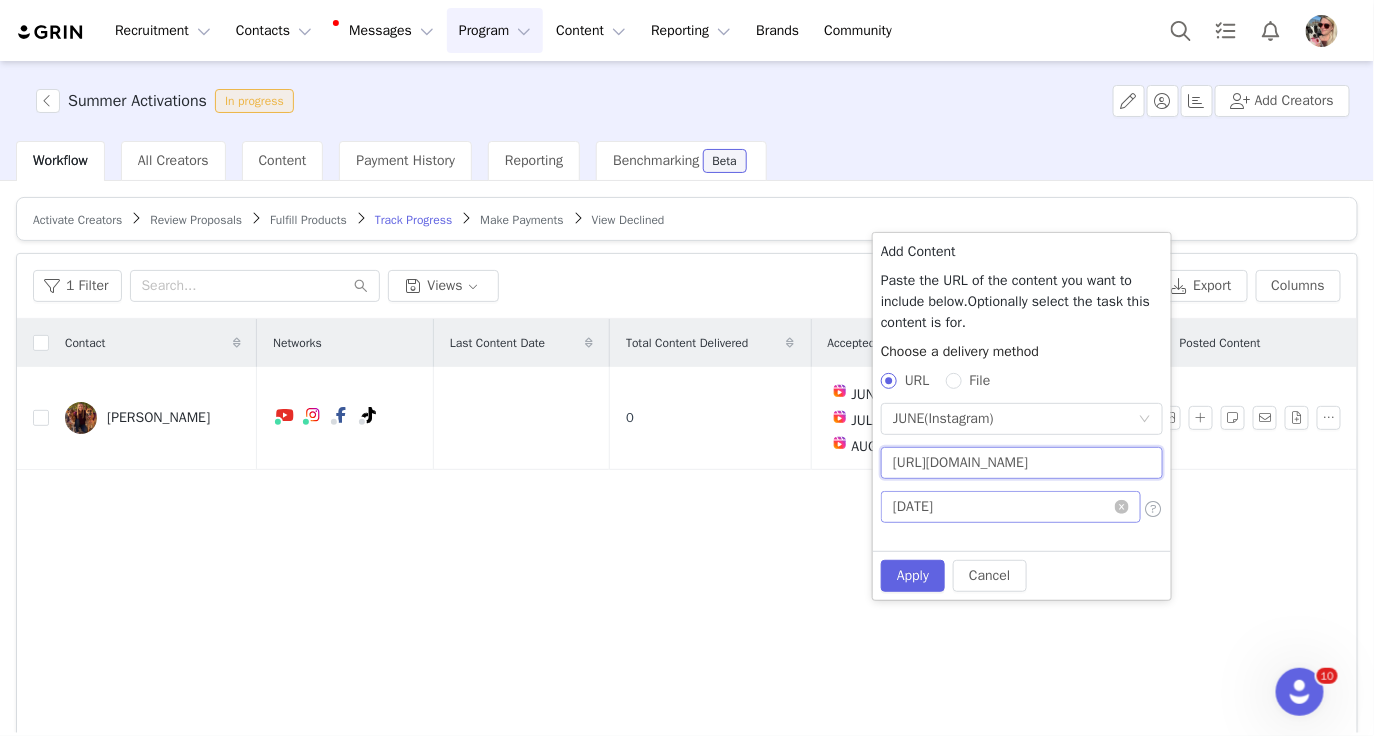 type on "https://www.instagram.com/reel/DLqKjoUh-Gm/?utm_source=ig_web_copy_link&igsh=MzRlODBiNWFlZA==" 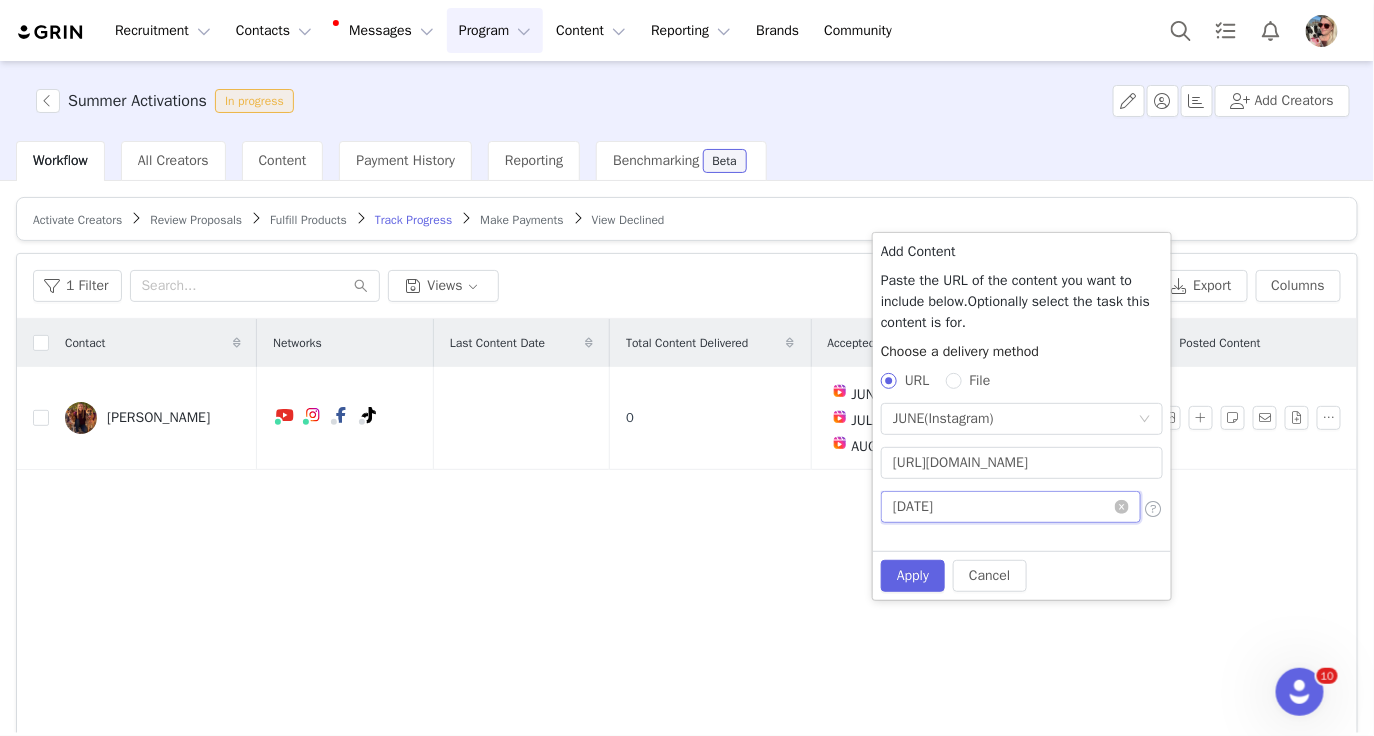 click on "[DATE]" at bounding box center (1011, 507) 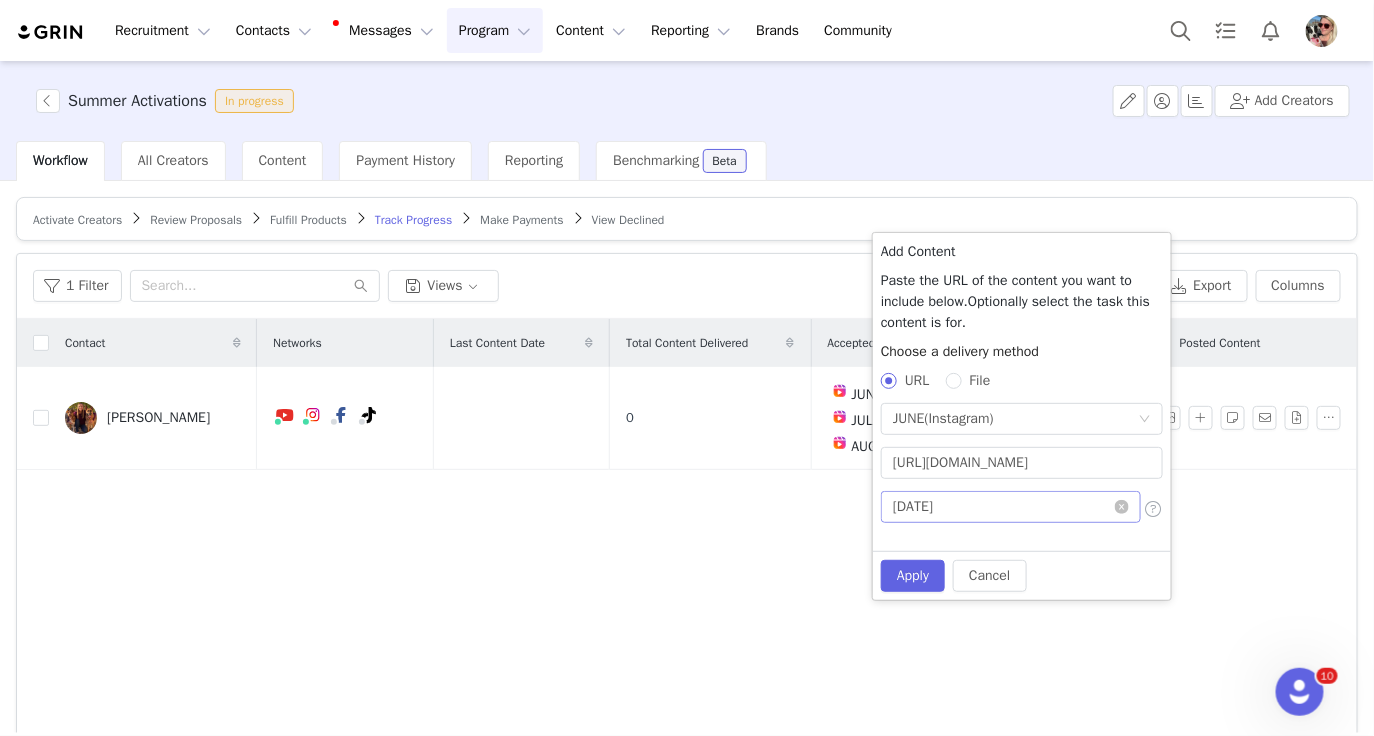 scroll, scrollTop: 0, scrollLeft: 0, axis: both 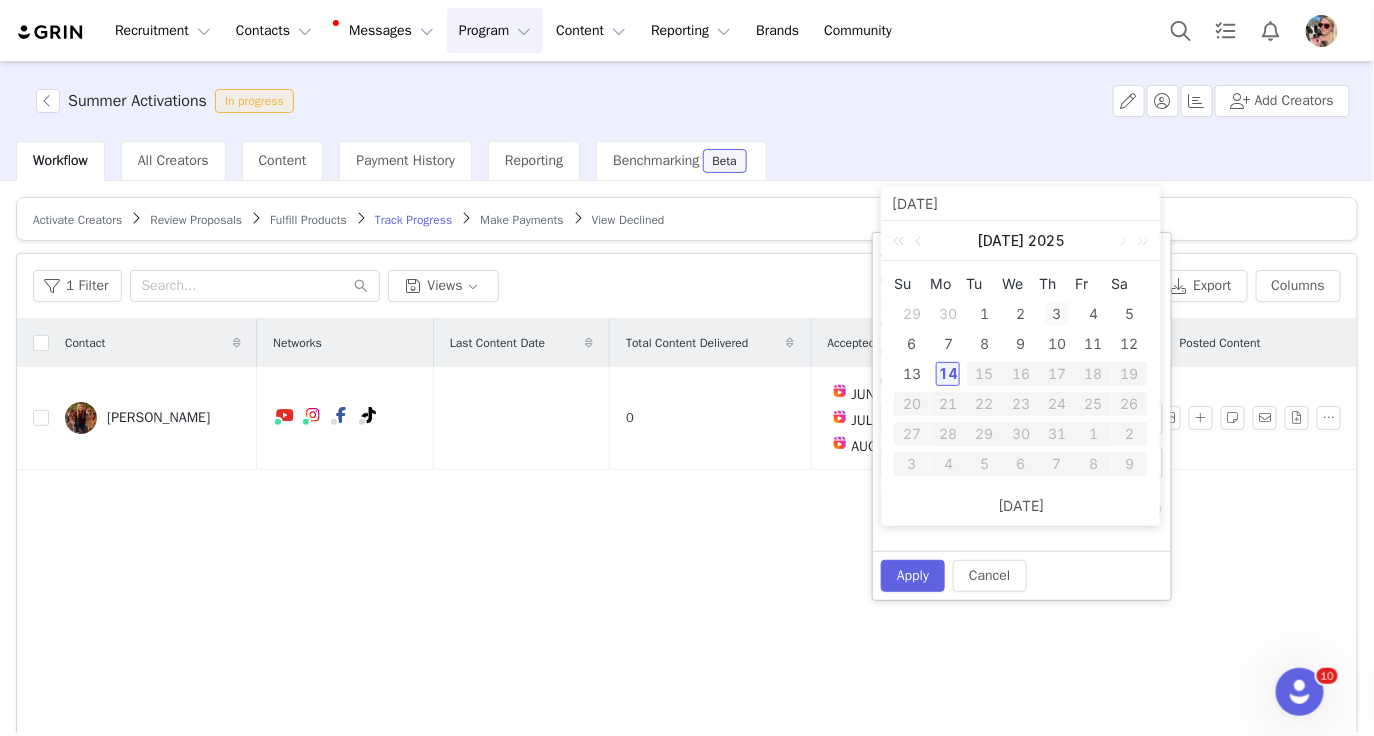 click on "3" at bounding box center (1057, 314) 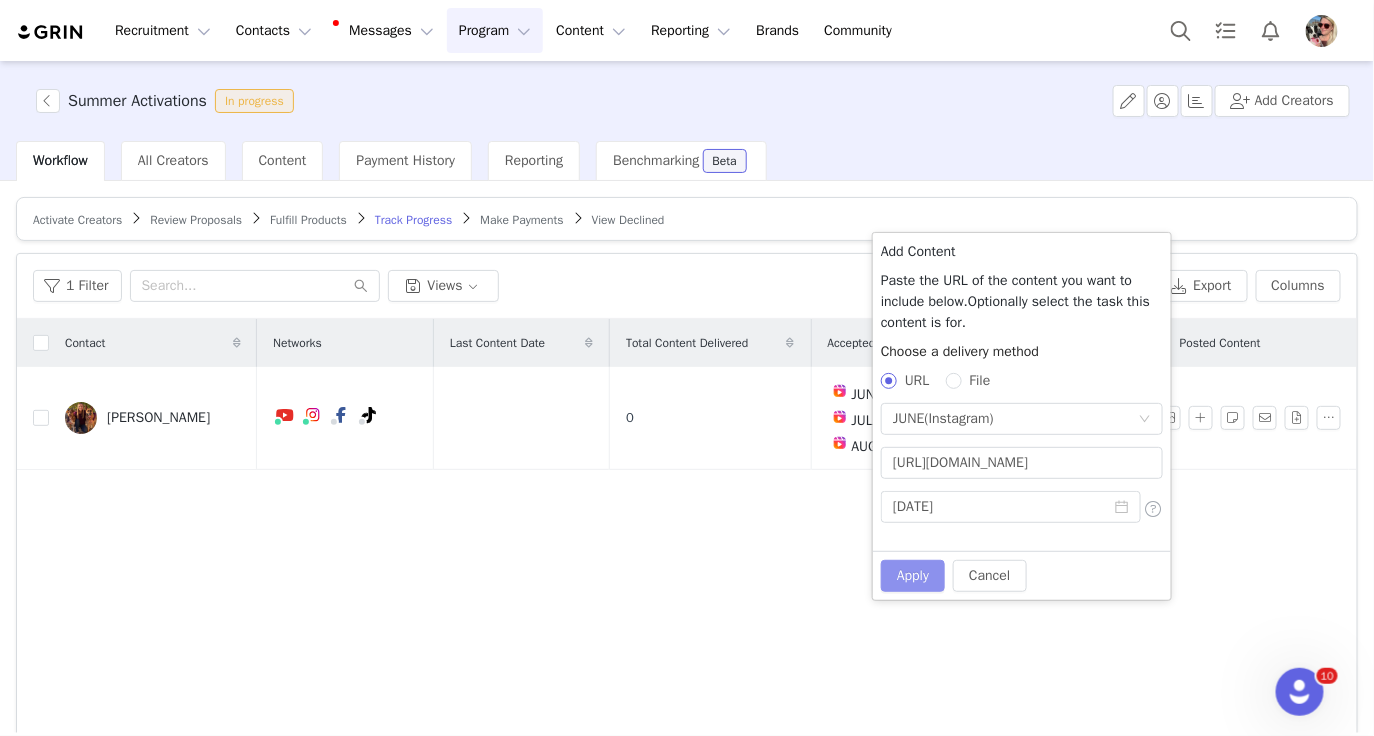 click on "Apply" at bounding box center [913, 576] 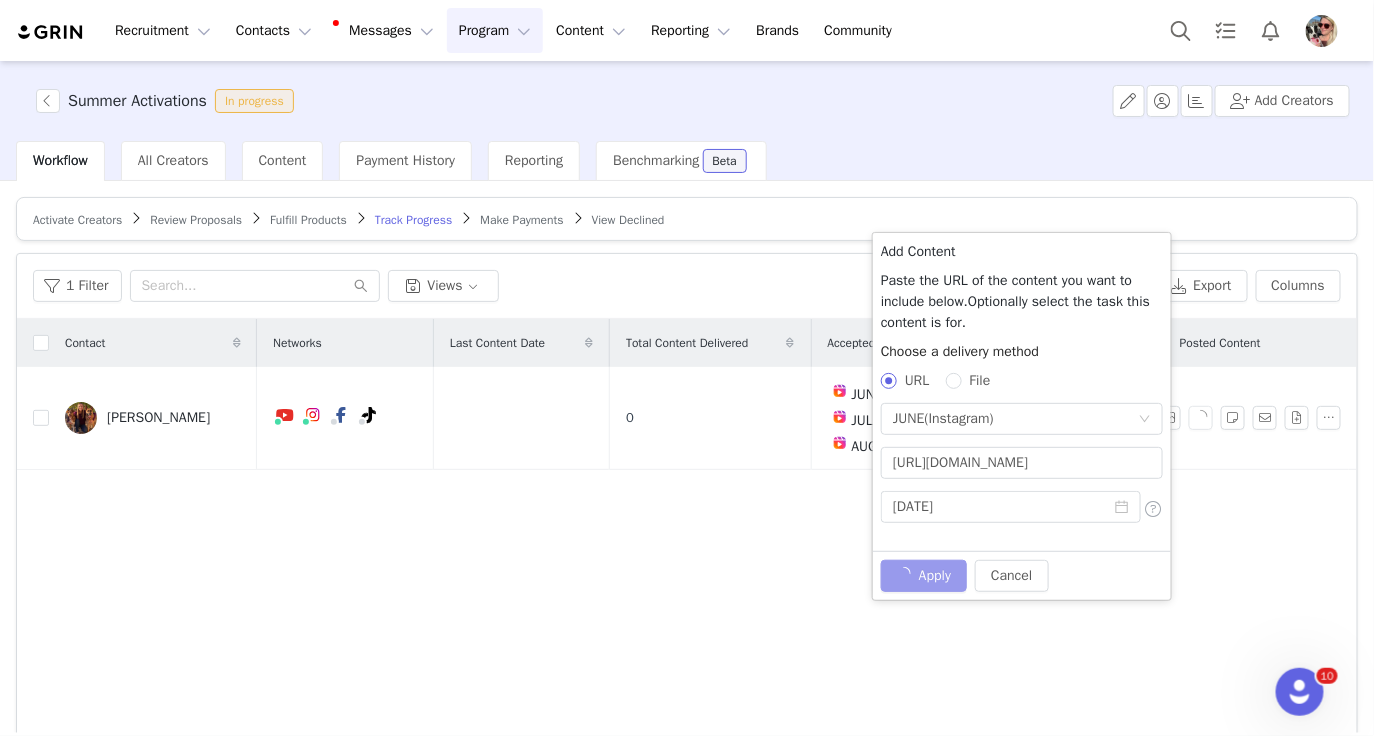 type 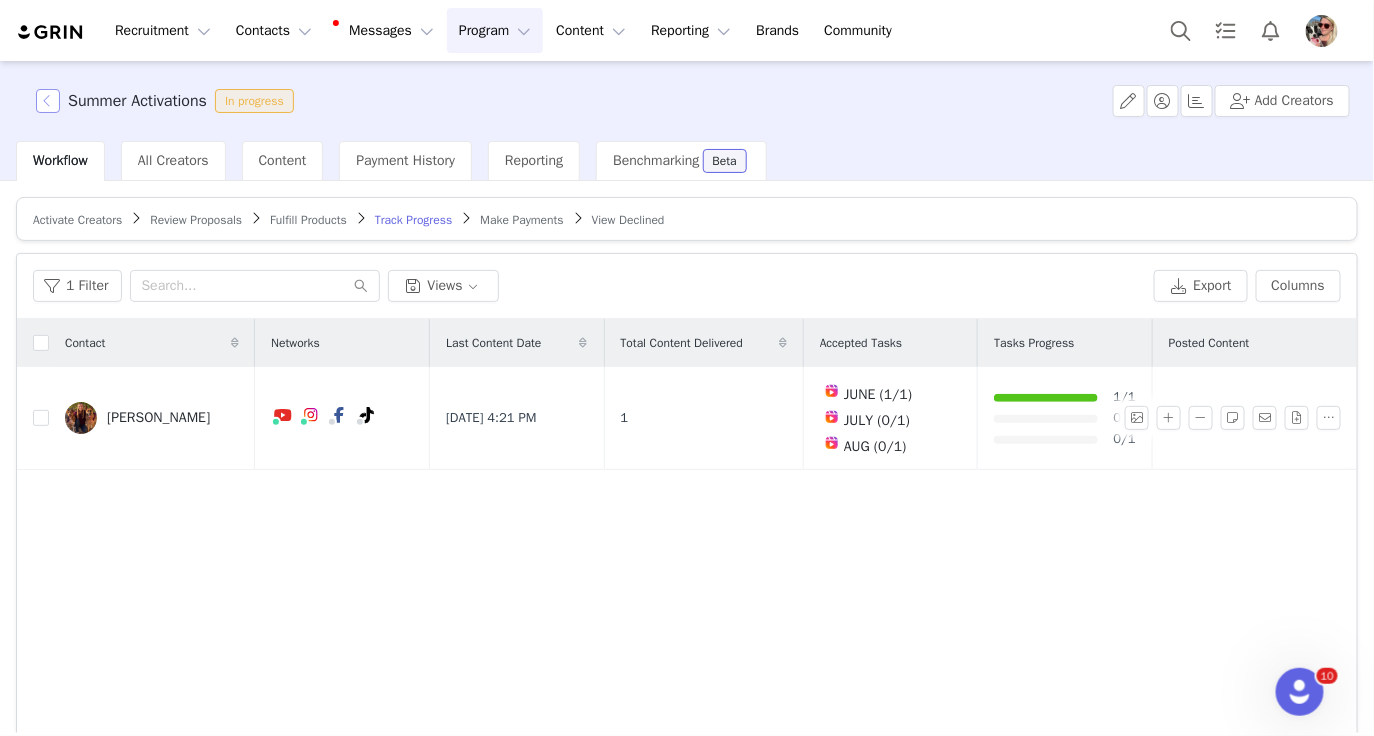 click at bounding box center [48, 101] 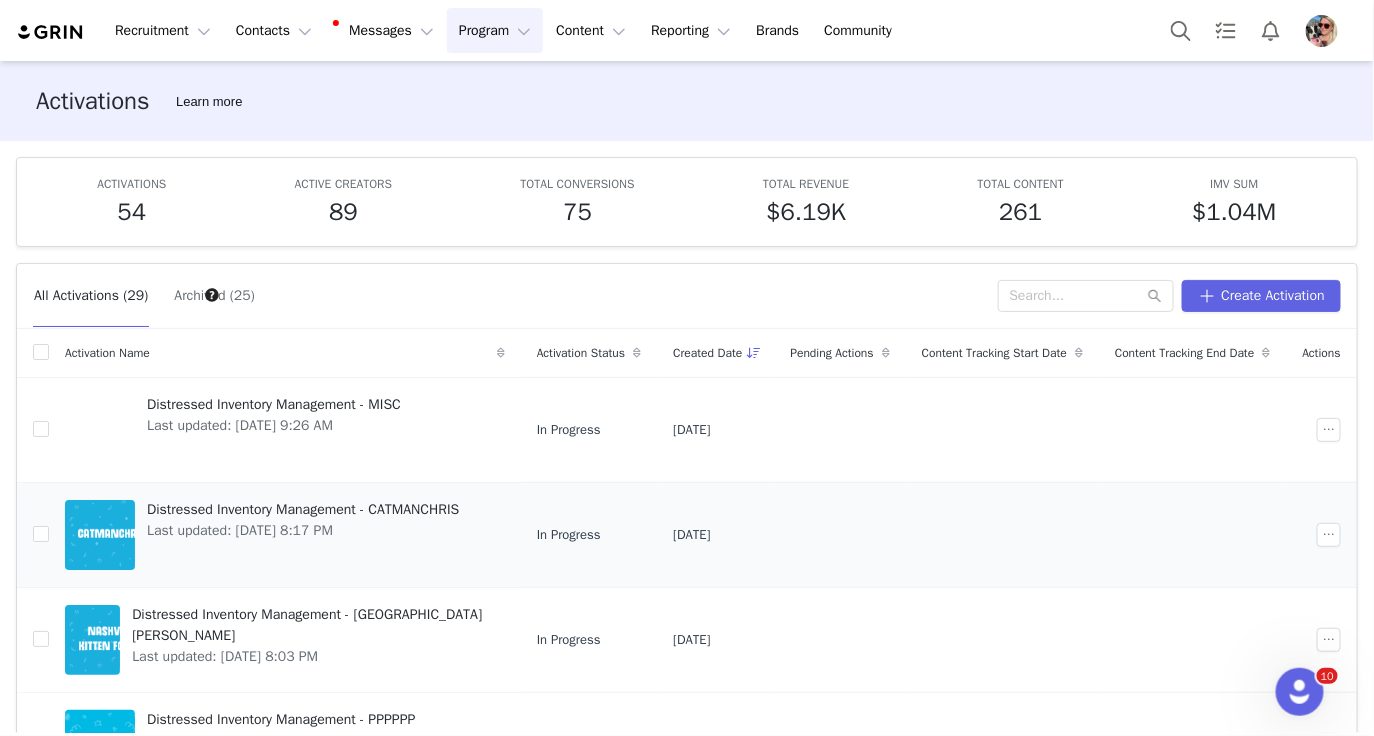 scroll, scrollTop: 660, scrollLeft: 0, axis: vertical 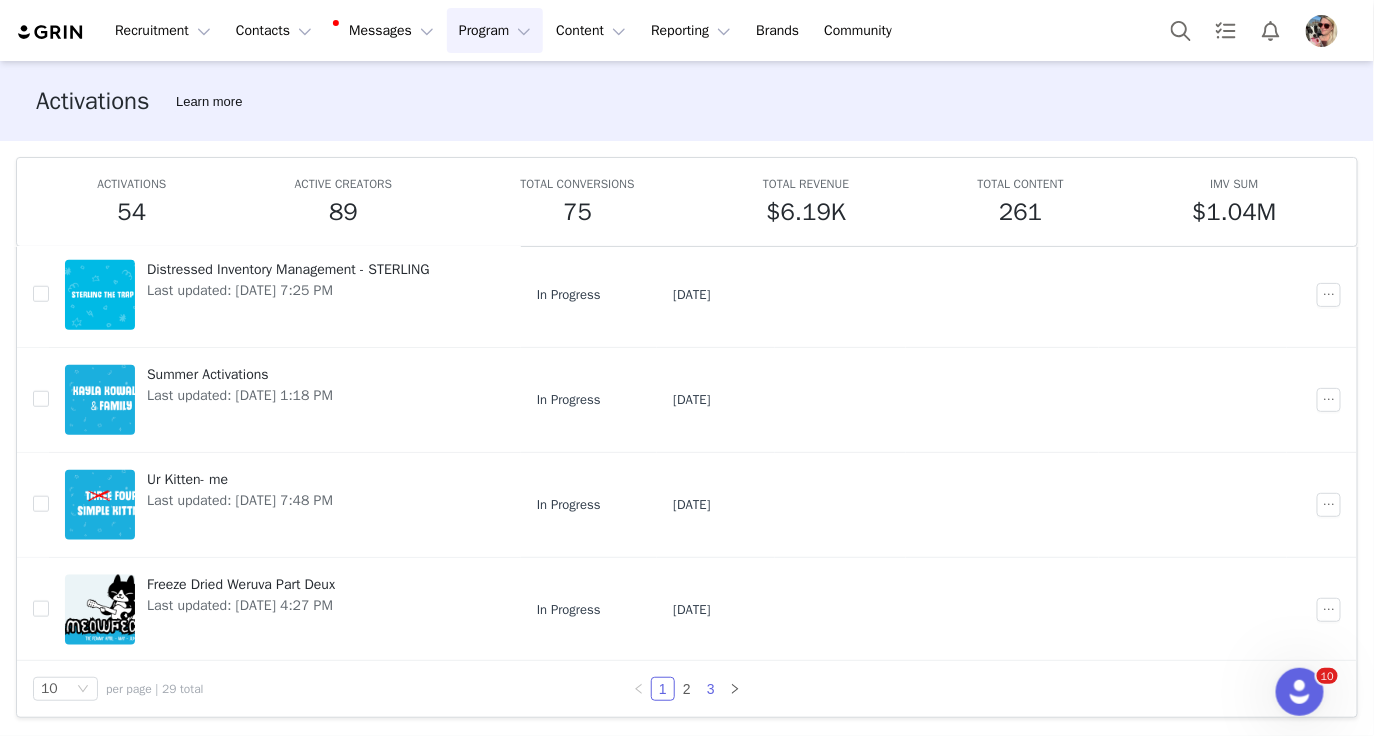 click on "3" at bounding box center [711, 689] 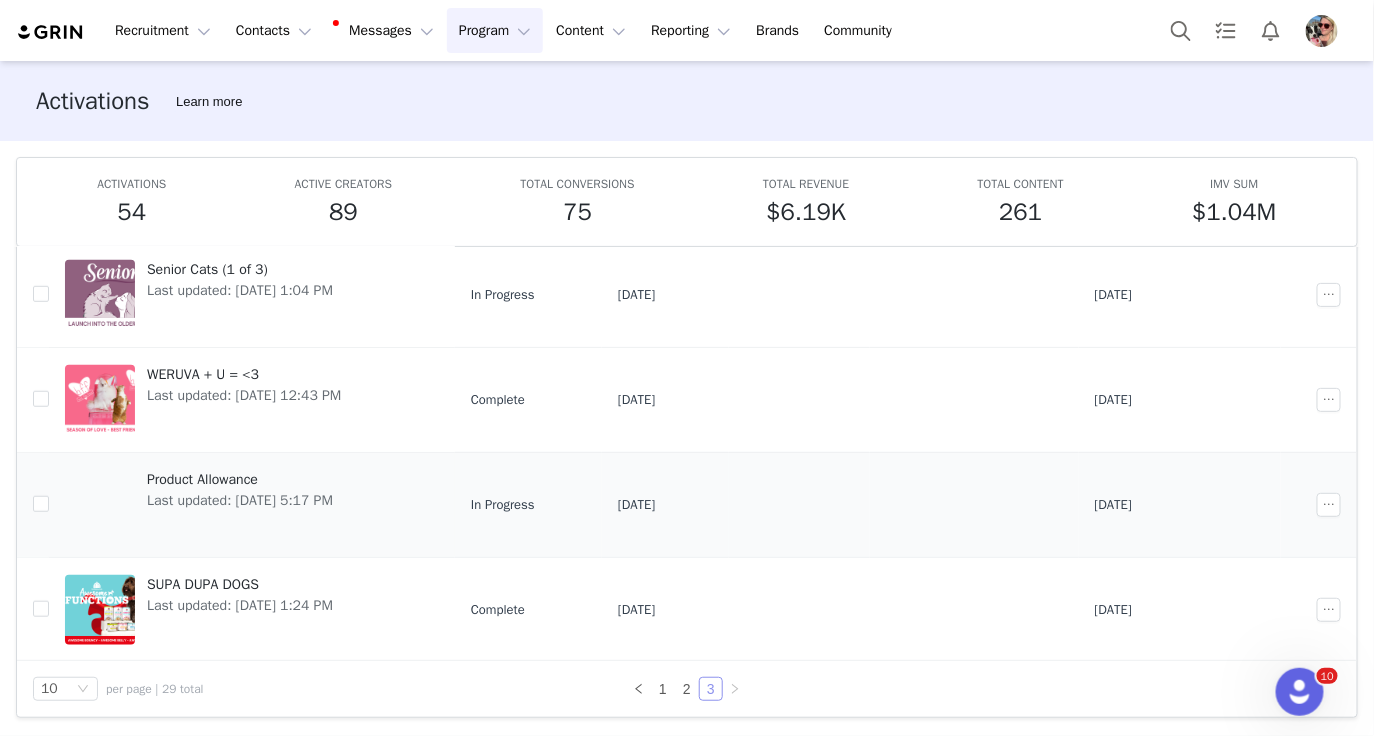 scroll, scrollTop: 0, scrollLeft: 0, axis: both 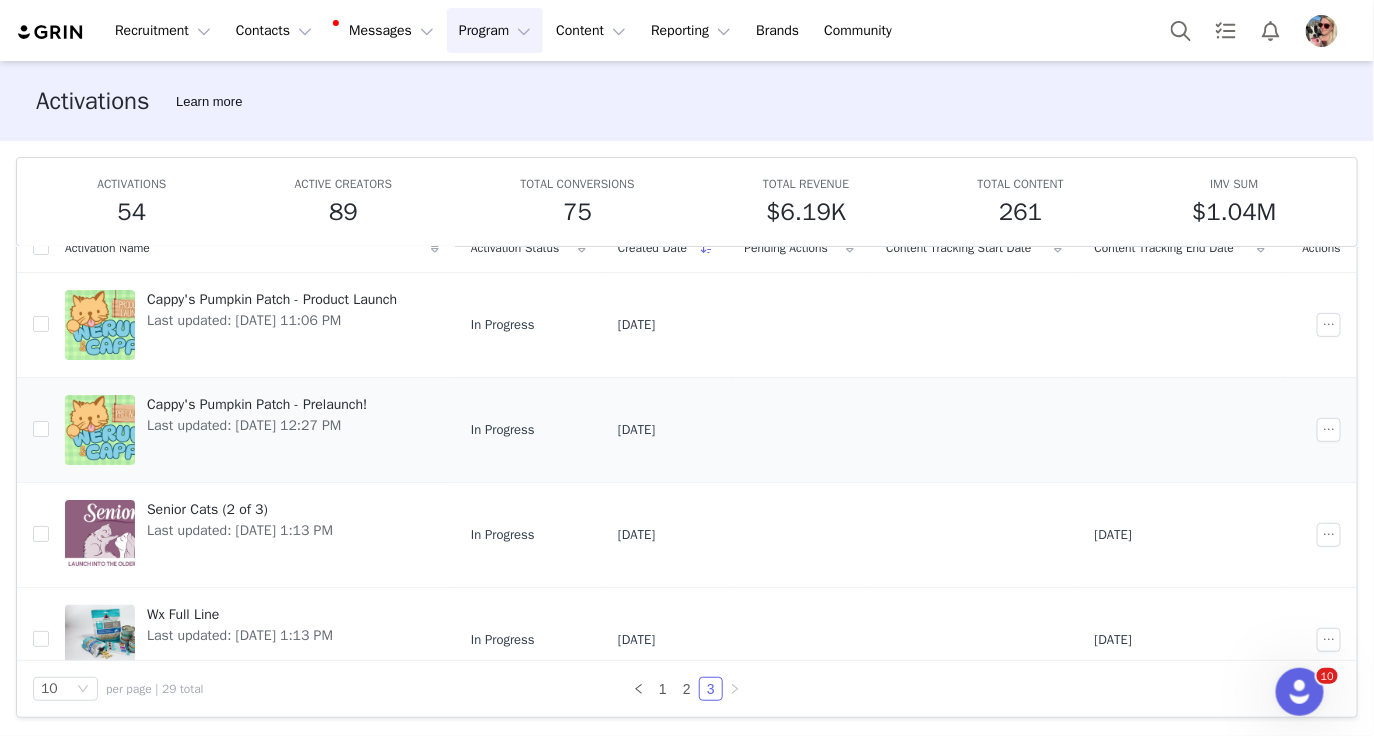 click on "Cappy's Pumpkin Patch - Prelaunch!" at bounding box center (257, 404) 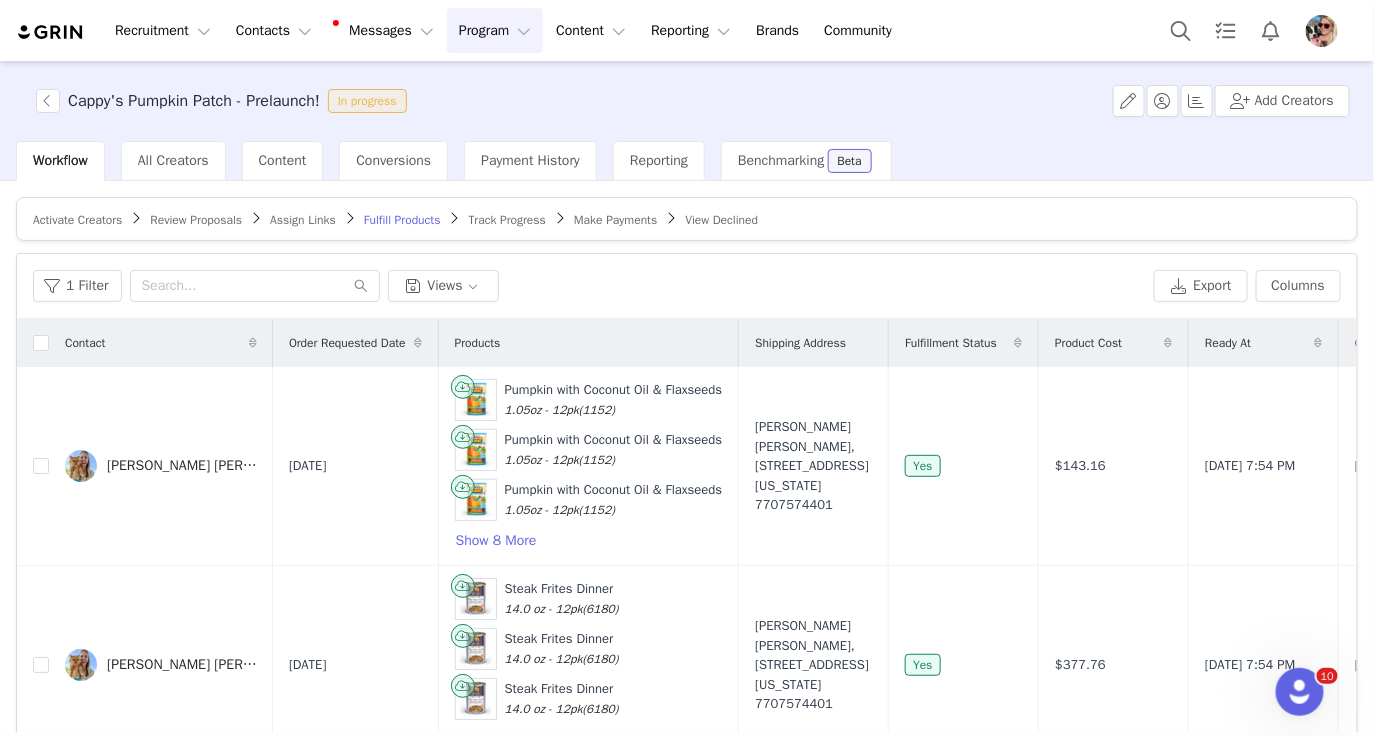 click on "Track Progress" at bounding box center [507, 220] 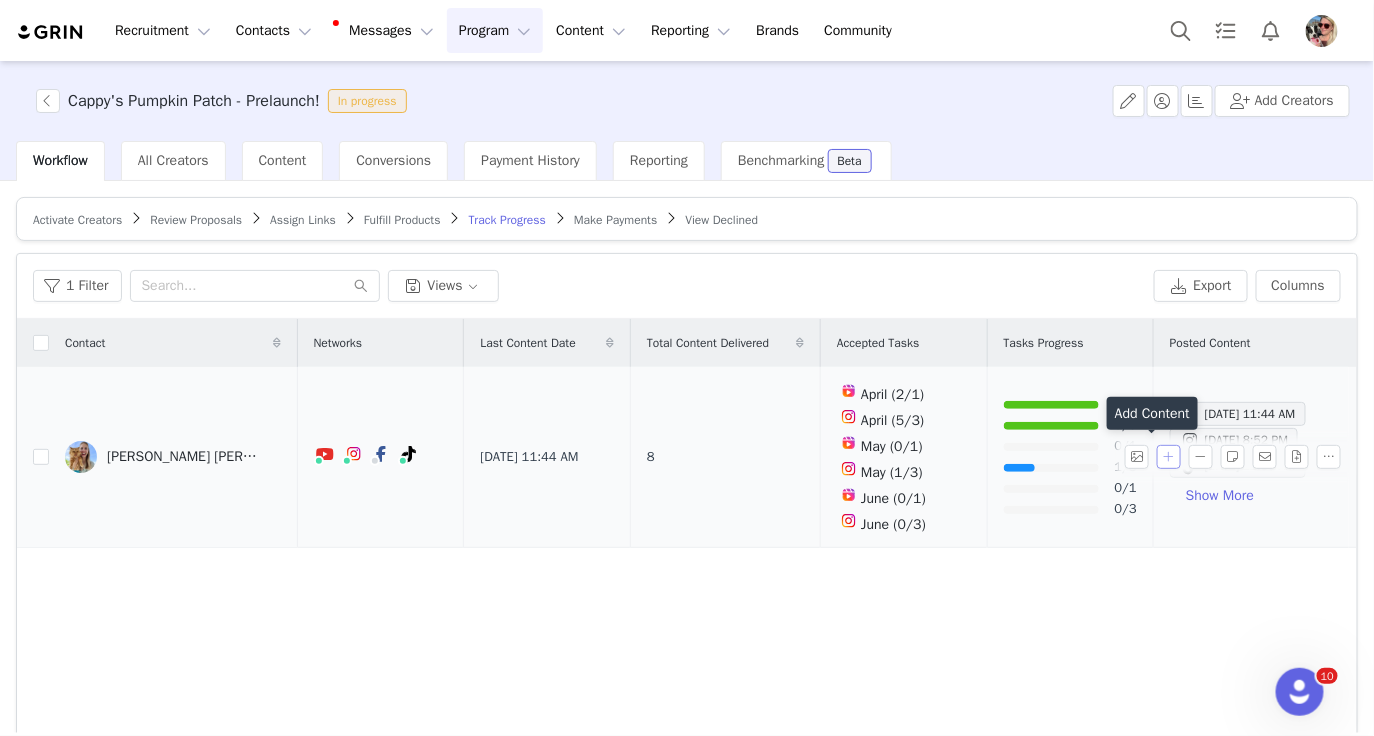 click at bounding box center (1169, 457) 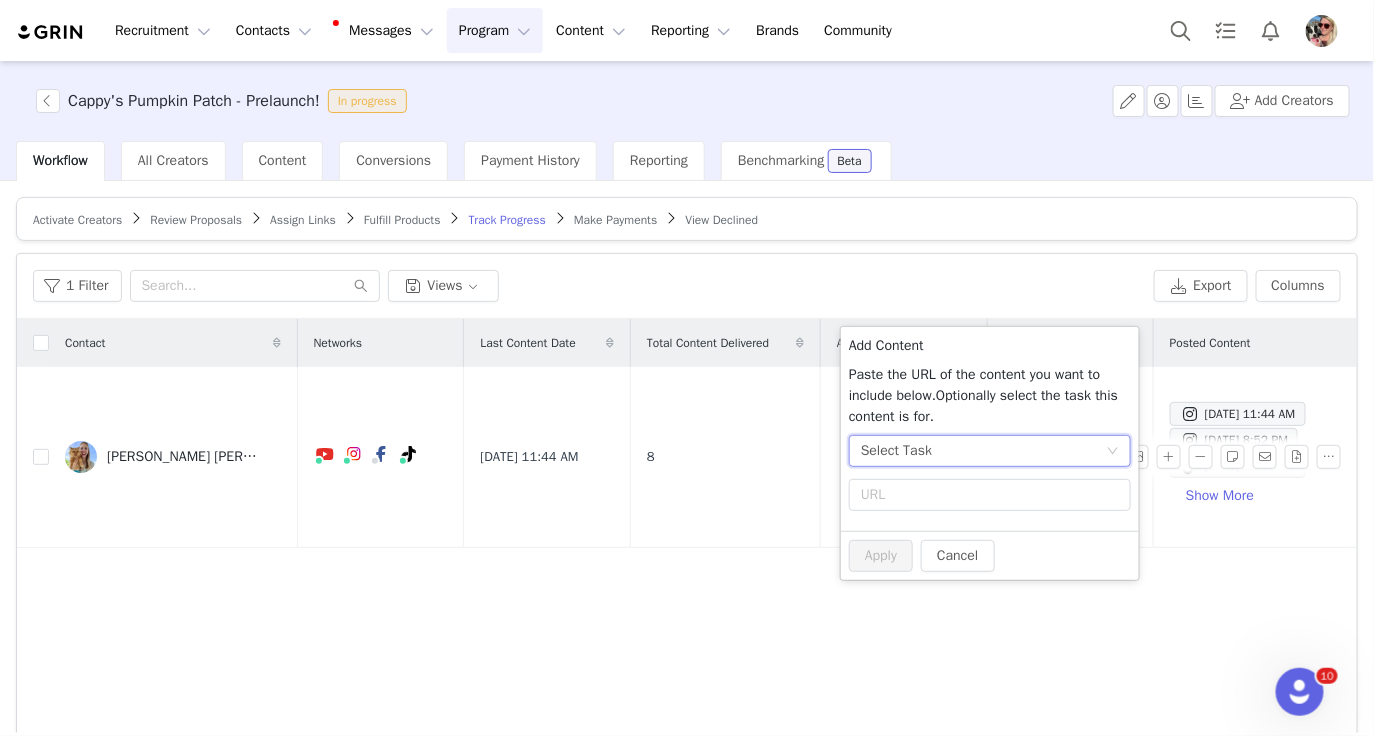 click on "Select Task" at bounding box center [983, 451] 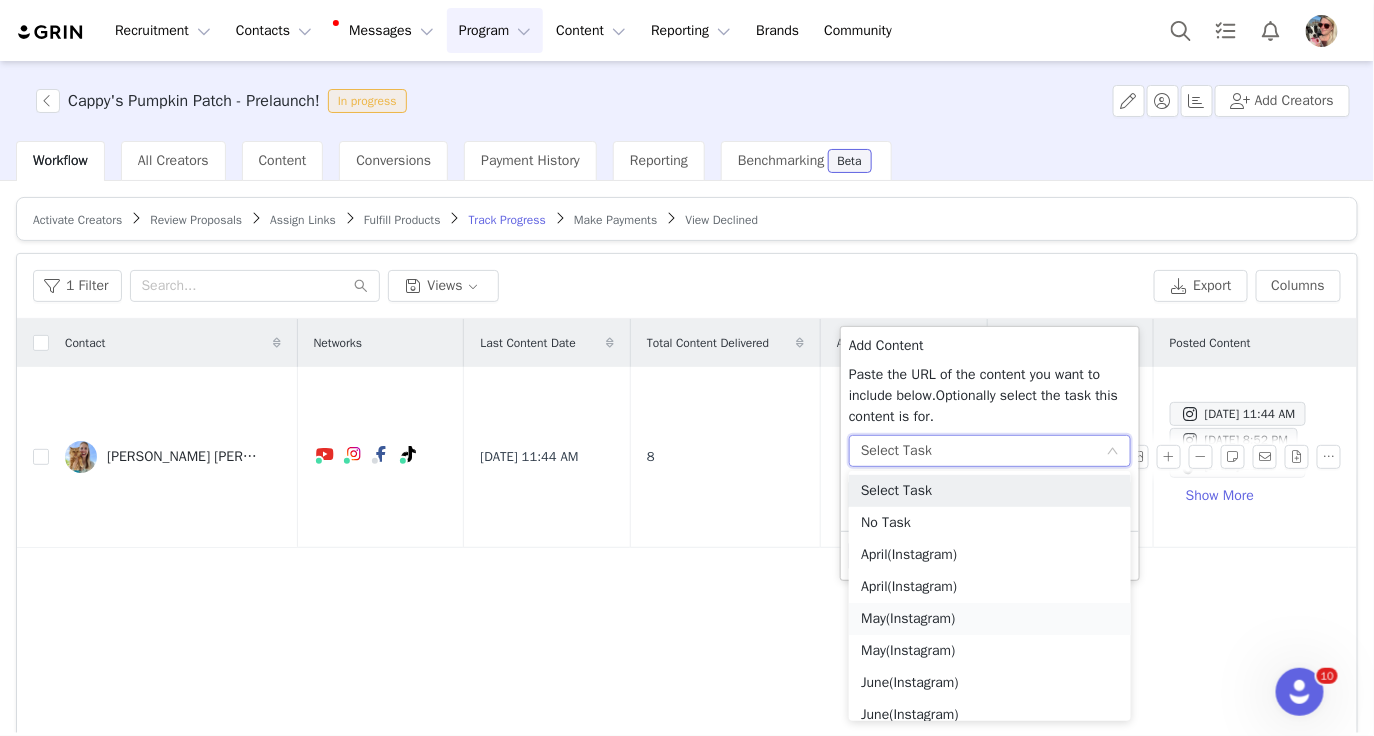 click on "(Instagram)" at bounding box center (920, 618) 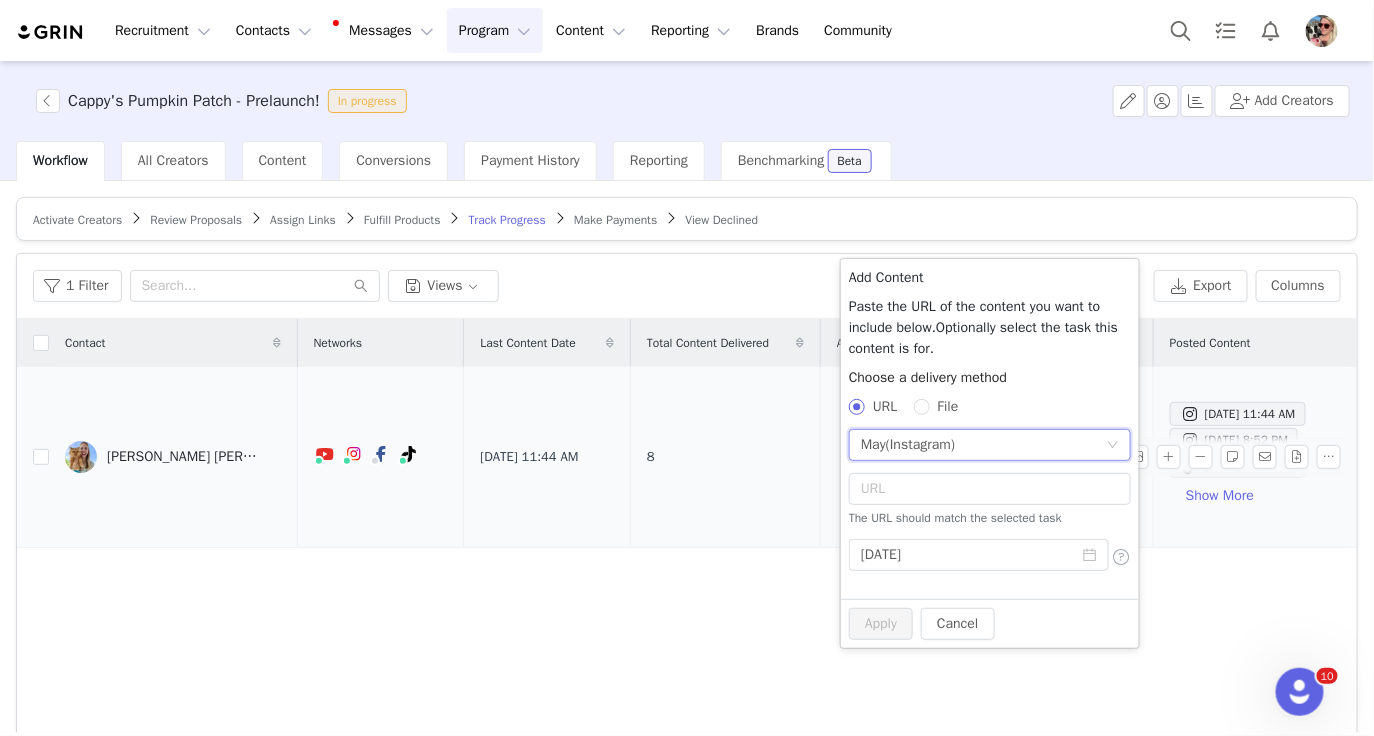click on "8" at bounding box center [725, 457] 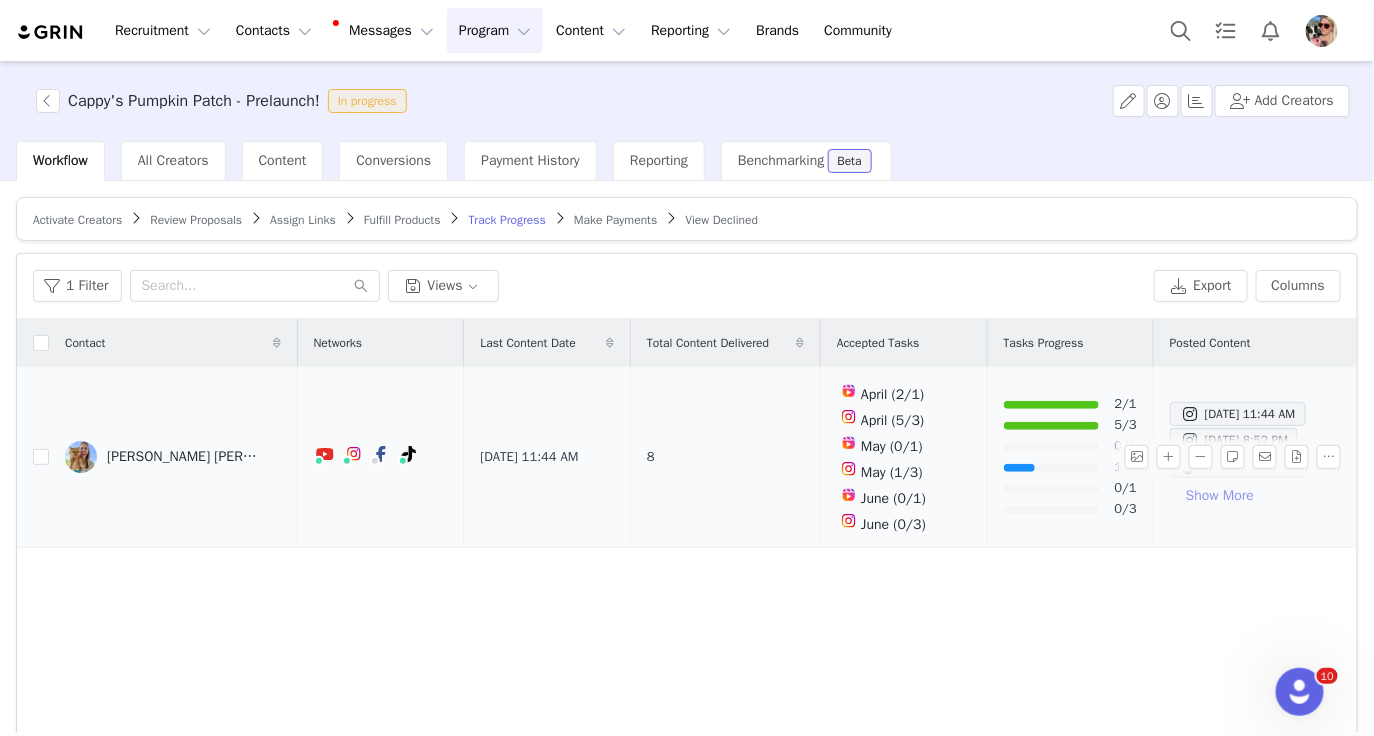click on "Show More" at bounding box center (1220, 496) 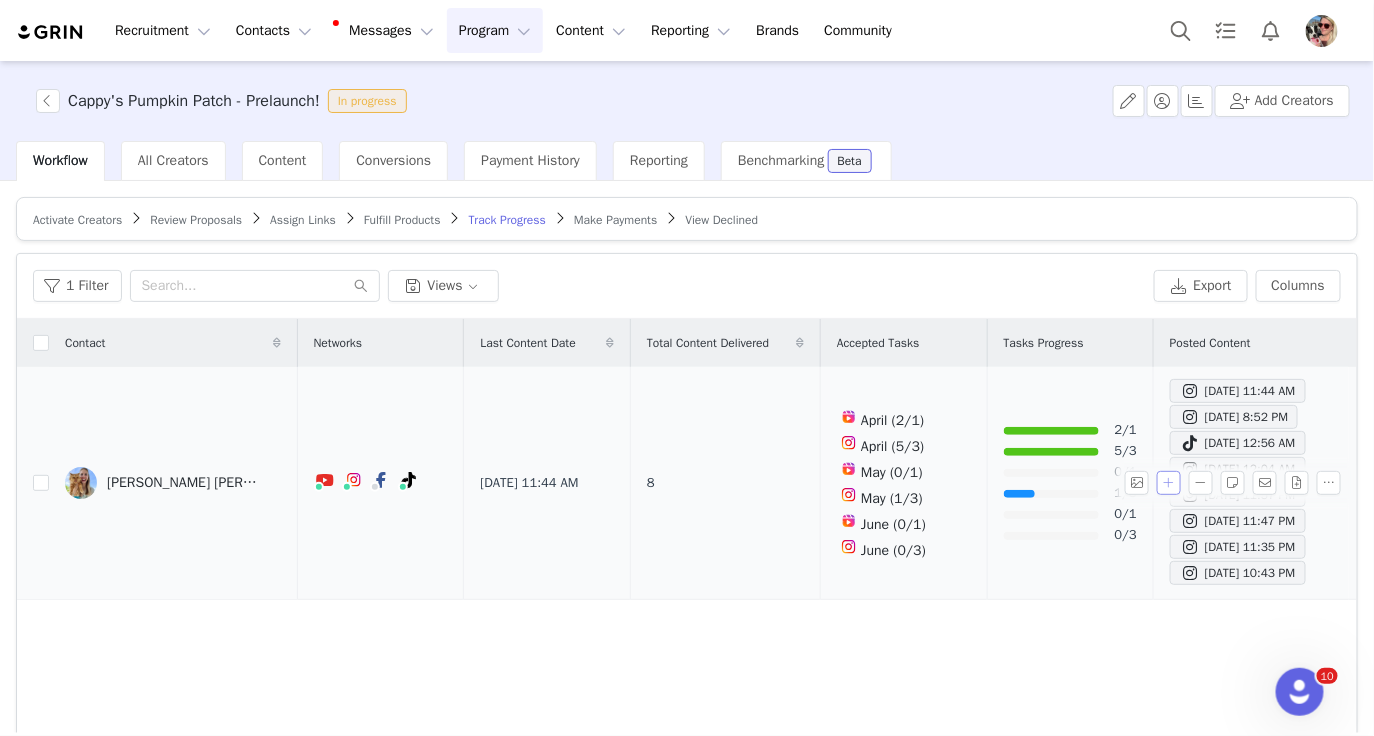 click at bounding box center (1169, 483) 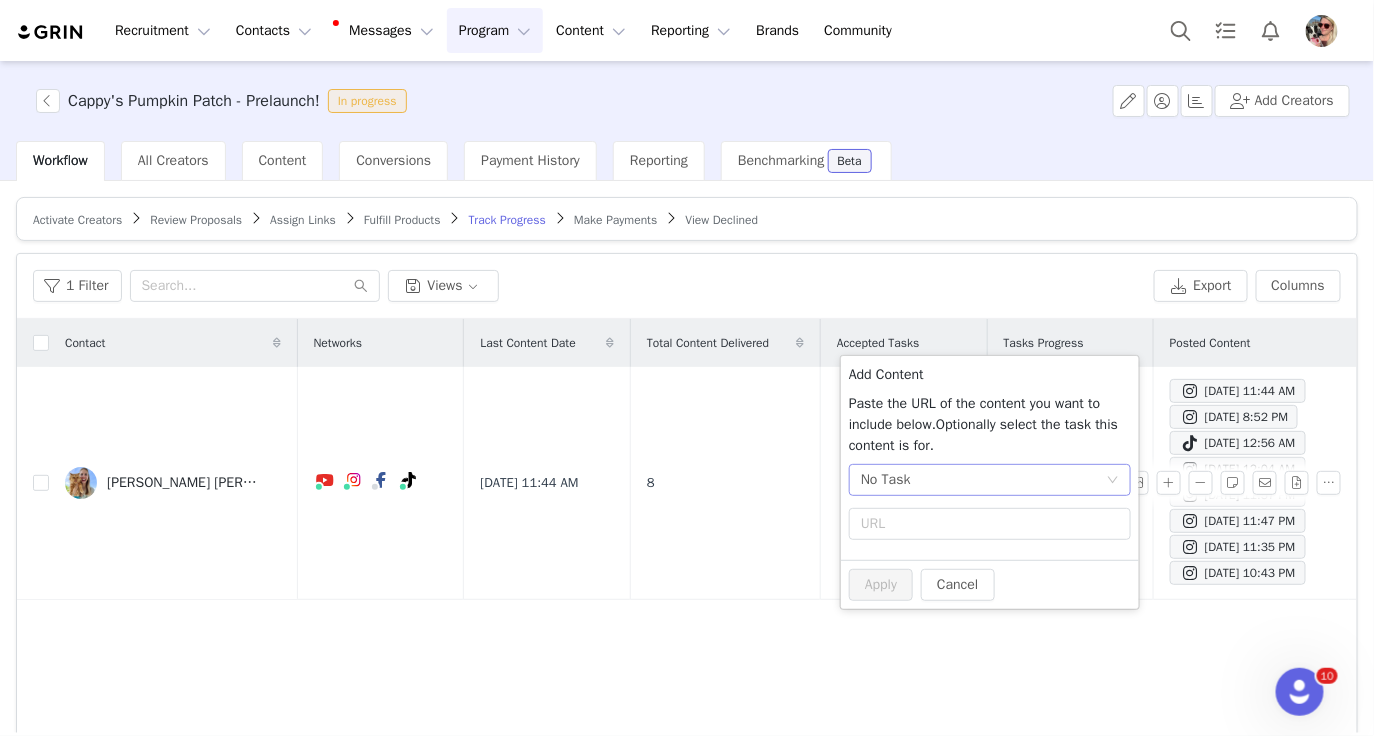 click on "No Task" at bounding box center [983, 480] 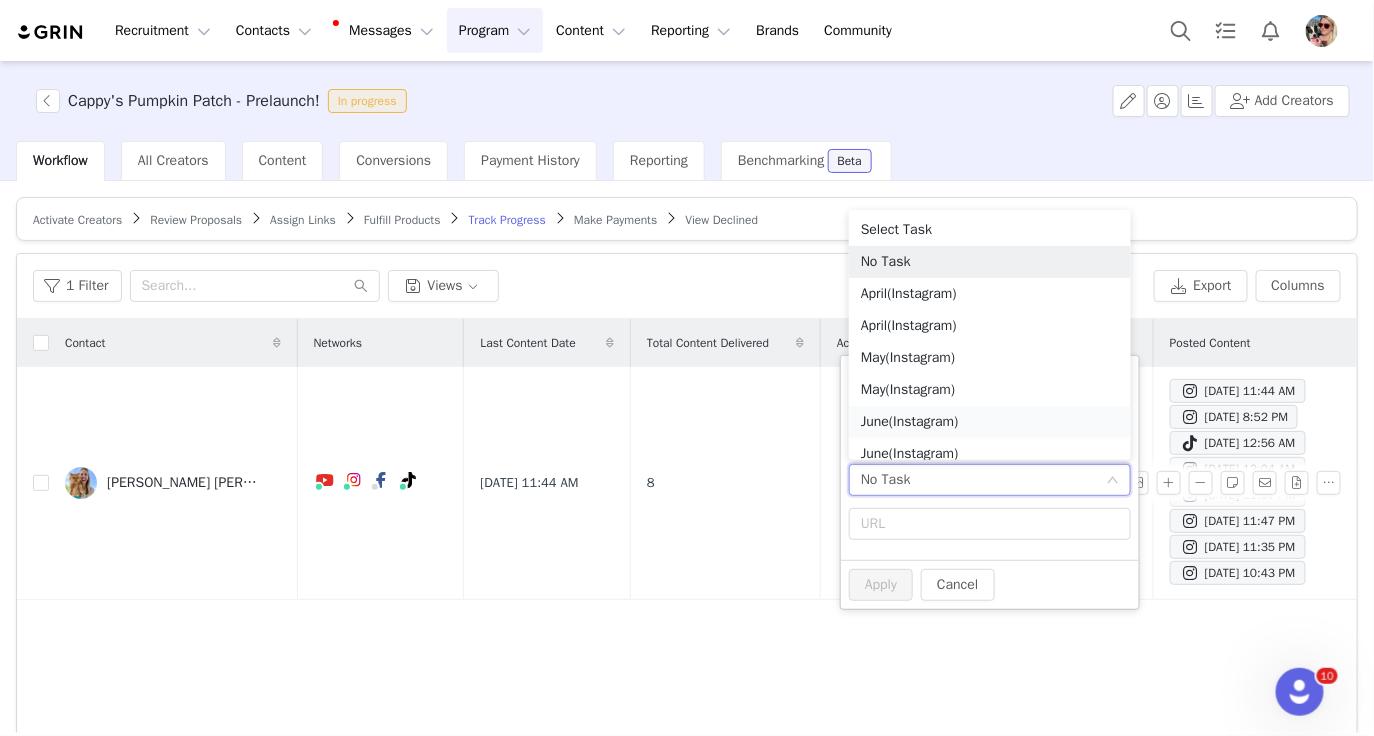 scroll, scrollTop: 10, scrollLeft: 0, axis: vertical 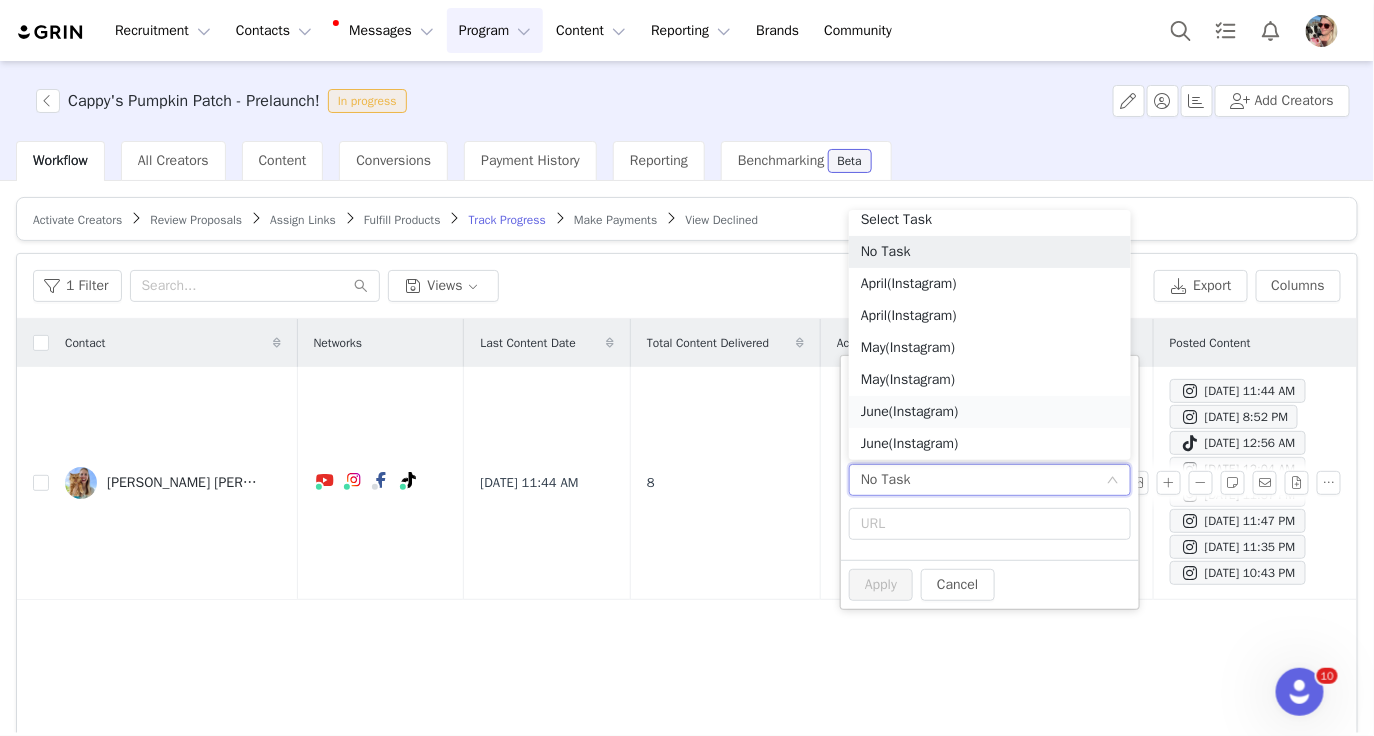 click on "June  (Instagram)" at bounding box center [990, 412] 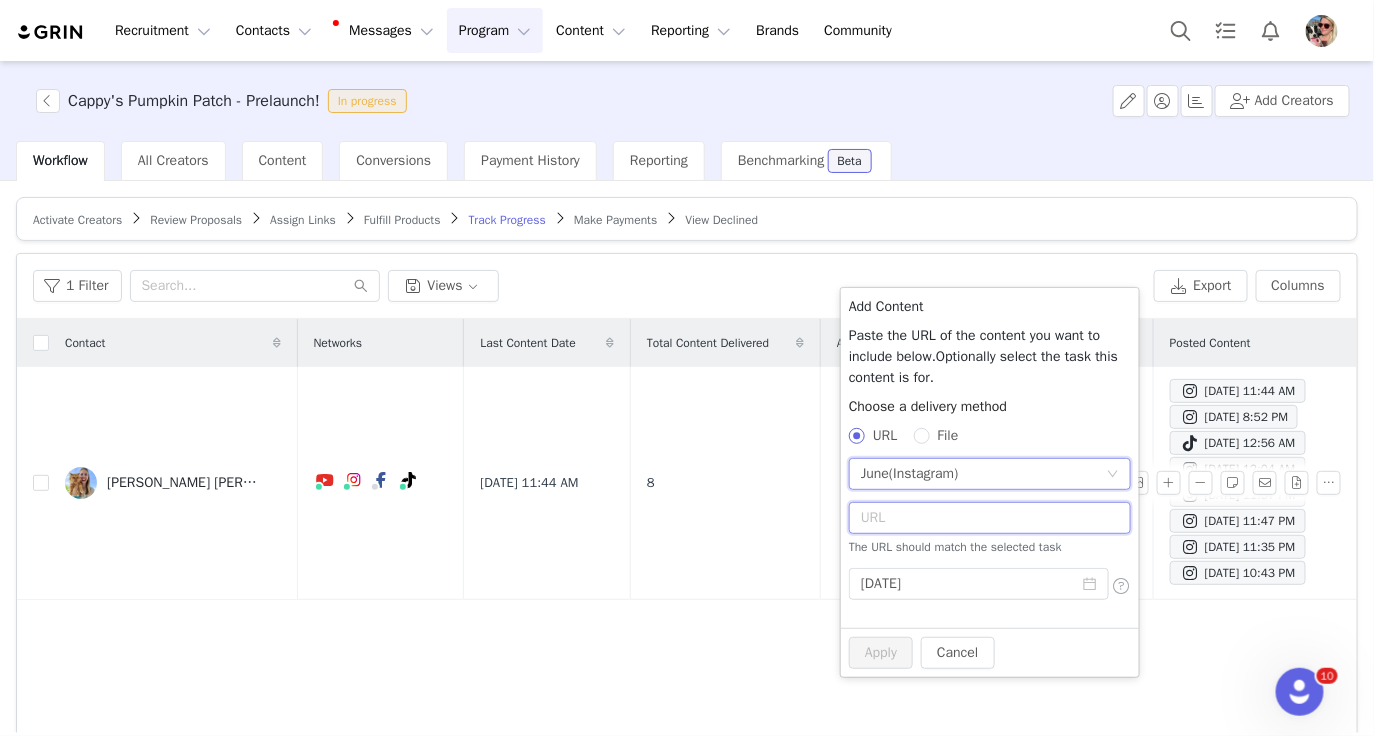 click at bounding box center (990, 518) 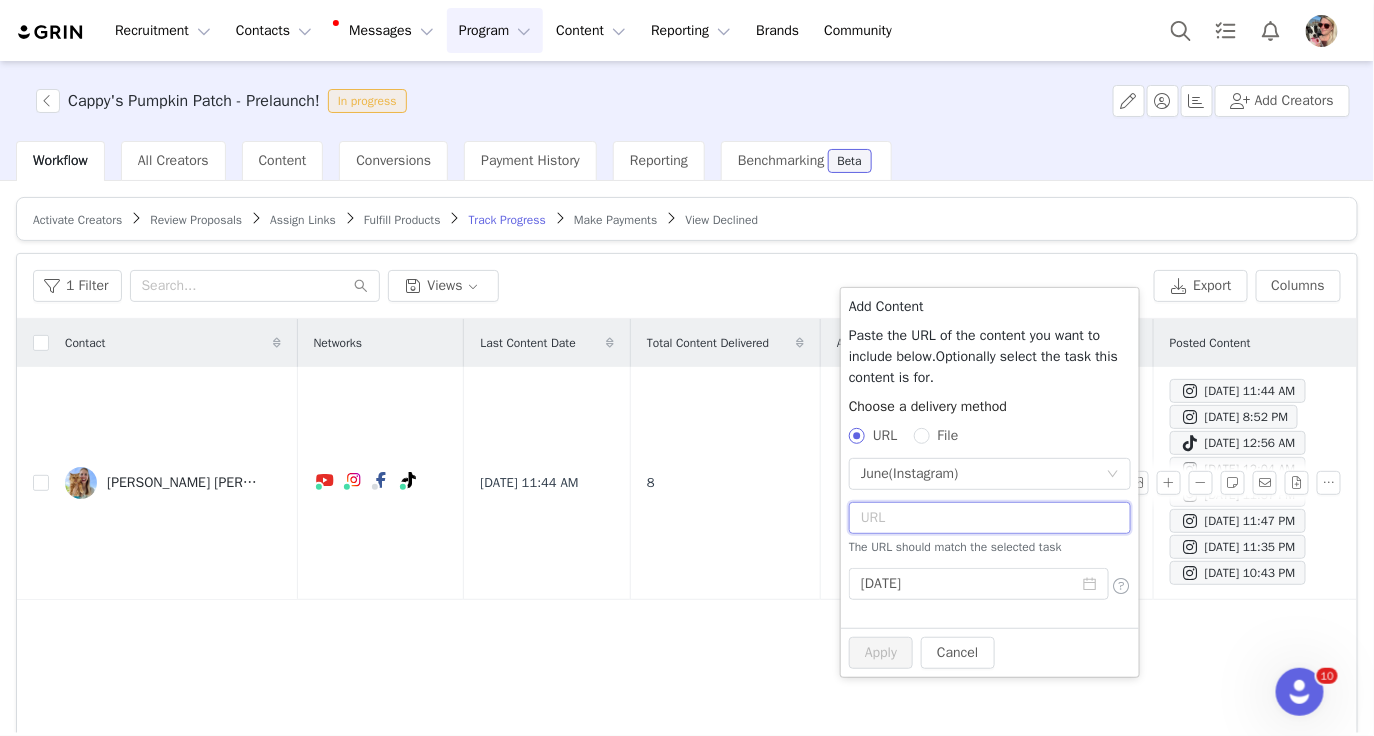 paste on "https://www.instagram.com/reel/DLoUIYrO6LF/?utm_source=ig_web_copy_link&igsh=MzRlODBiNWFlZA==" 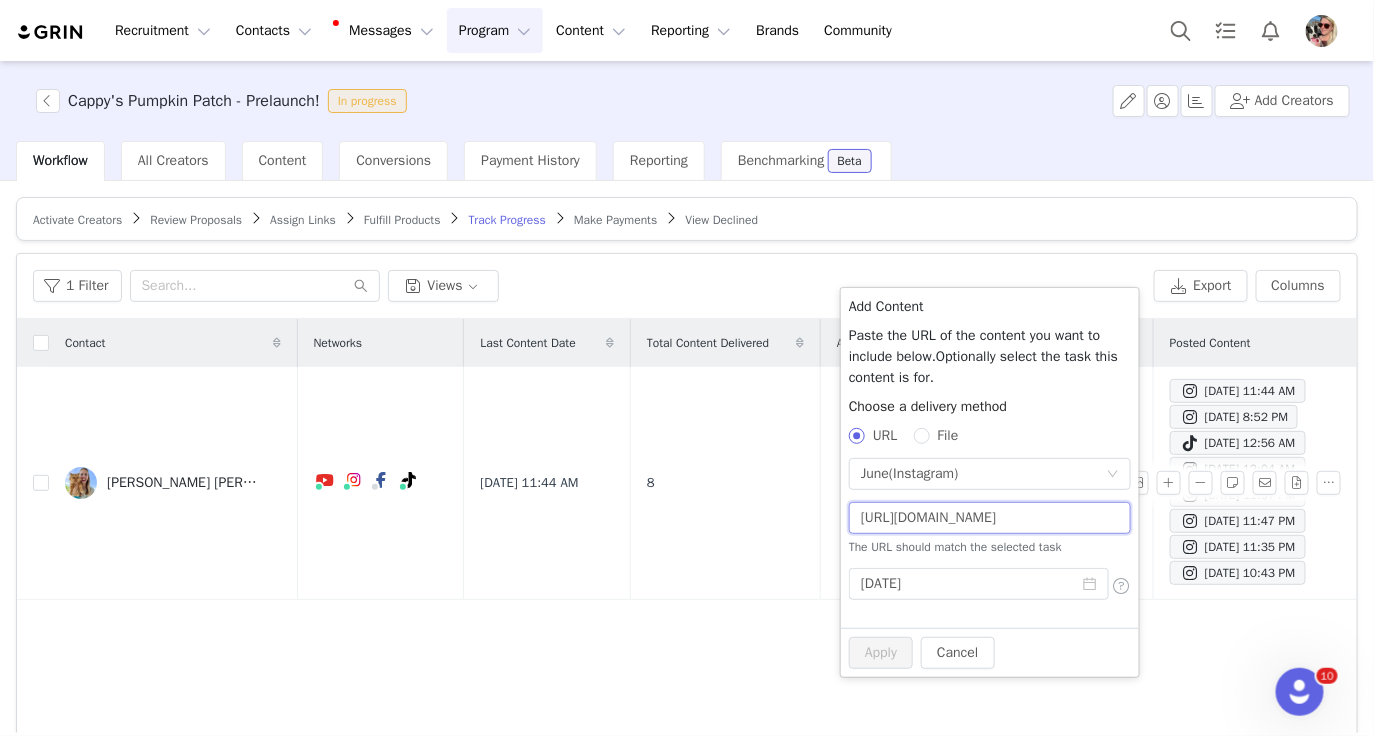 scroll, scrollTop: 0, scrollLeft: 427, axis: horizontal 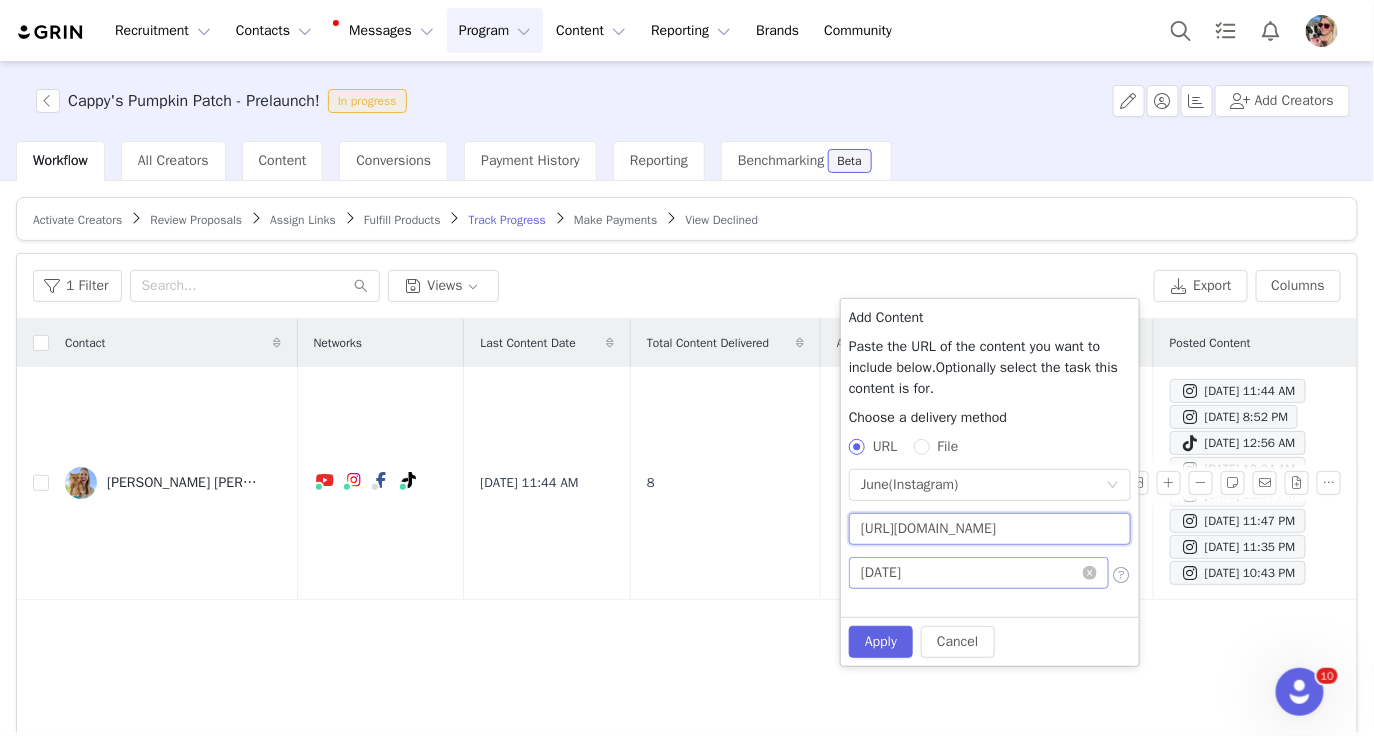 type on "https://www.instagram.com/reel/DLoUIYrO6LF/?utm_source=ig_web_copy_link&igsh=MzRlODBiNWFlZA==" 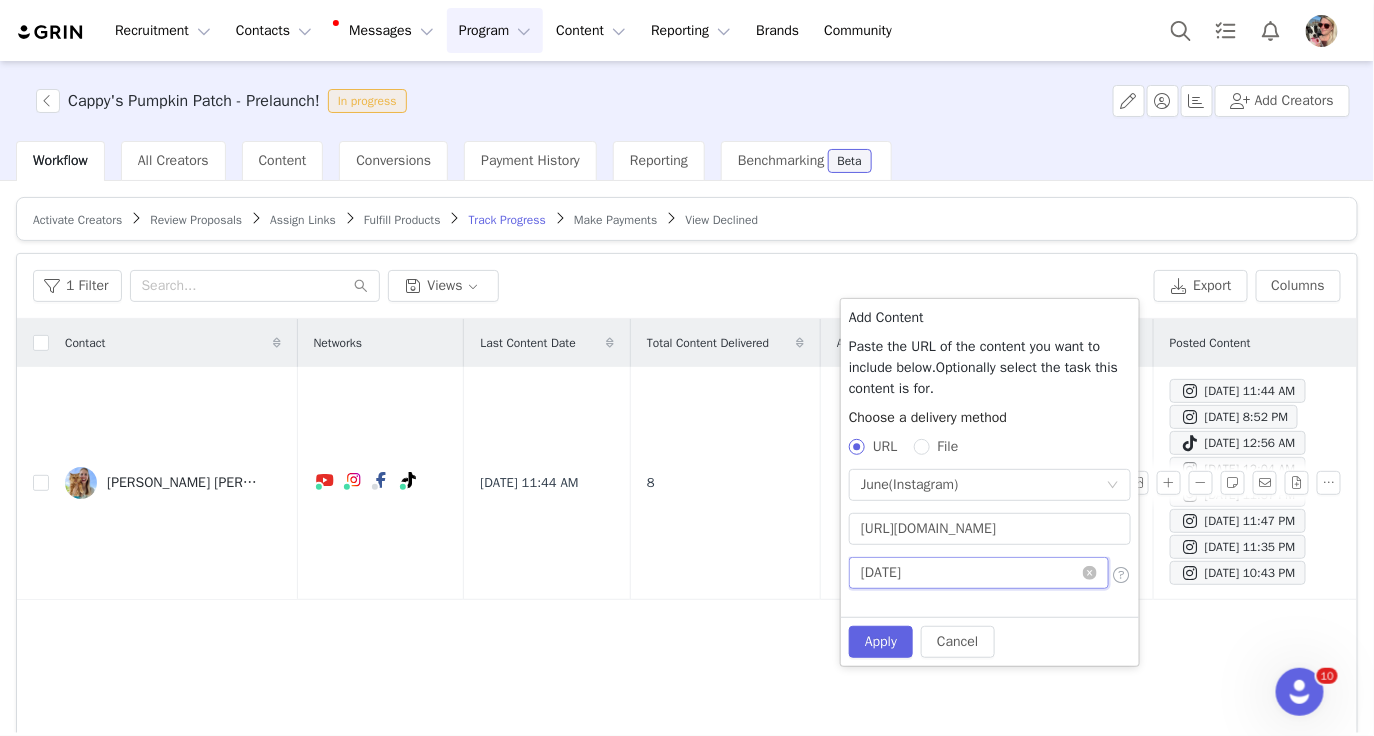scroll, scrollTop: 0, scrollLeft: 0, axis: both 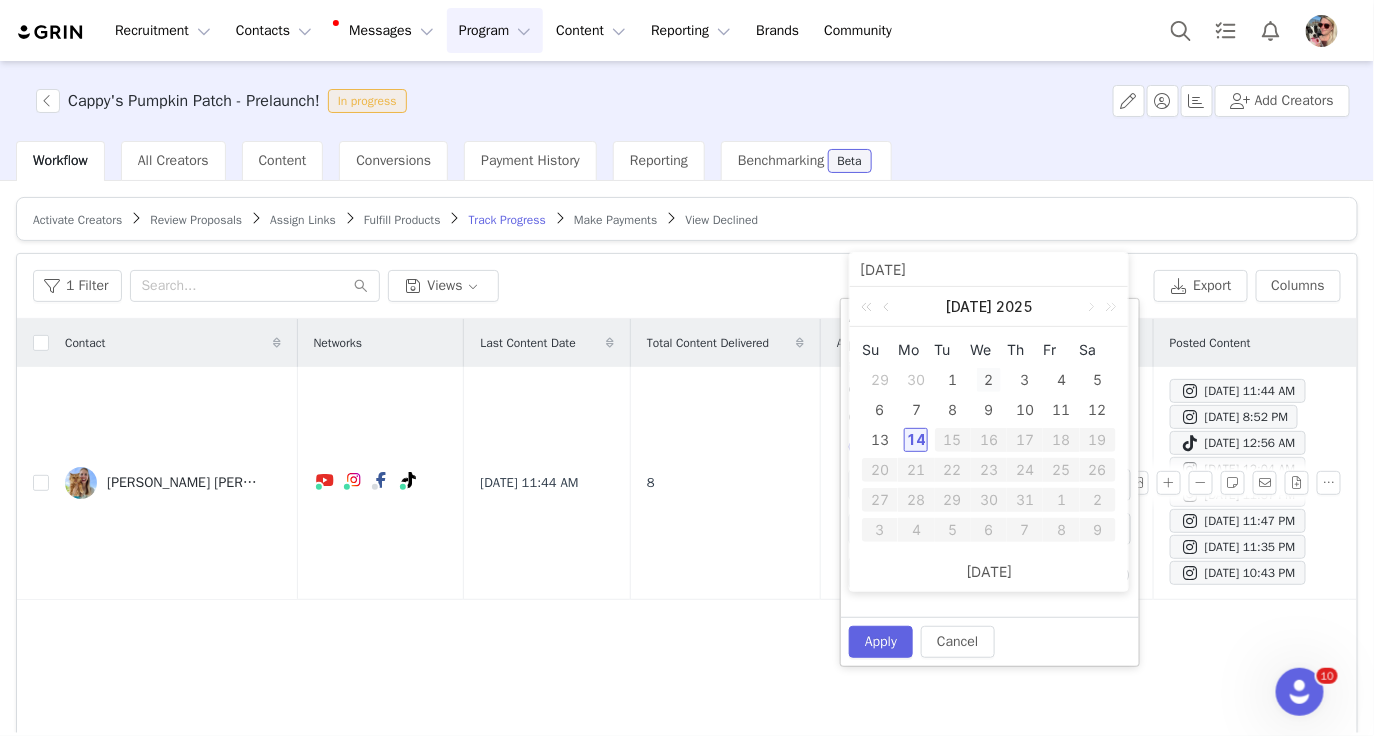 click on "2" at bounding box center [989, 380] 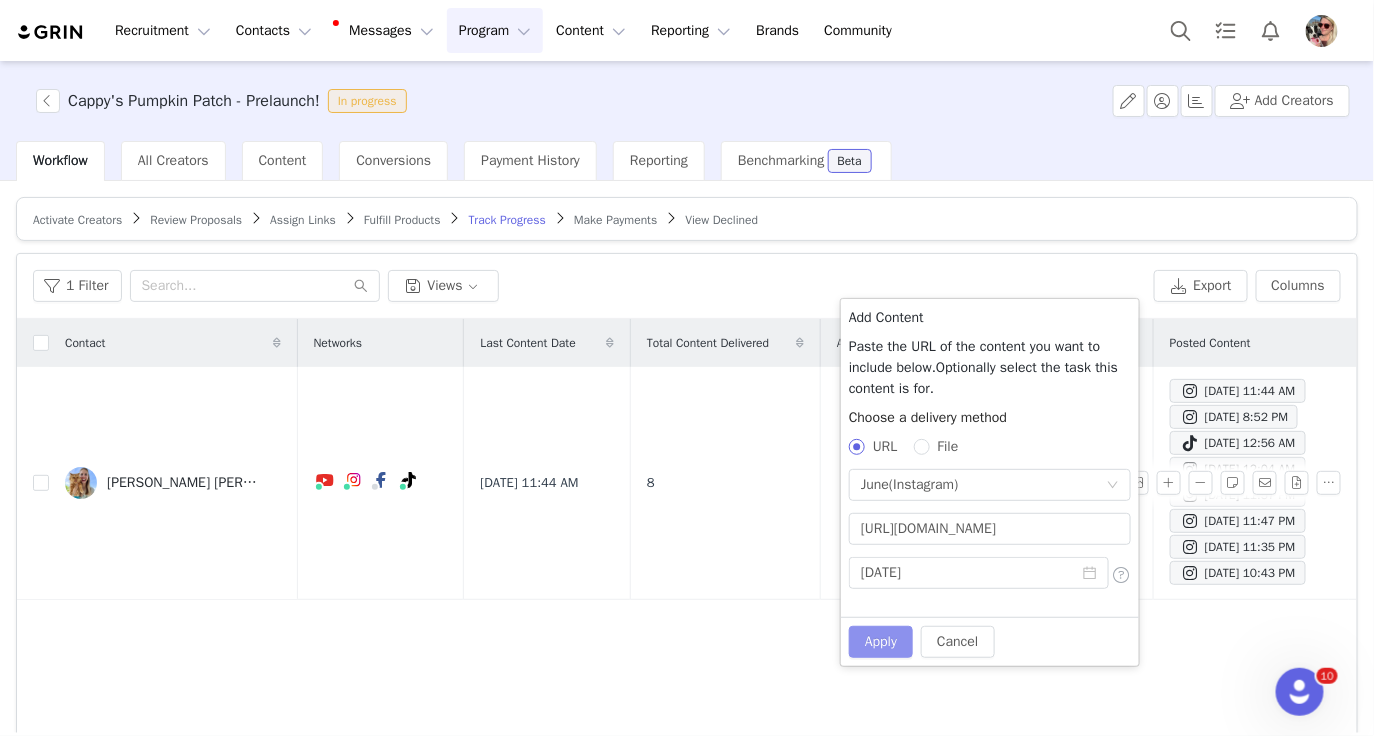 click on "Apply" at bounding box center (881, 642) 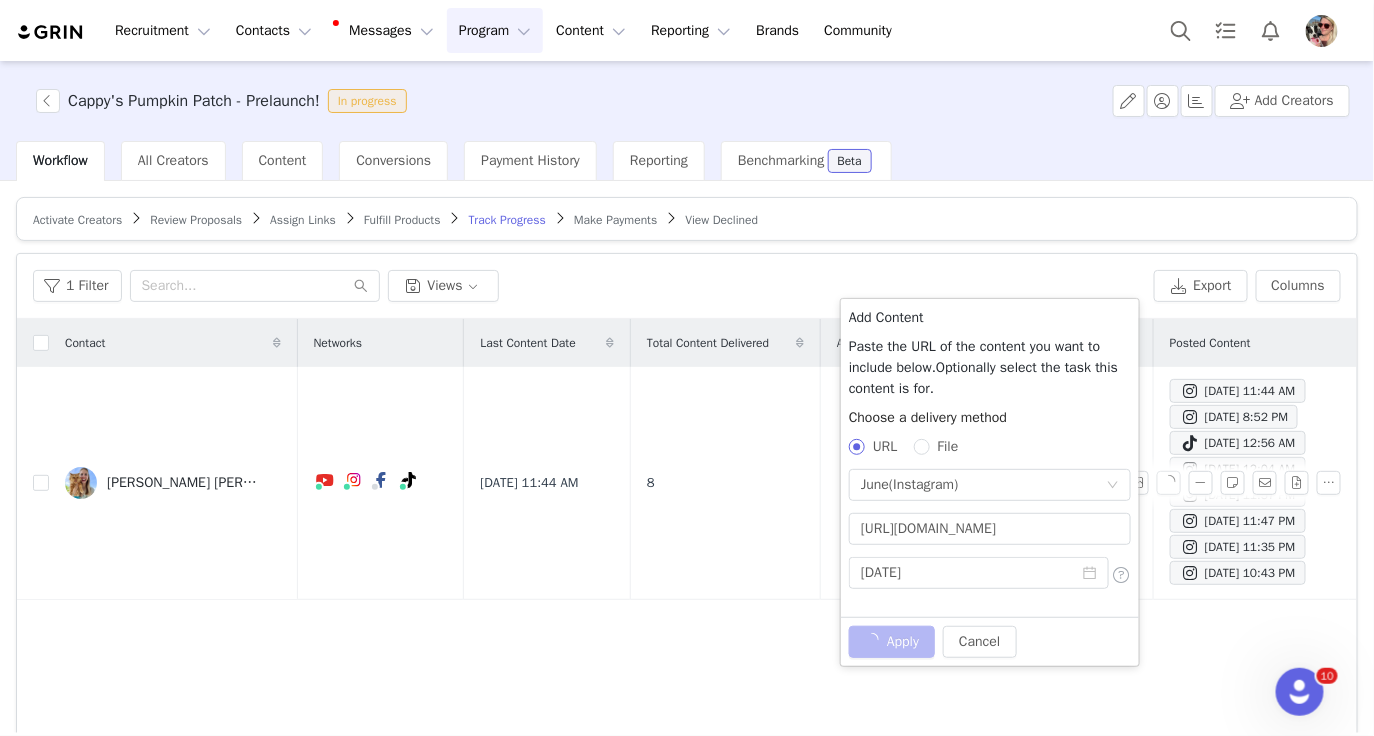 type 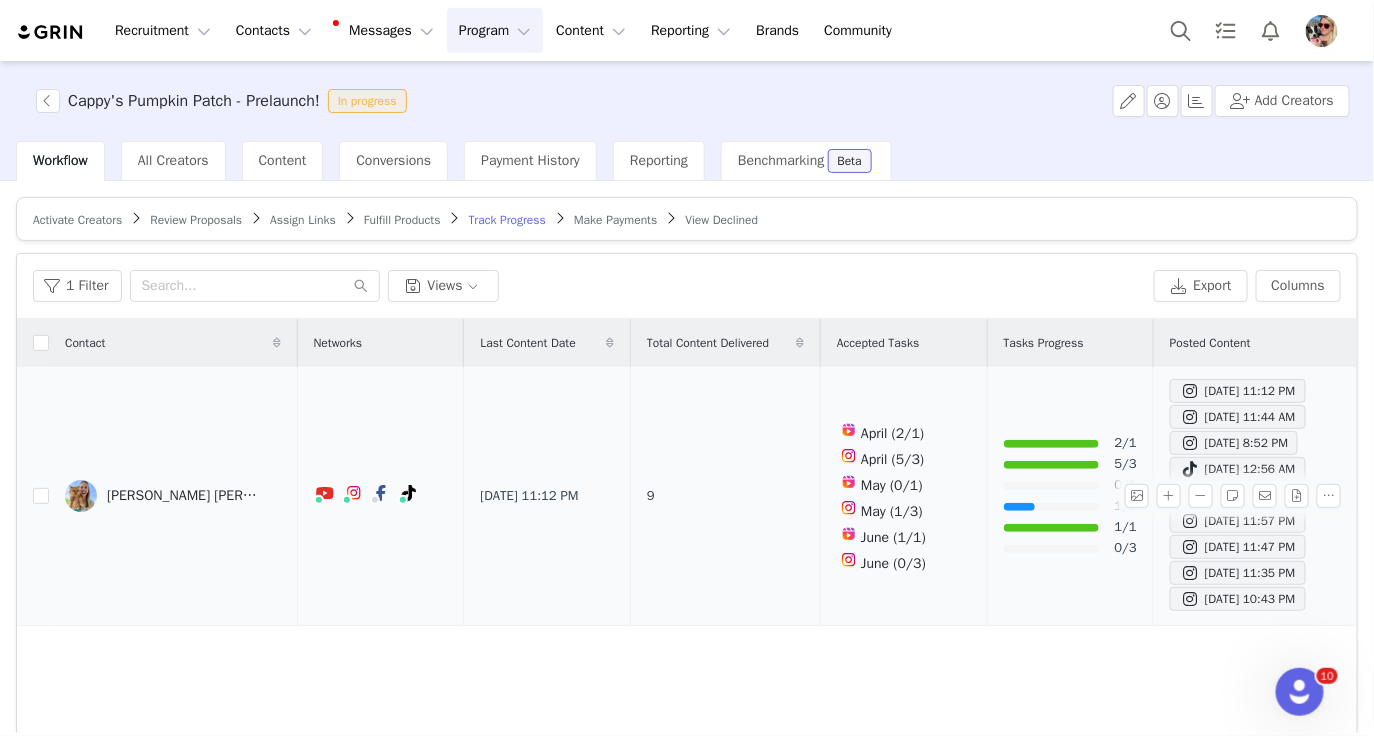 click at bounding box center [1051, 465] 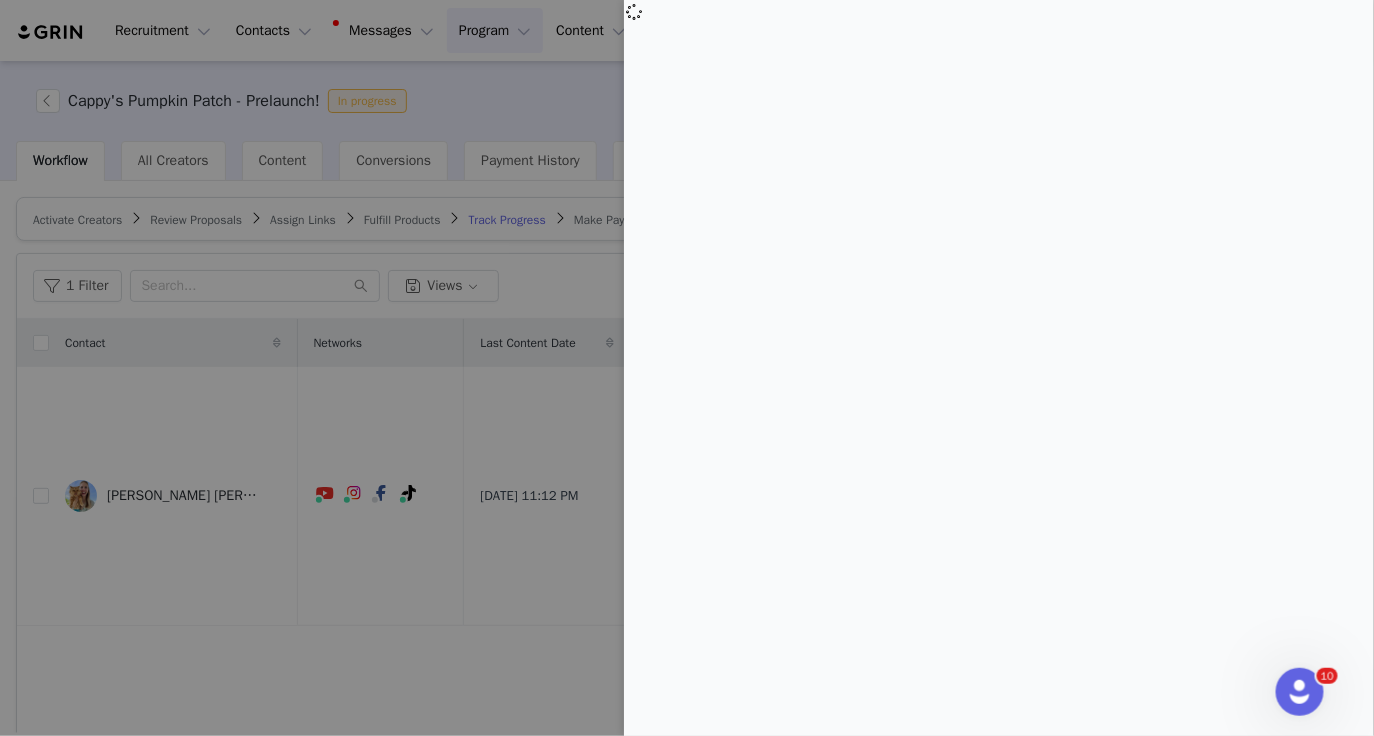 click at bounding box center [687, 368] 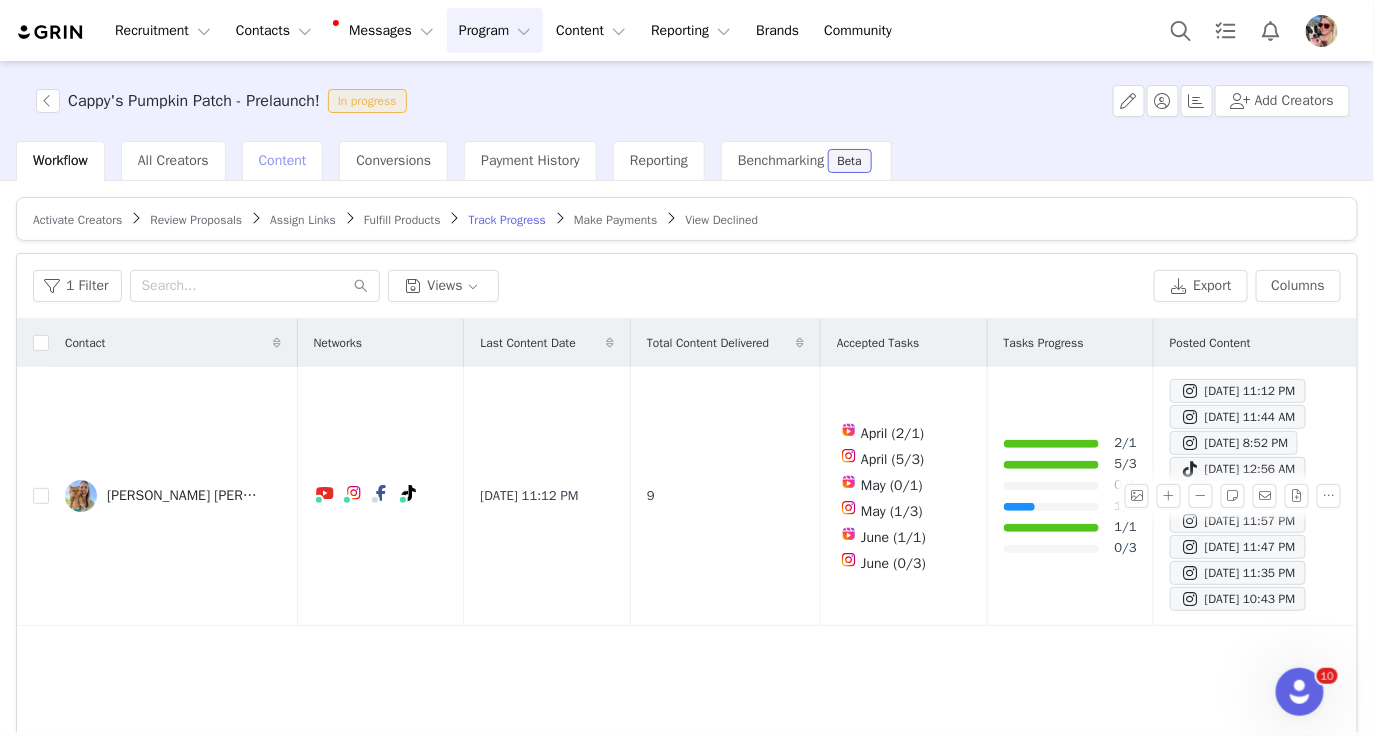 click on "Content" at bounding box center (283, 160) 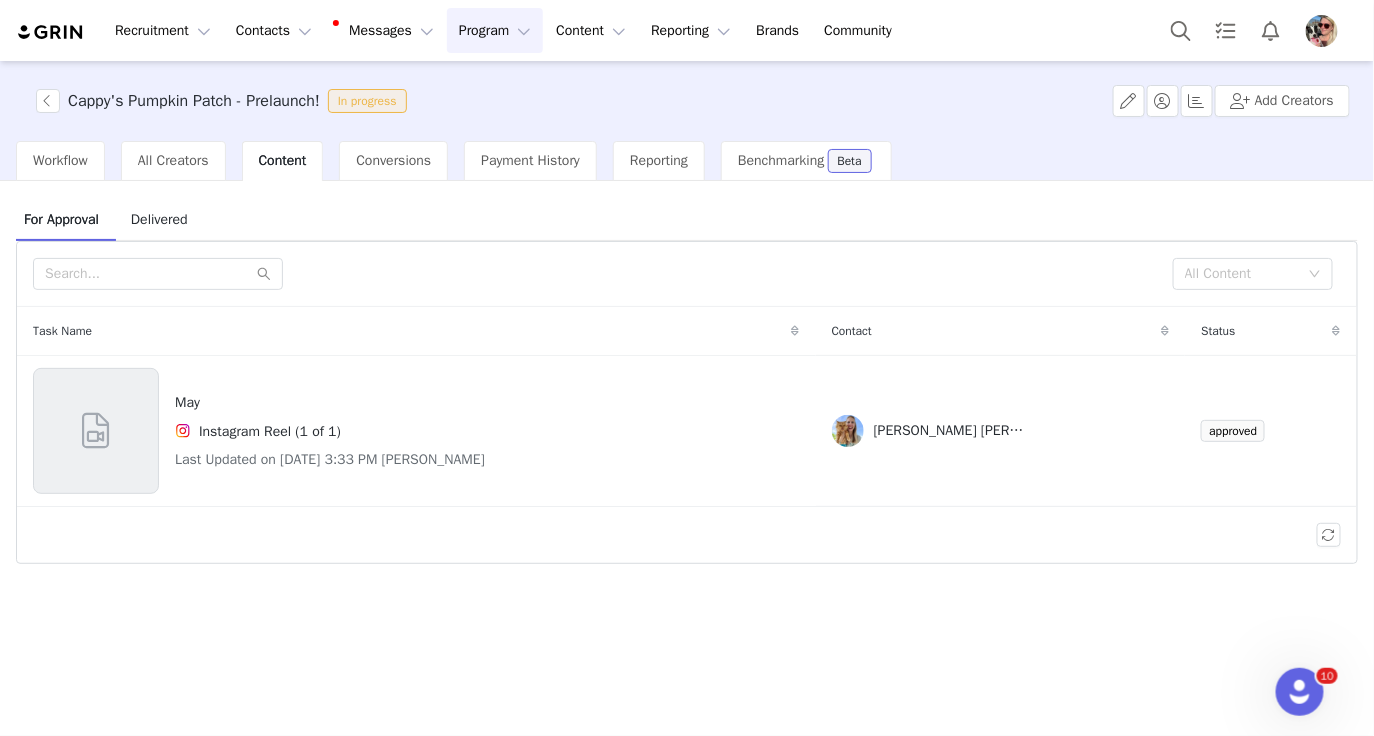 click on "Delivered" at bounding box center (159, 219) 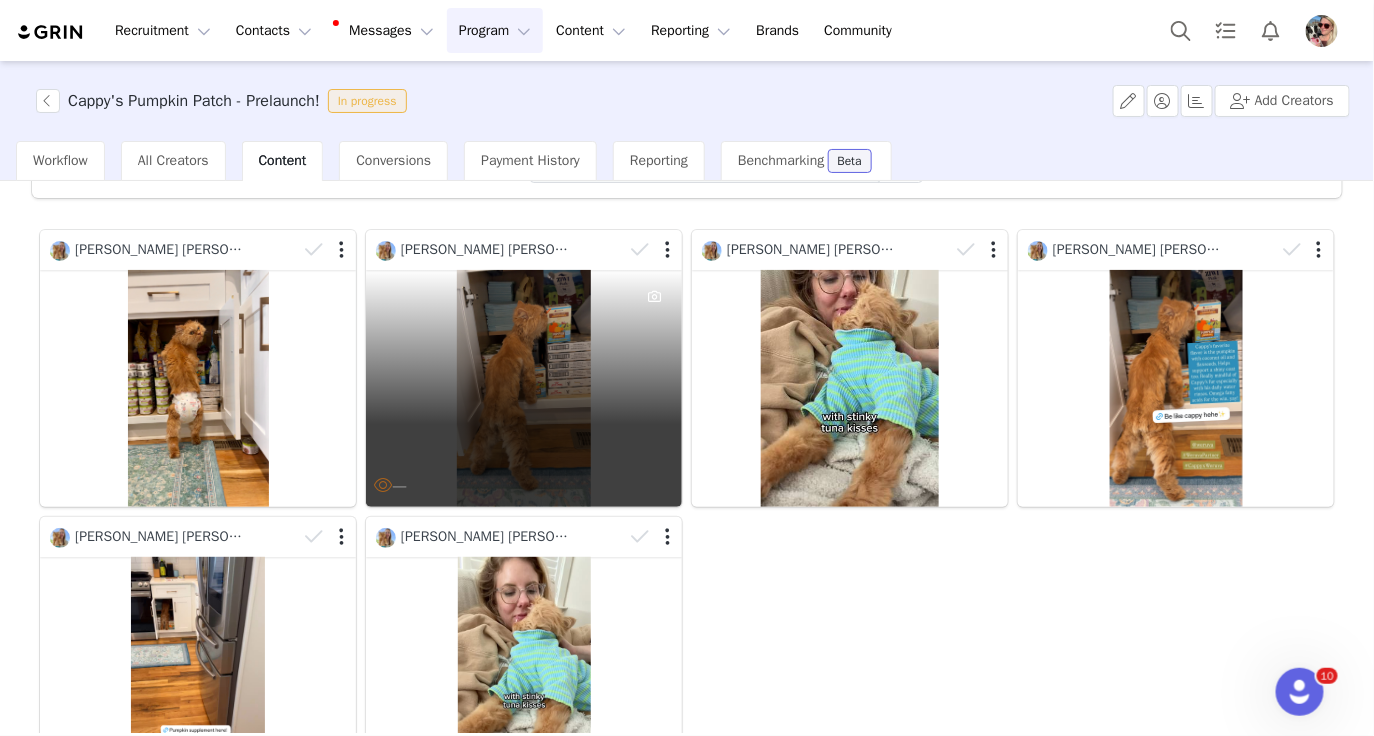 scroll, scrollTop: 307, scrollLeft: 0, axis: vertical 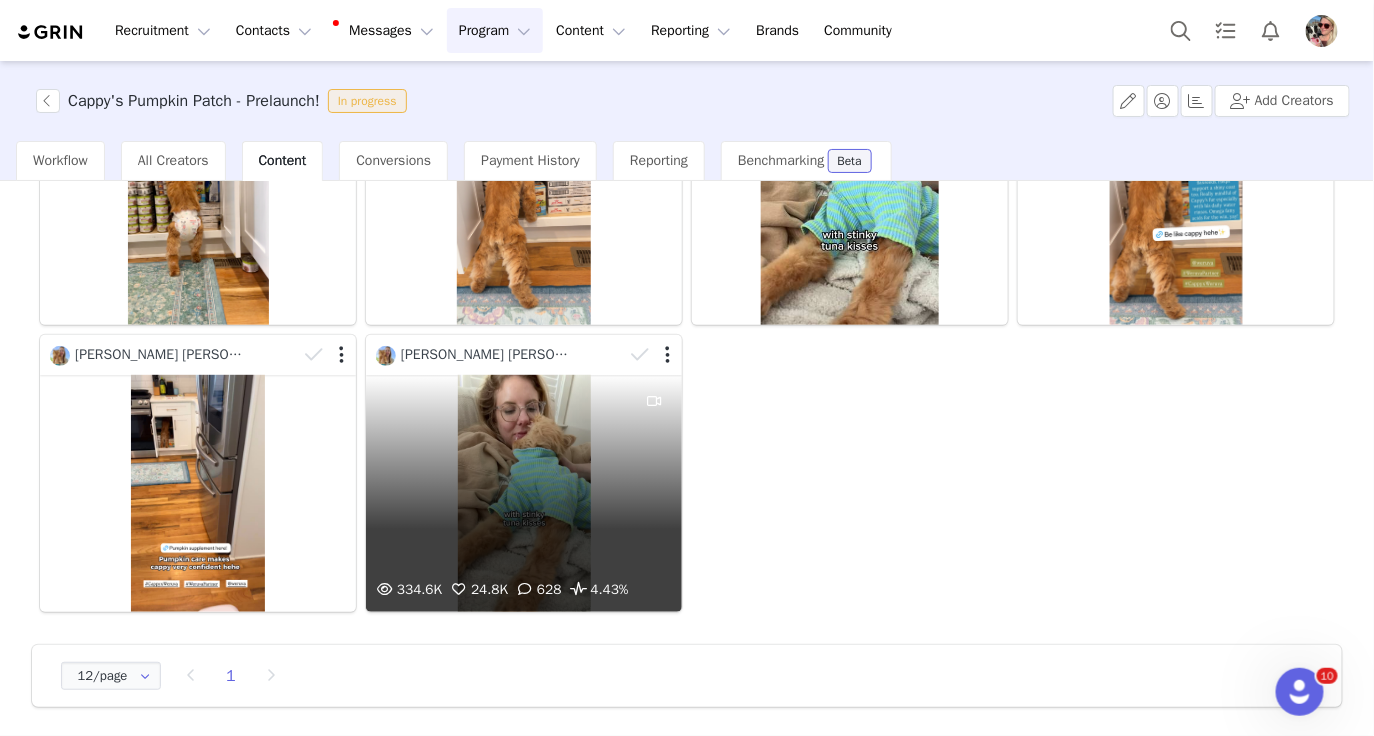click on "334.6K  24.8K  628  4.43%" at bounding box center [524, 493] 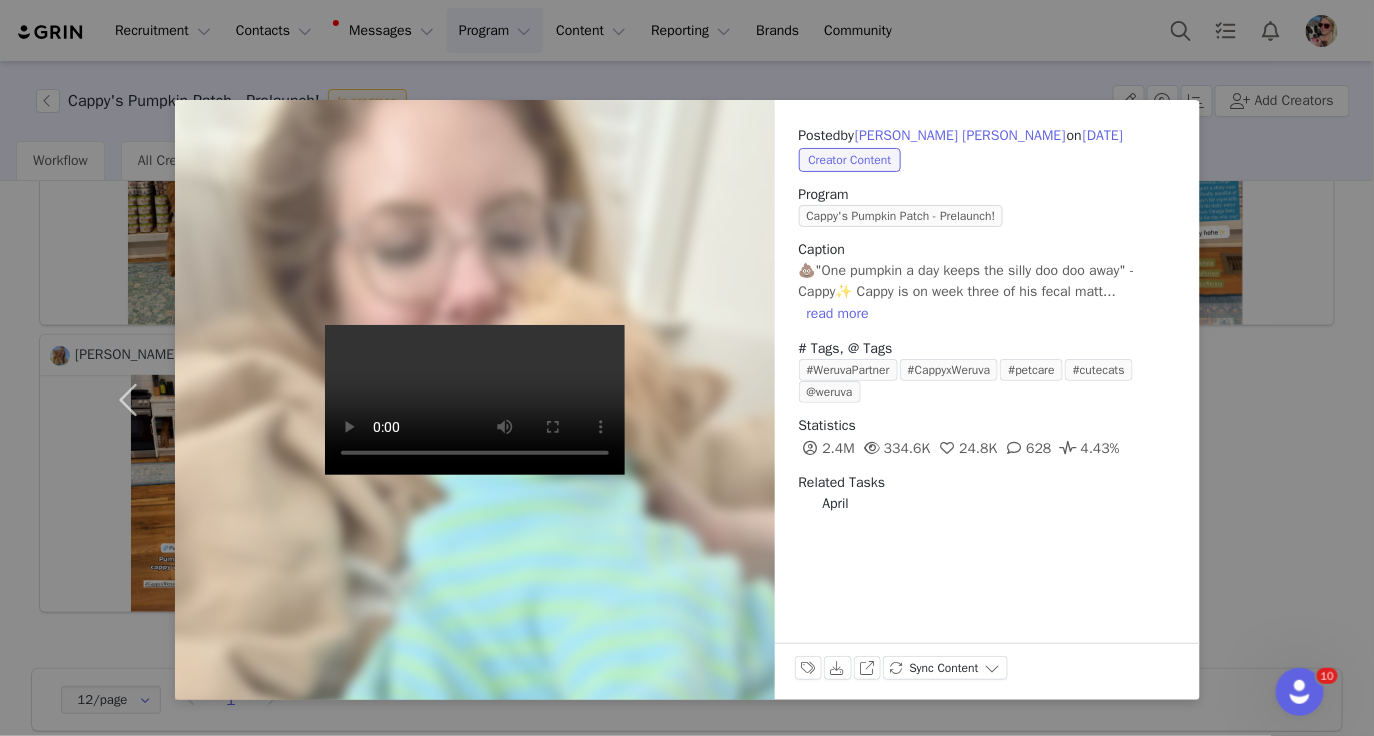 click on "Posted  by  Katie Beth Miedaner  on  Apr 9, 2025  Creator Content  Program Cappy's Pumpkin Patch - Prelaunch! Caption 💩"One pumpkin a day keeps the silly doo doo away" -Cappy✨
Cappy is on week three of his fecal matt... read more # Tags, @ Tags  #WeruvaPartner   #CappyxWeruva   #petcare   #cutecats   @weruva      Statistics 2.4M  334.6K  24.8K  628  4.43%  Related Tasks April     Labels & Tags Download View on Instagram Sync Content" at bounding box center (687, 368) 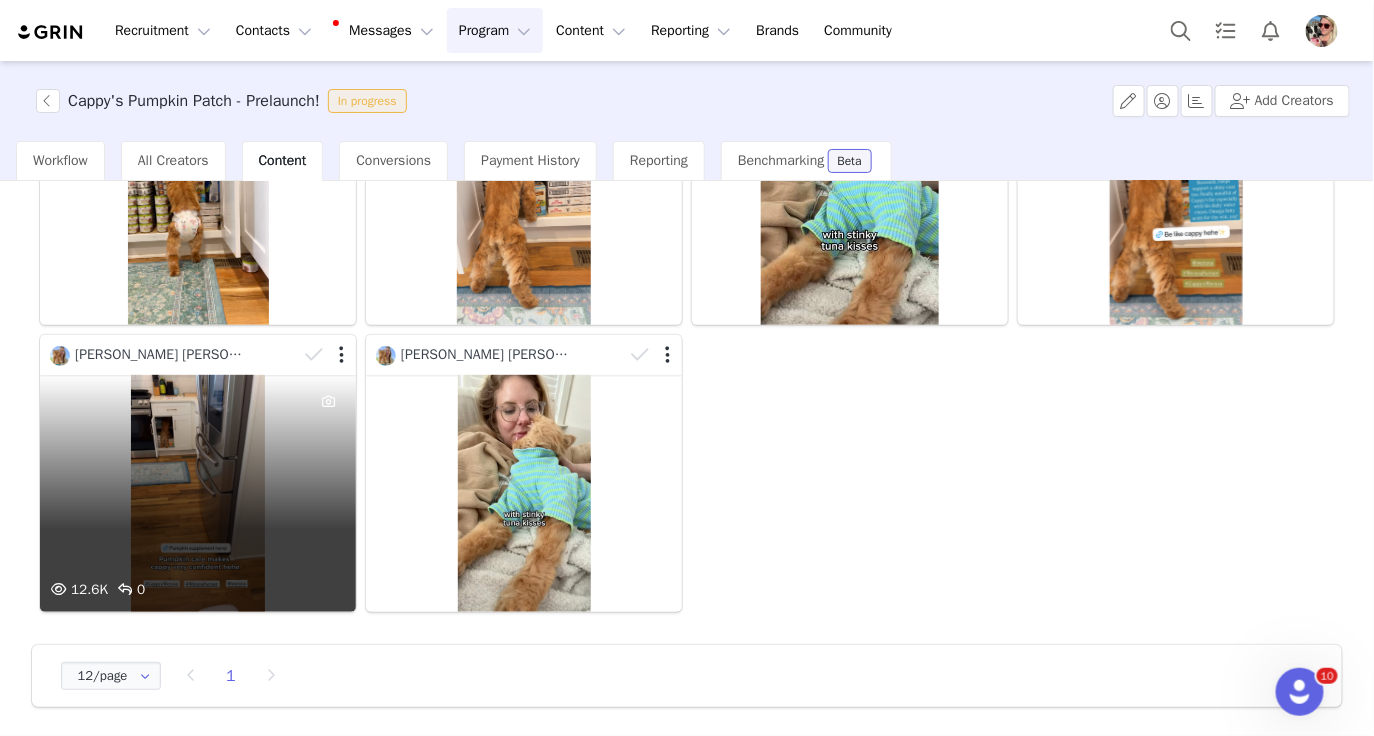 click on "12.6K  0" at bounding box center [198, 493] 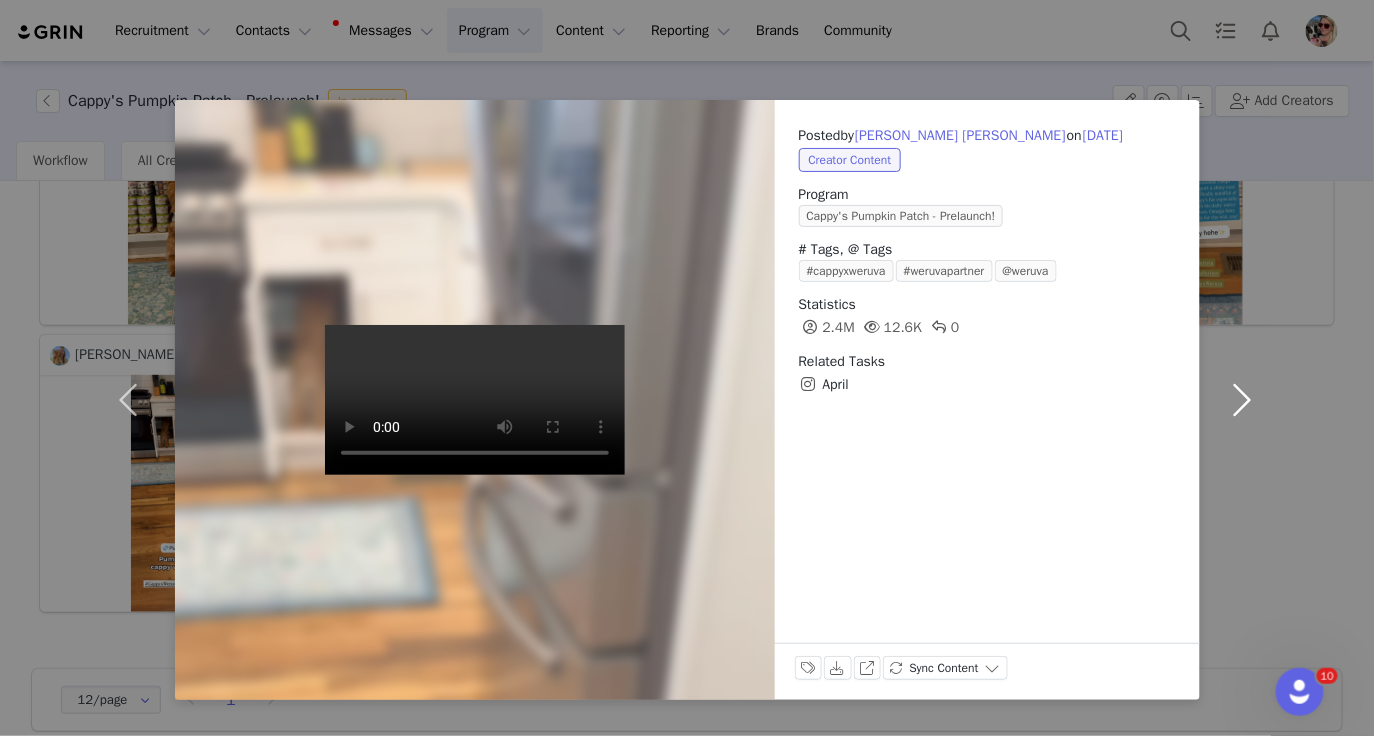 click at bounding box center [1242, 400] 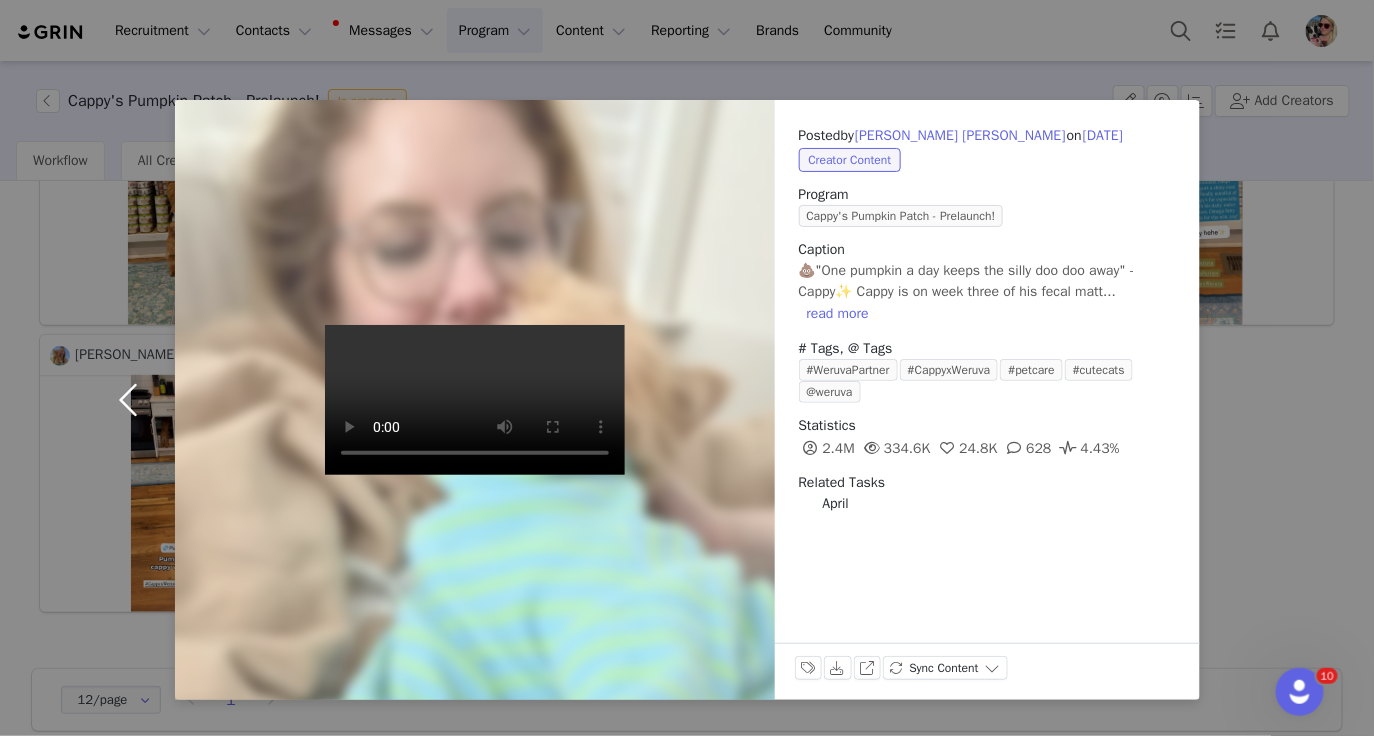 click at bounding box center [133, 400] 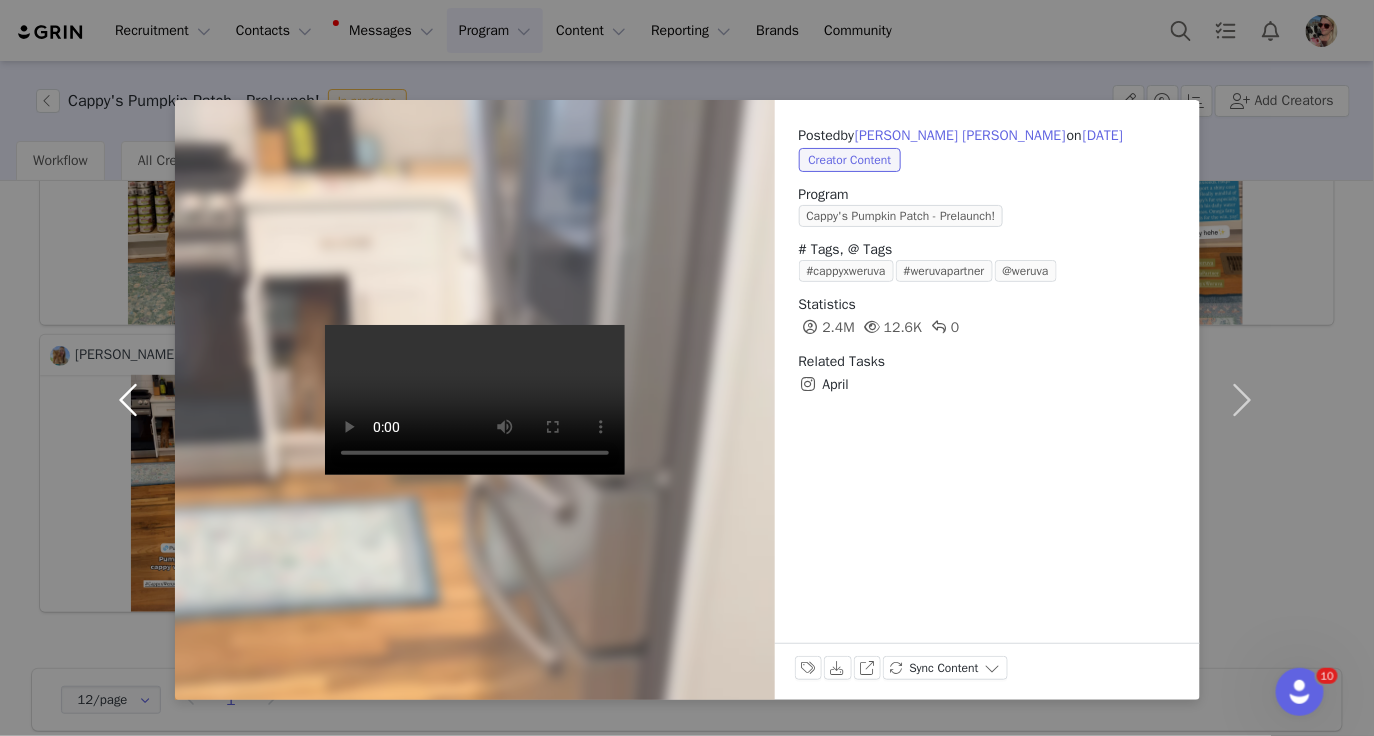 click at bounding box center (133, 400) 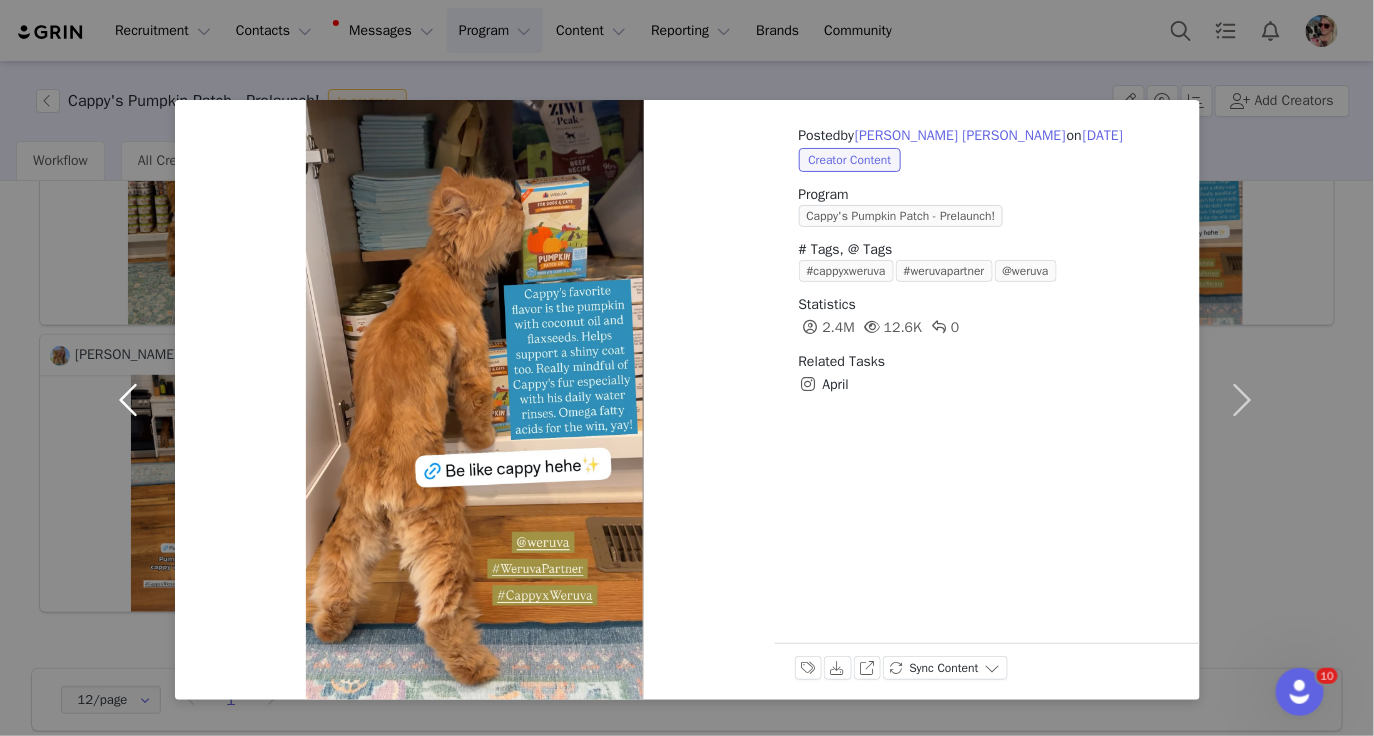click at bounding box center [133, 400] 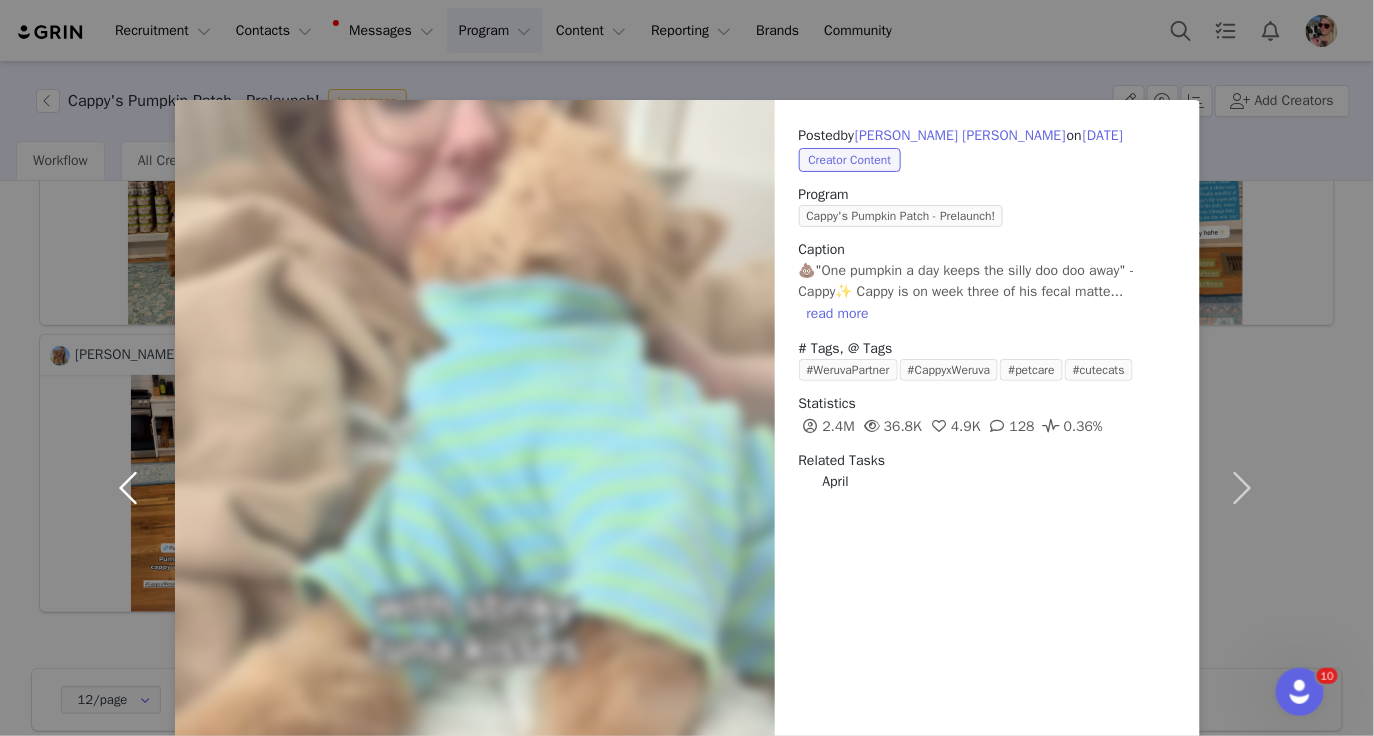 click at bounding box center [133, 488] 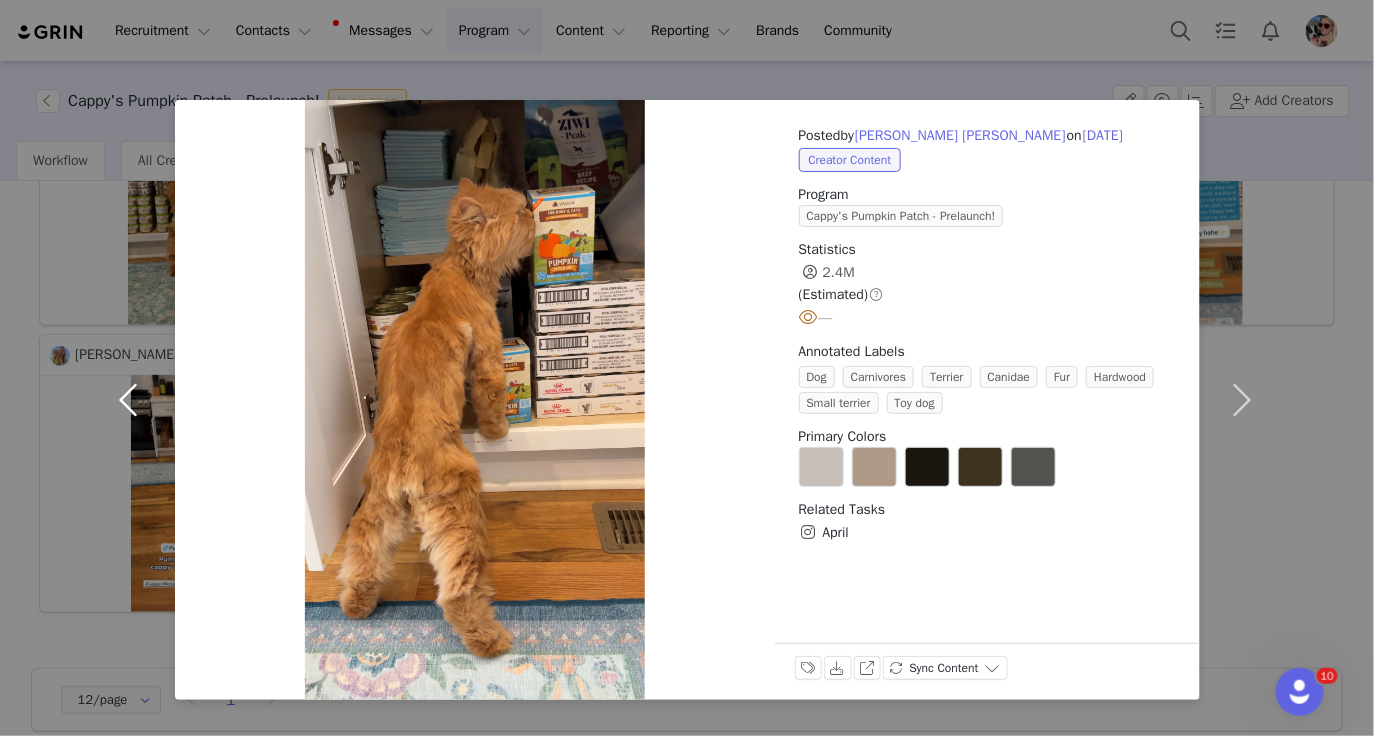 click at bounding box center (133, 400) 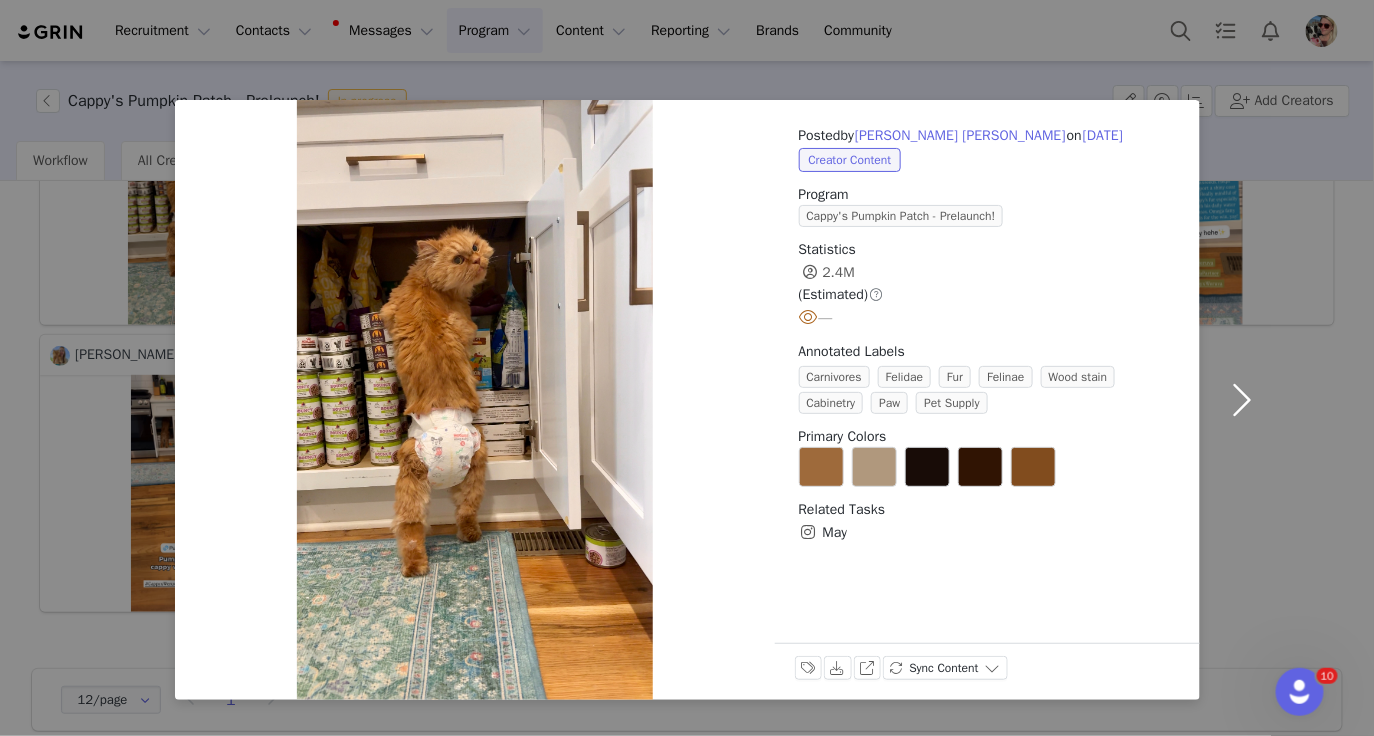 click on "Posted  by  [PERSON_NAME] [PERSON_NAME]  on  [DATE]  Creator Content  Program Cappy's Pumpkin Patch - Prelaunch! Statistics 2.4M  (Estimated)      —  Annotated Labels  Carnivores   Felidae   Fur   Felinae   Wood stain   Cabinetry   Paw   Pet Supply  Primary Colors Related Tasks May     Labels & Tags Download View on Instagram Sync Content" at bounding box center [687, 368] 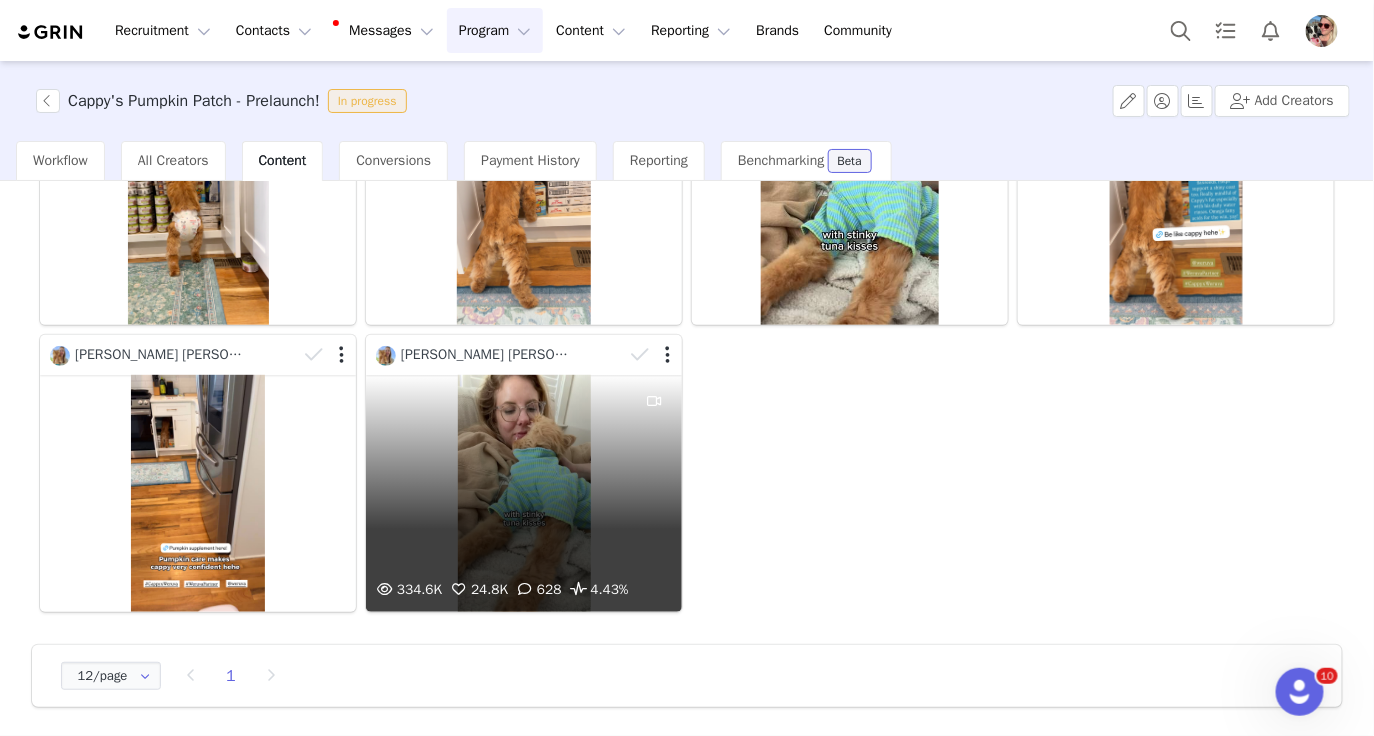 scroll, scrollTop: 0, scrollLeft: 0, axis: both 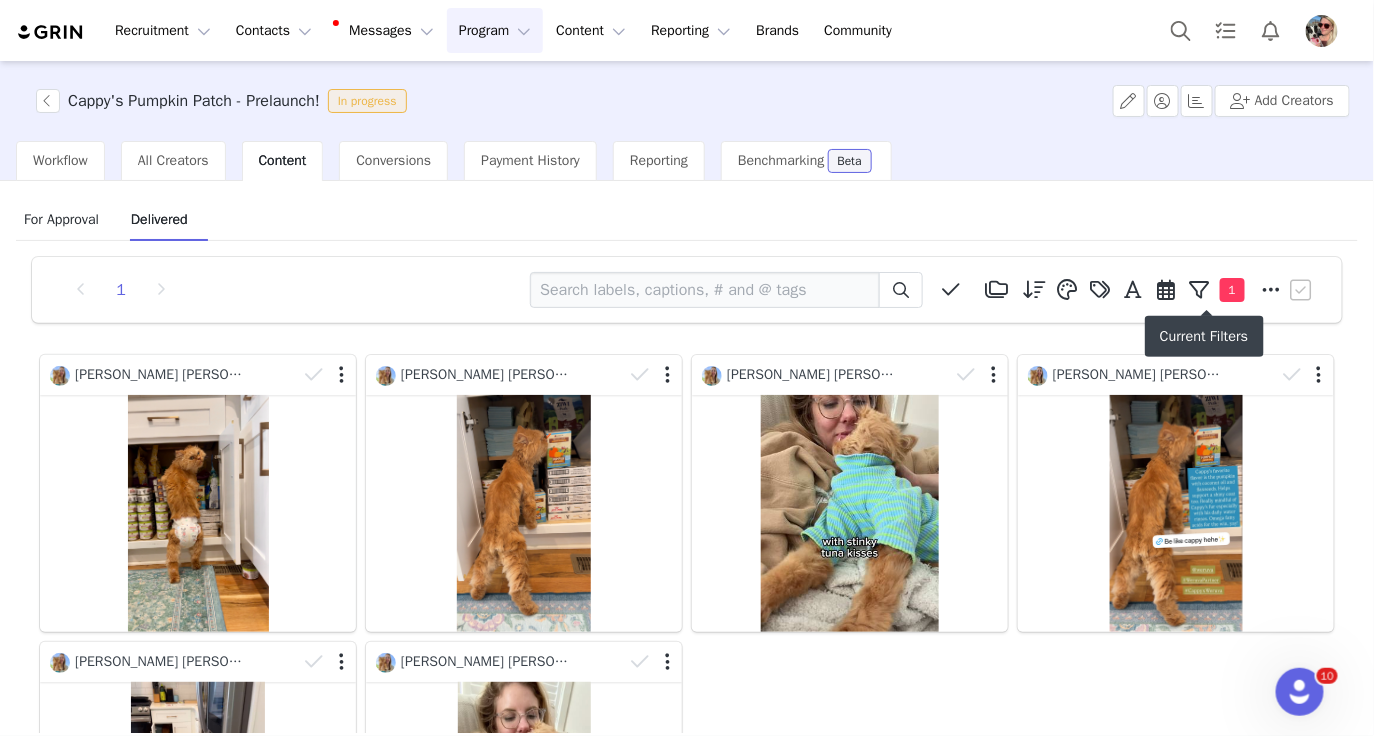 click on "1" at bounding box center (1232, 290) 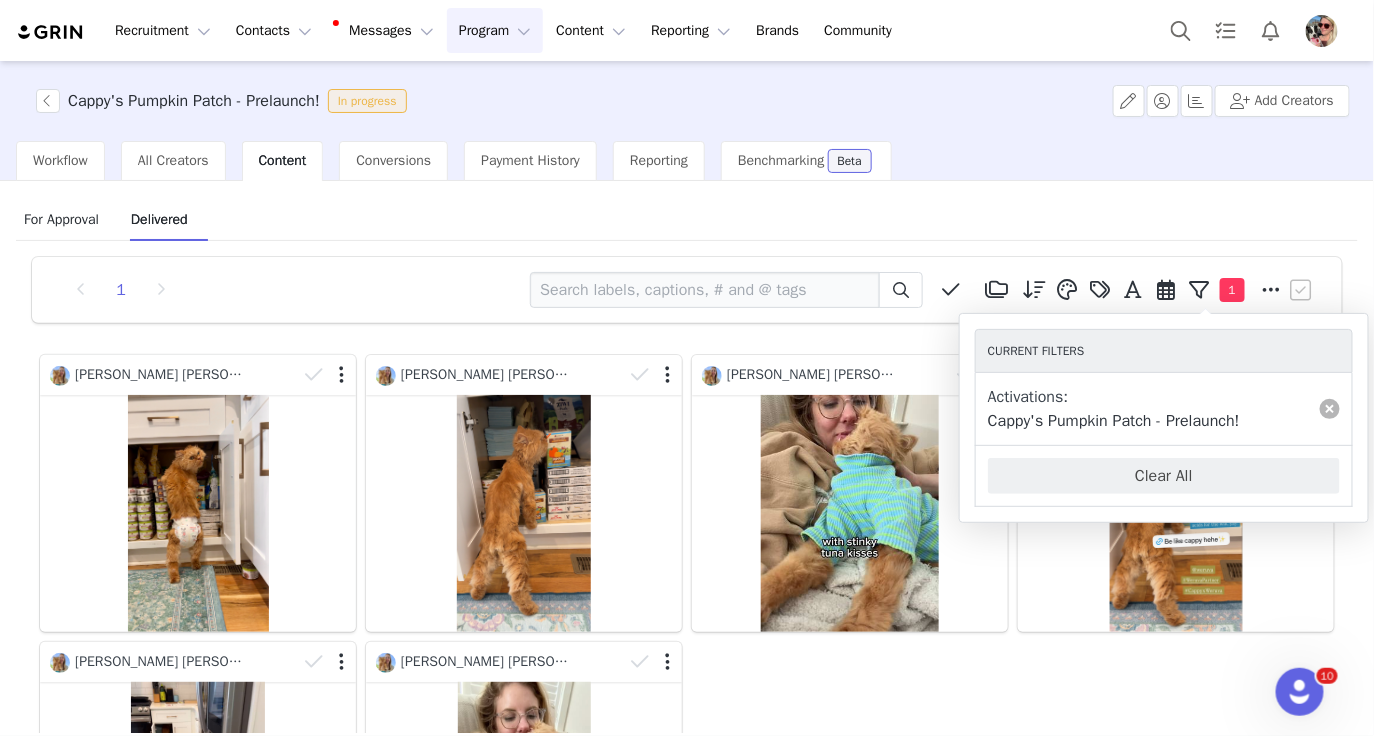 click at bounding box center [1330, 409] 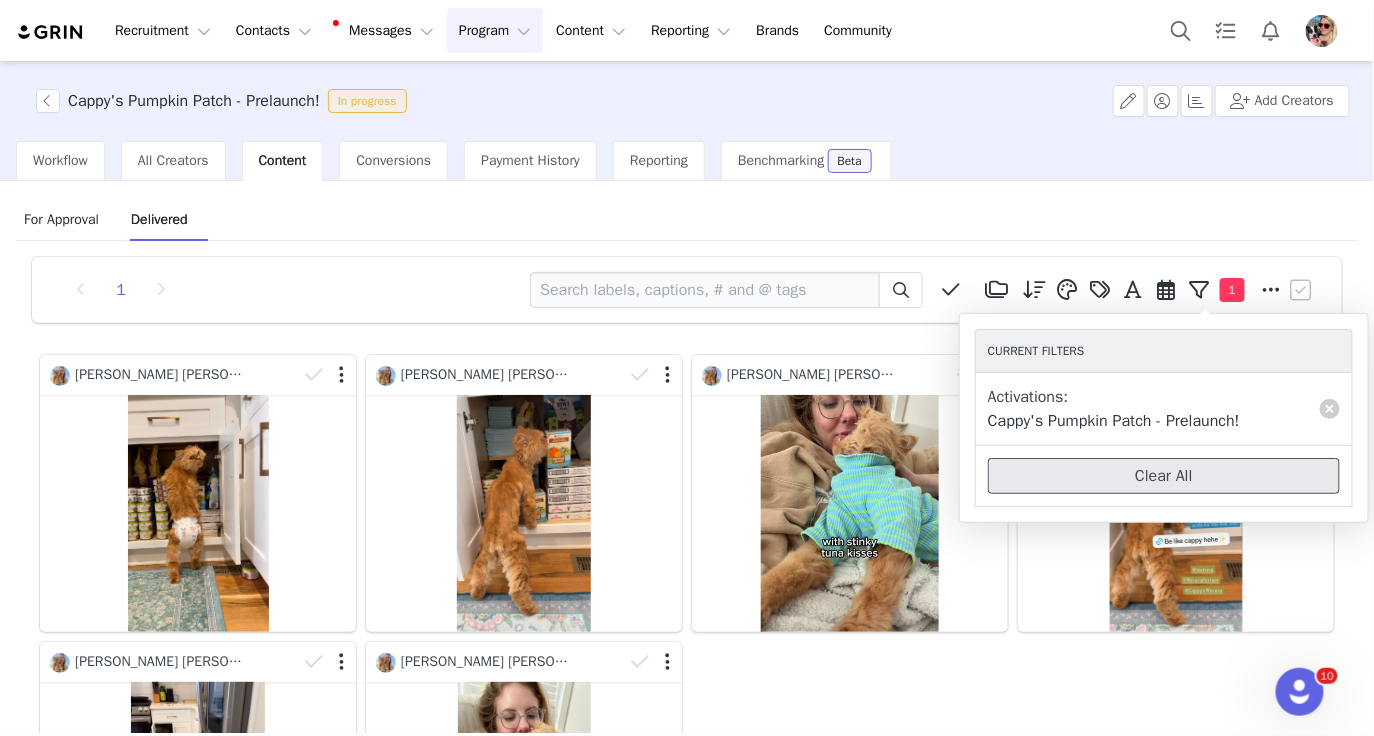 click on "Clear All" at bounding box center [1164, 476] 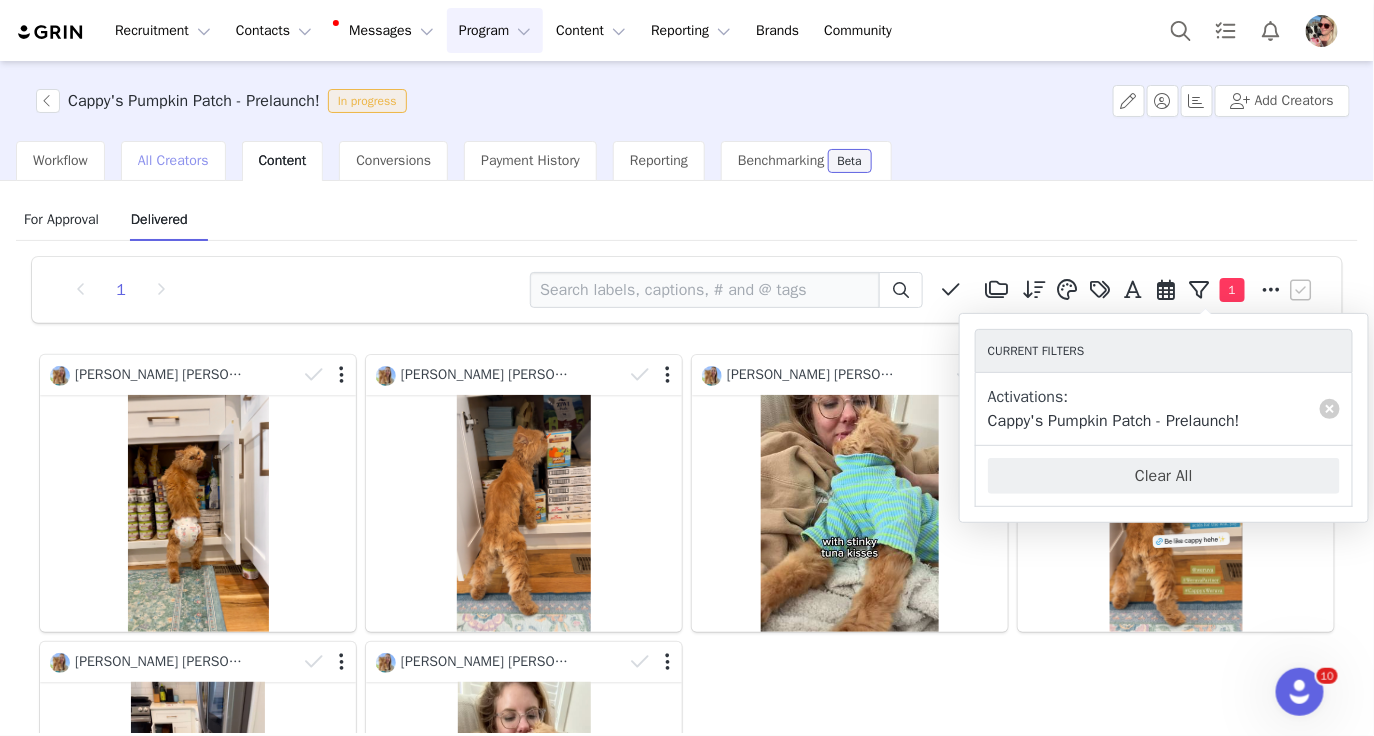 click on "All Creators" at bounding box center [173, 160] 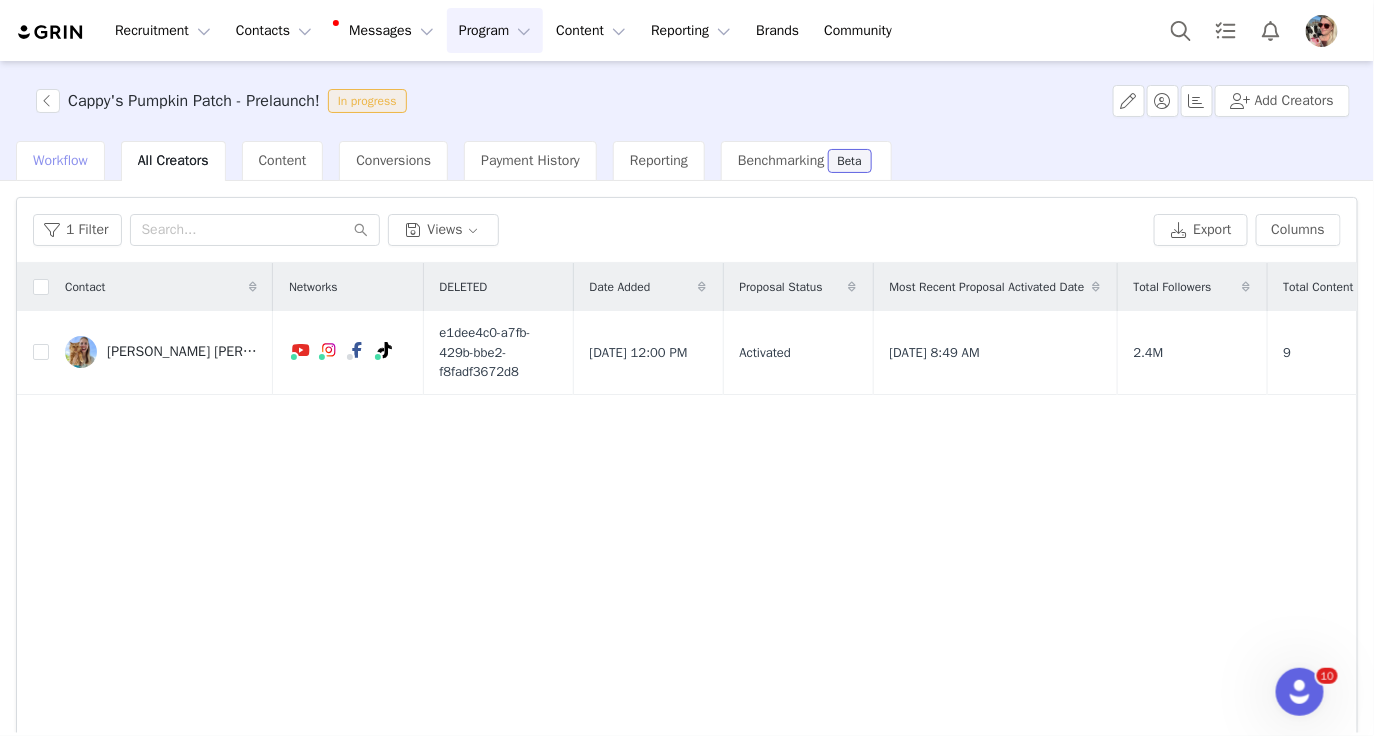 click on "Workflow" at bounding box center (60, 160) 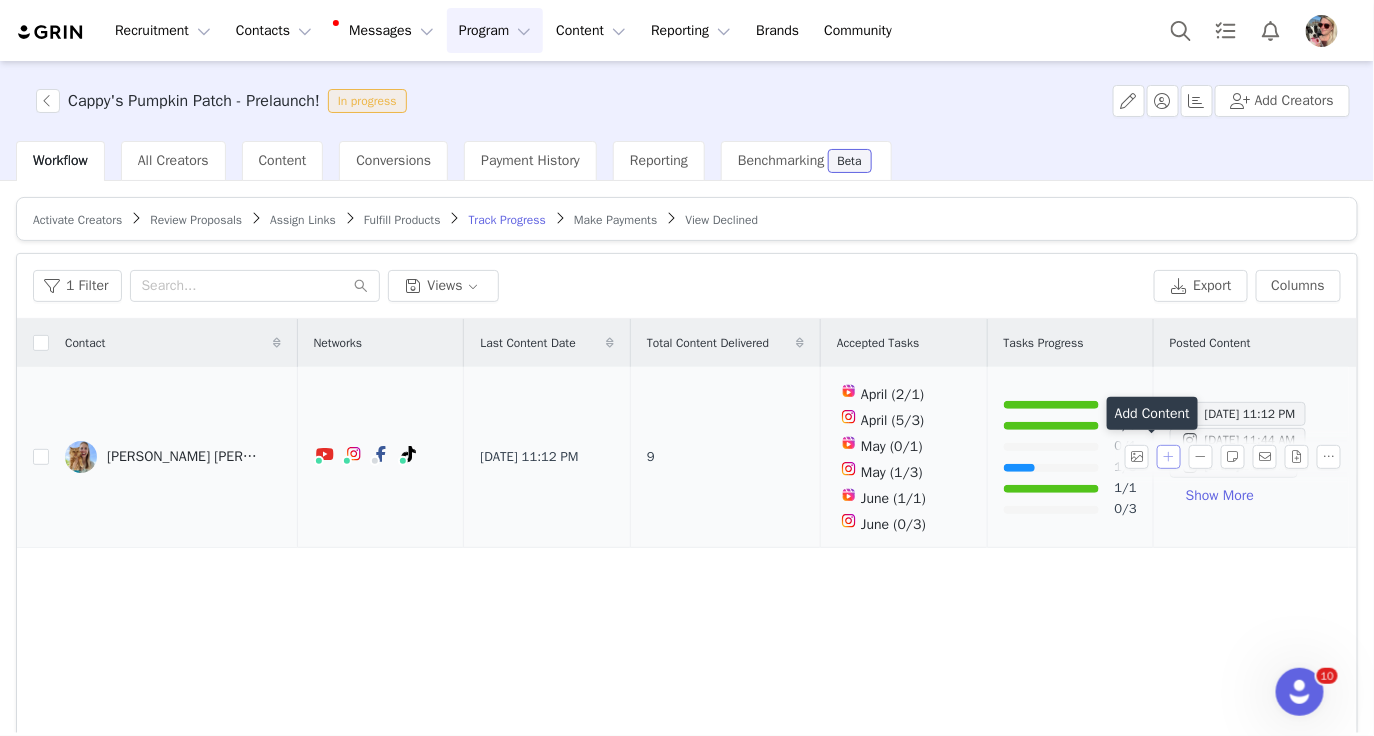 click at bounding box center [1169, 457] 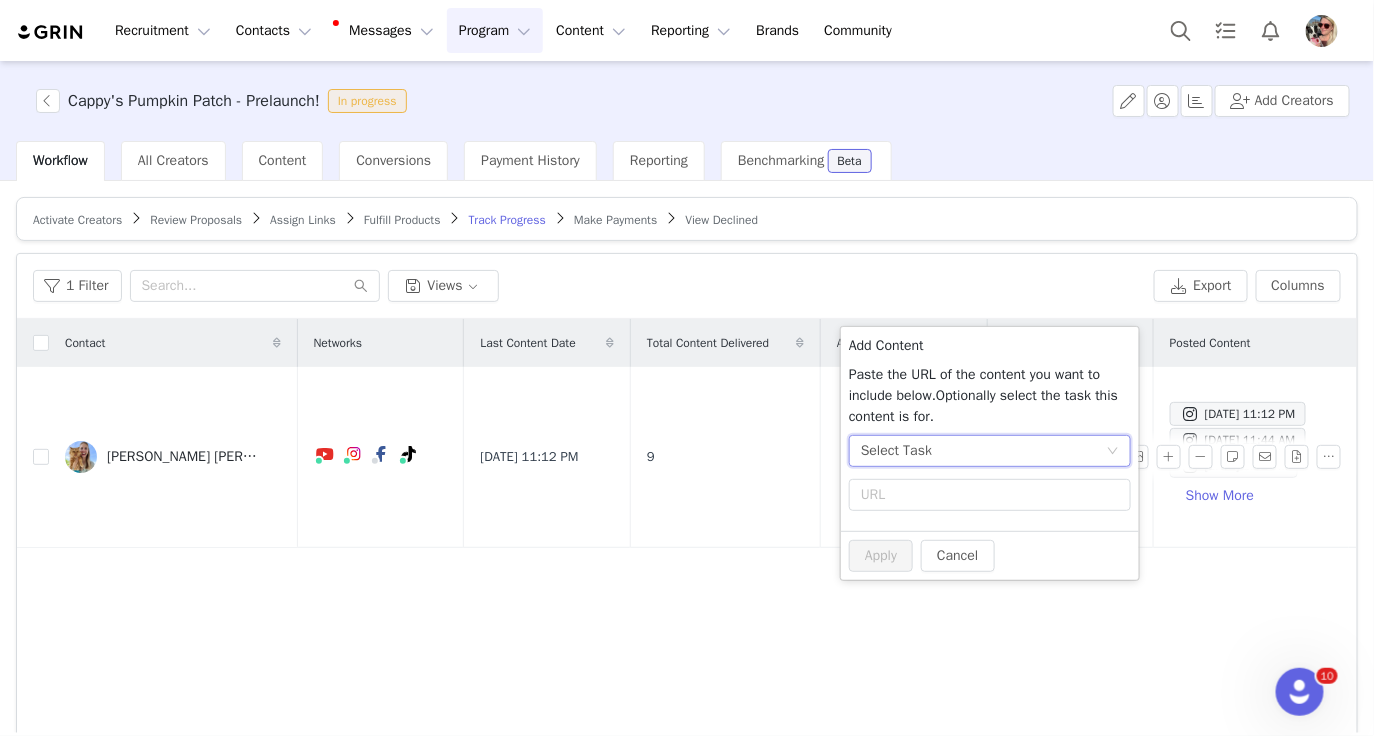 click on "Select Task" at bounding box center (983, 451) 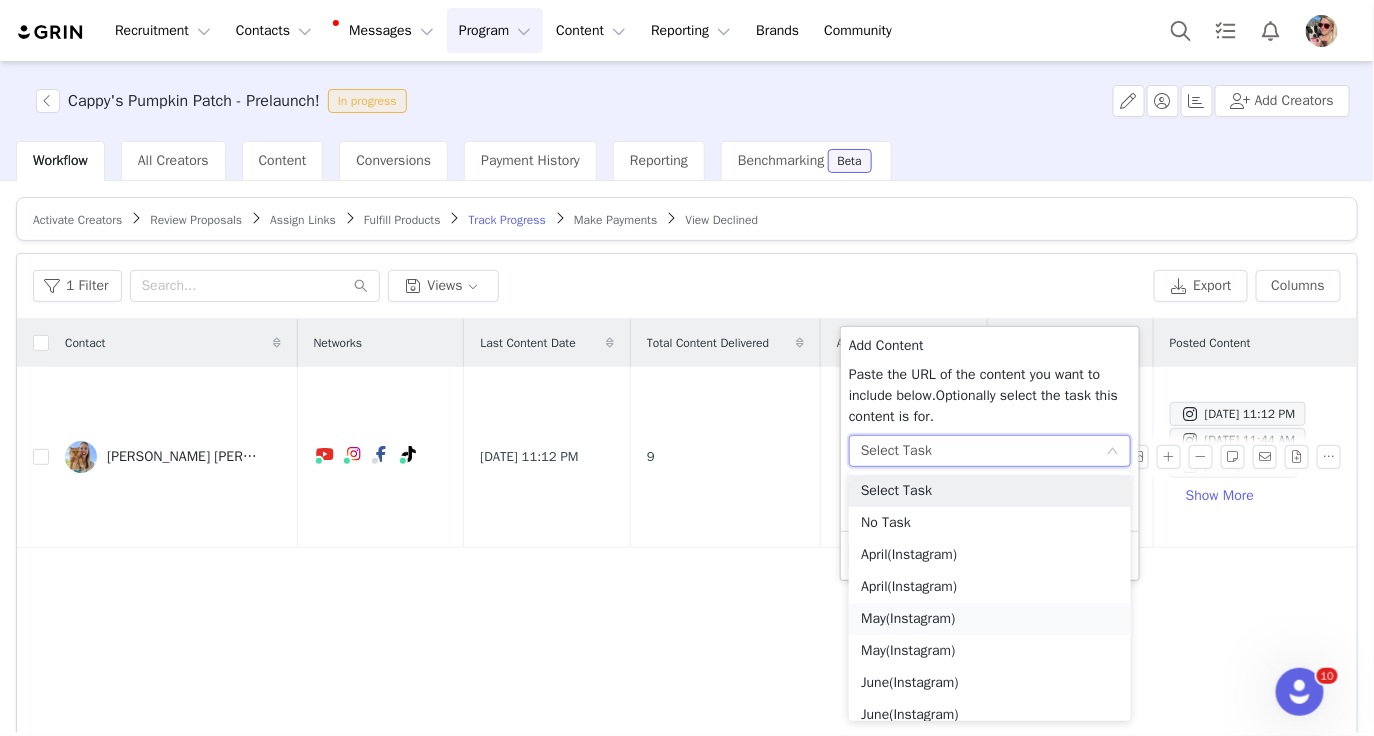 click on "(Instagram)" at bounding box center (920, 618) 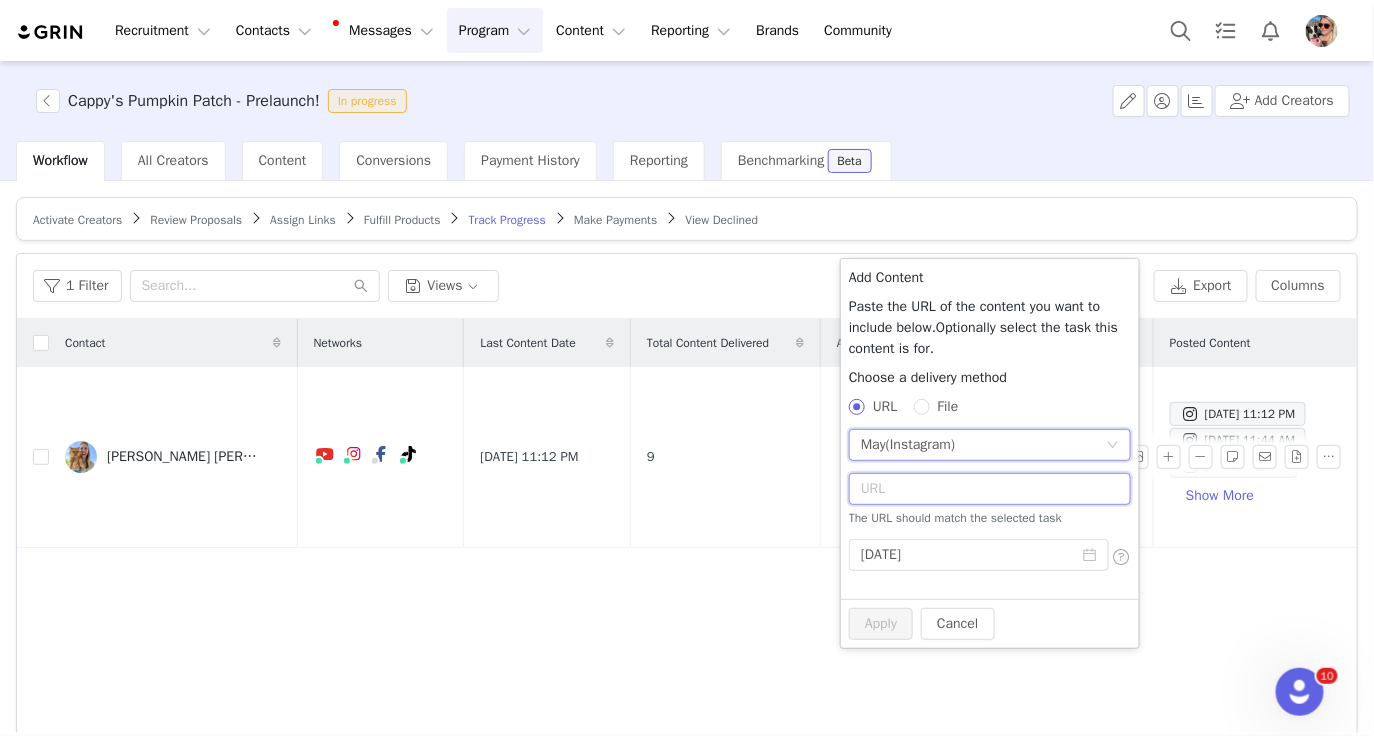click at bounding box center (990, 489) 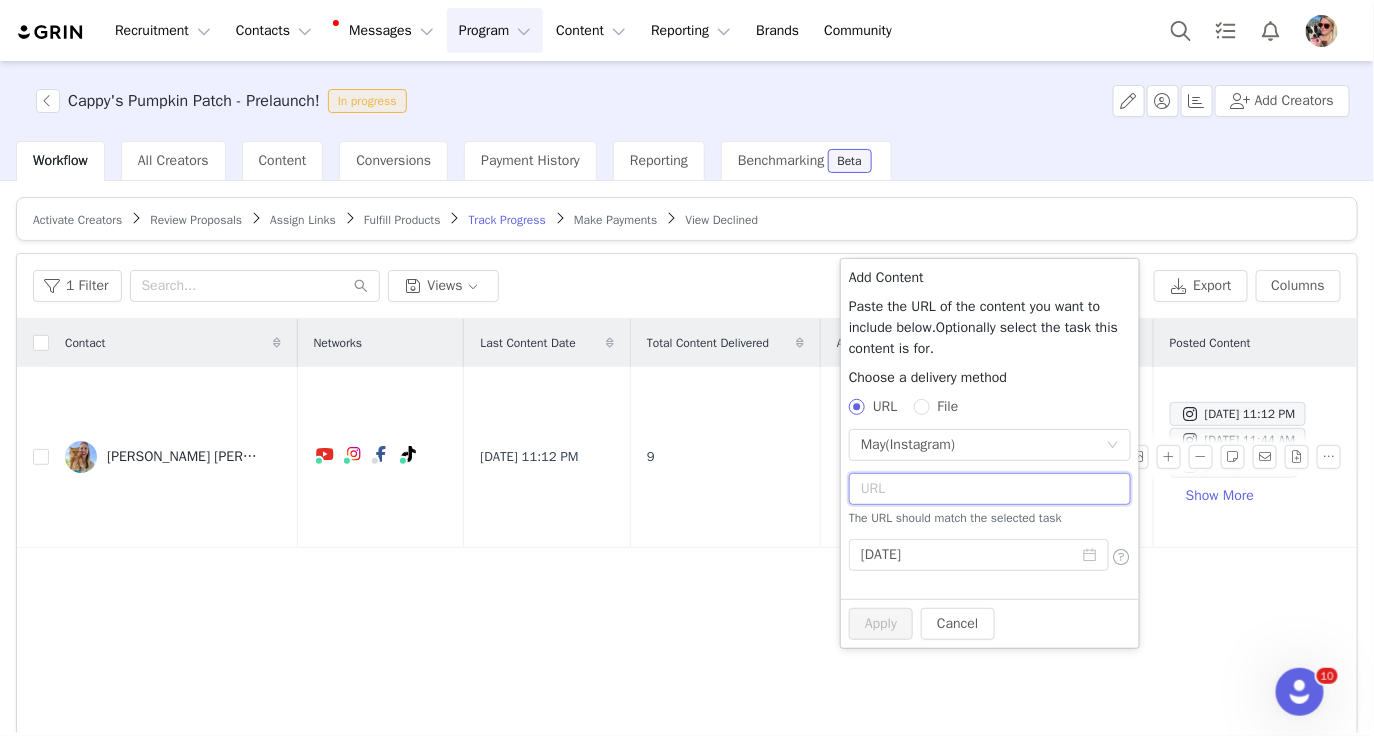 paste on "[URL][DOMAIN_NAME]" 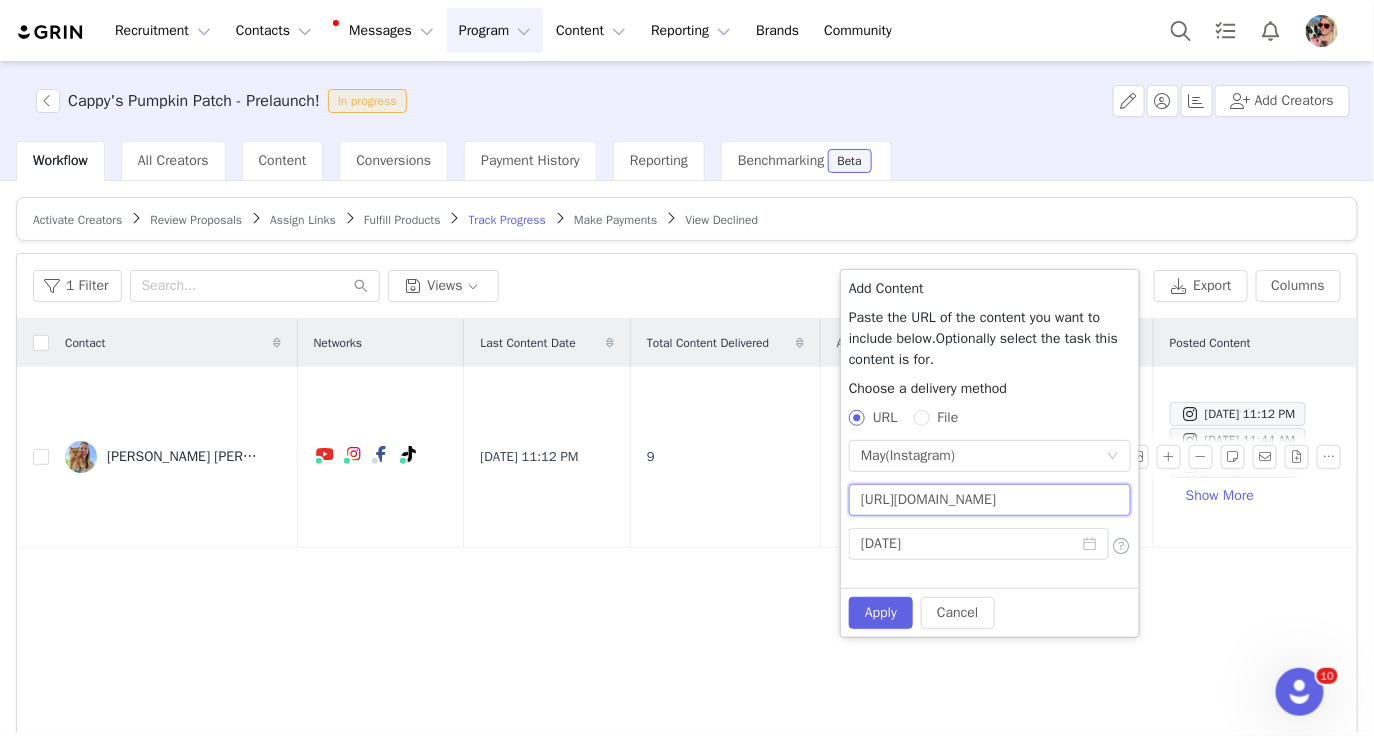 scroll, scrollTop: 0, scrollLeft: 425, axis: horizontal 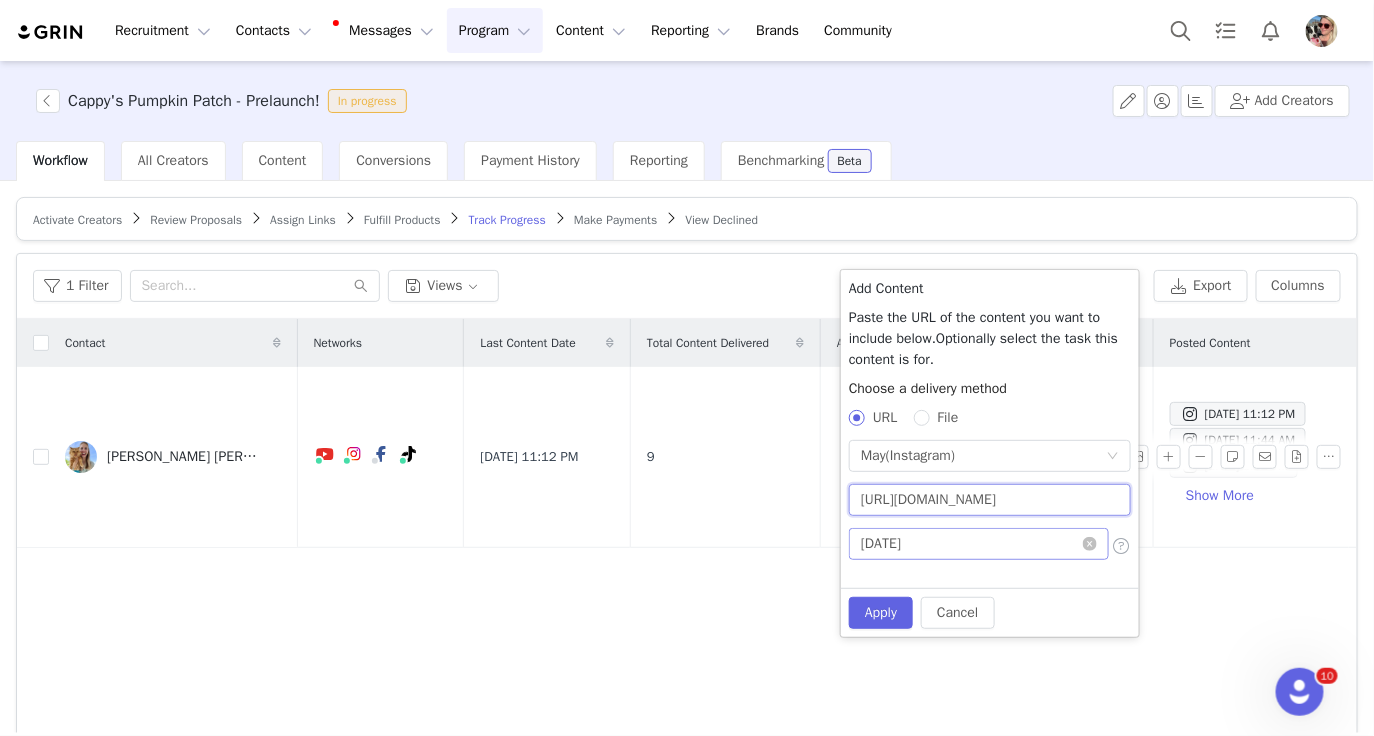 type on "[URL][DOMAIN_NAME]" 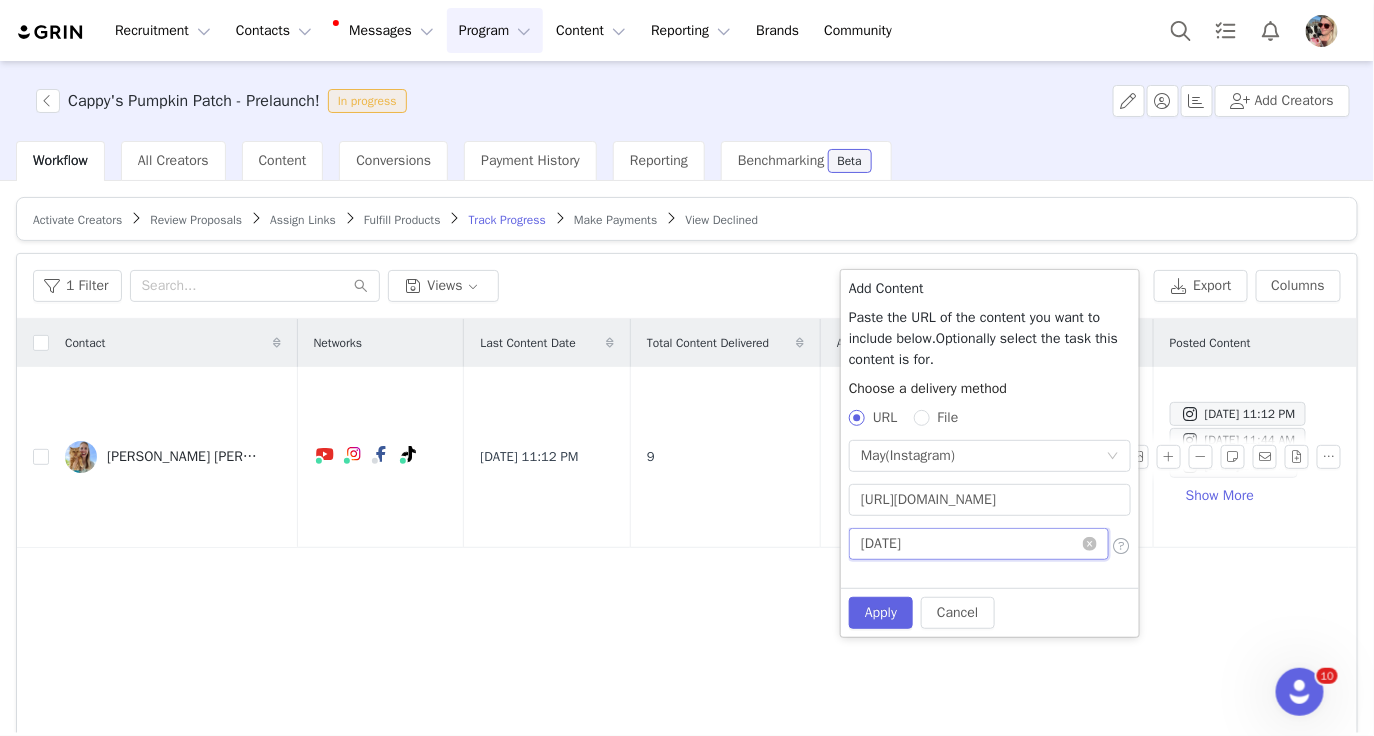 click on "[DATE]" at bounding box center [979, 544] 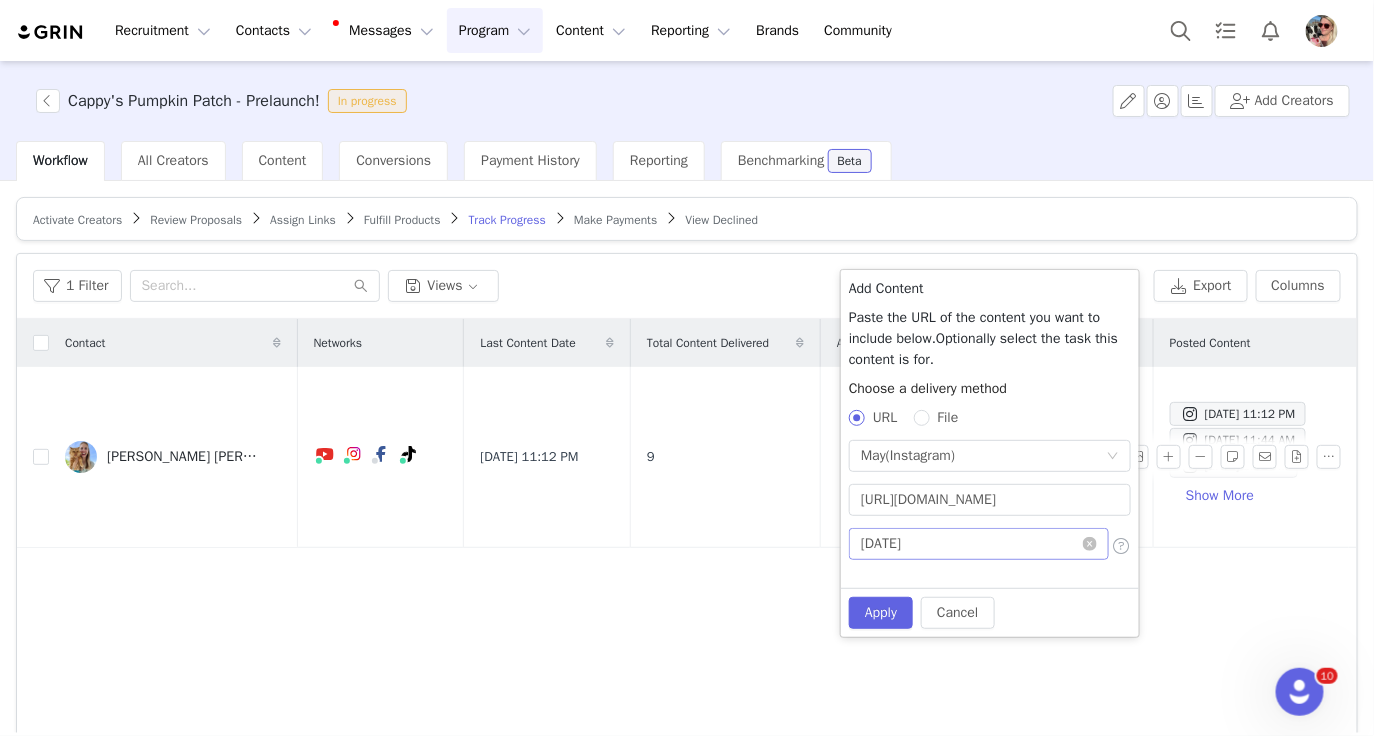 scroll, scrollTop: 0, scrollLeft: 0, axis: both 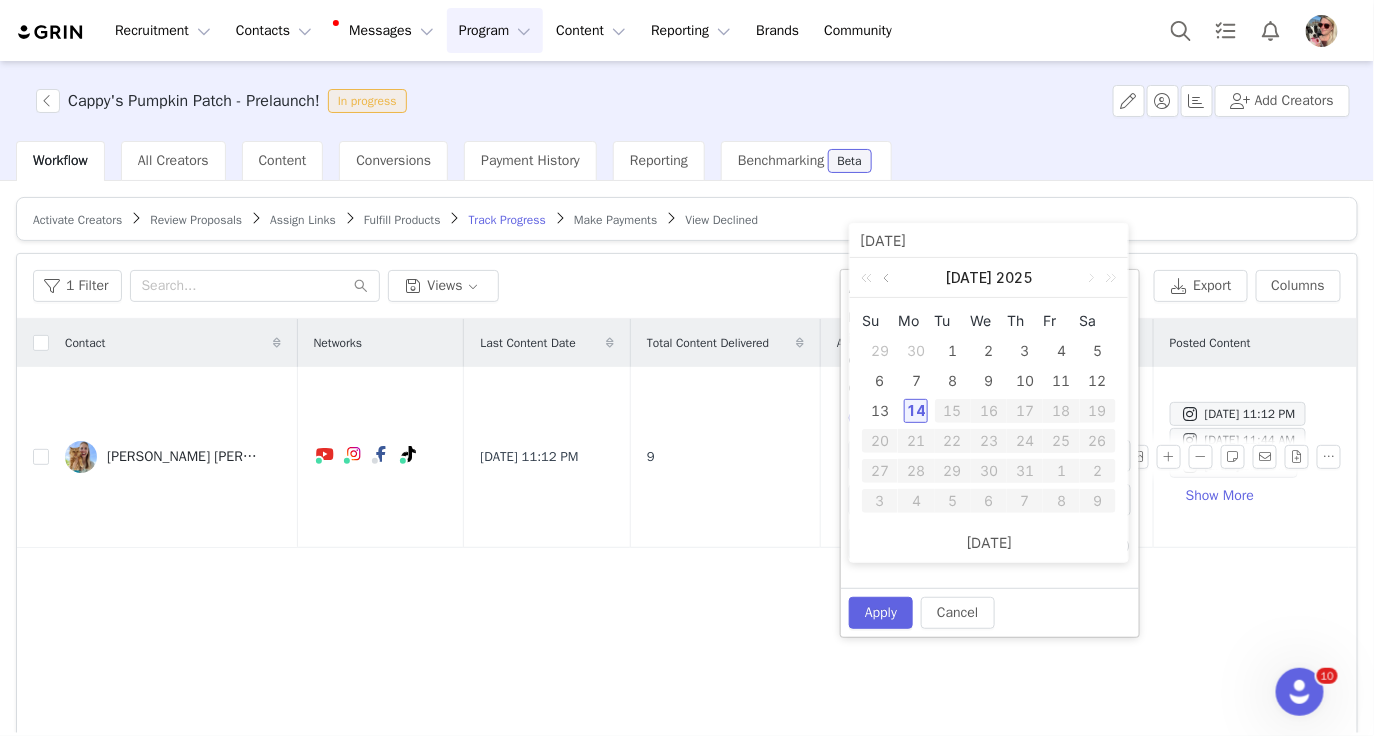 click at bounding box center [888, 278] 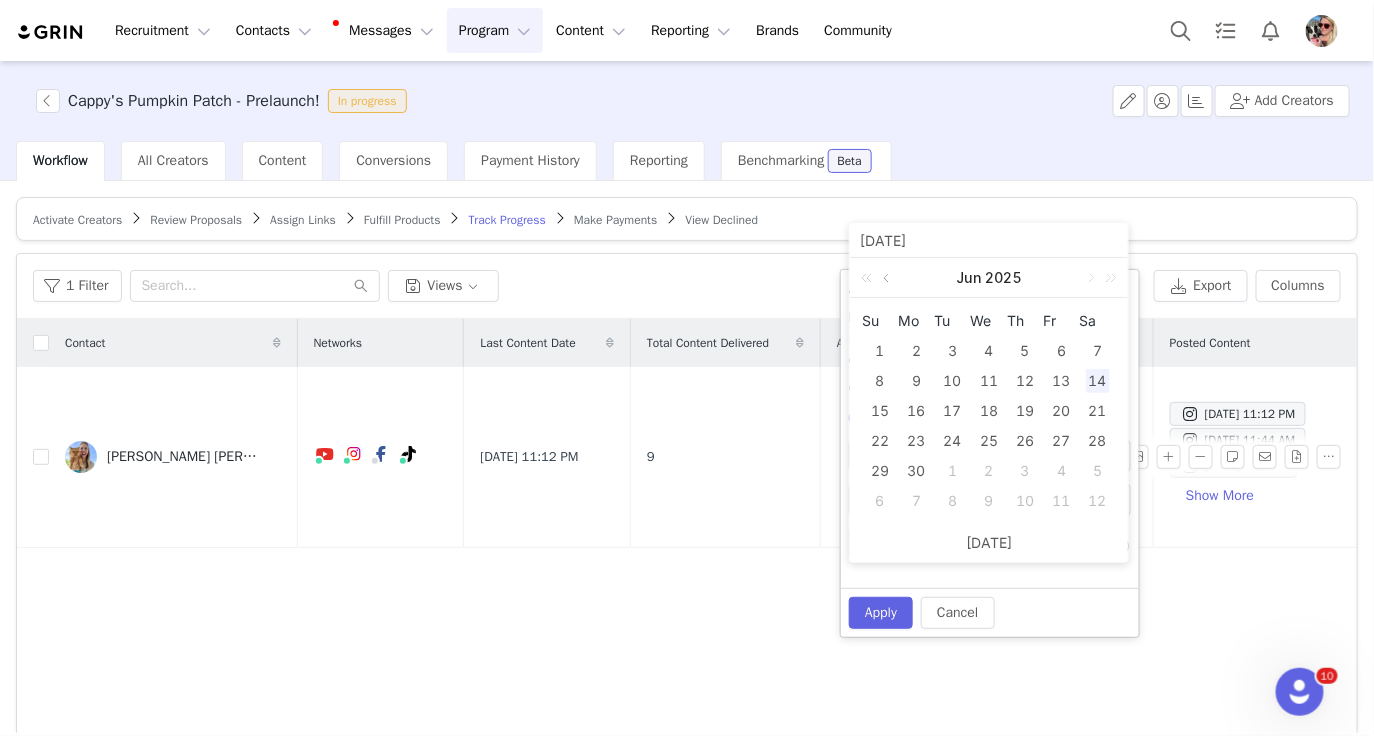 click at bounding box center (888, 278) 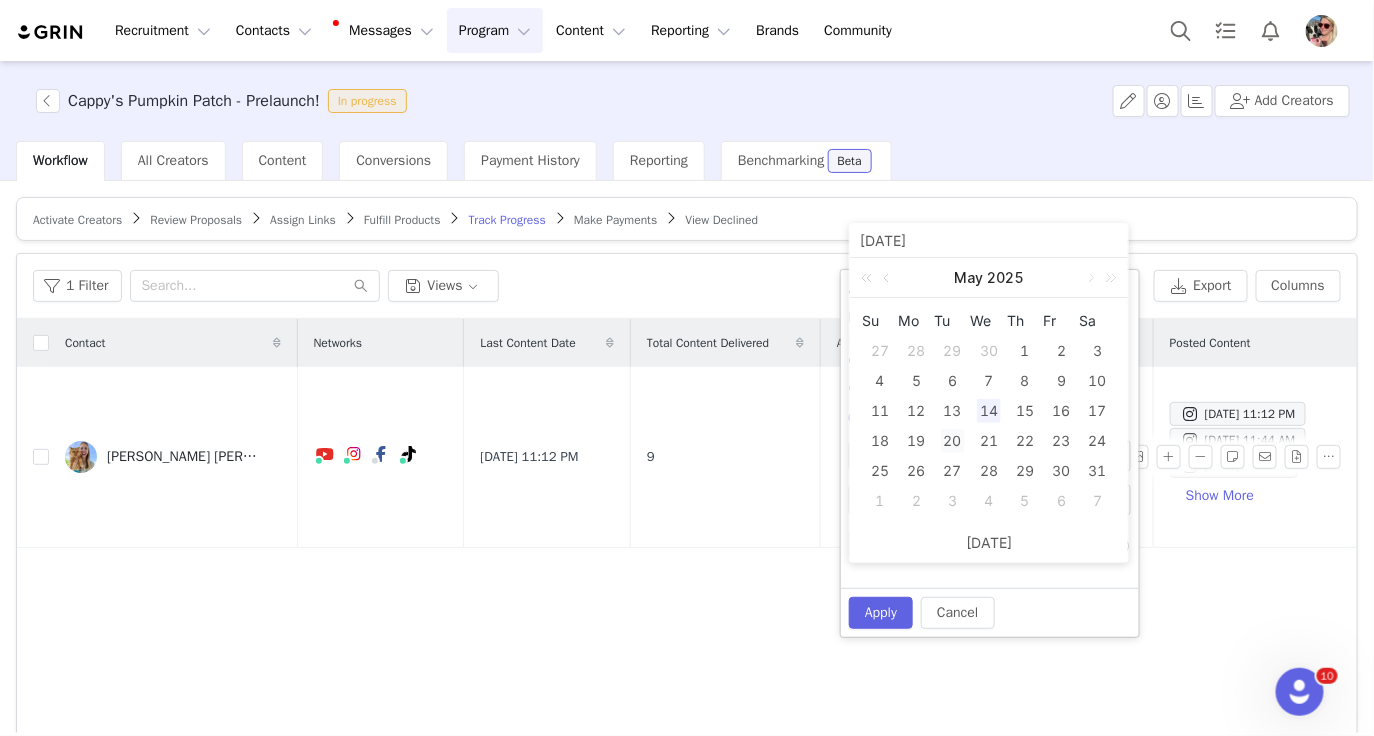 click on "20" at bounding box center [953, 441] 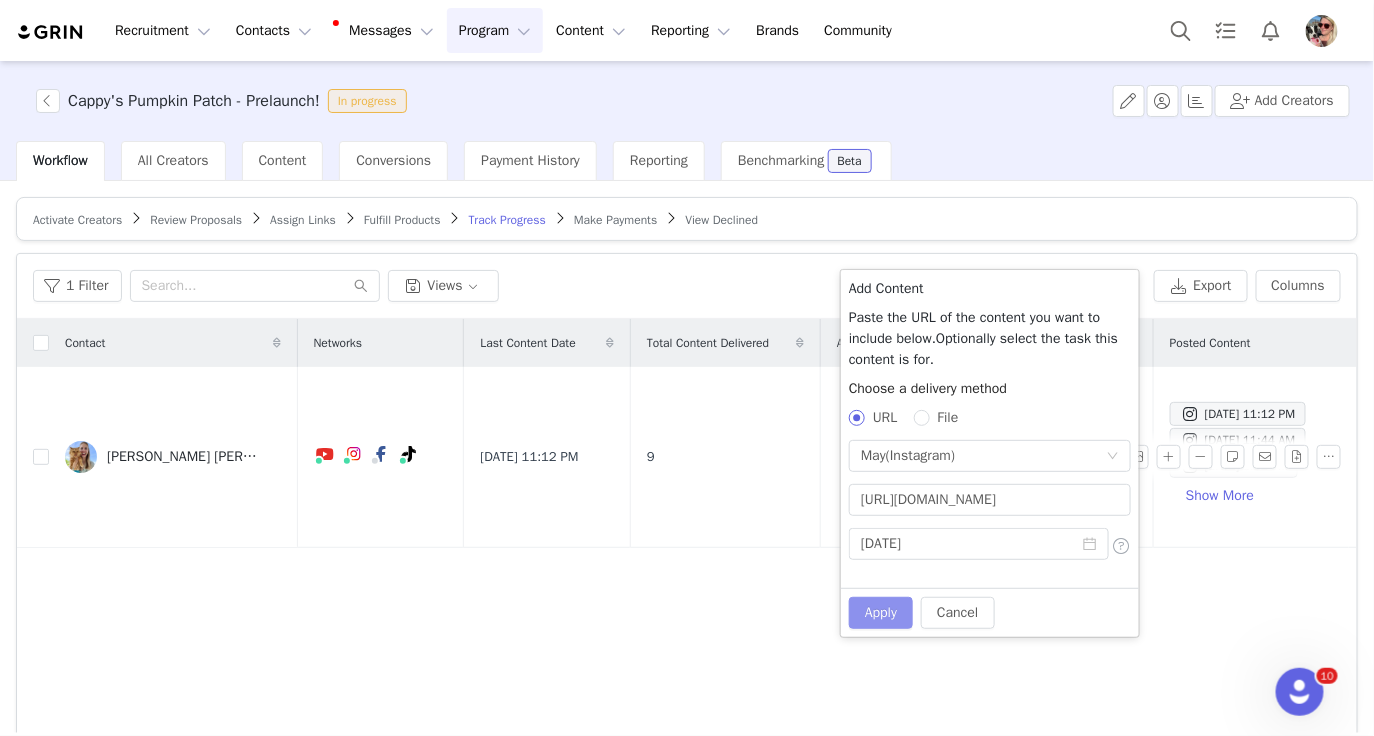 click on "Apply" at bounding box center (881, 613) 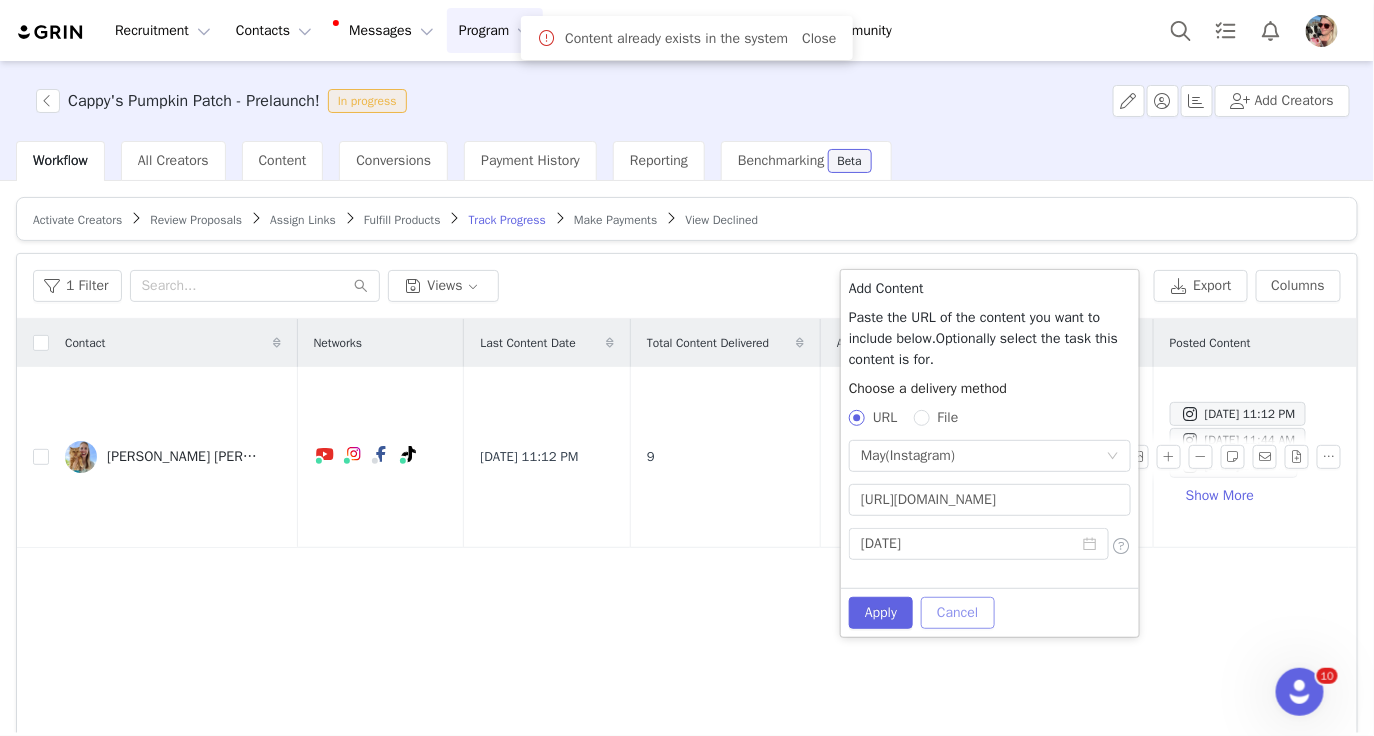 click on "Cancel" at bounding box center (957, 613) 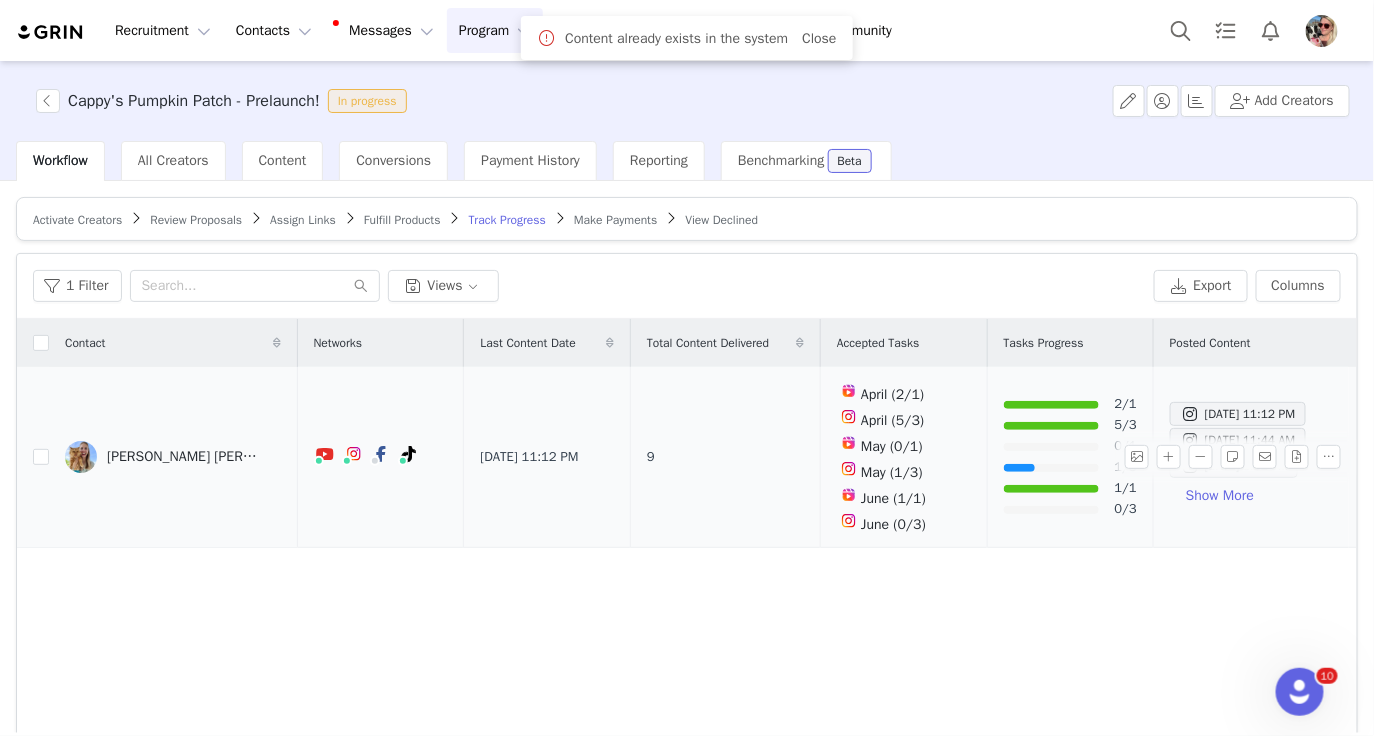 click on "5/3" at bounding box center (1070, 425) 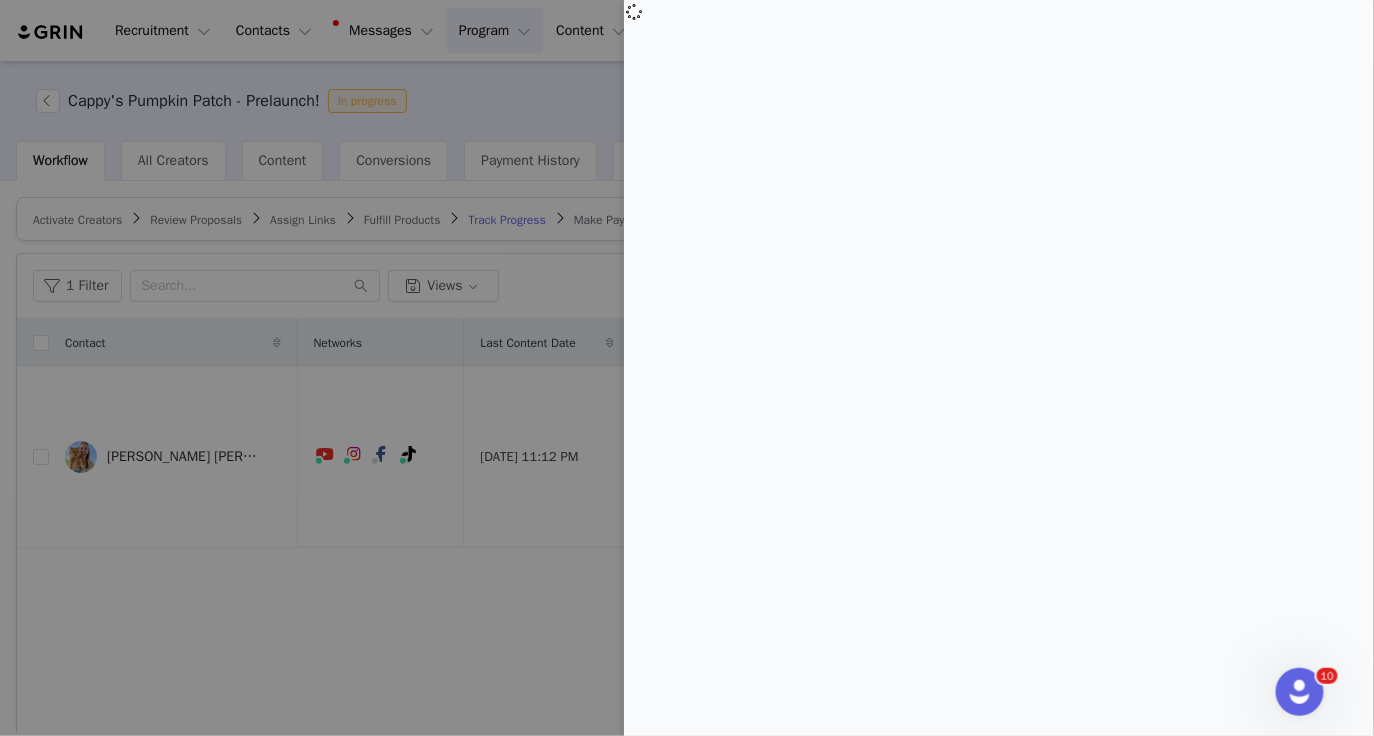click at bounding box center [687, 368] 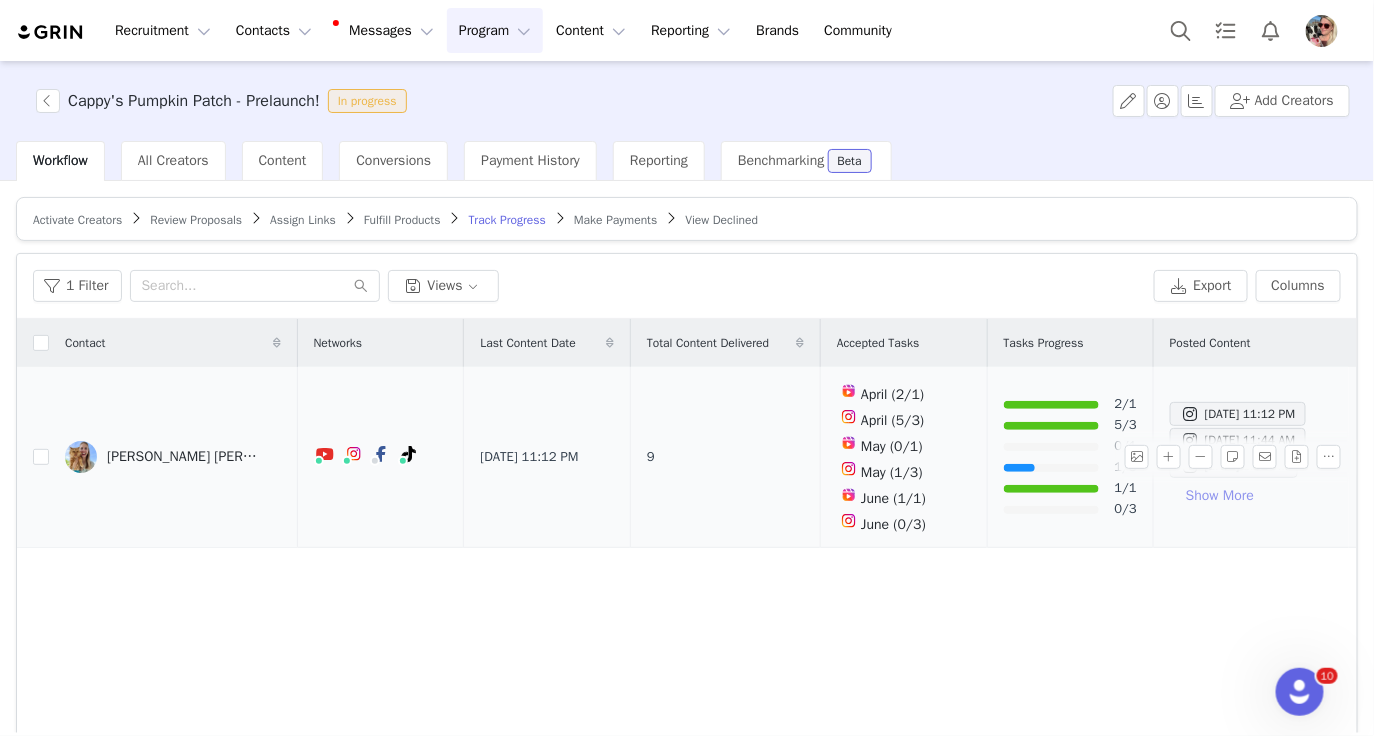 click on "Show More" at bounding box center [1220, 496] 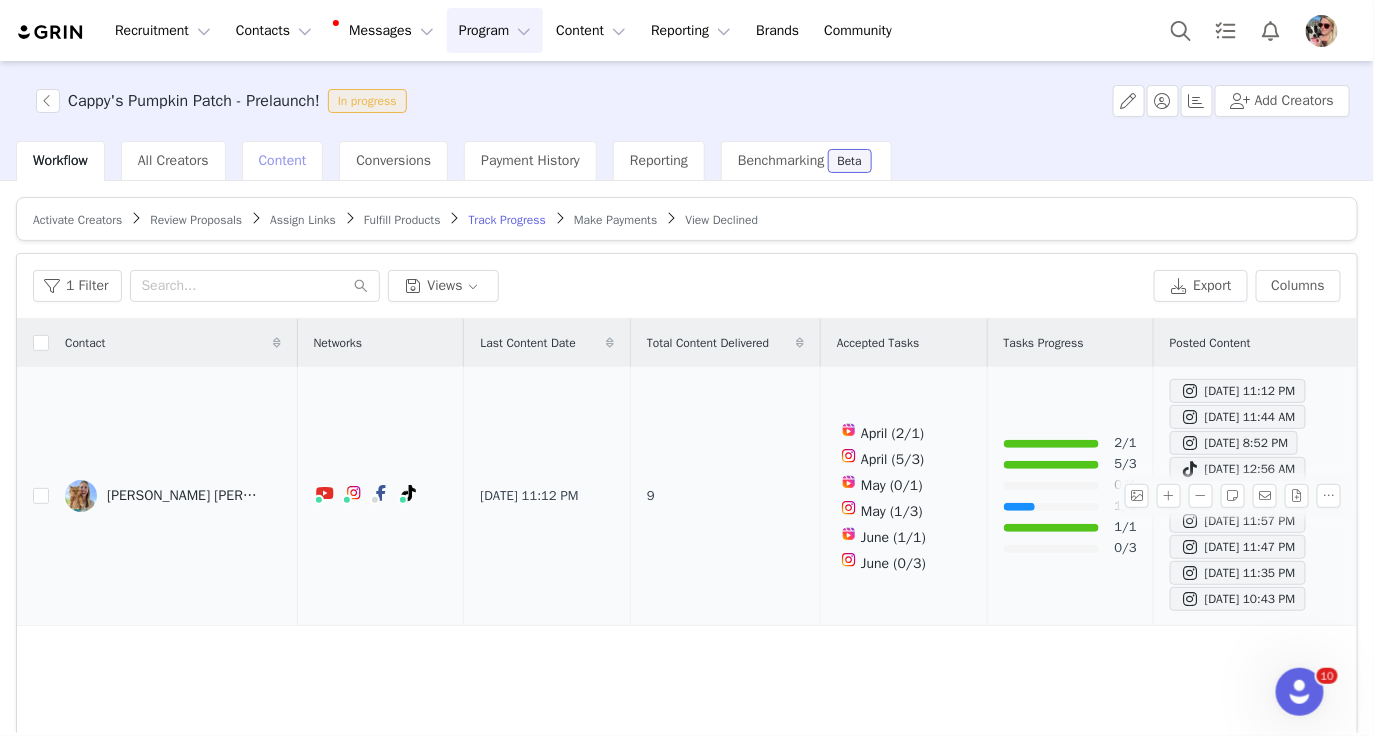 click on "Content" at bounding box center (283, 161) 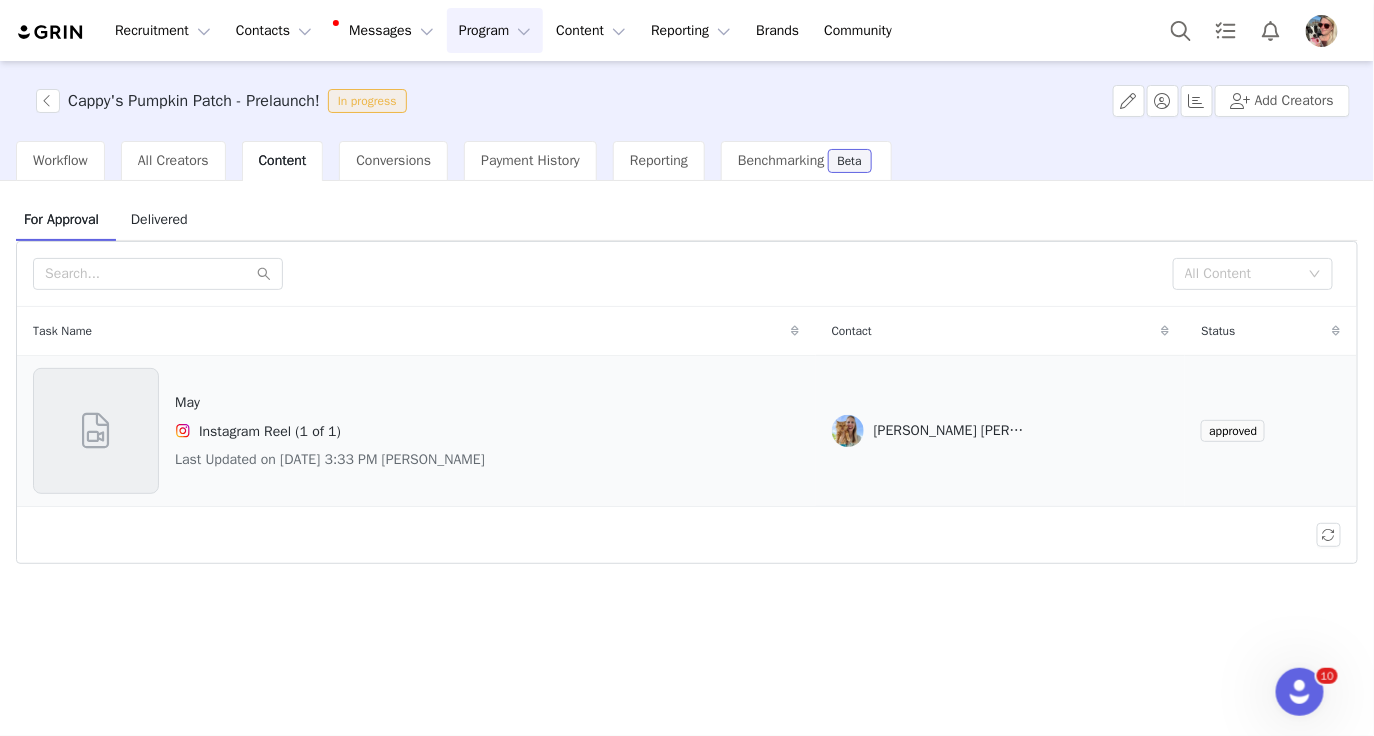 click on "May" at bounding box center (330, 402) 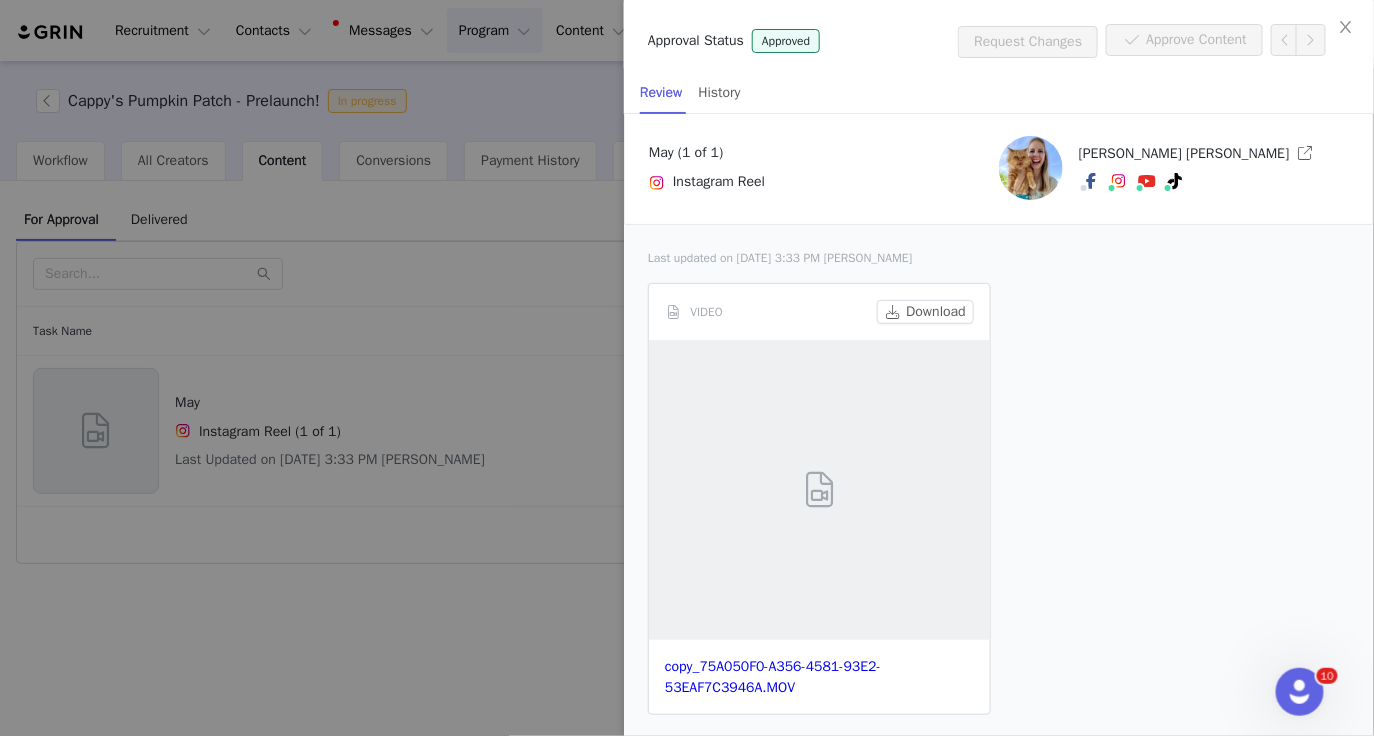 click at bounding box center [687, 368] 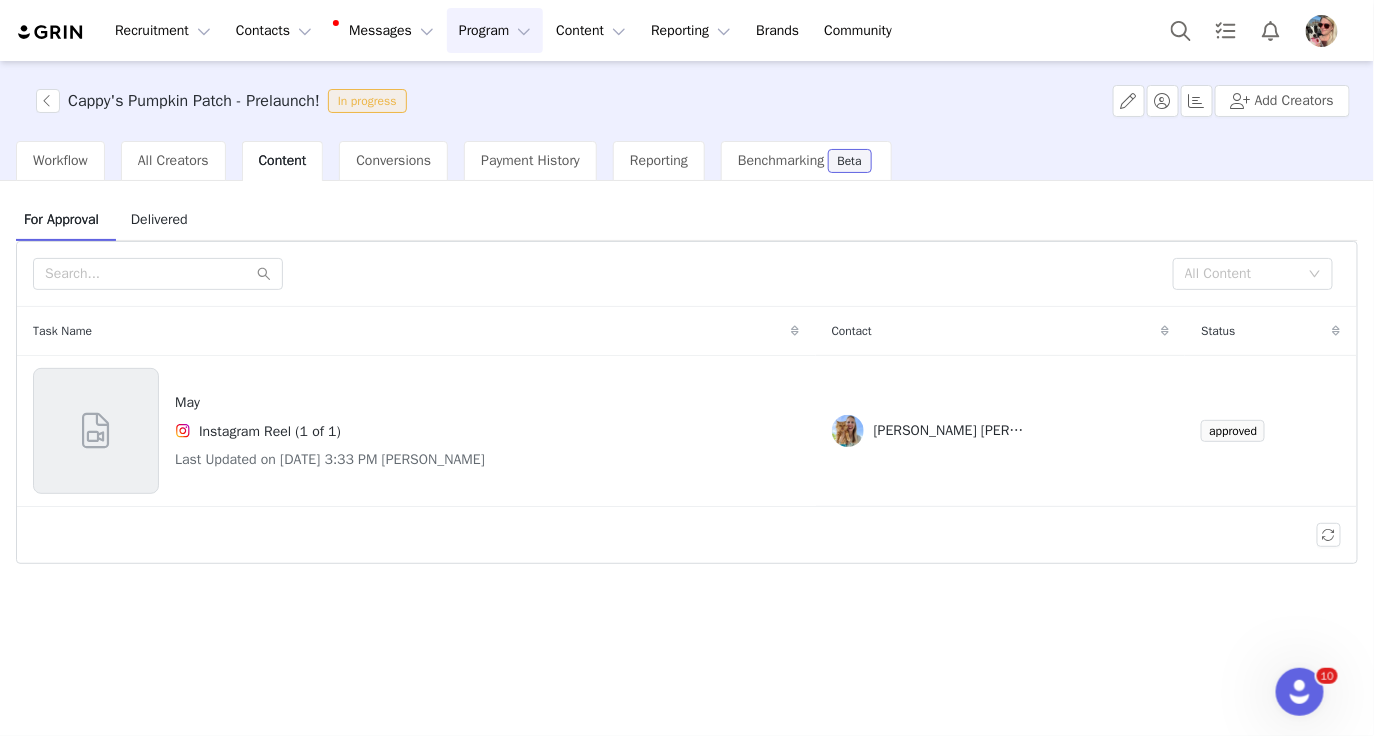 click on "Delivered" at bounding box center [159, 219] 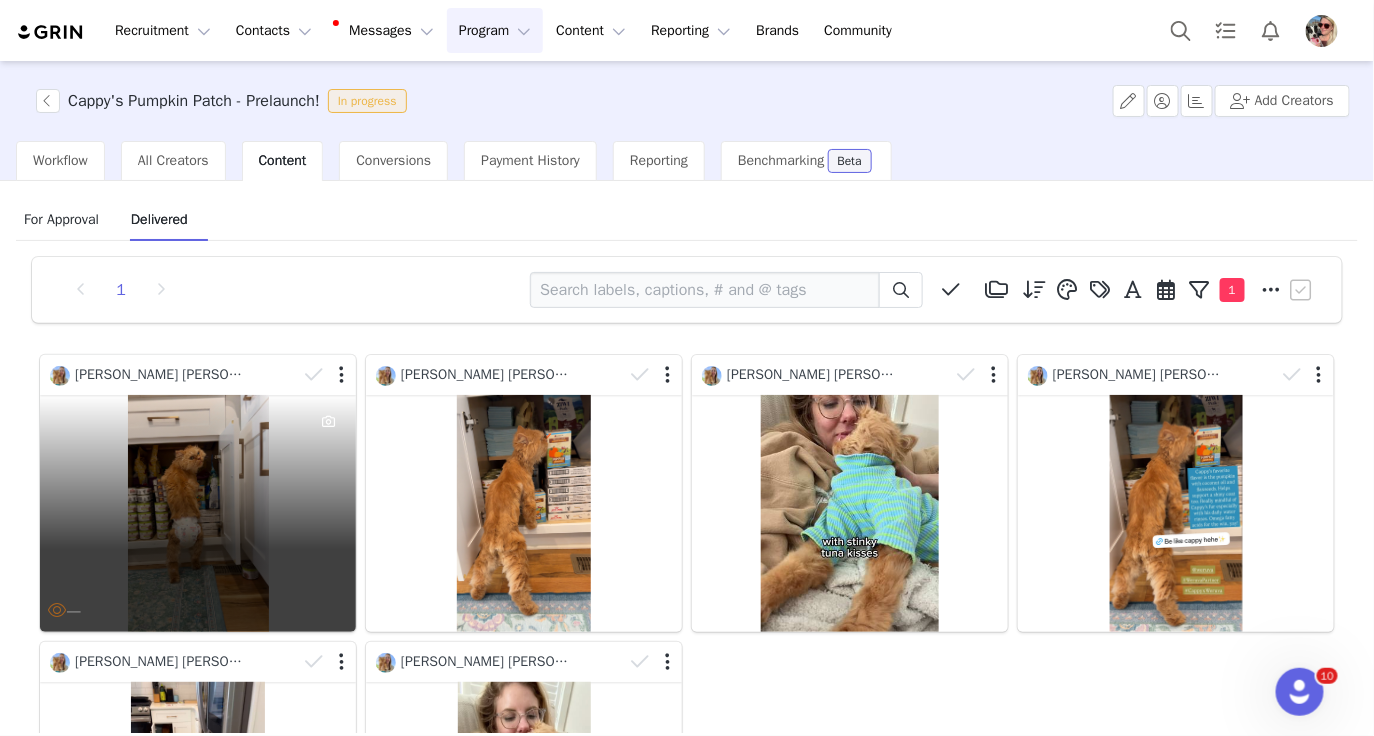 click on "—" at bounding box center [198, 513] 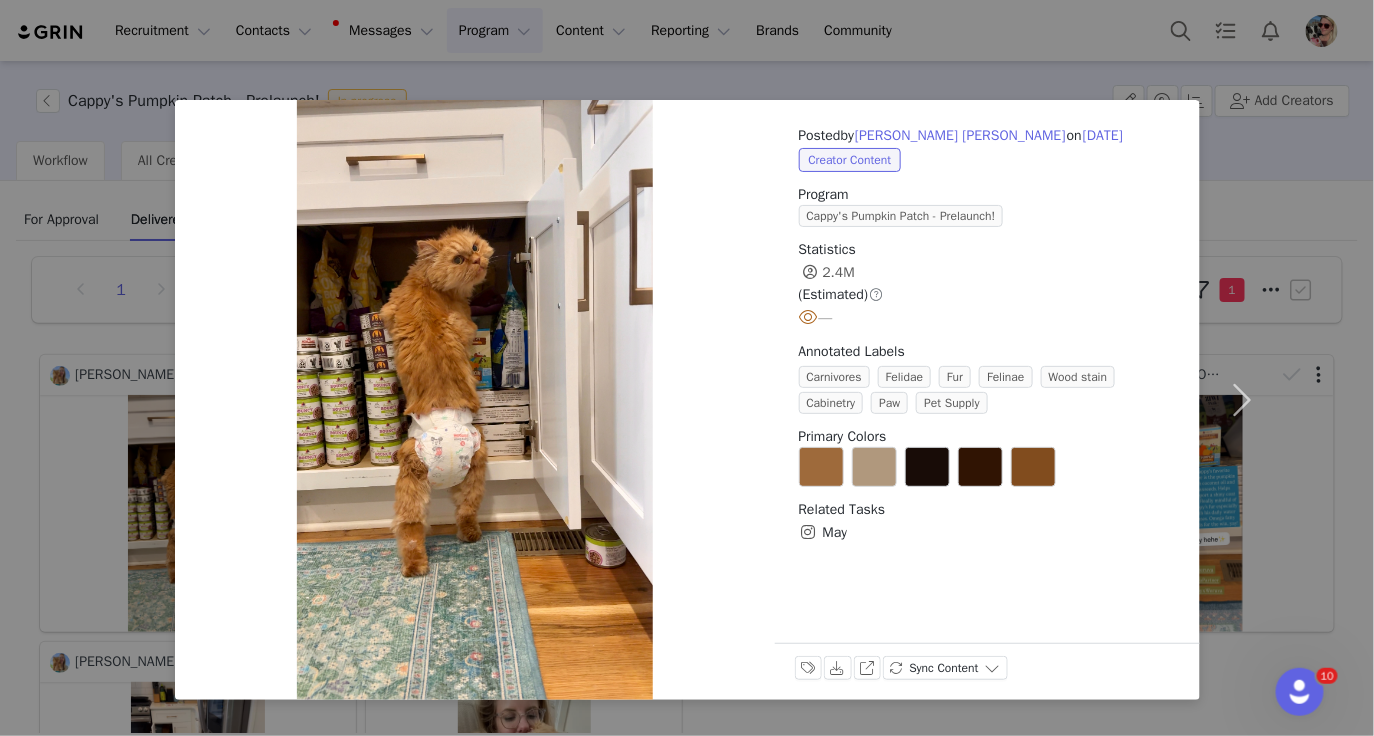 click on "May" at bounding box center [835, 532] 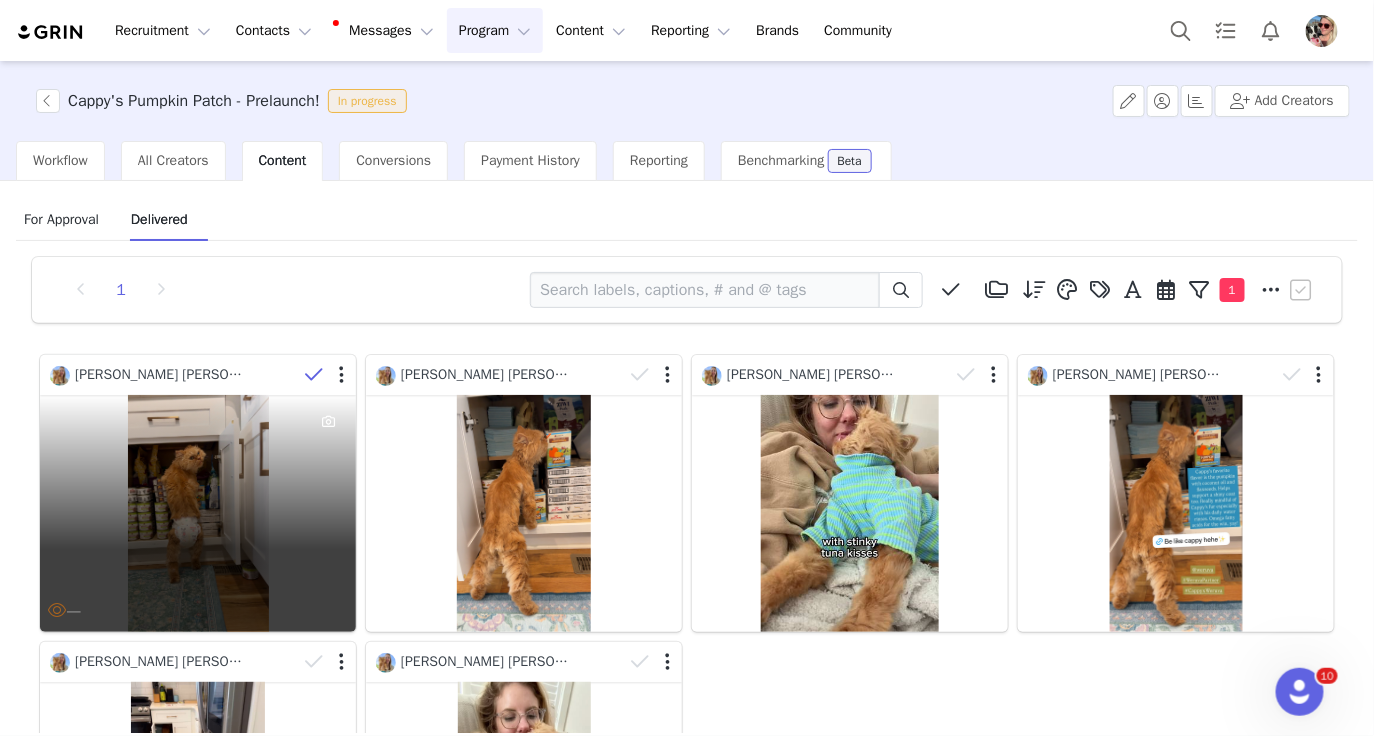 click at bounding box center [315, 375] 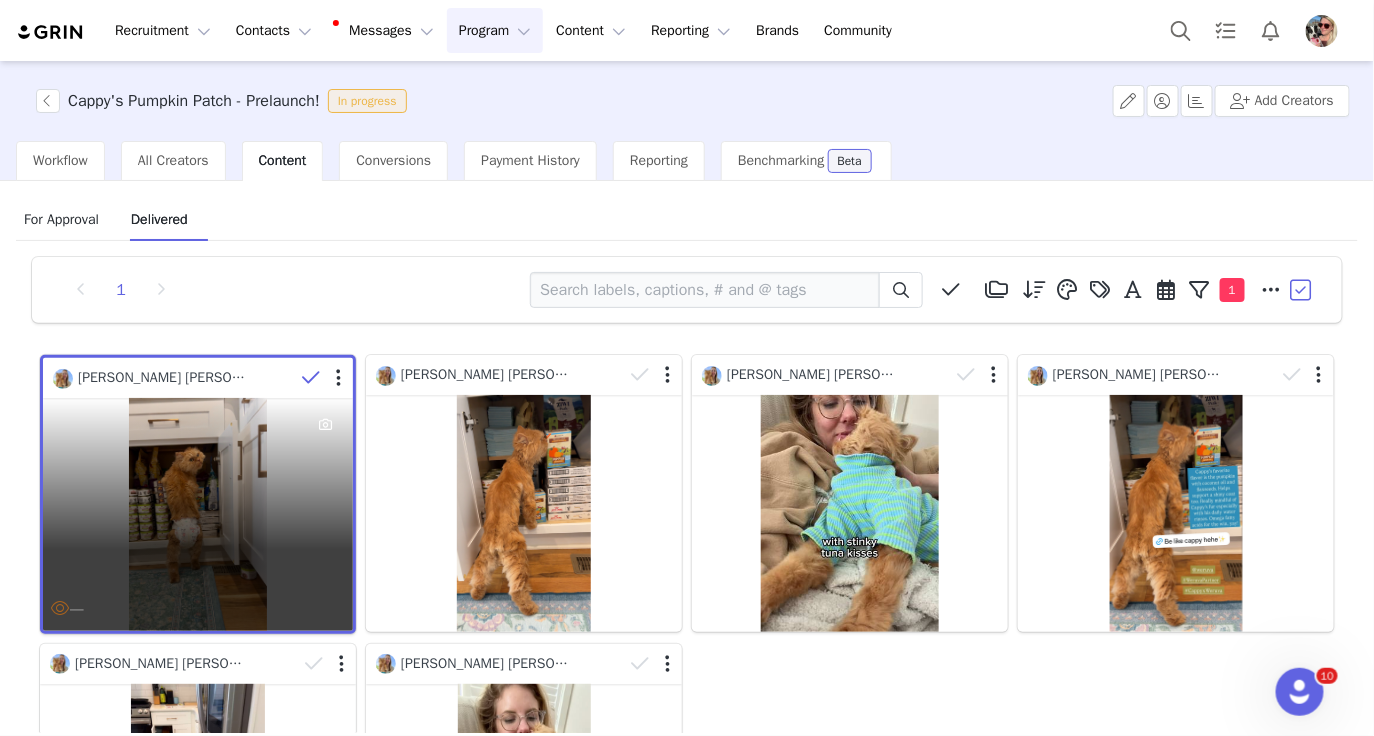 click at bounding box center (312, 378) 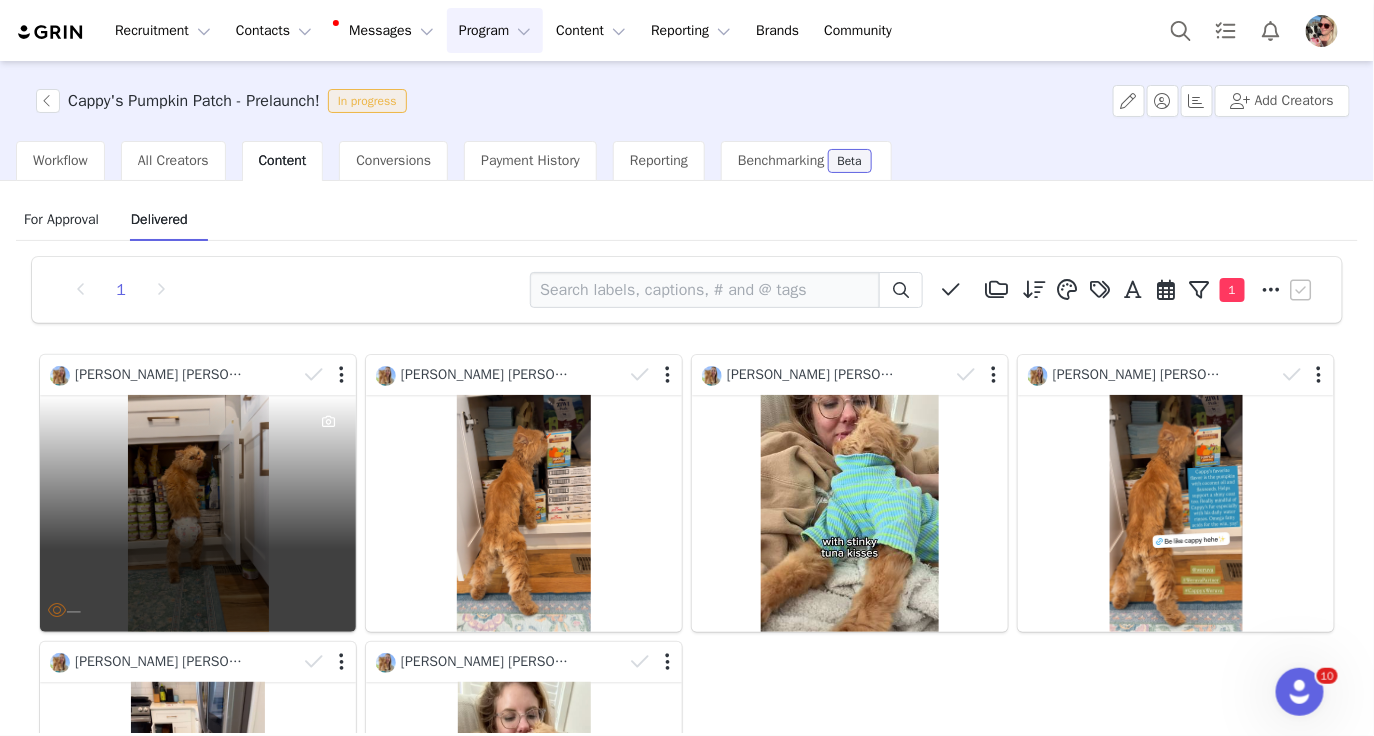 click on "—" at bounding box center [198, 513] 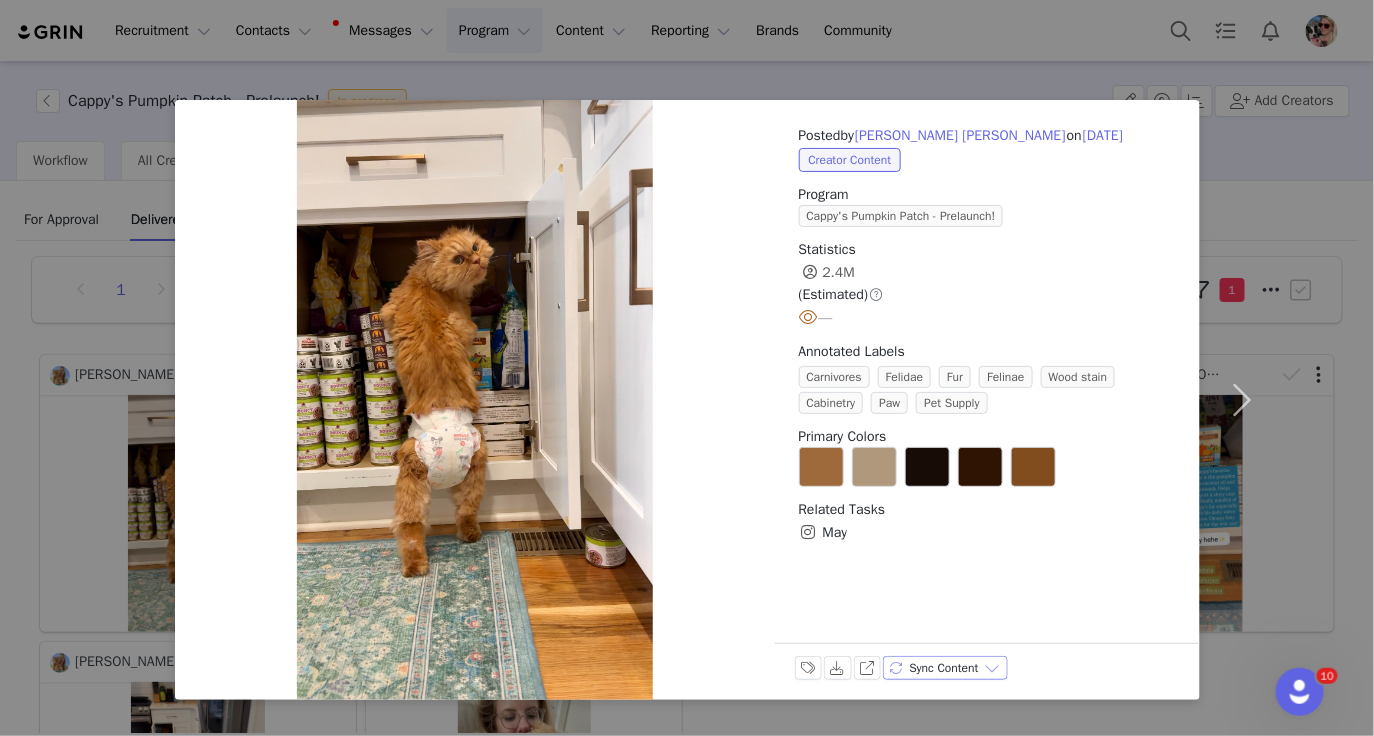 click on "Sync Content" at bounding box center (945, 668) 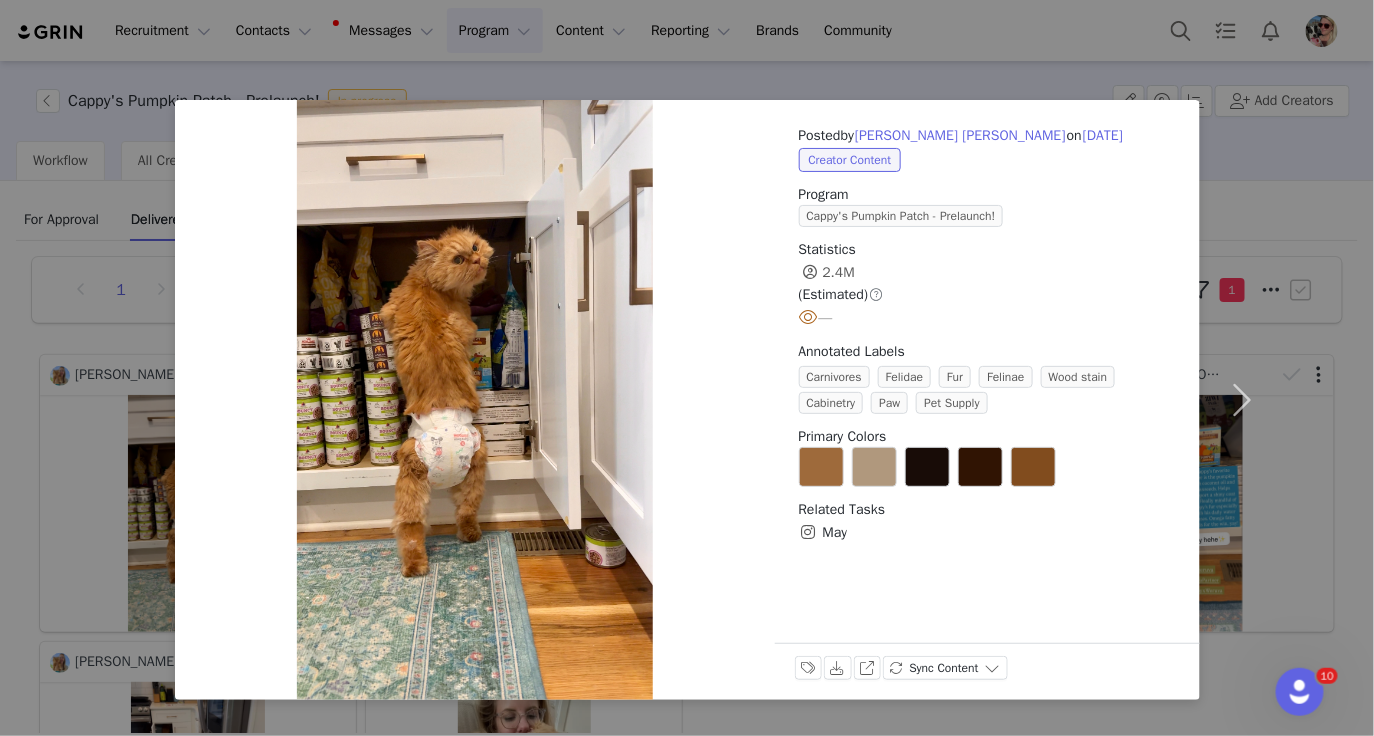 click on "Posted  by  [PERSON_NAME] [PERSON_NAME]  on  [DATE]  Creator Content  Program Cappy's Pumpkin Patch - Prelaunch! Statistics 2.4M  (Estimated)      —  Annotated Labels  Carnivores   Felidae   Fur   Felinae   Wood stain   Cabinetry   Paw   Pet Supply  Primary Colors Related Tasks May     Labels & Tags Download View on Instagram Sync Content" at bounding box center [687, 368] 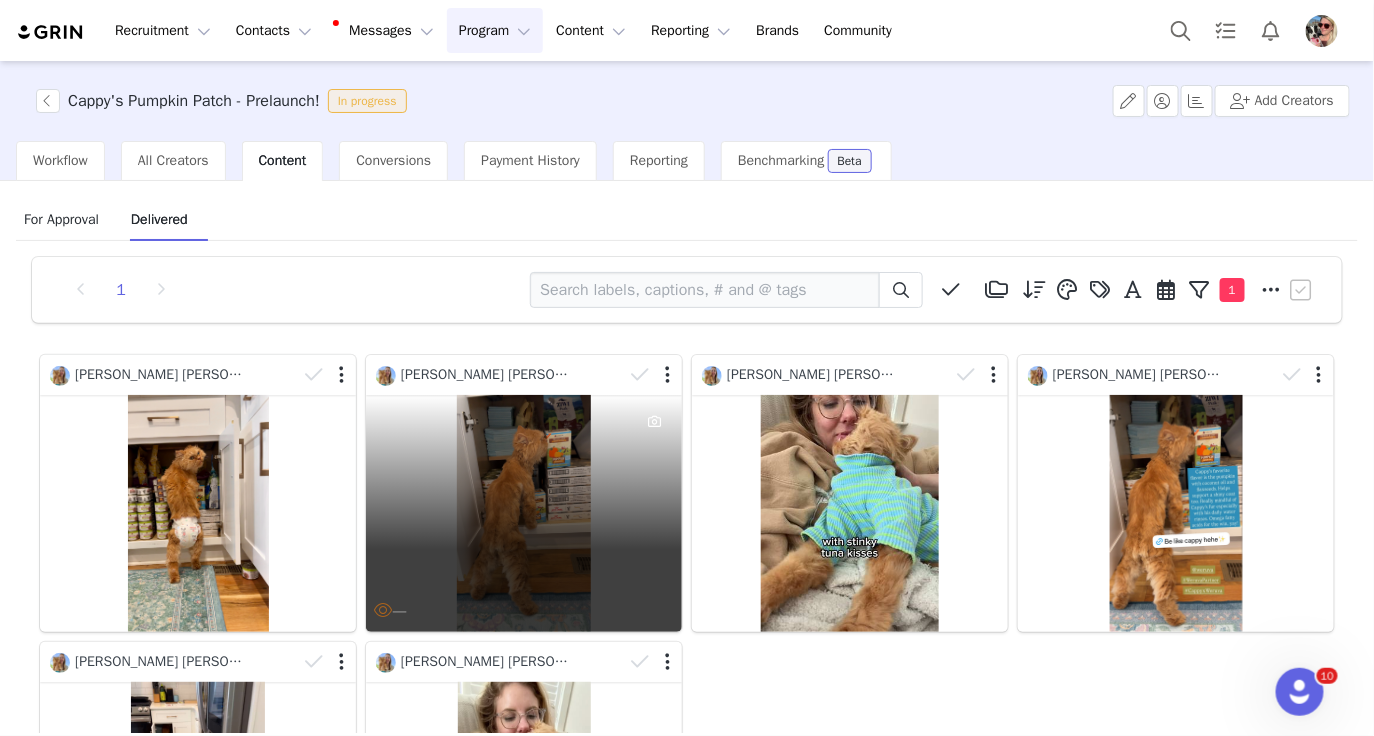 click on "—" at bounding box center (524, 513) 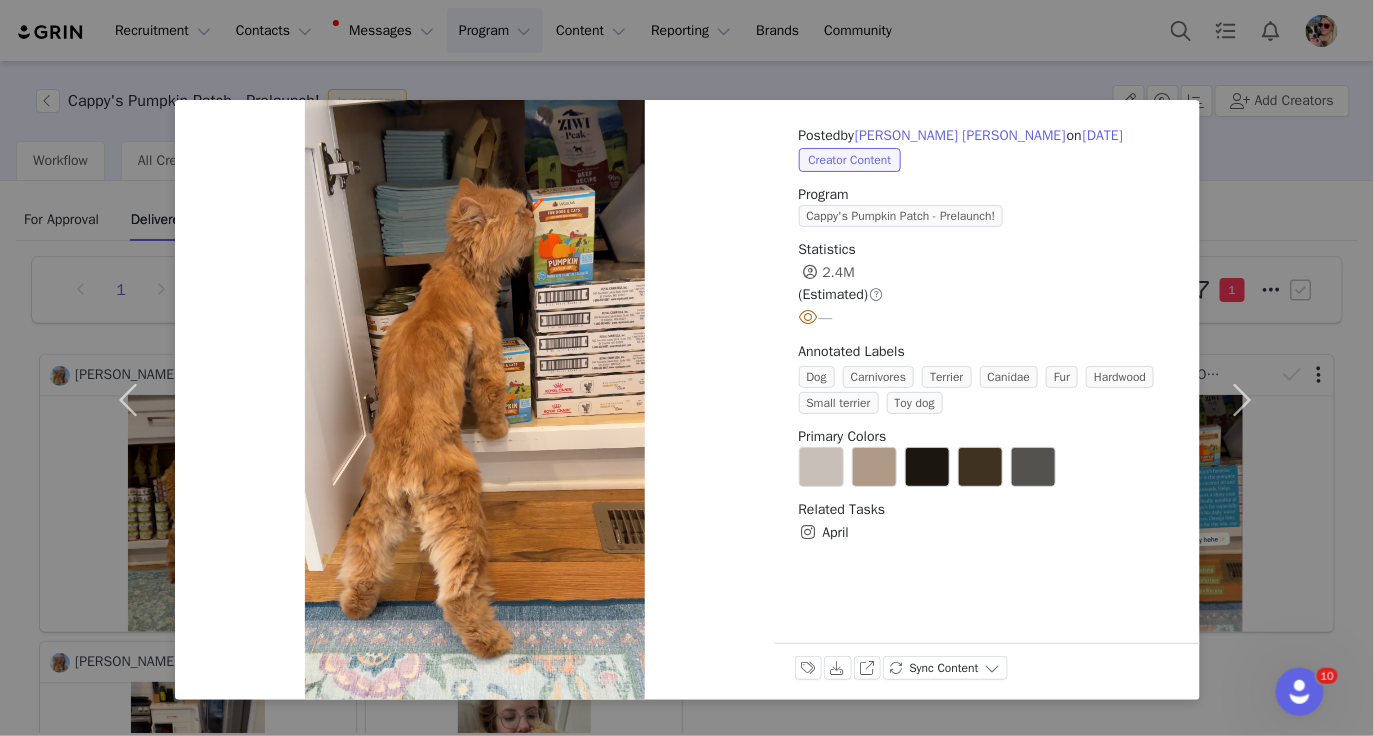 click on "Posted  by  [PERSON_NAME] [PERSON_NAME]  on  [DATE]  Creator Content  Program Cappy's Pumpkin Patch - Prelaunch! Statistics 2.4M  (Estimated)      —  Annotated Labels  Dog   Carnivores   Terrier   Canidae   Fur   Hardwood   Small terrier   Toy dog  Primary Colors Related Tasks April     Labels & Tags Download View on Instagram Sync Content" at bounding box center [687, 368] 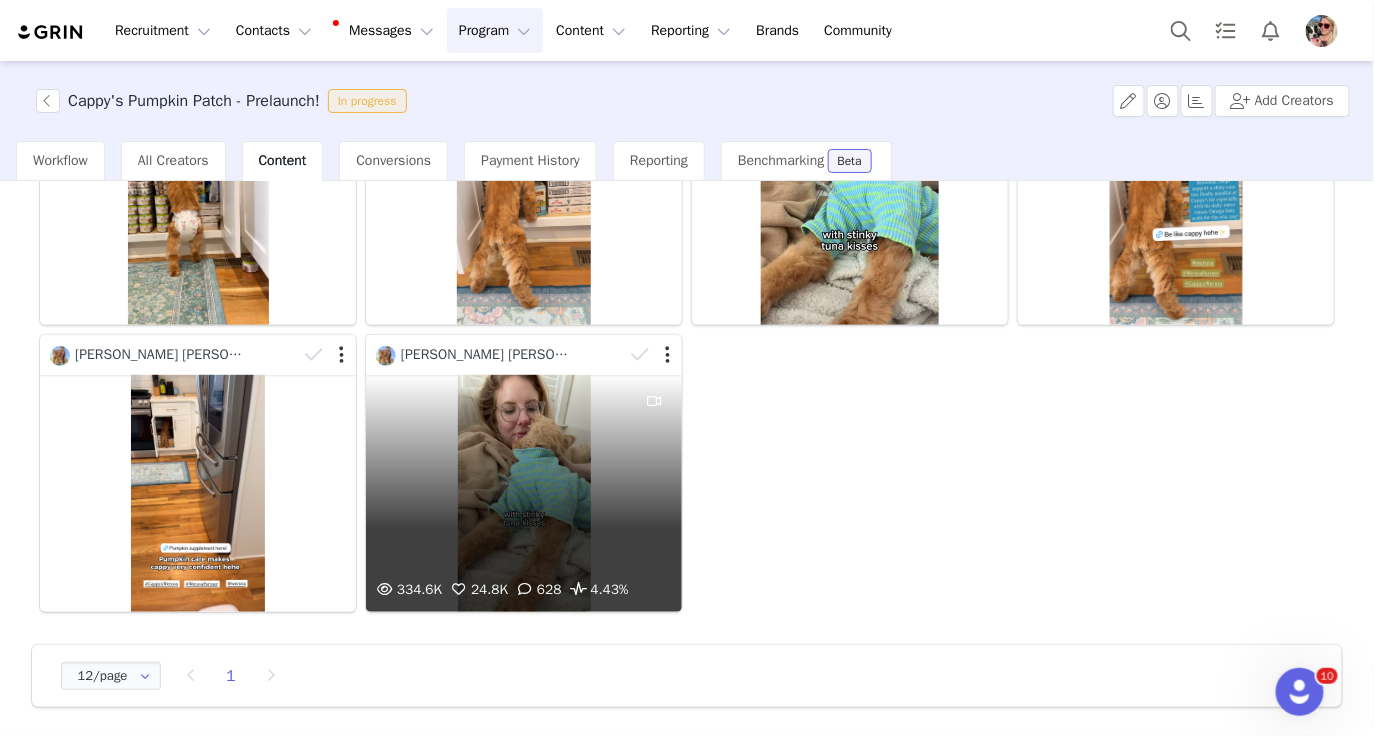 scroll, scrollTop: 0, scrollLeft: 0, axis: both 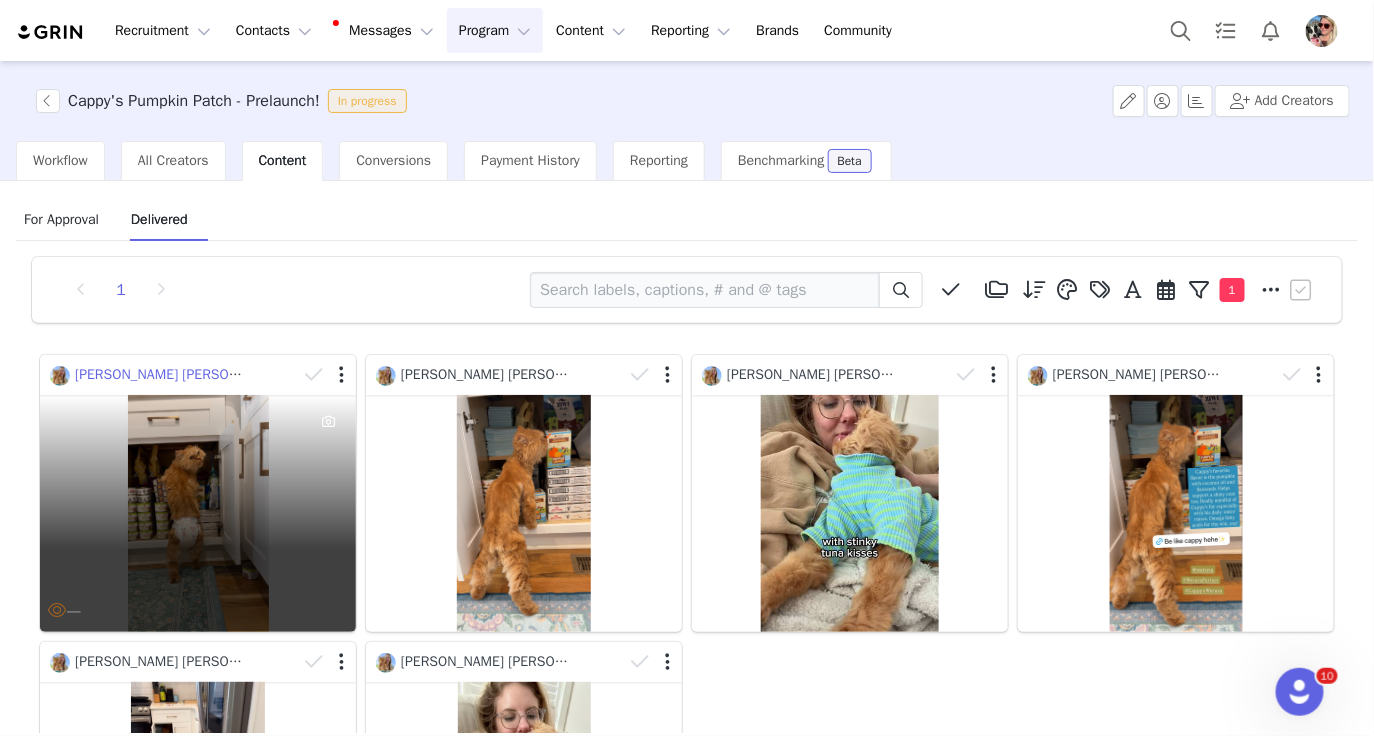 click on "[PERSON_NAME] [PERSON_NAME]" at bounding box center [180, 374] 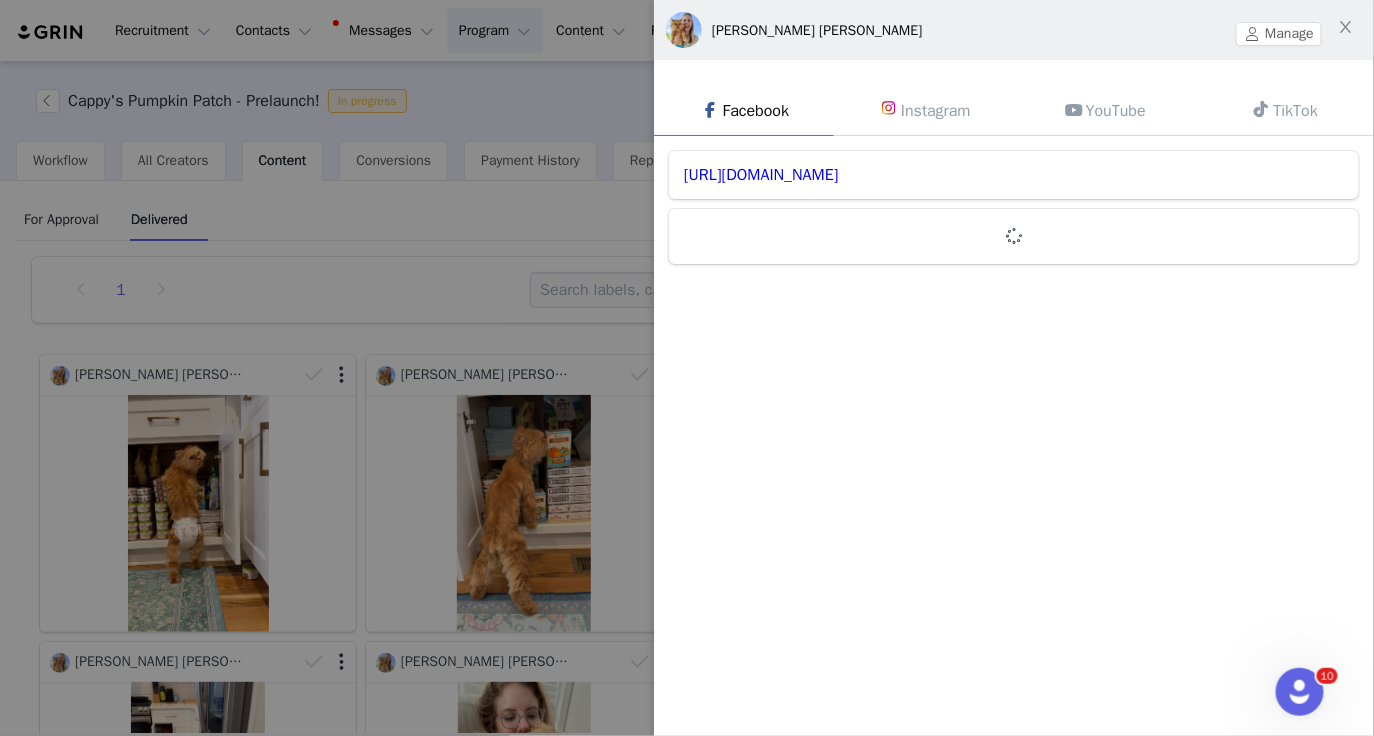 click on "Instagram" at bounding box center [924, 110] 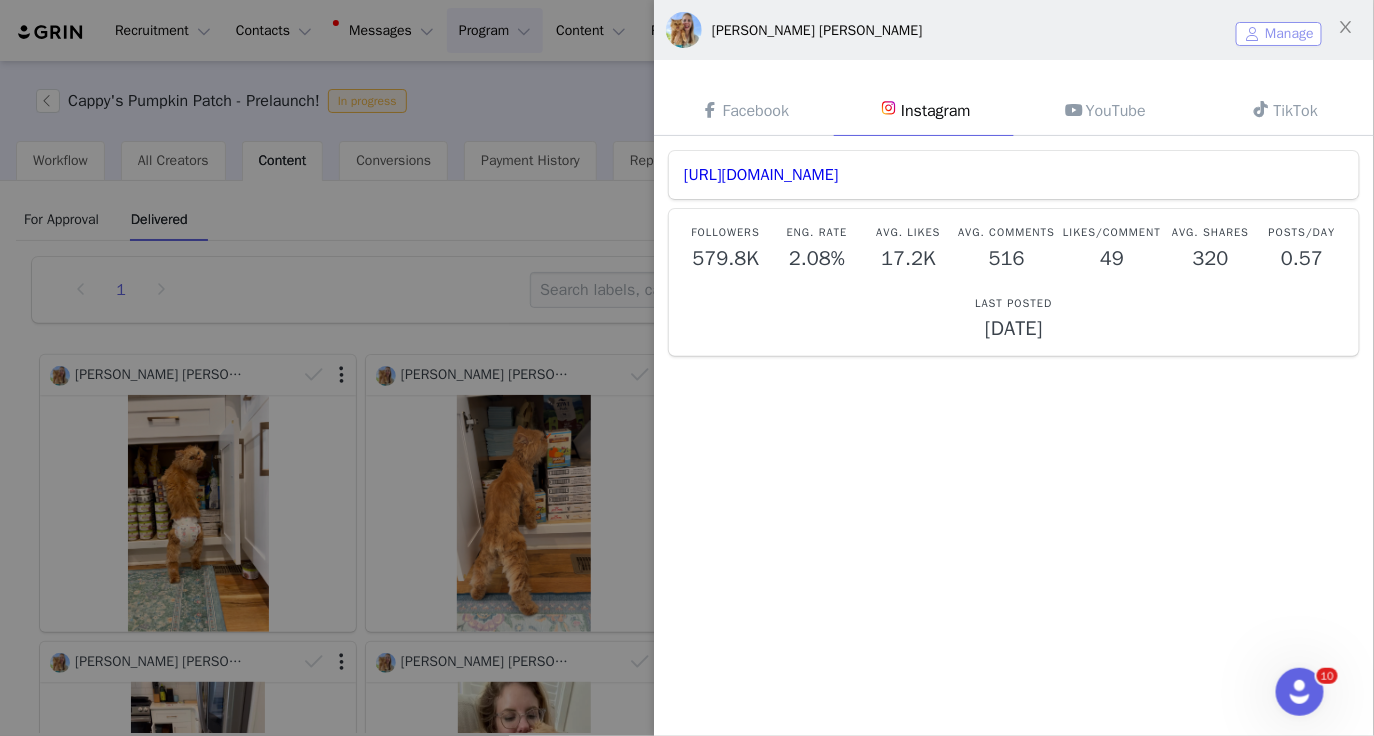 click on "Manage" at bounding box center (1279, 34) 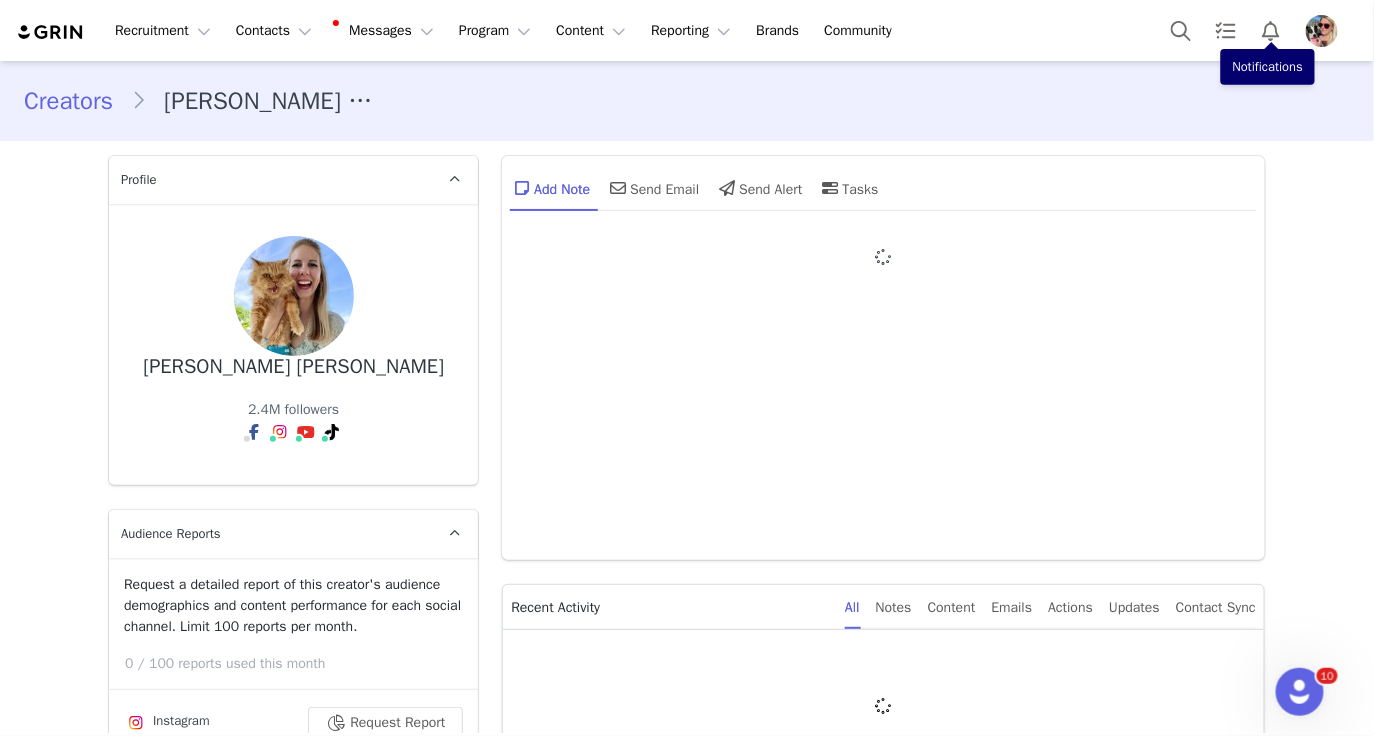 type on "+1 (United States)" 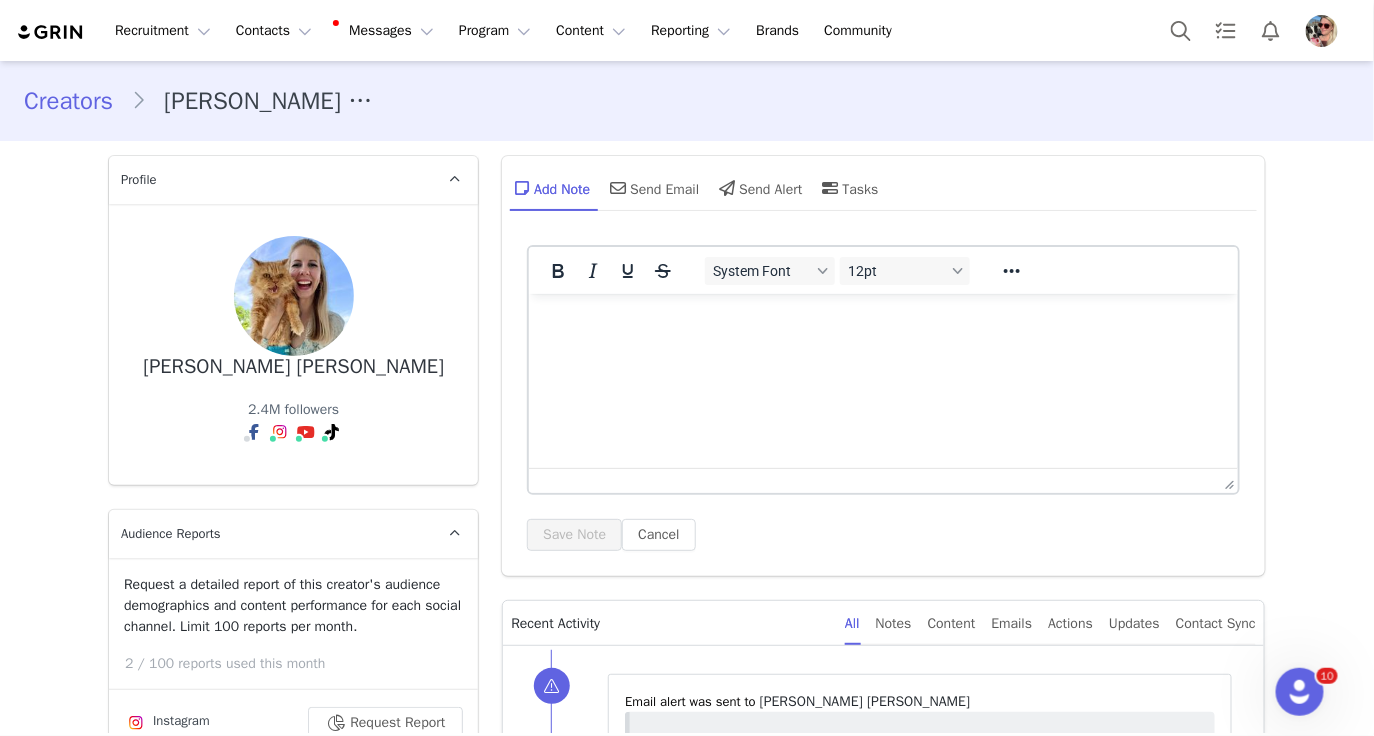 scroll, scrollTop: 0, scrollLeft: 0, axis: both 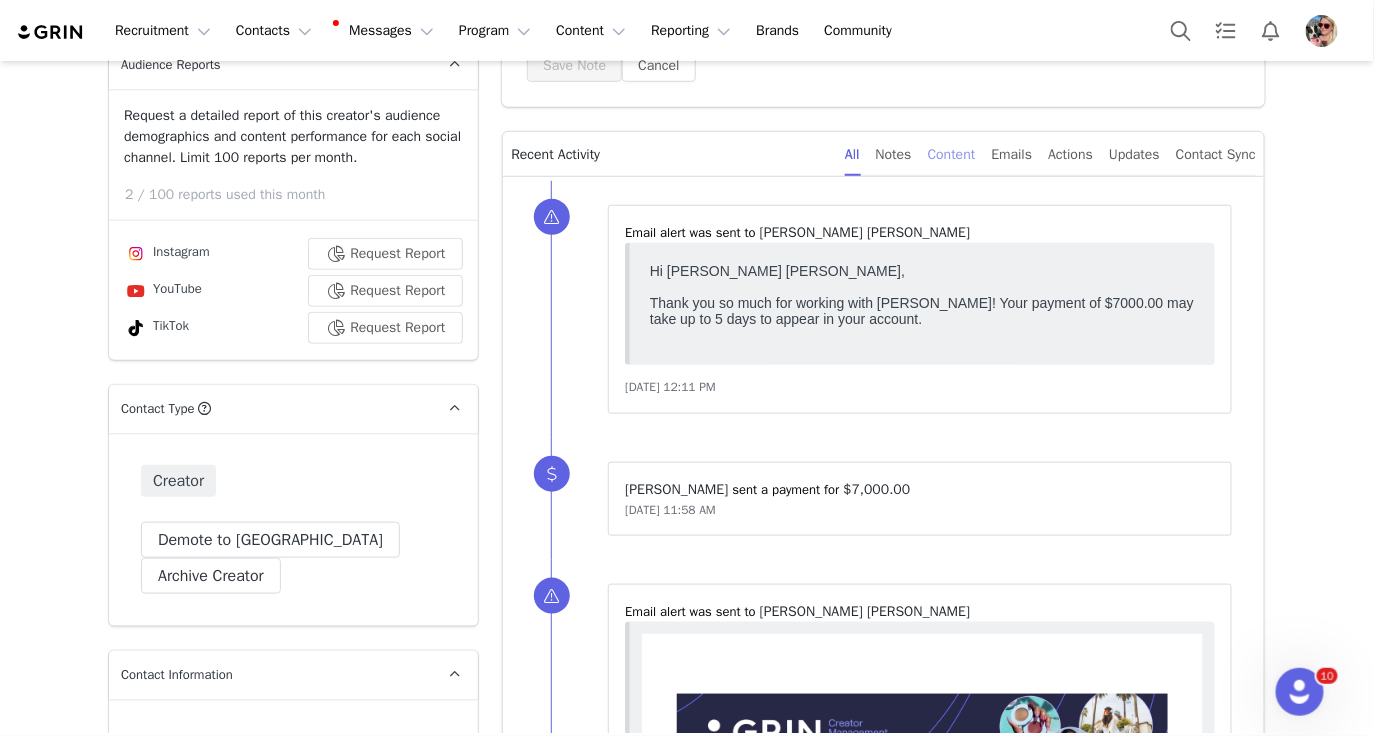 click on "Content" at bounding box center [952, 154] 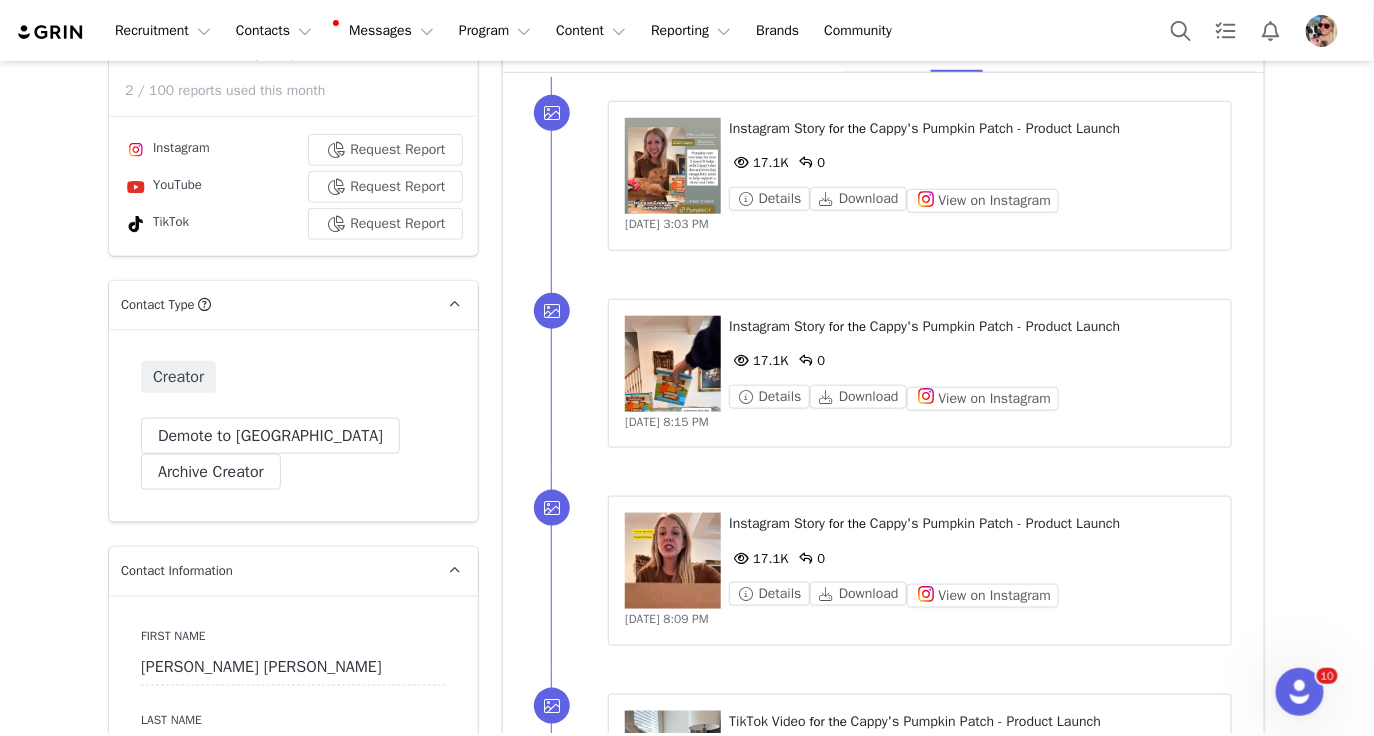 scroll, scrollTop: 575, scrollLeft: 0, axis: vertical 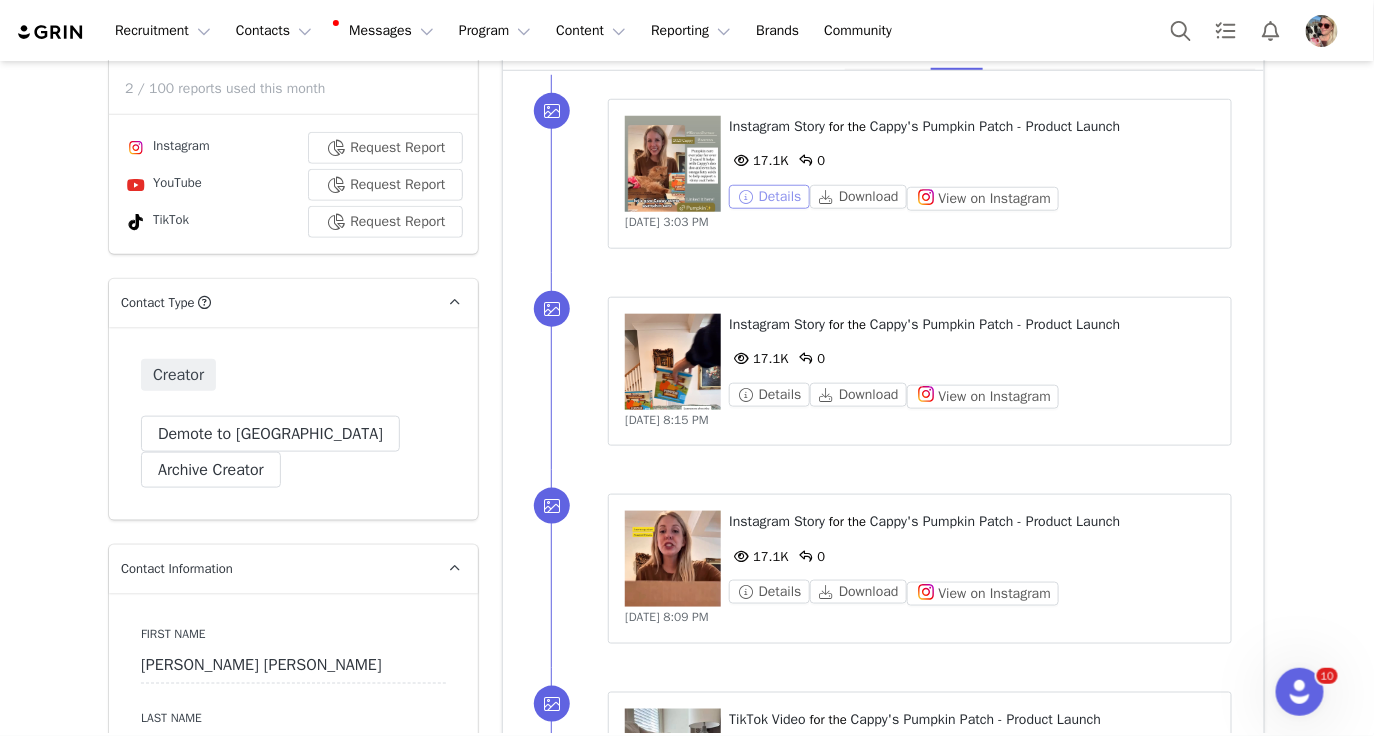click on "Details" at bounding box center [769, 197] 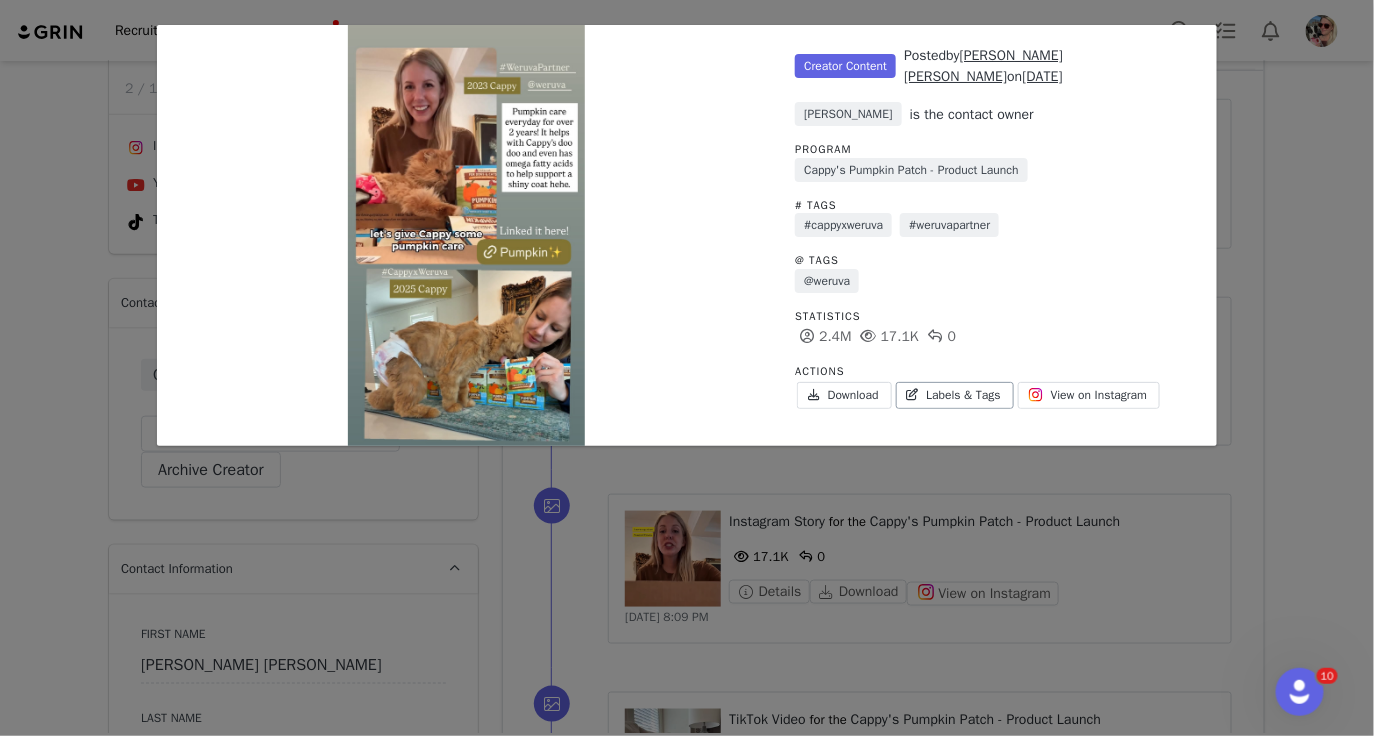 click on "Labels & Tags" at bounding box center [955, 395] 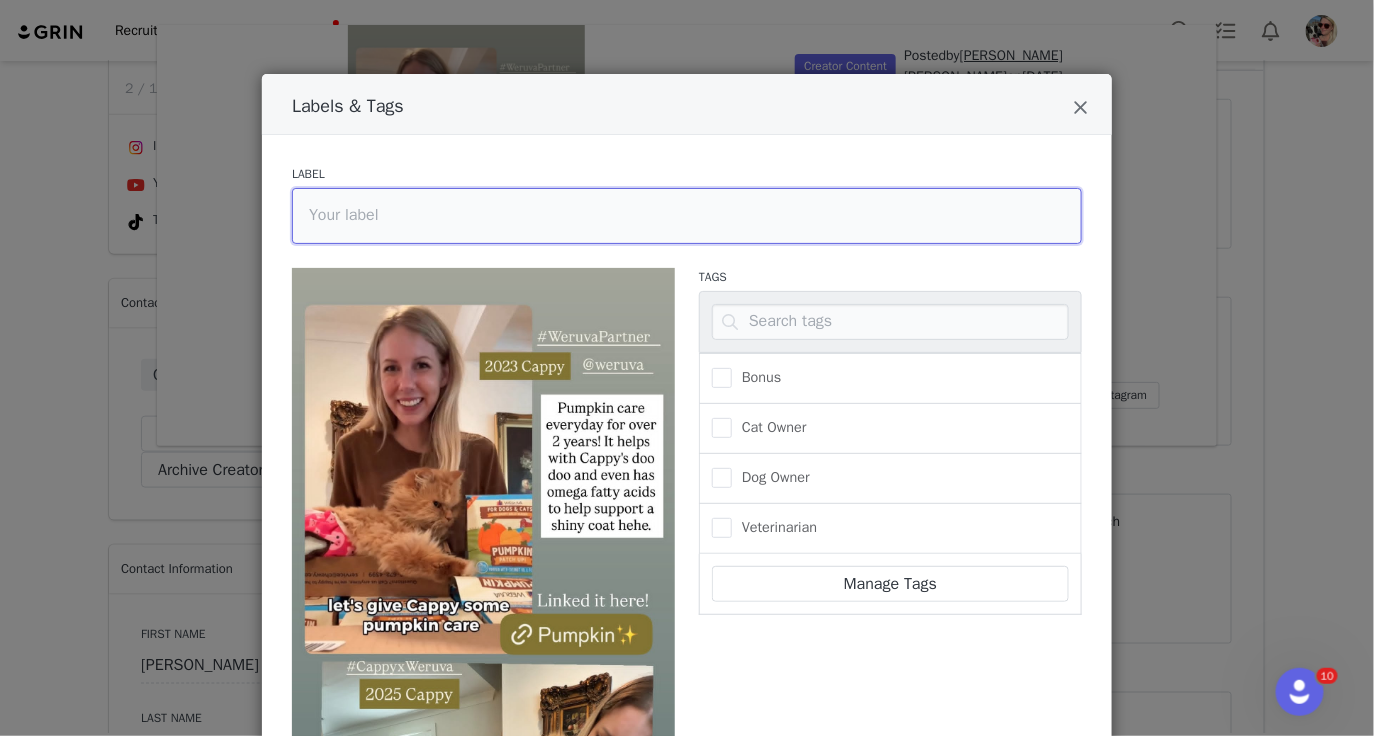 click at bounding box center [687, 216] 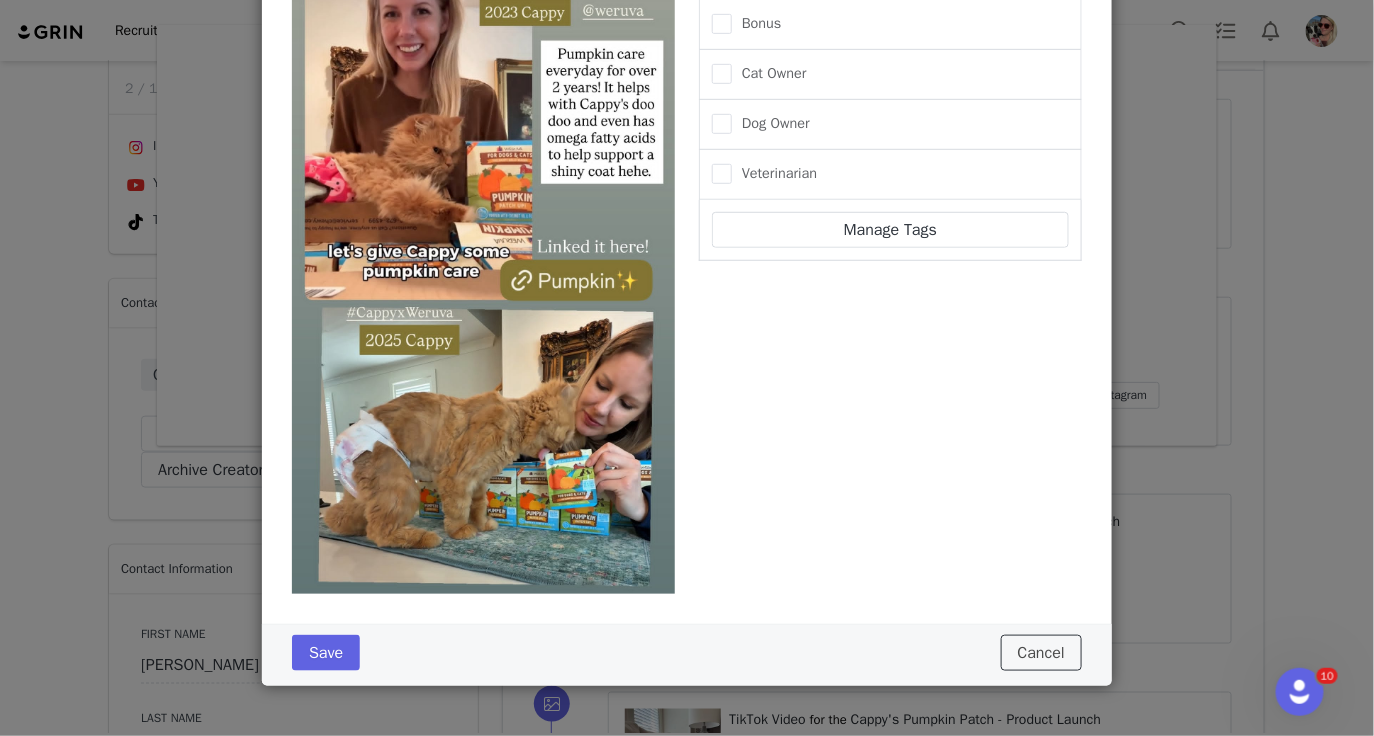 click on "Cancel" at bounding box center [1041, 653] 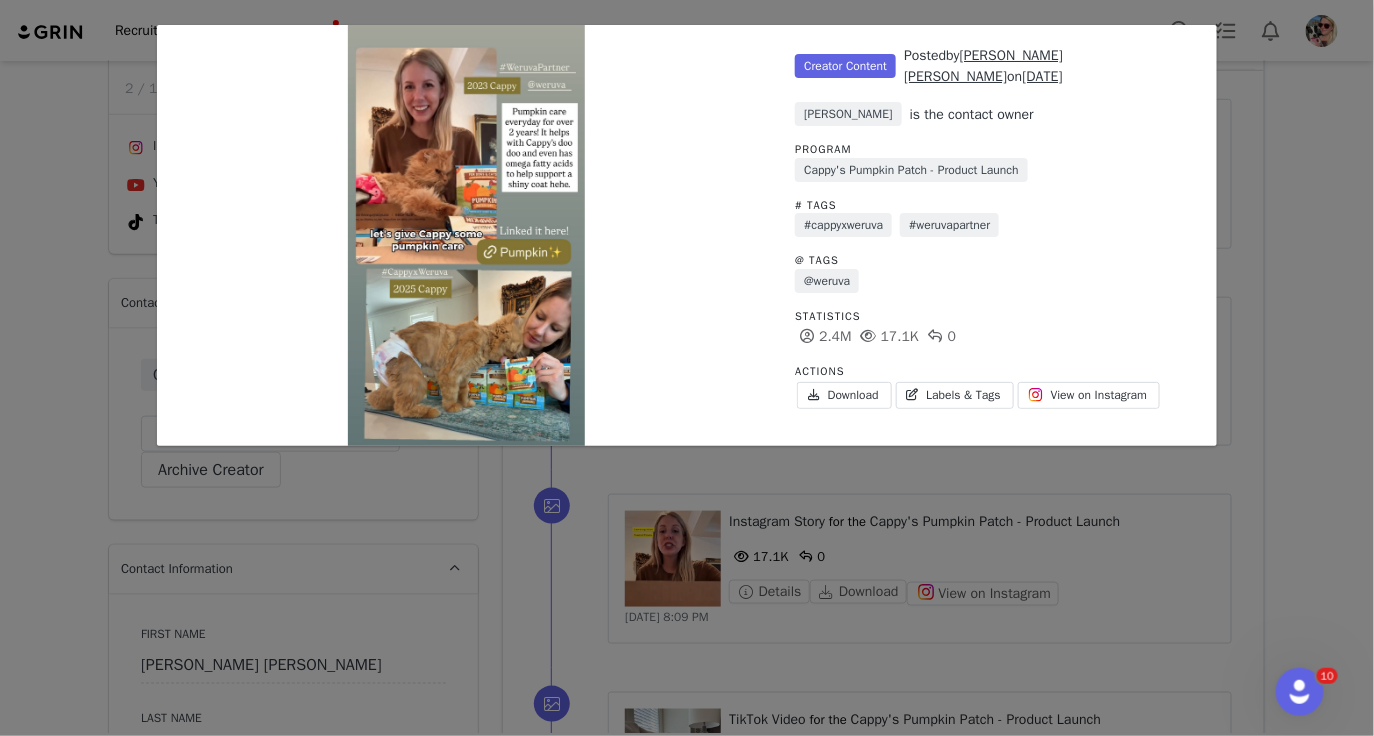 click on "Unlabeled  Creator Content   Posted   by   Katie Beth Miedaner   on   Jun 27, 2025   Amy Dudley  is the contact owner Program  Cappy's Pumpkin Patch - Product Launch  # Tags  #cappyxweruva   #weruvapartner  @ Tags  @weruva  Statistics 2.4M  17.1K  0  Actions  Download   Labels & Tags  View on Instagram" at bounding box center [687, 368] 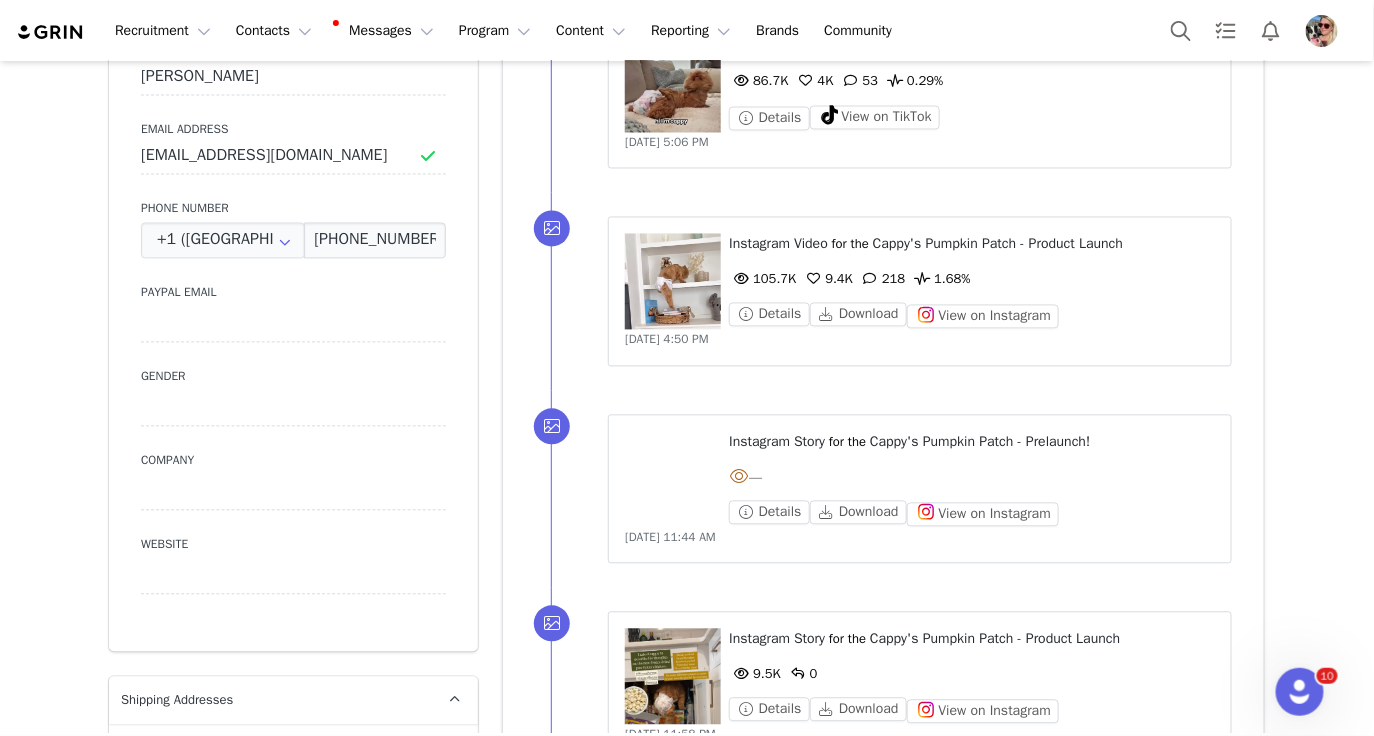 scroll, scrollTop: 1434, scrollLeft: 0, axis: vertical 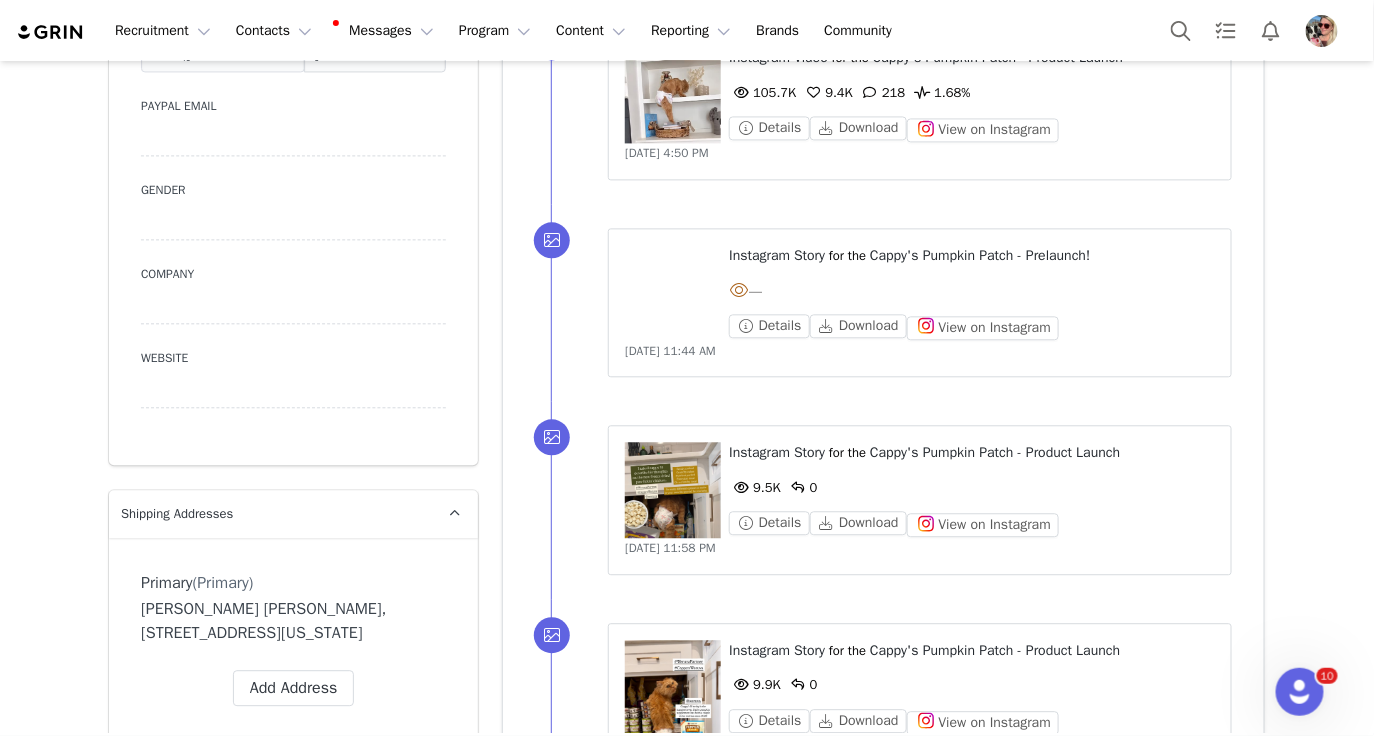 click at bounding box center (673, 293) 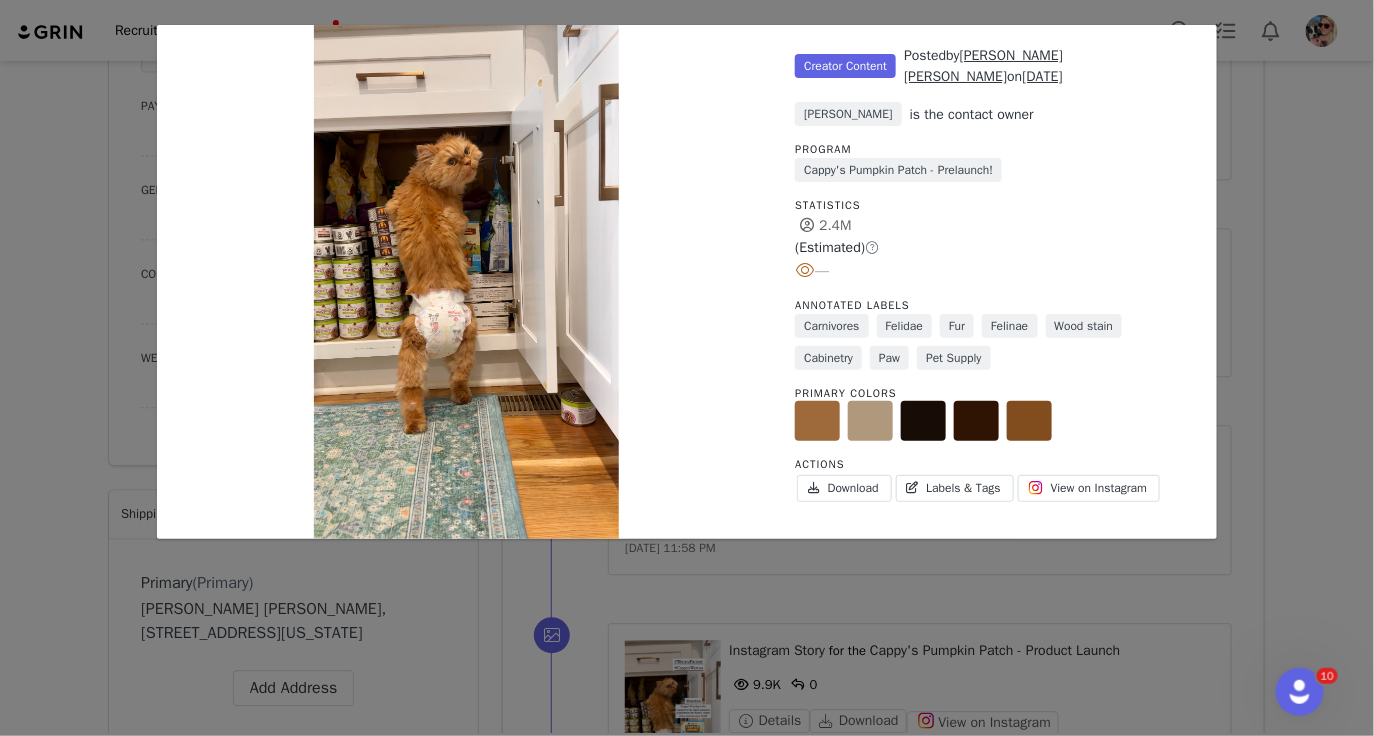 click on "Unlabeled  Creator Content   Posted   by   Katie Beth Miedaner   on   May 29, 2025   Amy Dudley  is the contact owner Program  Cappy's Pumpkin Patch - Prelaunch!  Statistics 2.4M  (Estimated)      —  Annotated Labels  Carnivores   Felidae   Fur   Felinae   Wood stain   Cabinetry   Paw   Pet Supply  Primary Colors Actions  Download   Labels & Tags  View on Instagram" at bounding box center (687, 368) 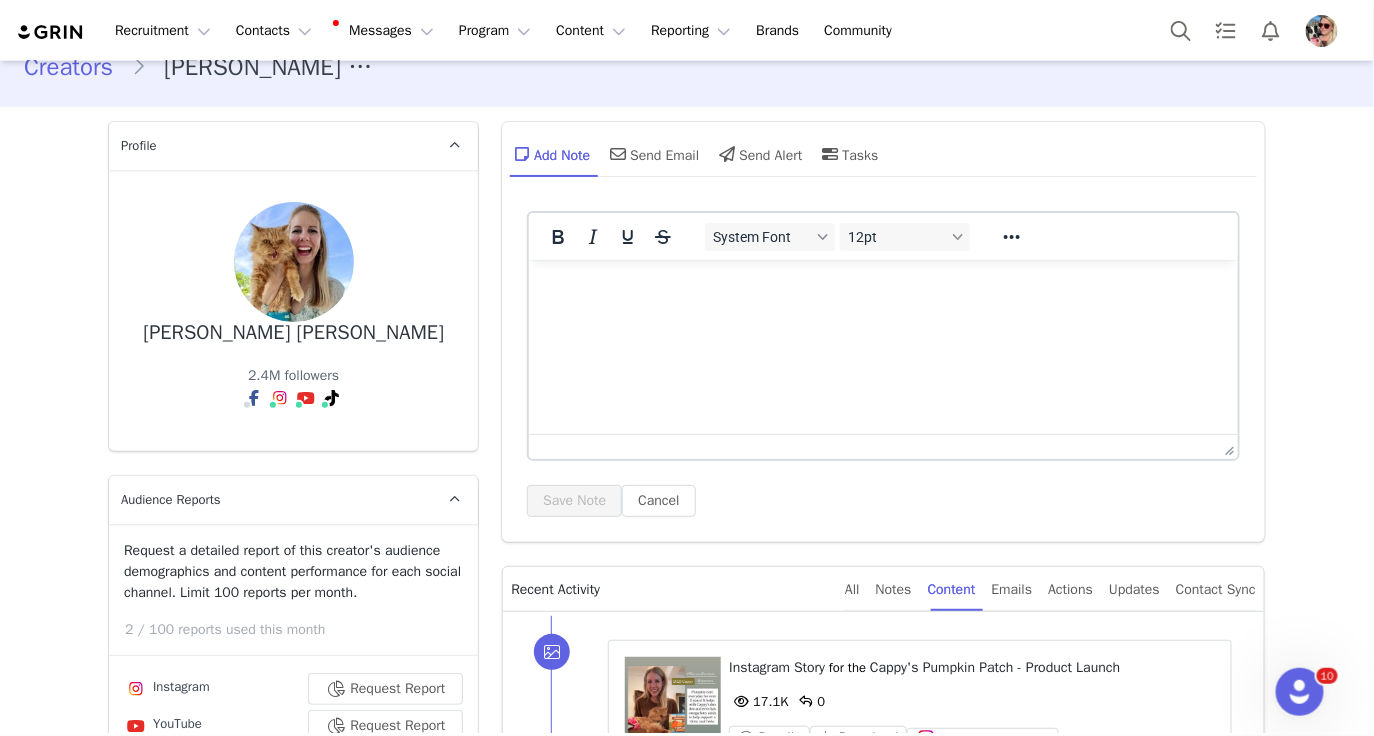 scroll, scrollTop: 0, scrollLeft: 0, axis: both 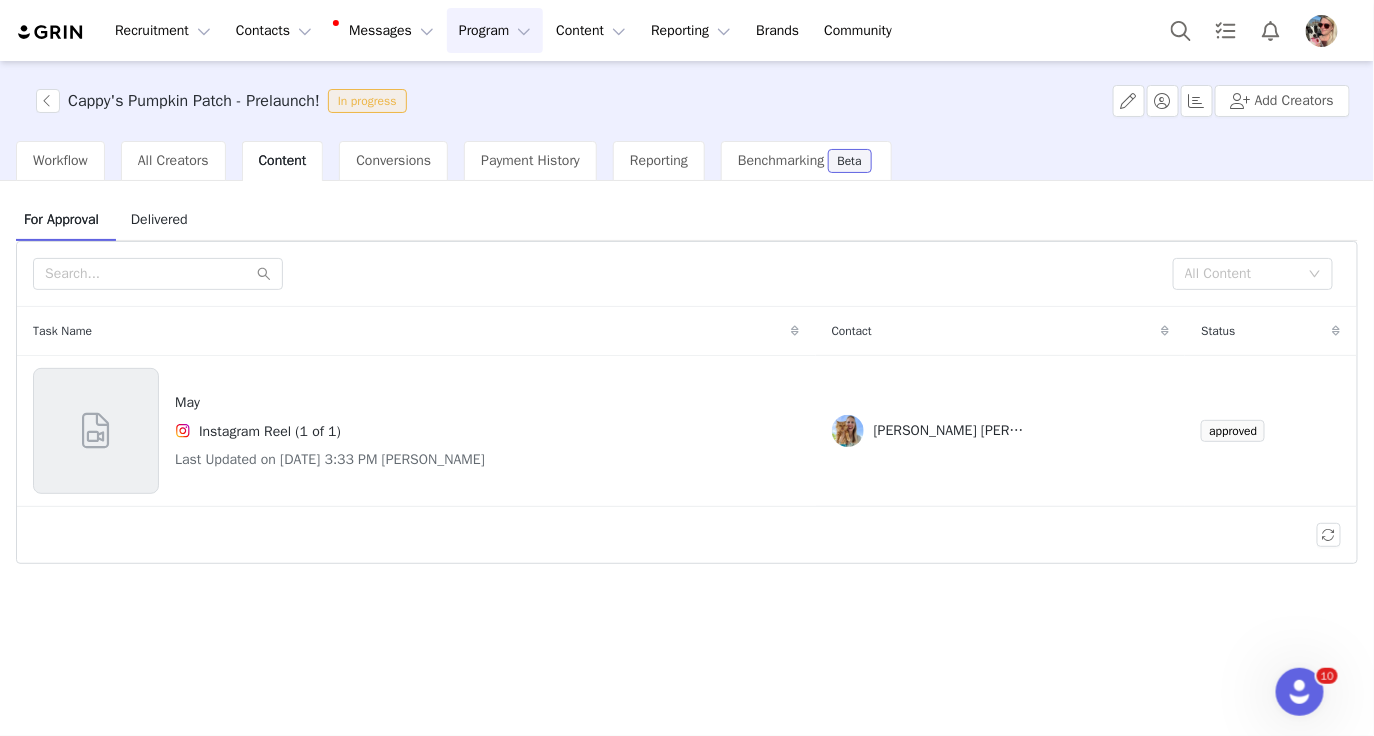 click on "Content" at bounding box center [283, 160] 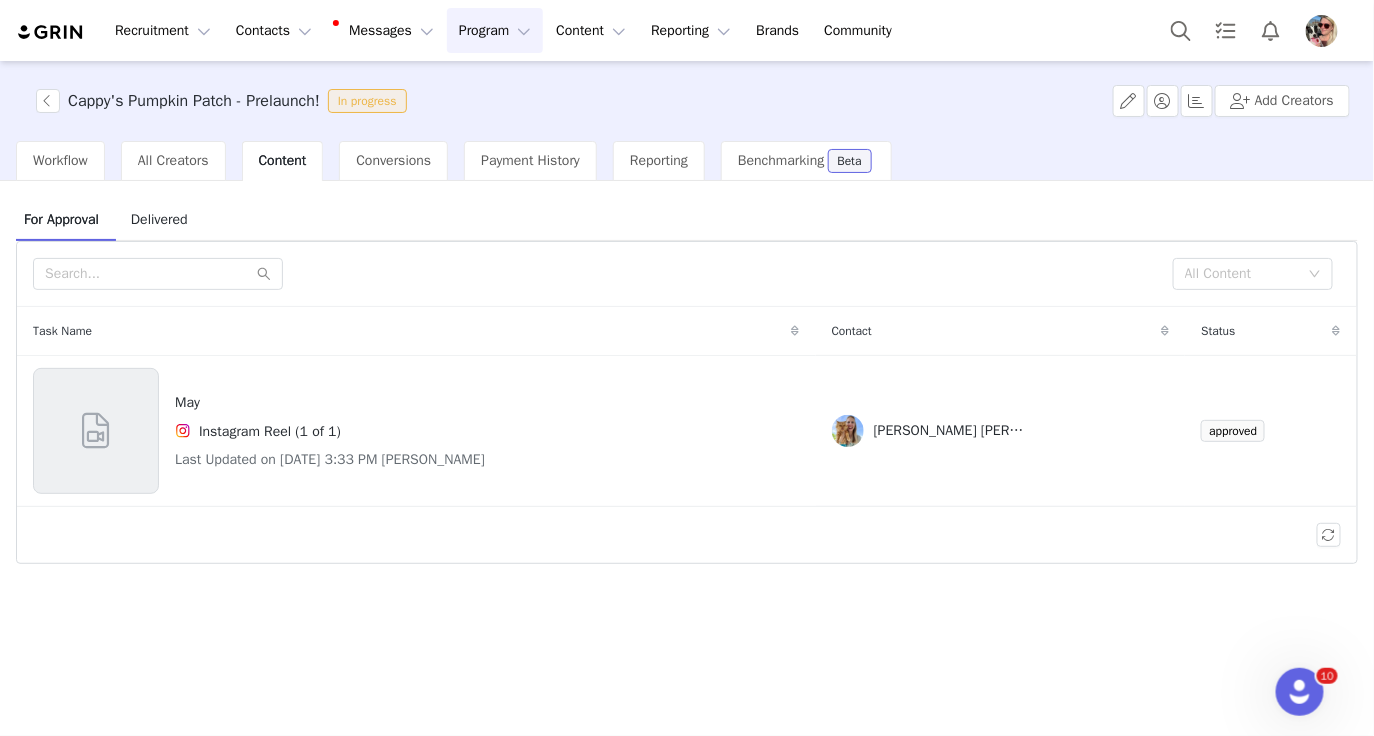 click on "Delivered" at bounding box center (159, 219) 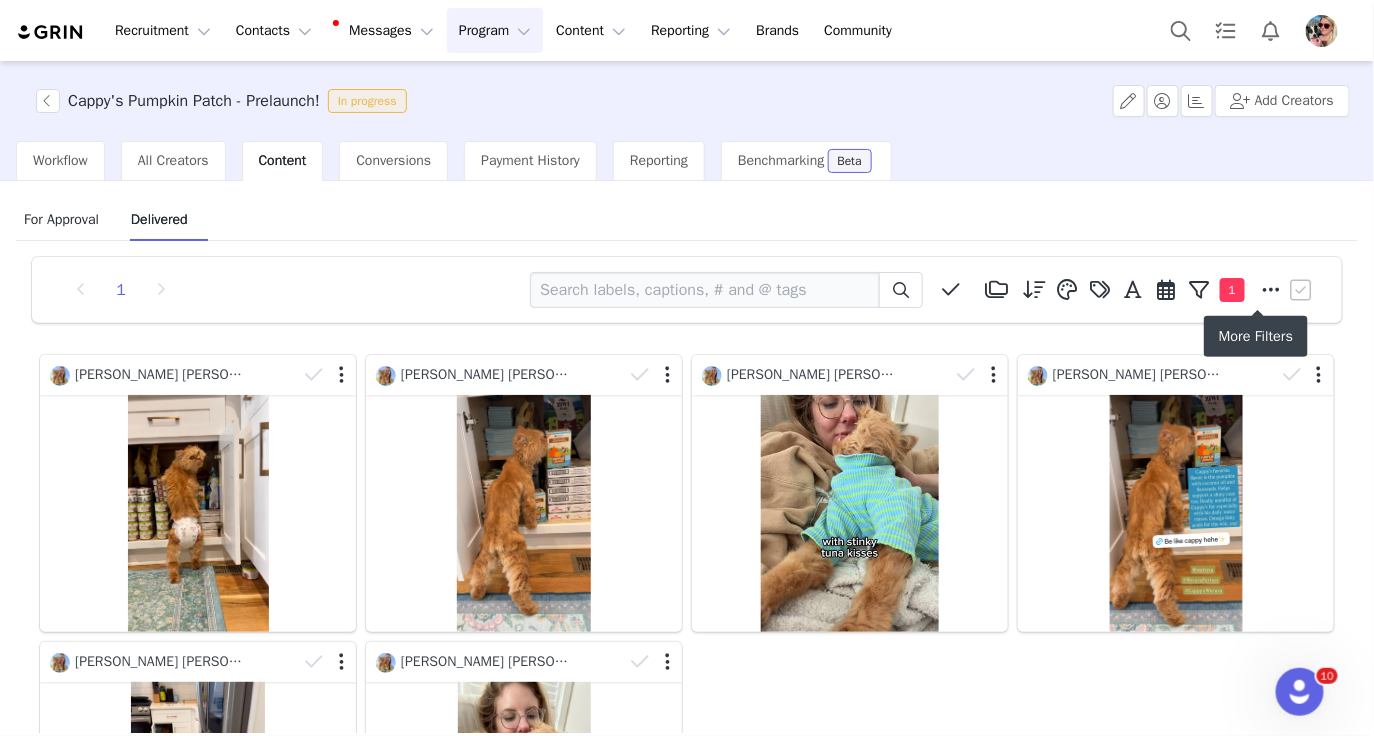click at bounding box center [1272, 290] 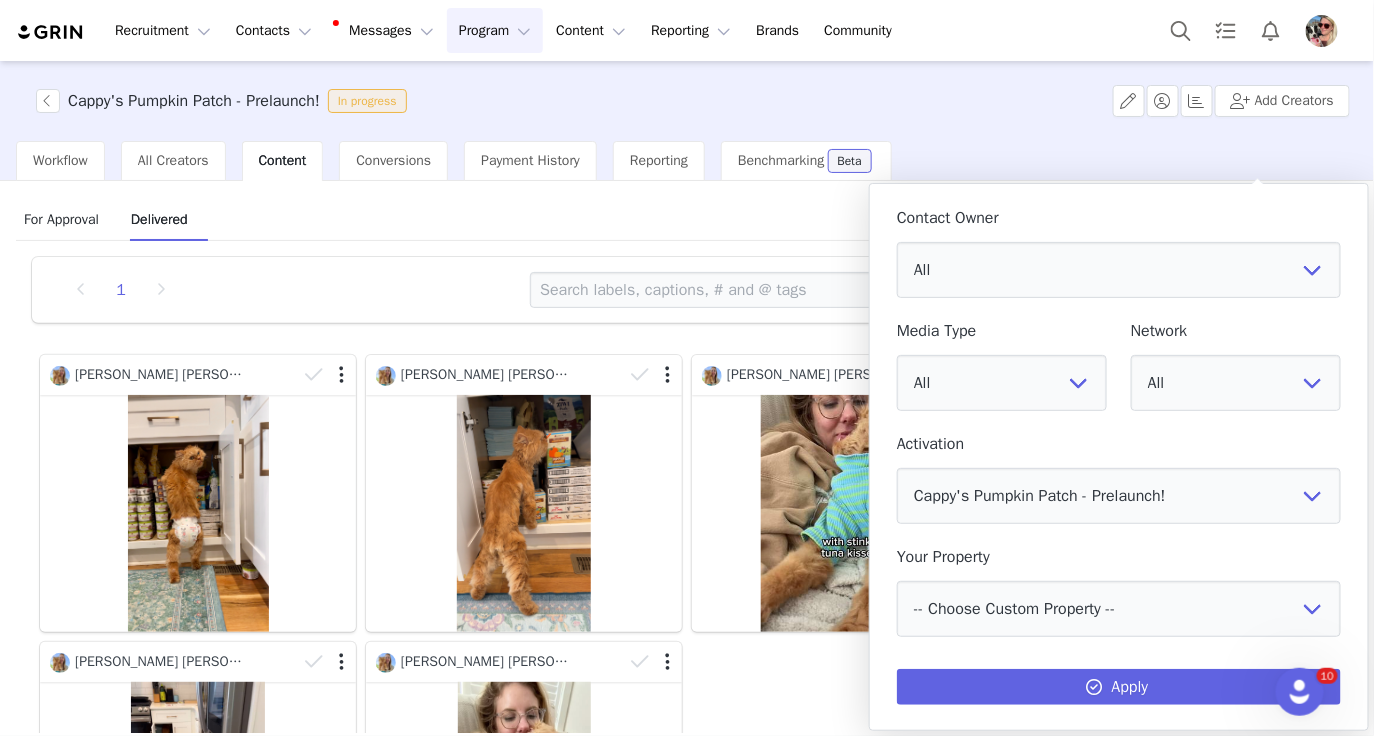 click on "1  Media Library  (7)  Wx  (1)  WeRuCycle  (0)  [PERSON_NAME]  (0)  FSM  (0)  Kitten  (6)  New Folder   Edit Folders   Descending order, go  ascending .   Relevance   Like Count   Comment Count   Engagements   Engagement Rate   Story Reply Rate   Video View Count   Date Posted   Bonus   Cat Owner   Dog Owner   Veterinarian   Manage Tags   Apply   Cat (25)   Felidae (25)   Whiskers (21)   Carnivore (17)   Carnivores (13)   Felinae (11)   Apply  Posted On or After Posted On or Before  Apply  Current Filters Activations:  Cappy's Pumpkin Patch - Prelaunch!  Clear All 1" at bounding box center [687, 290] 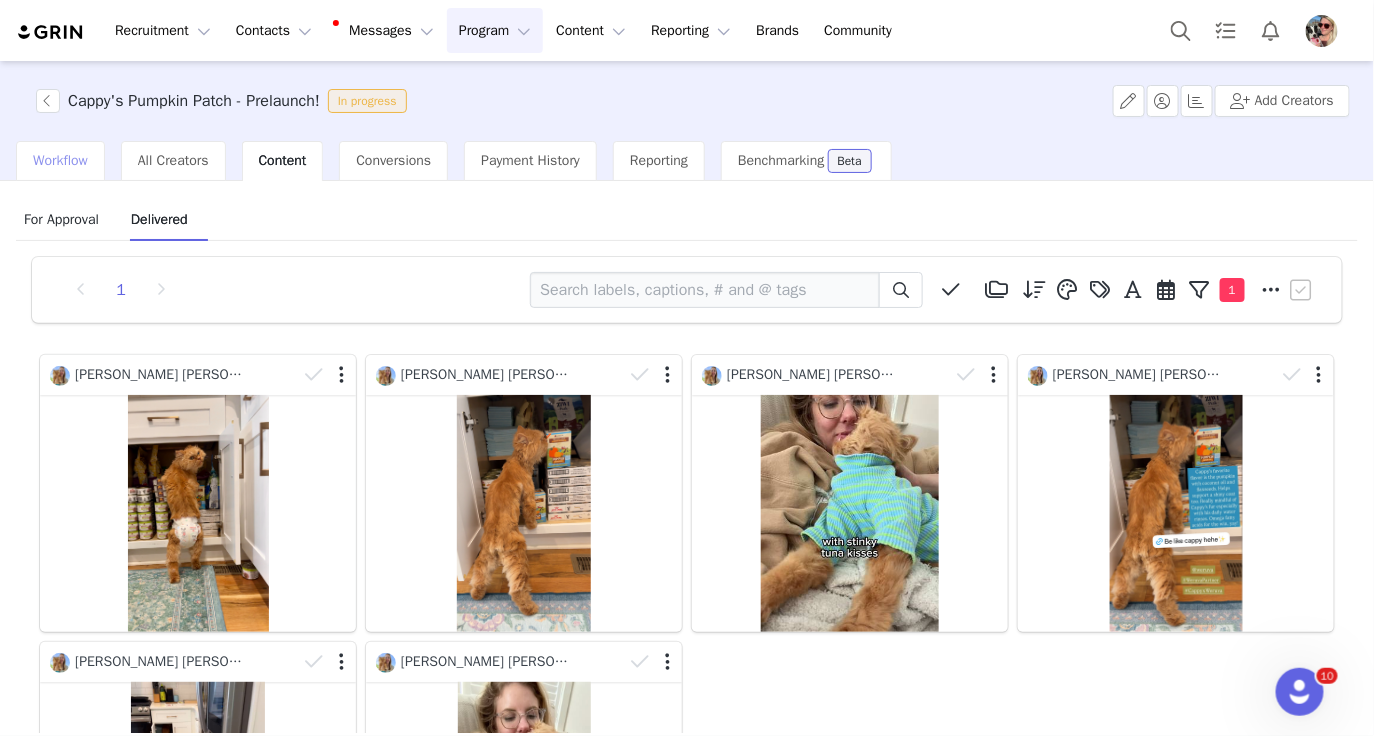 click on "Workflow" at bounding box center (60, 161) 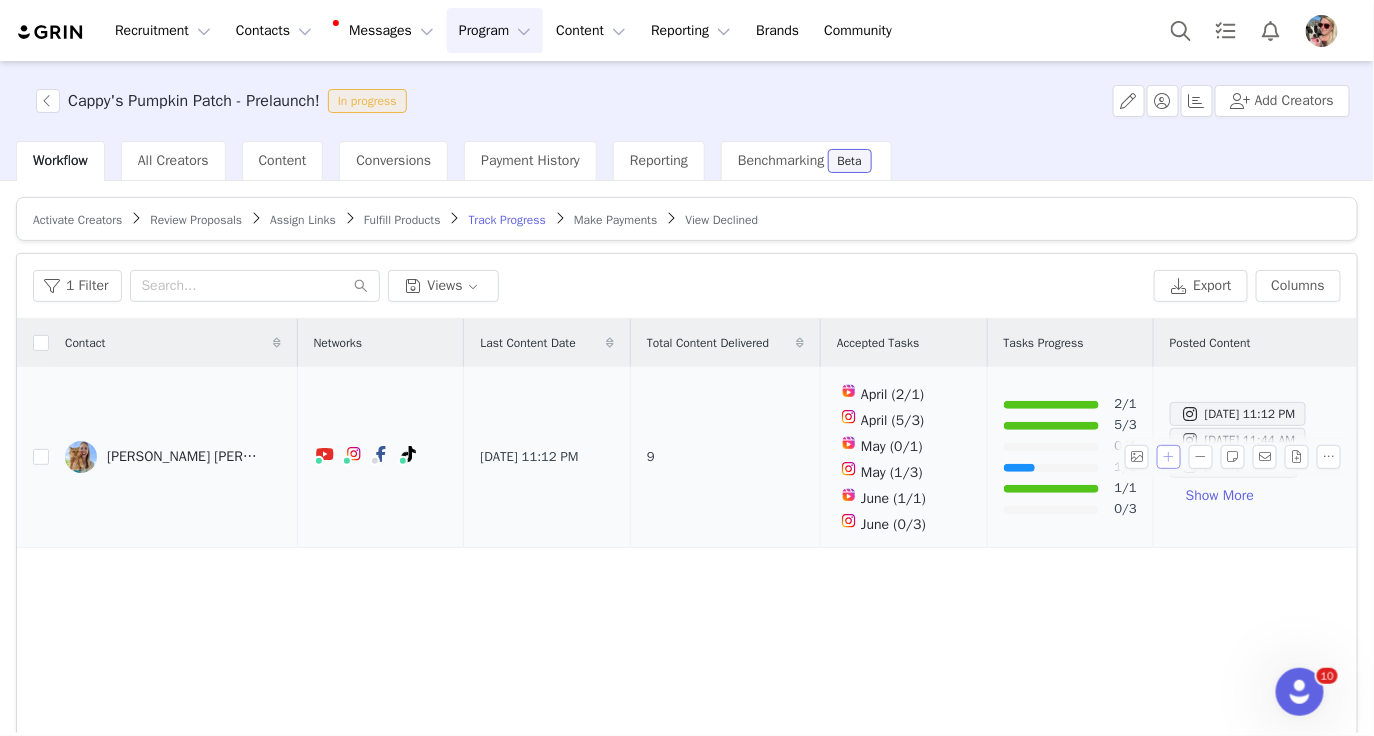 click at bounding box center (1169, 457) 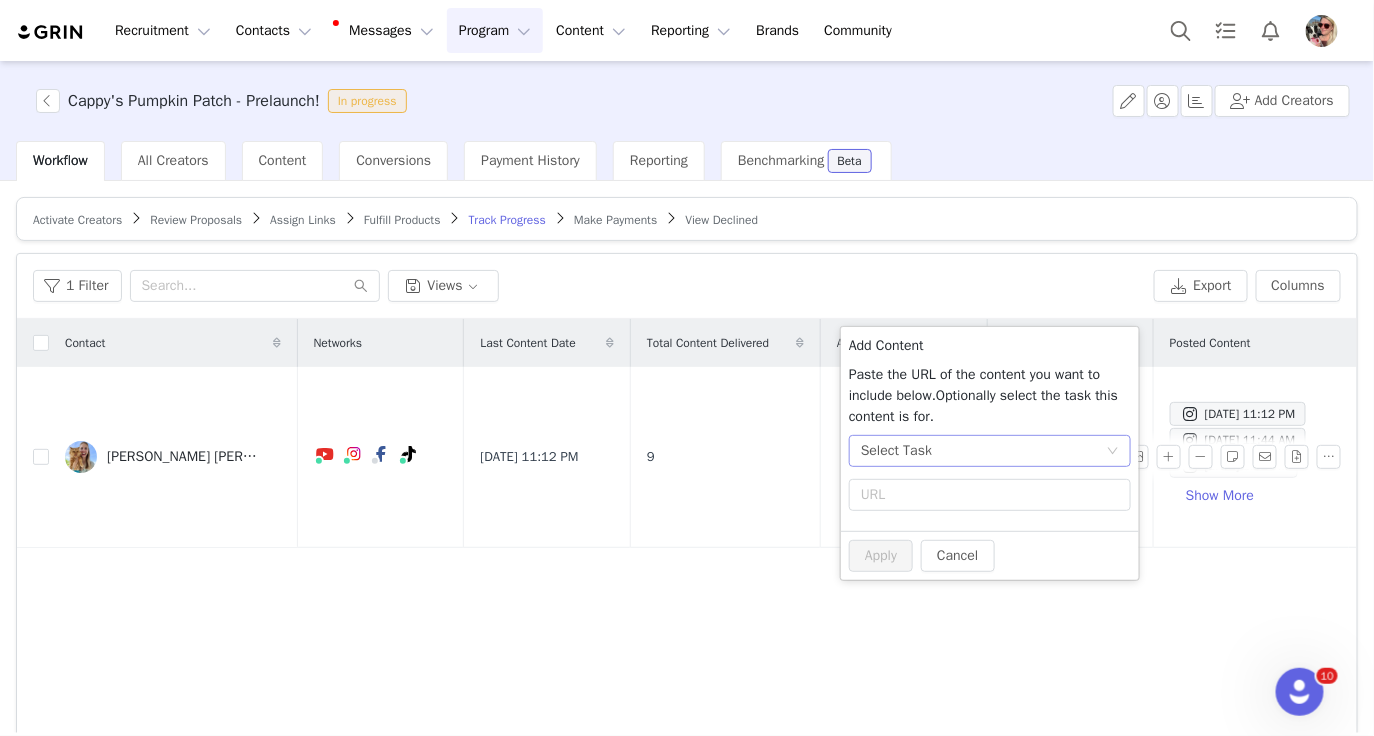 click on "Select Task" at bounding box center (896, 451) 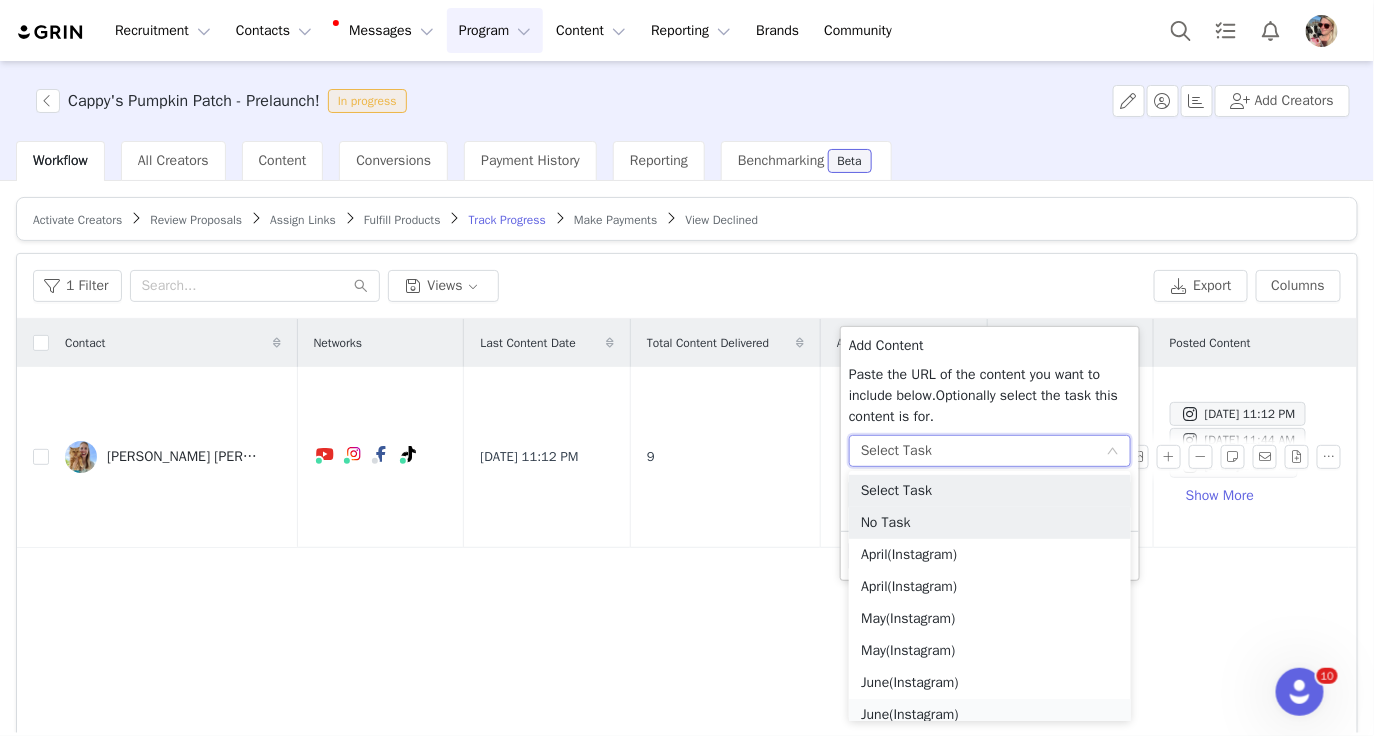 scroll, scrollTop: 10, scrollLeft: 0, axis: vertical 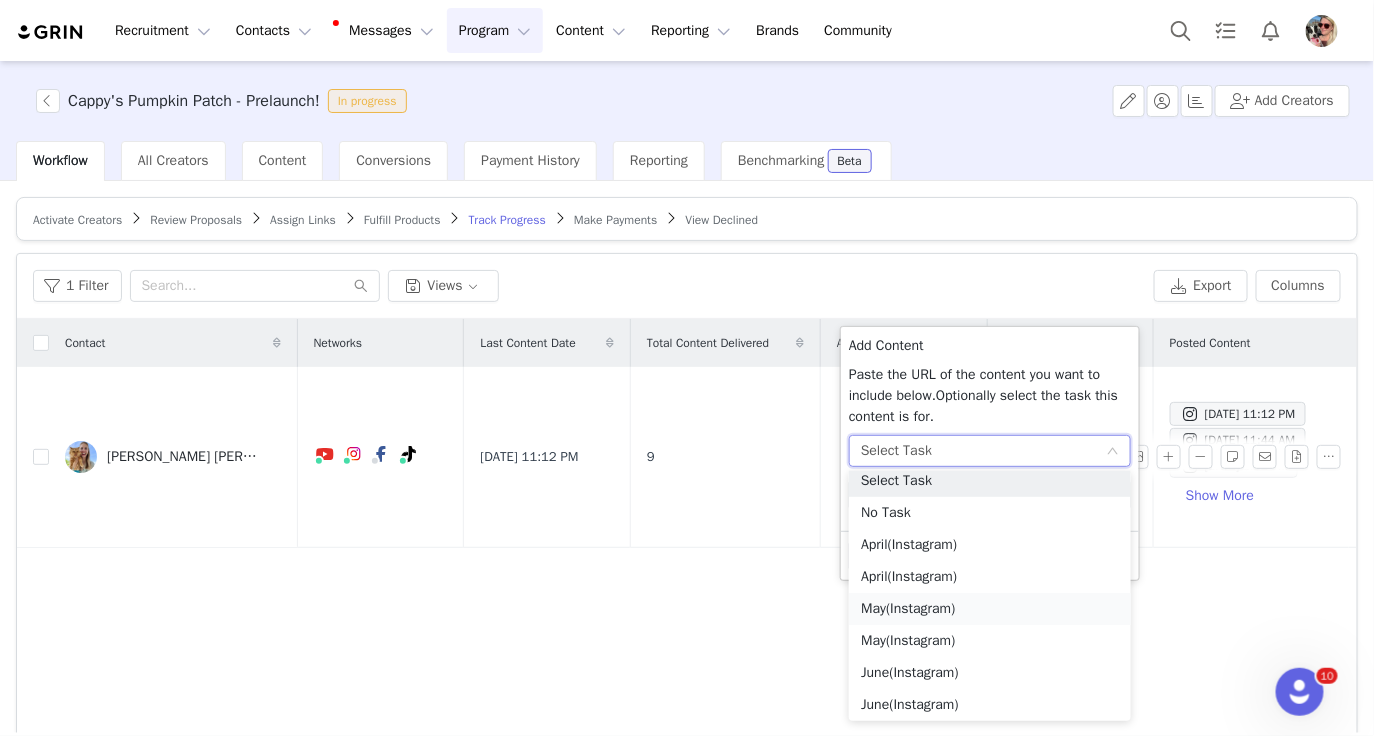 click on "May  (Instagram)" at bounding box center (990, 609) 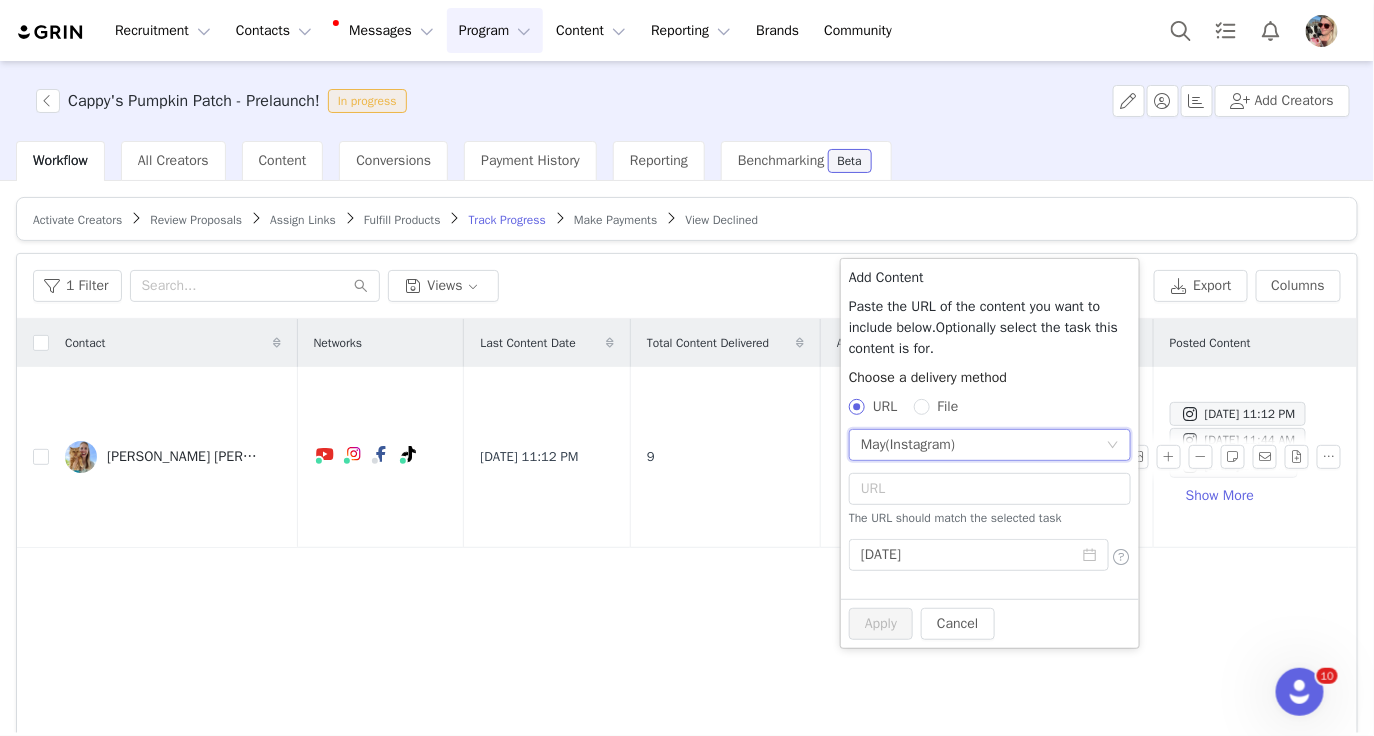 click on "File" at bounding box center [948, 406] 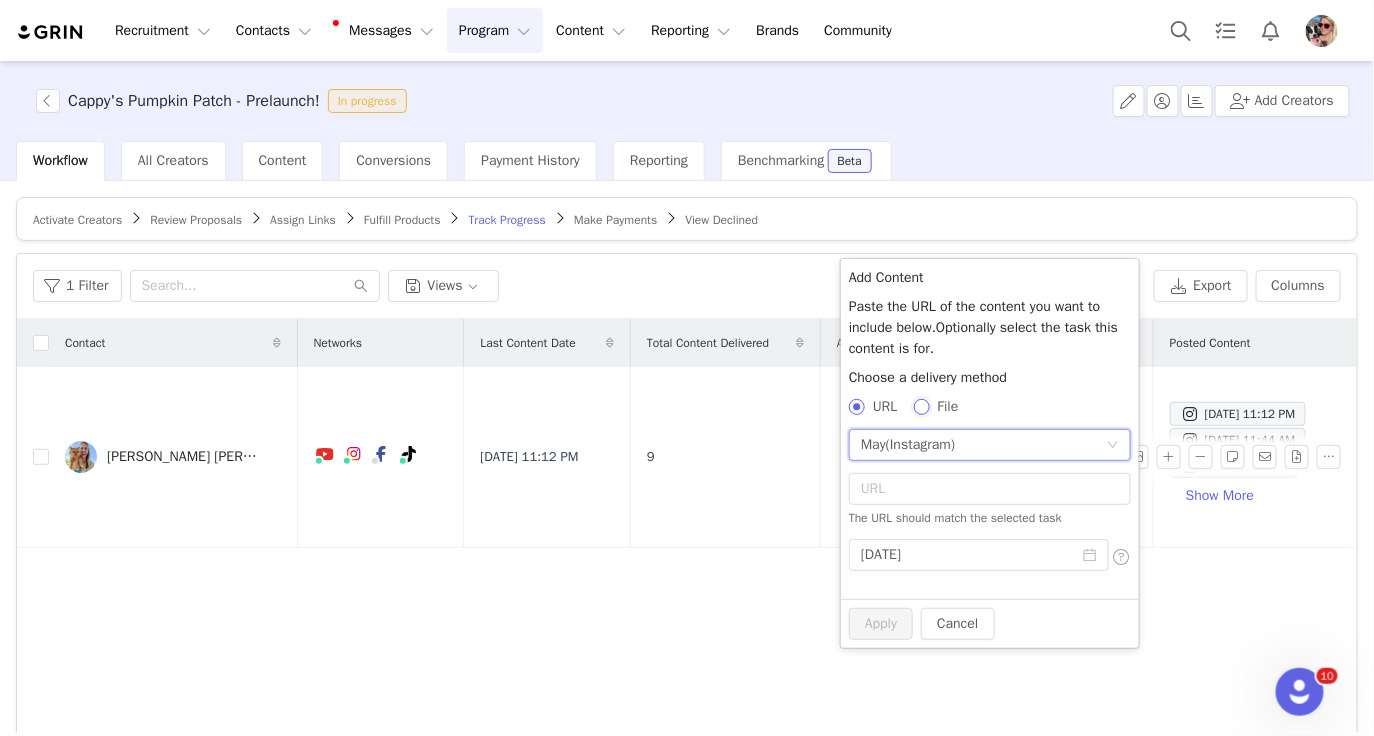 click on "File" at bounding box center (921, 406) 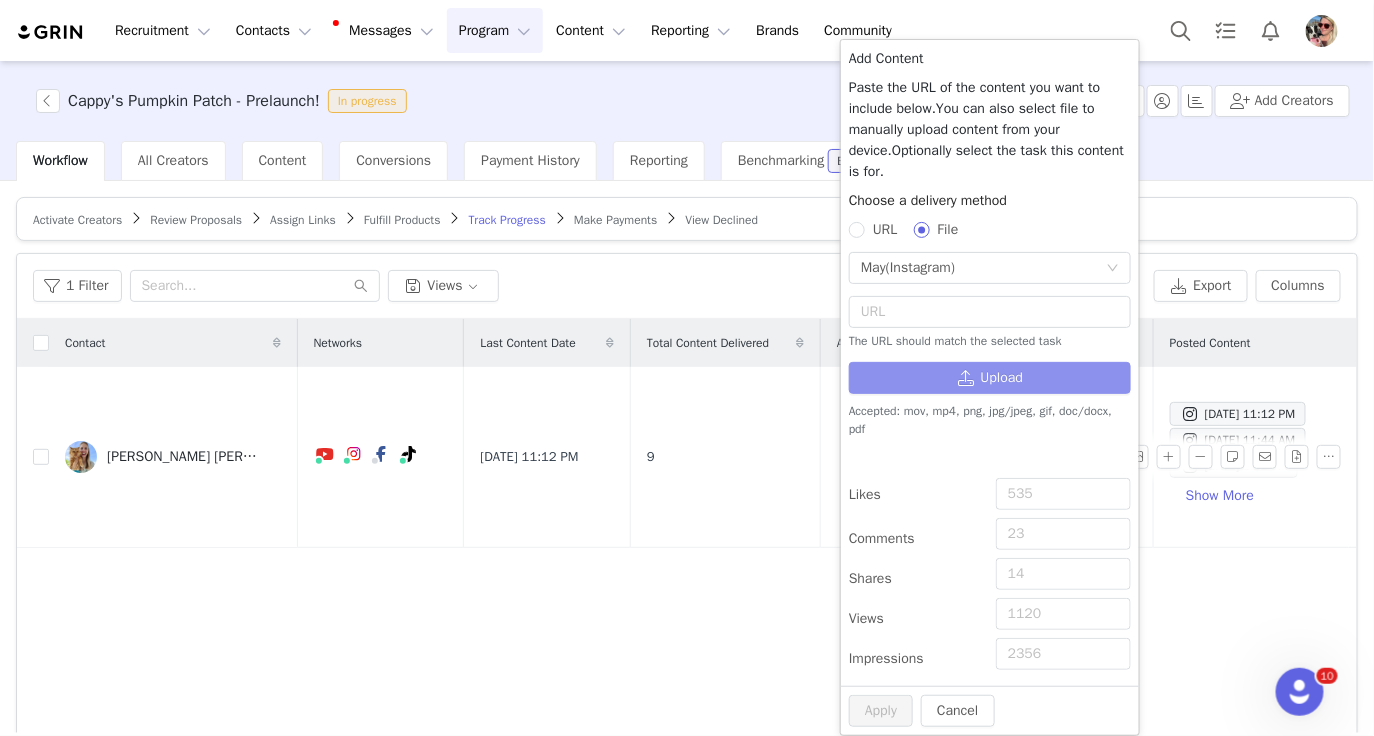 click on "Upload" at bounding box center (990, 378) 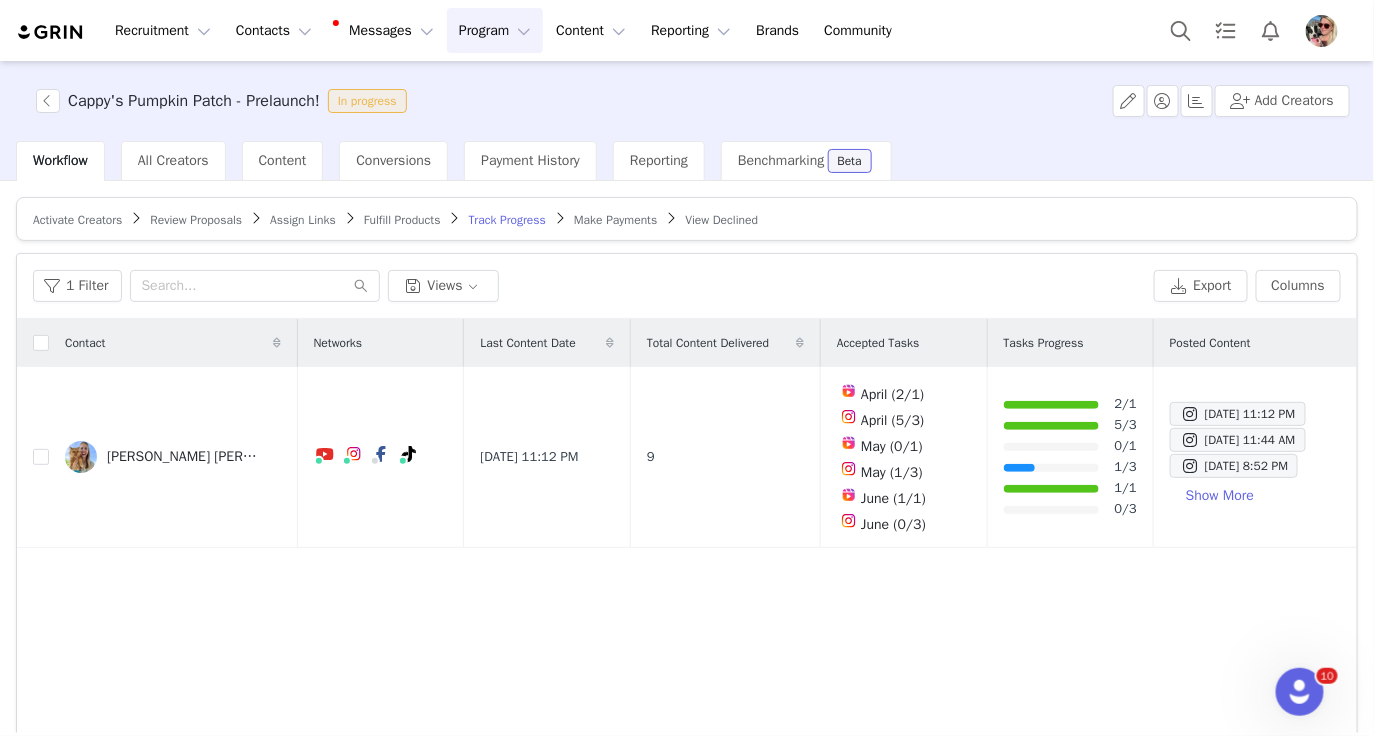click on "Cappy's Pumpkin Patch - Prelaunch! In progress     Add Creators" at bounding box center (687, 101) 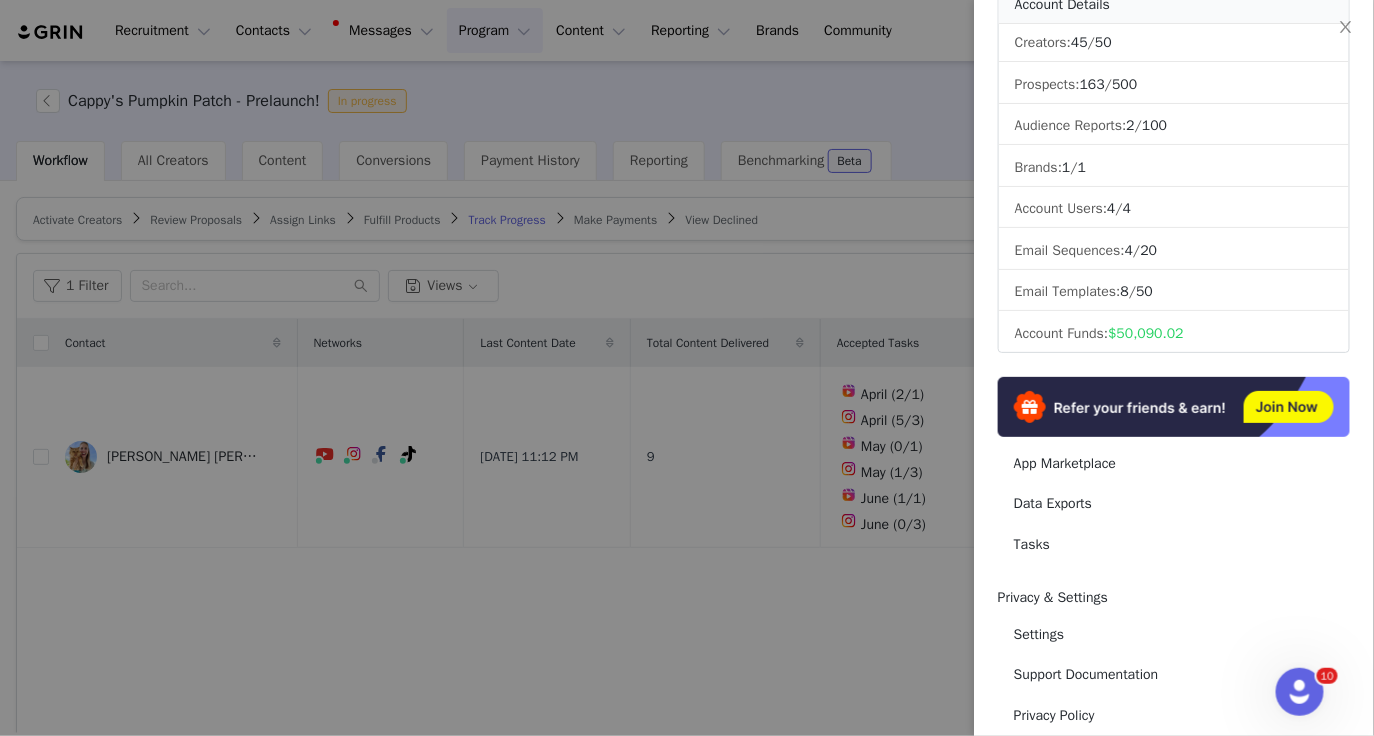scroll, scrollTop: 273, scrollLeft: 0, axis: vertical 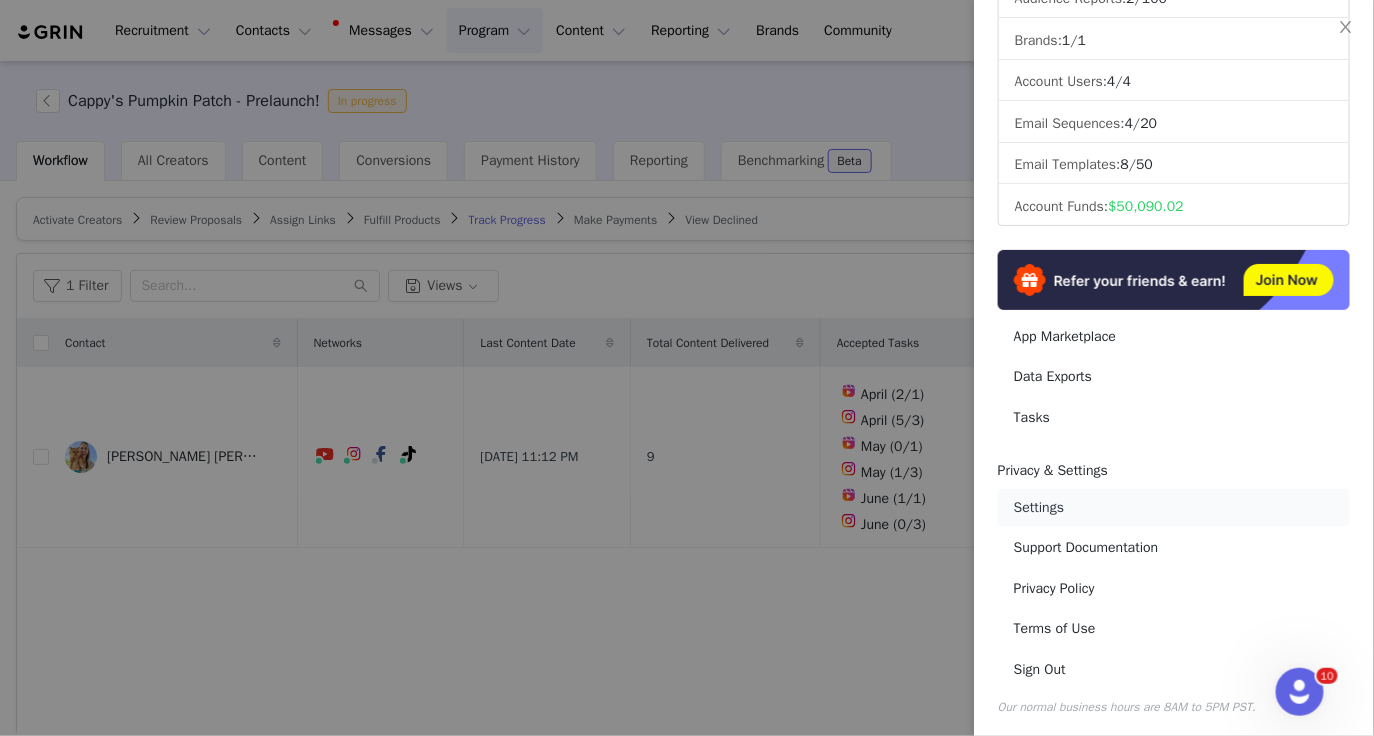 click on "Settings" at bounding box center [1174, 507] 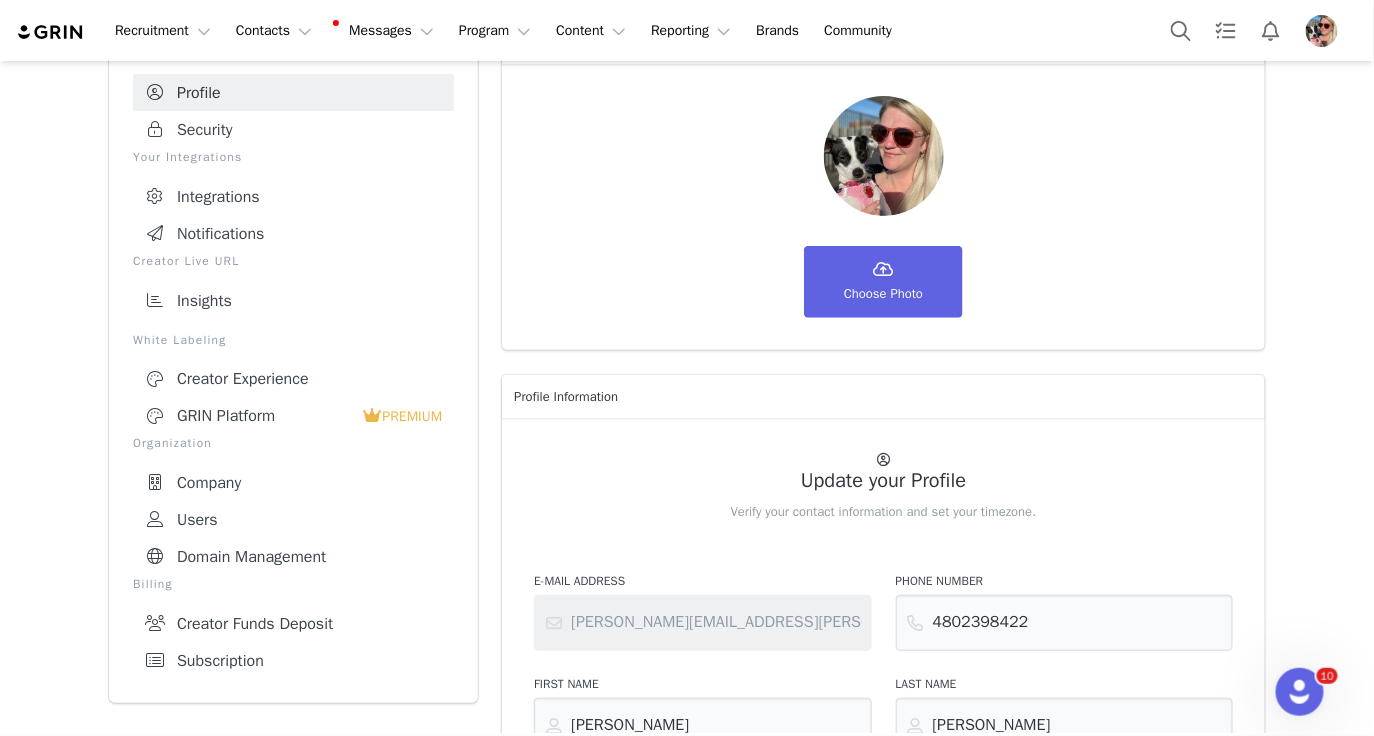 scroll, scrollTop: 167, scrollLeft: 0, axis: vertical 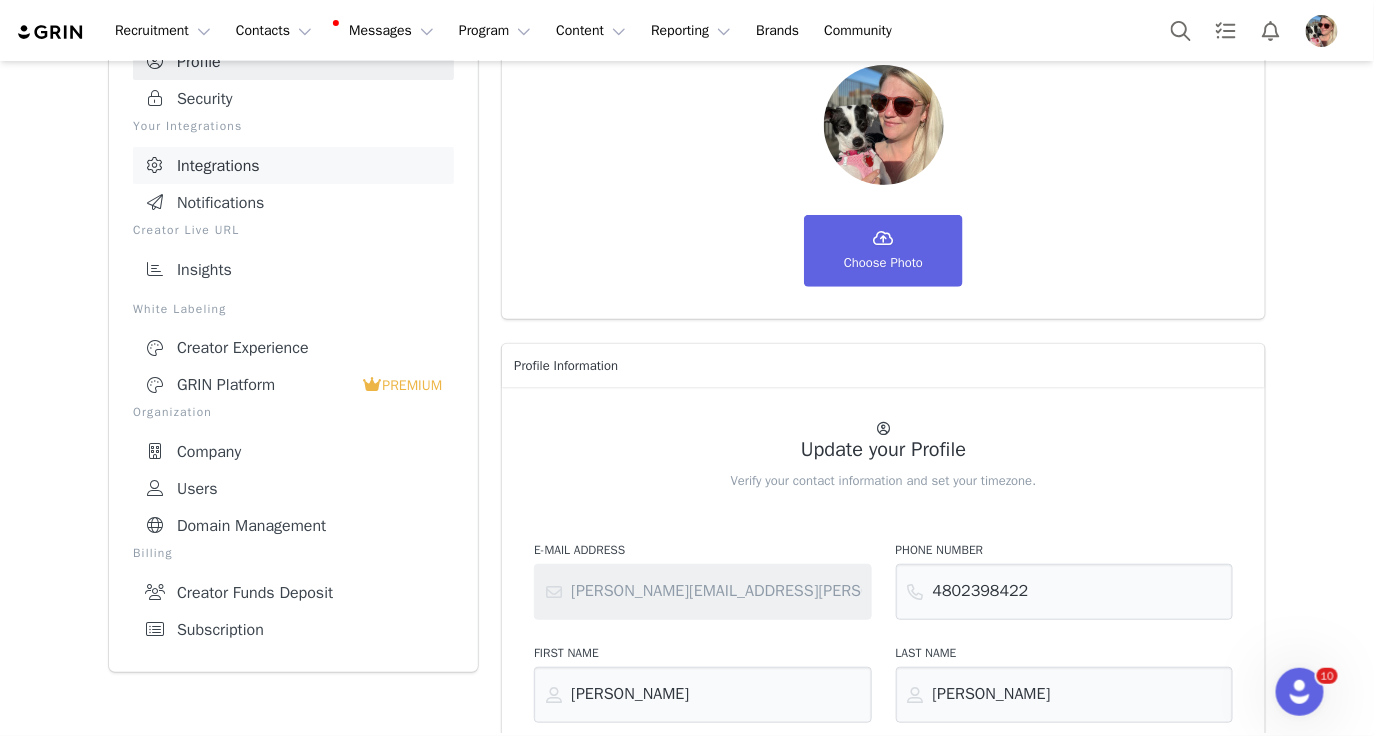 click on "Integrations" at bounding box center [293, 165] 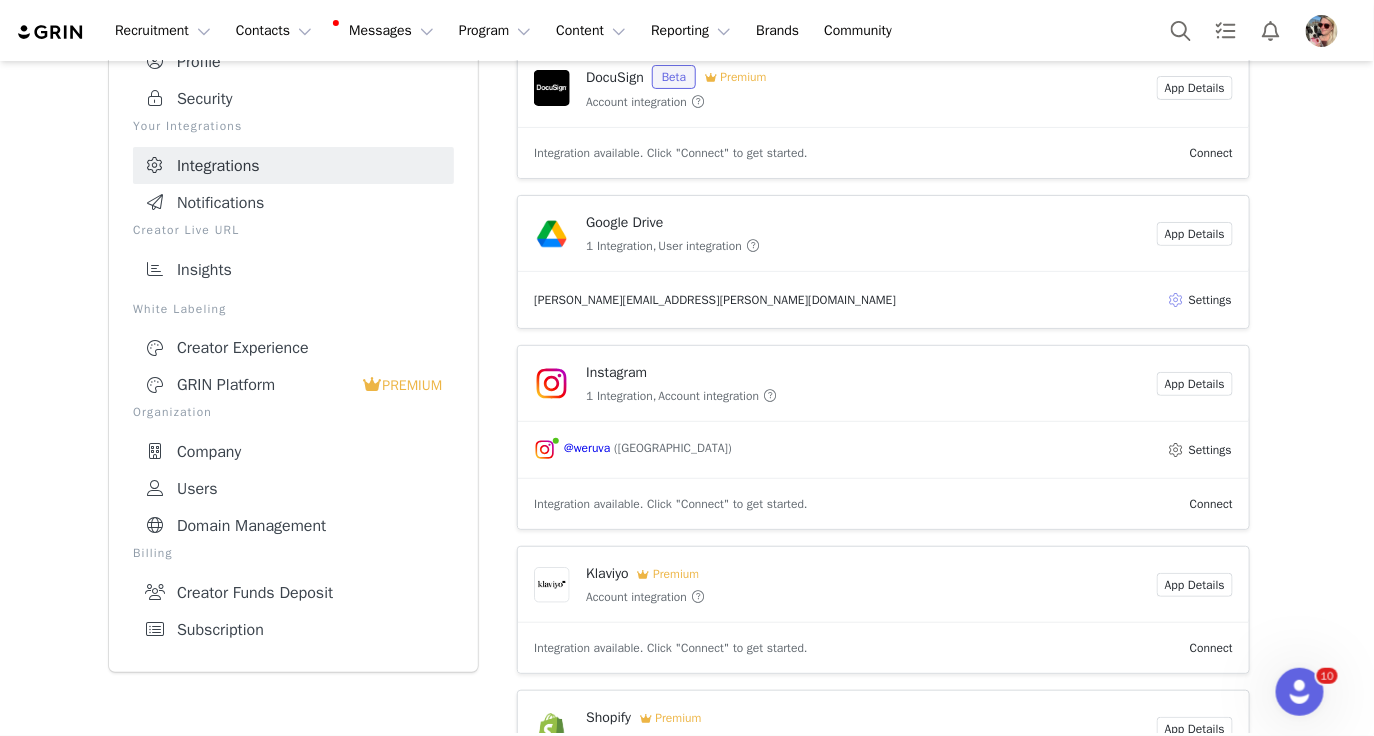 click on "Settings" at bounding box center [1199, 300] 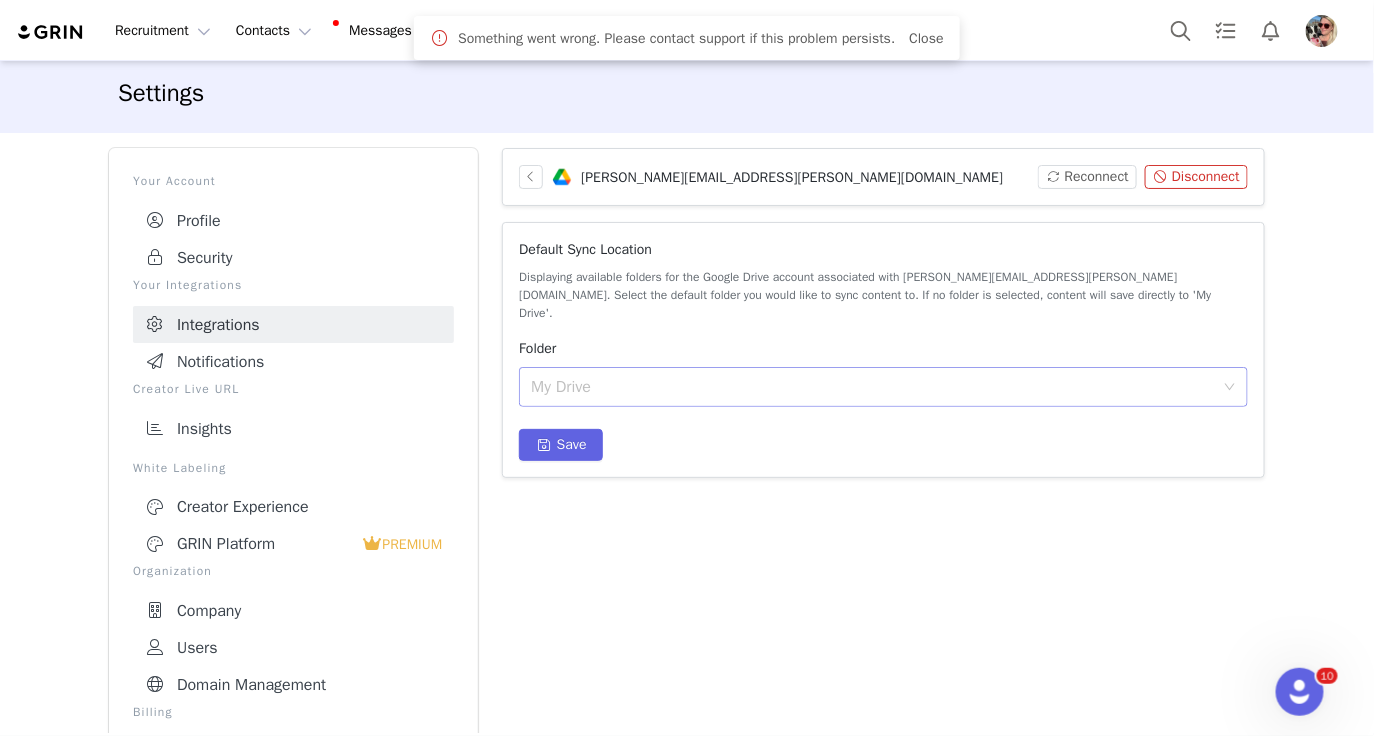 scroll, scrollTop: 0, scrollLeft: 0, axis: both 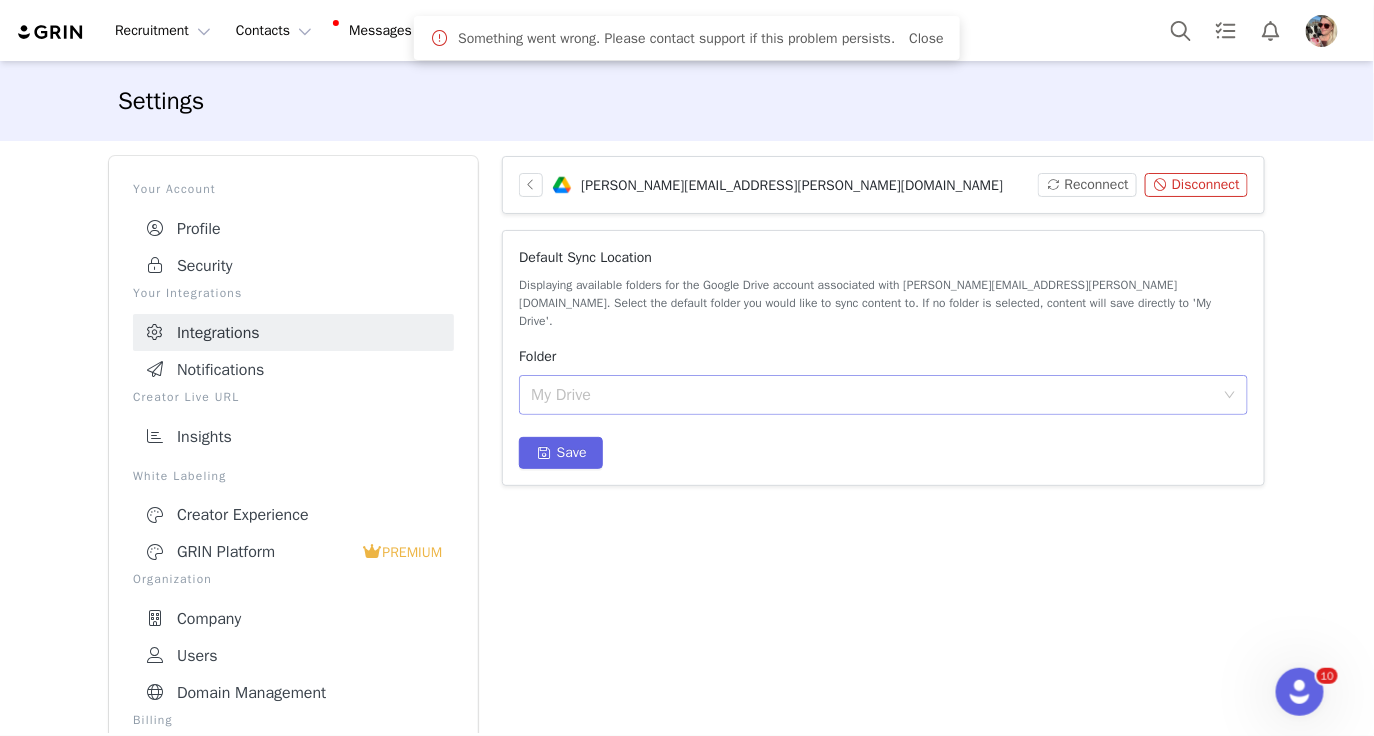 click on "My Drive" at bounding box center (872, 395) 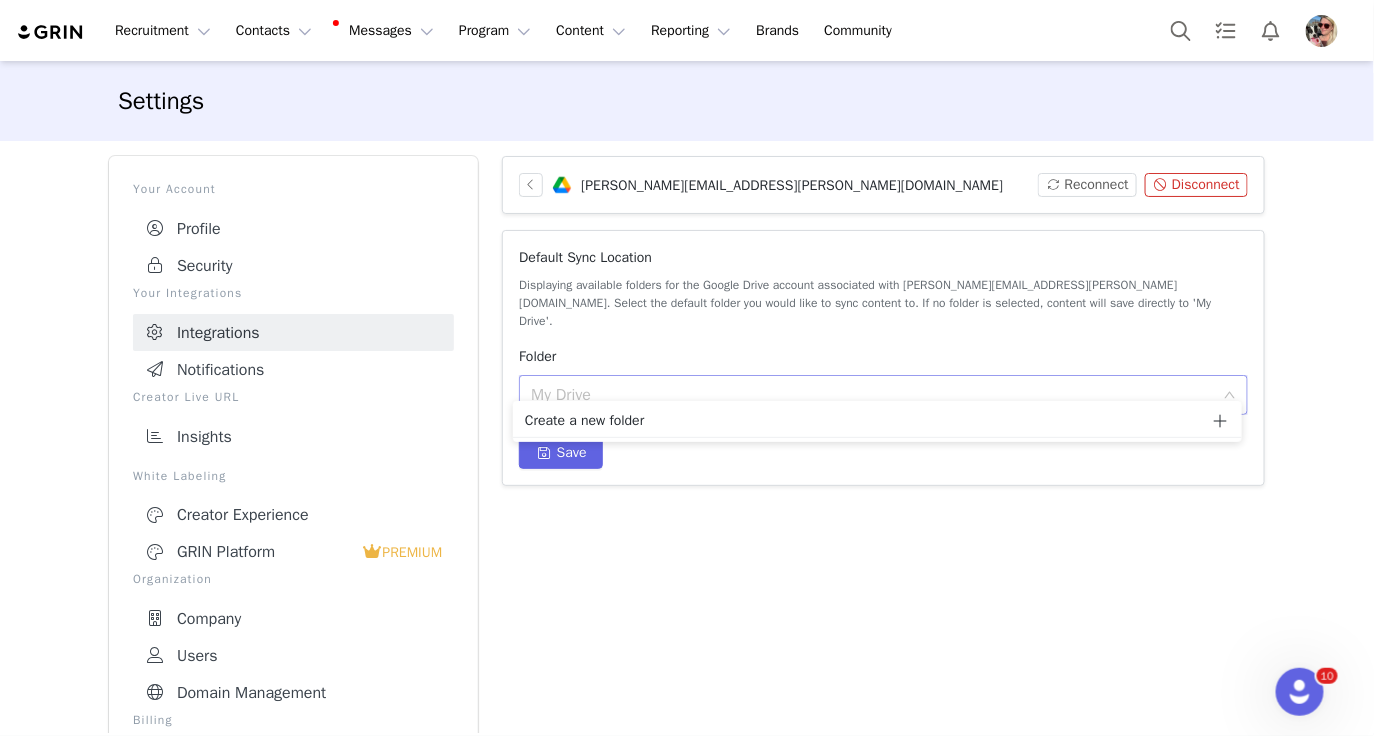 click on "Default Sync Location      Displaying available folders for the Google Drive account associated with [PERSON_NAME][EMAIL_ADDRESS][PERSON_NAME][DOMAIN_NAME]. Select the default folder you would like to sync content to. If no folder is selected, content will save directly to 'My Drive'.
Folder
My Drive     Save" at bounding box center (883, 358) 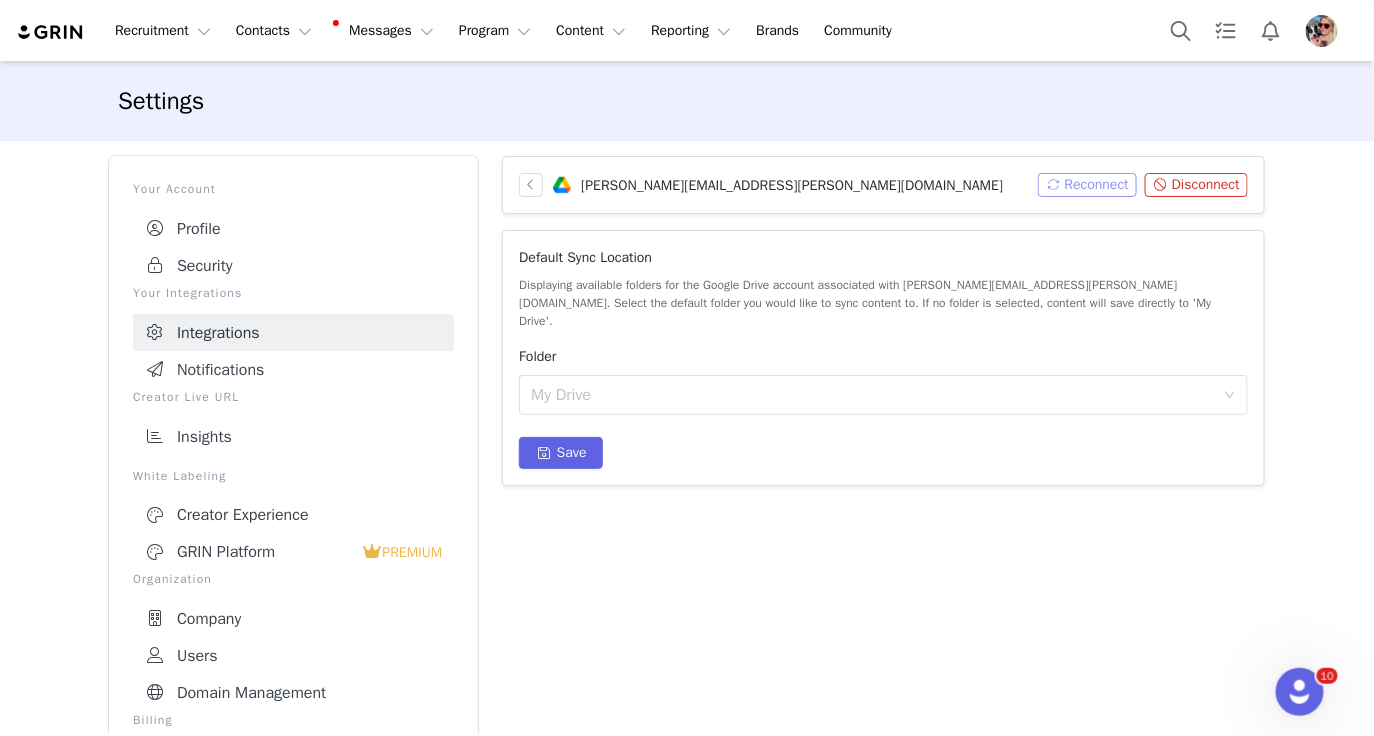 click on "Reconnect" at bounding box center (1087, 185) 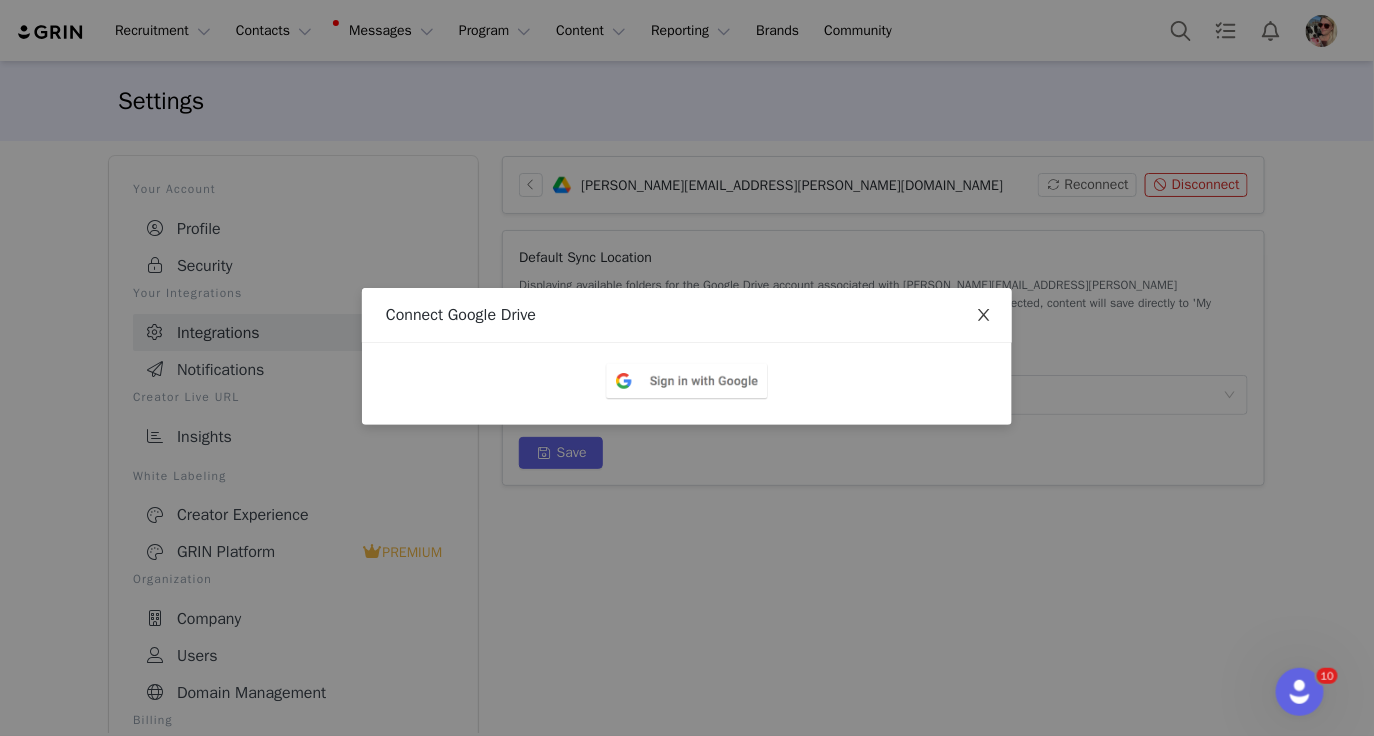 click at bounding box center [984, 316] 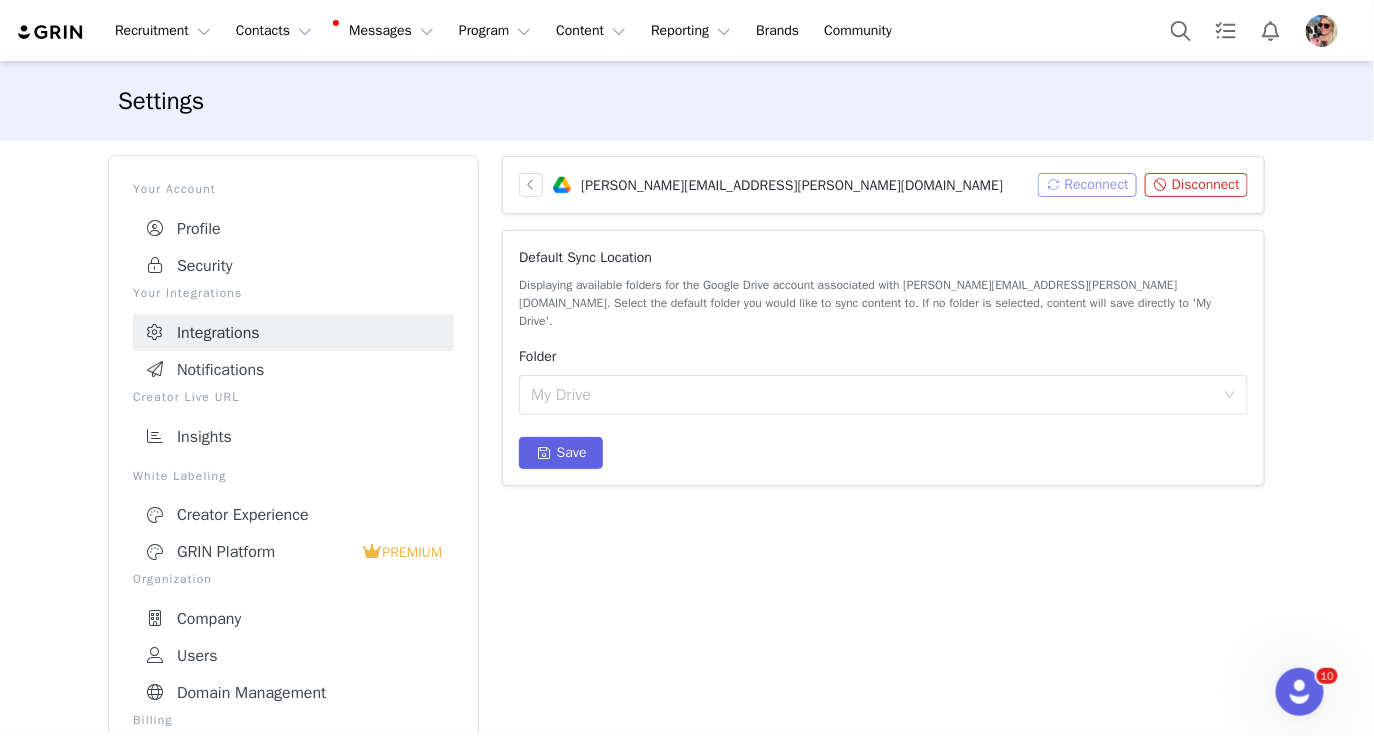 click on "Reconnect" at bounding box center (1087, 185) 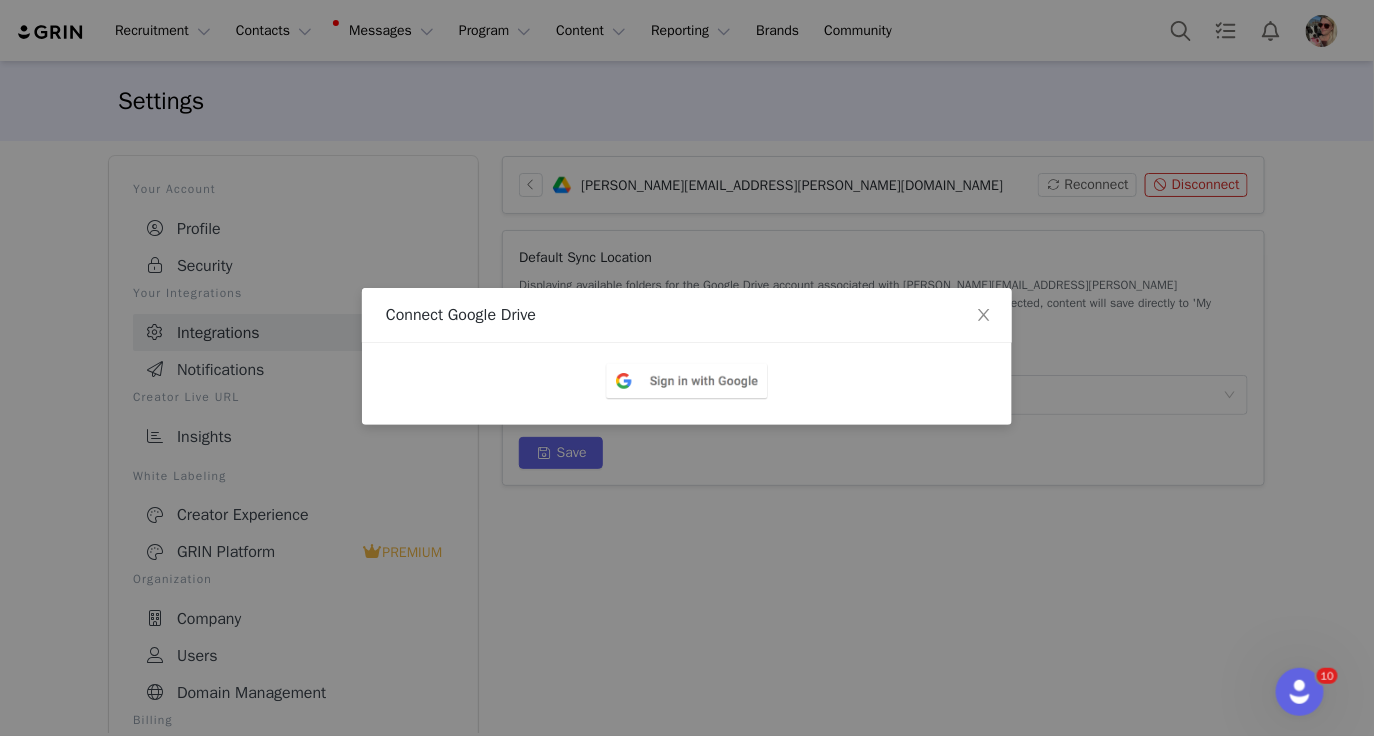 click at bounding box center [687, 381] 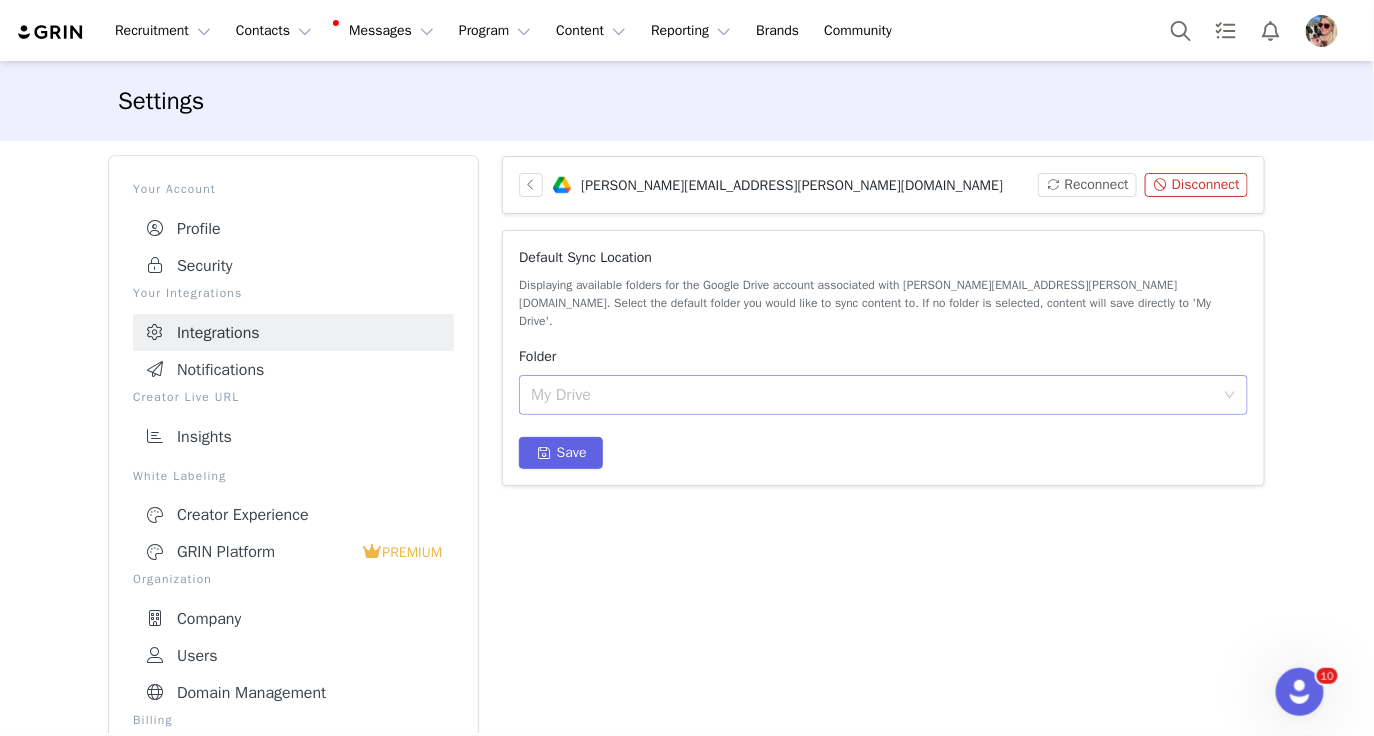 click on "My Drive" at bounding box center [872, 395] 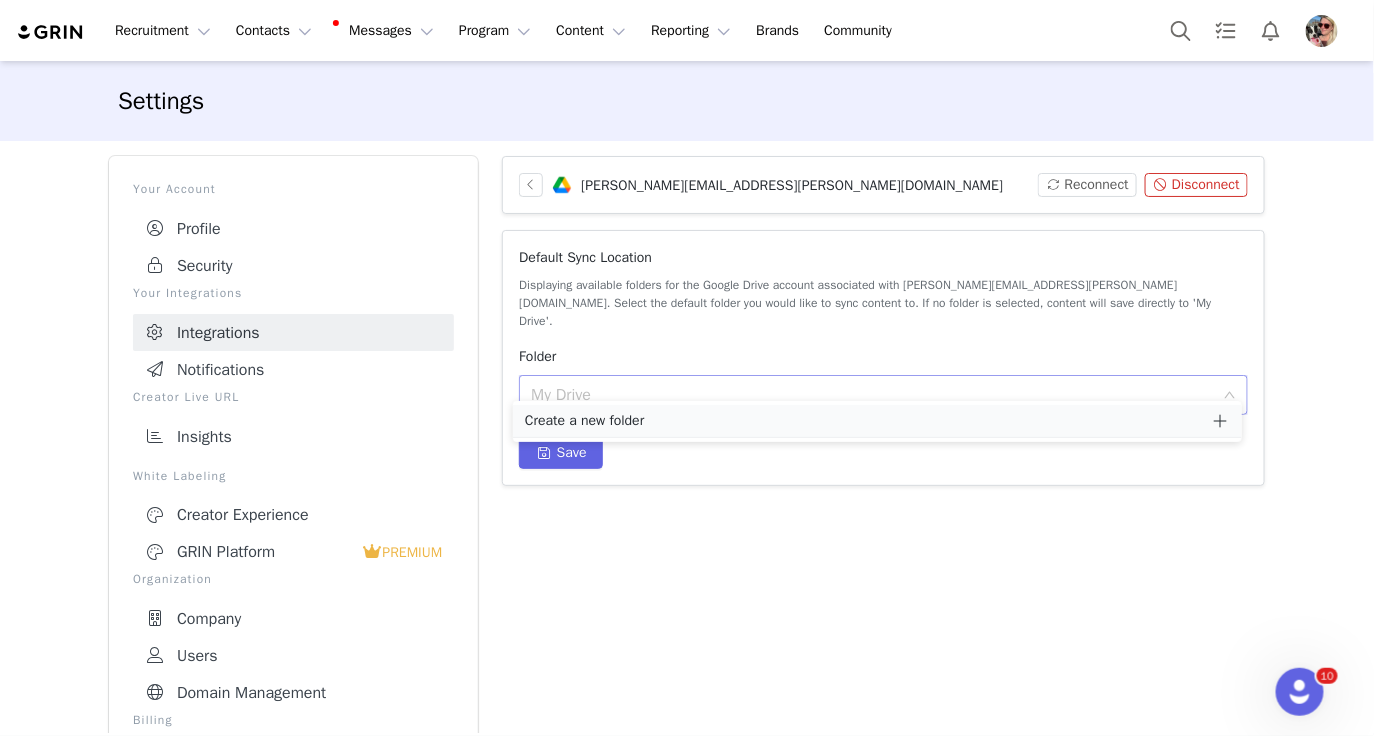 click on "Create a new folder" at bounding box center [867, 421] 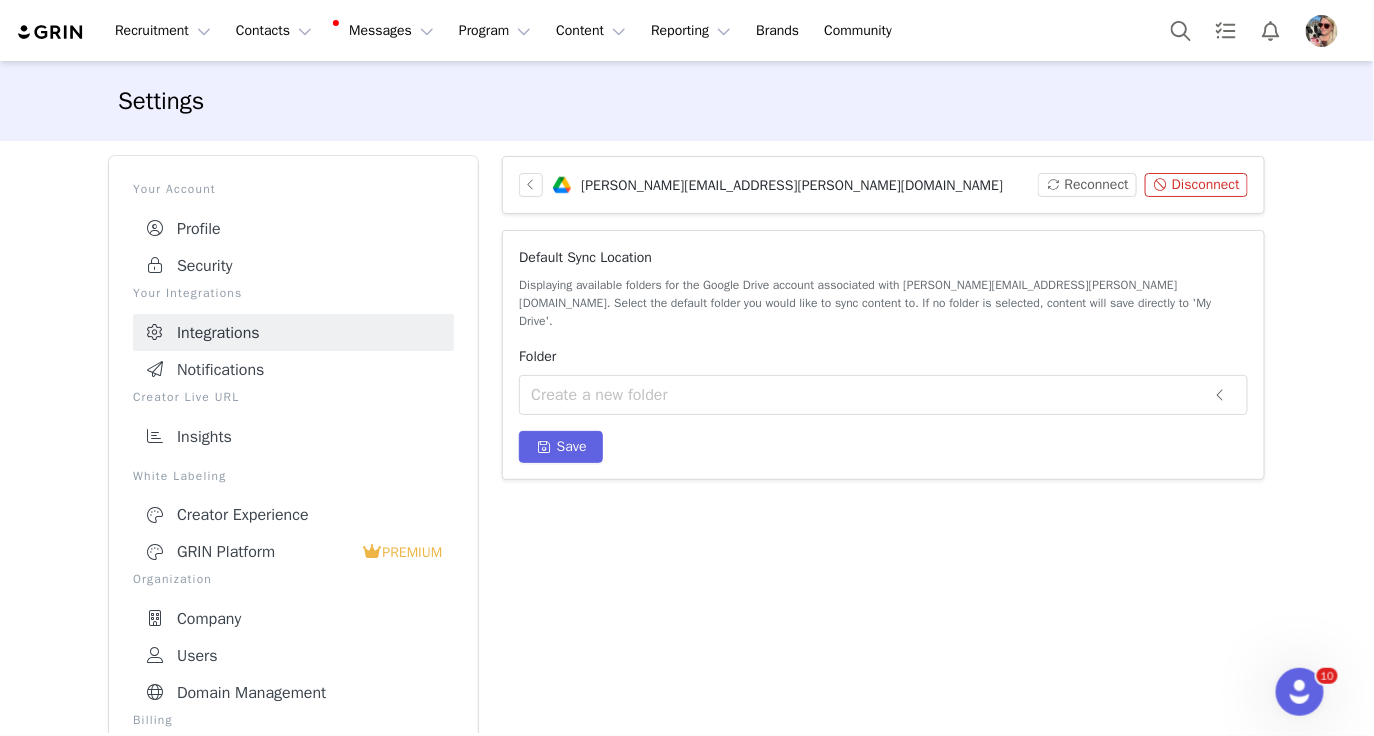 click on "Folder" at bounding box center [883, 360] 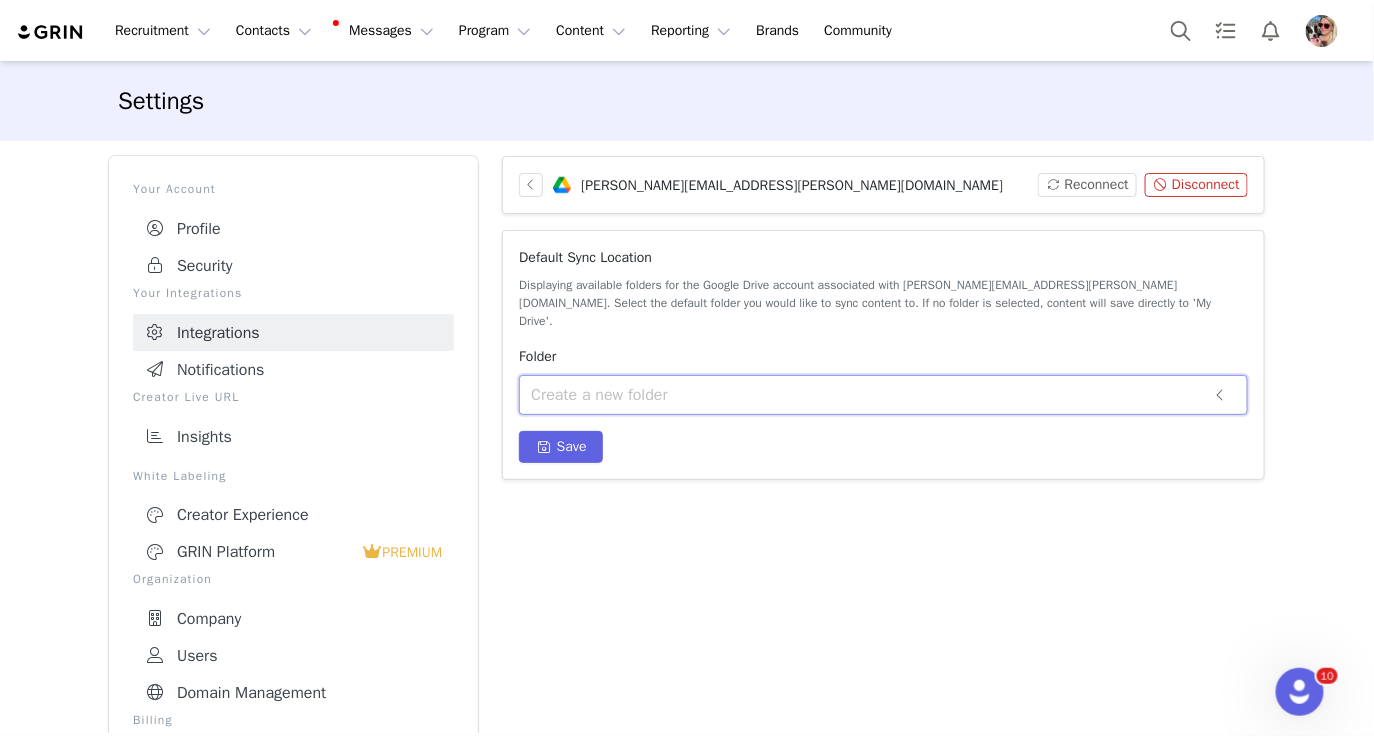 click at bounding box center (883, 395) 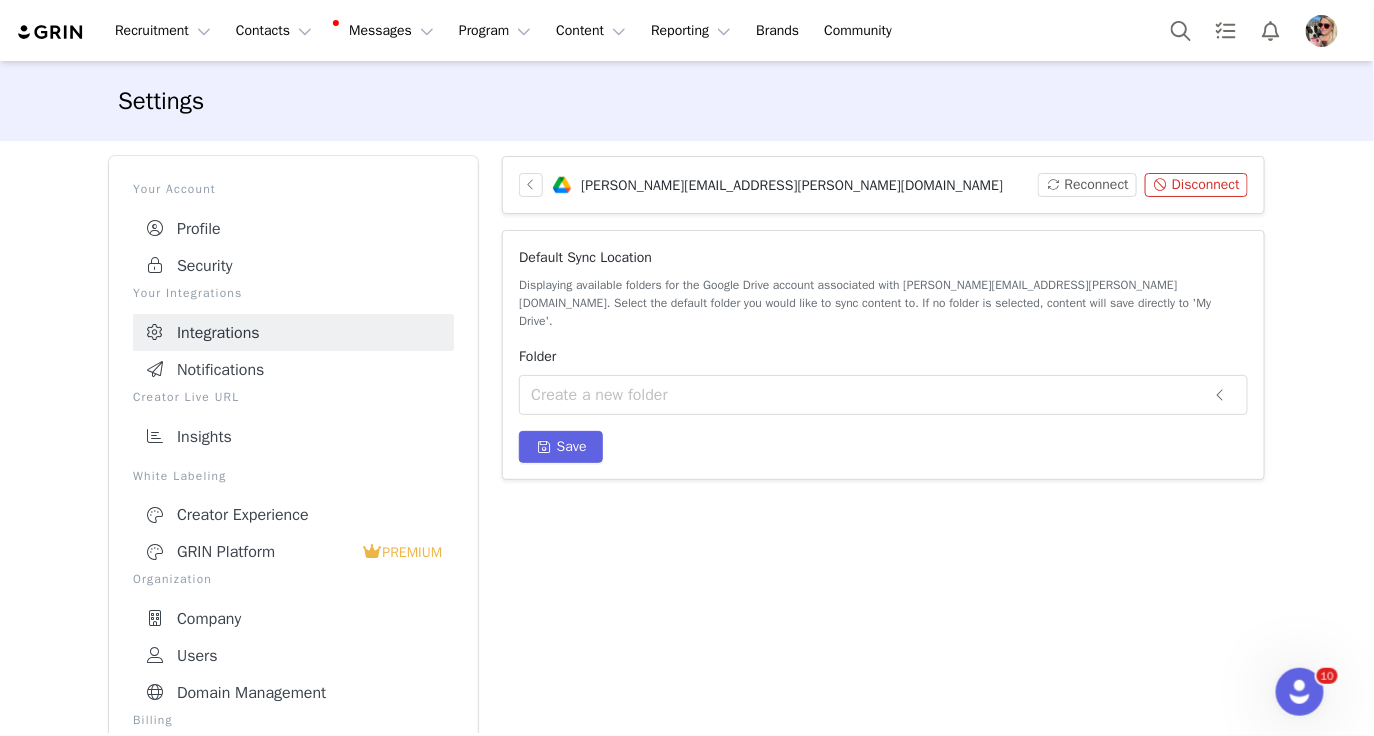 click on "Default Sync Location      Displaying available folders for the Google Drive account associated with [PERSON_NAME][EMAIL_ADDRESS][PERSON_NAME][DOMAIN_NAME]. Select the default folder you would like to sync content to. If no folder is selected, content will save directly to 'My Drive'.
Folder
Save" at bounding box center [883, 355] 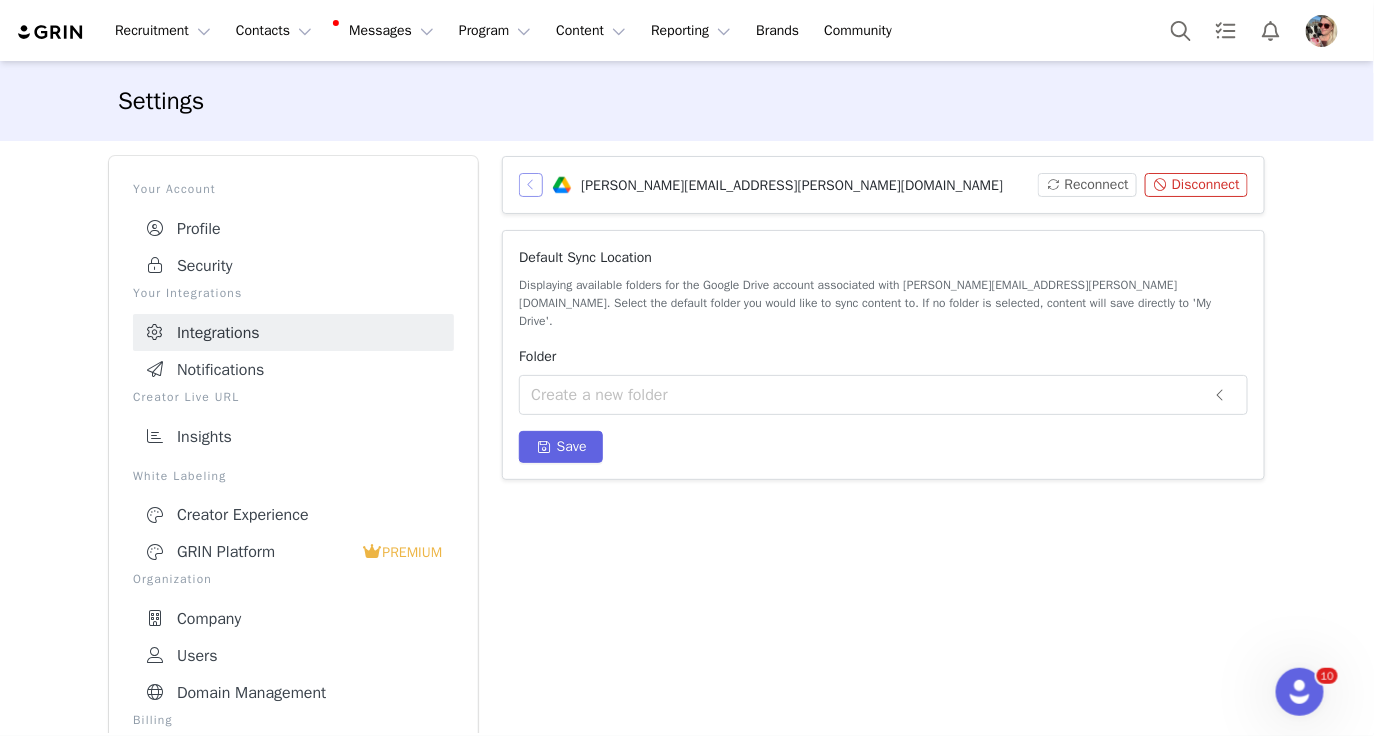 click at bounding box center [531, 185] 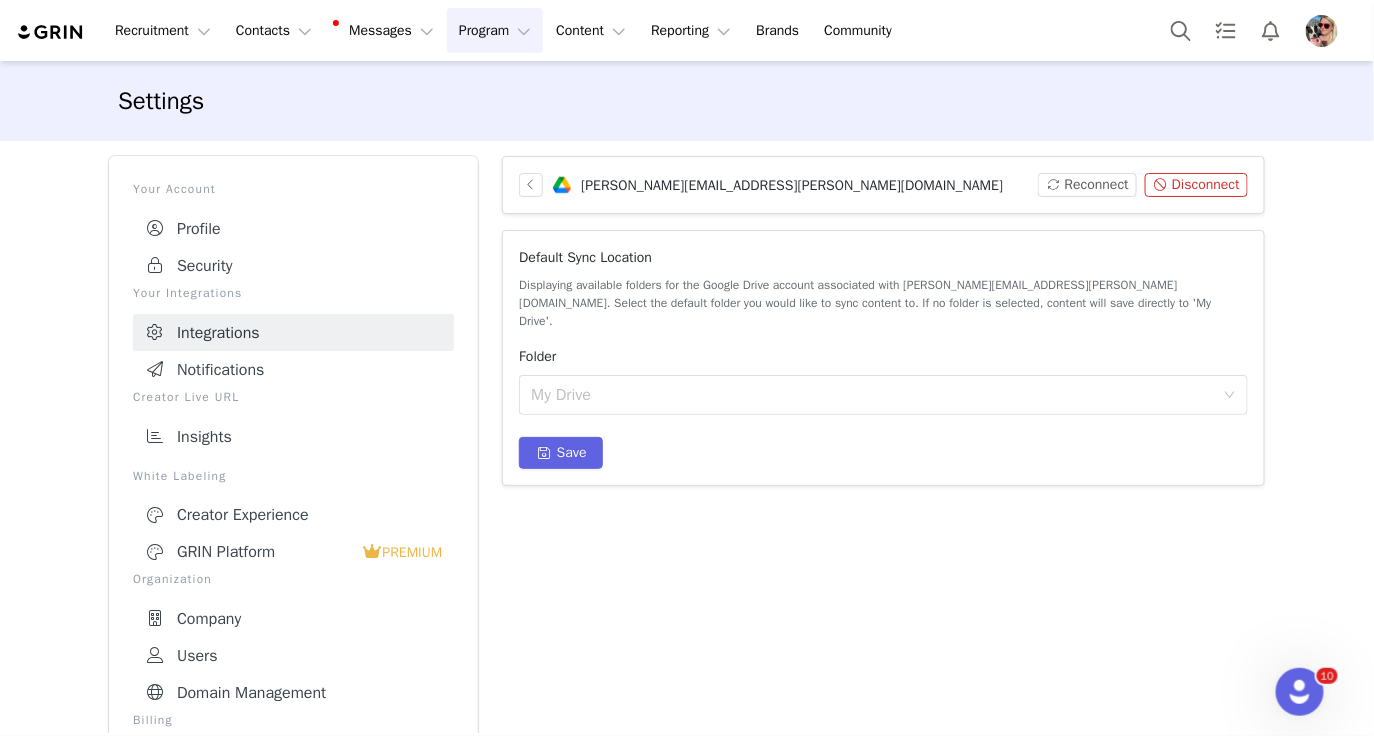click on "Program Program" at bounding box center [495, 30] 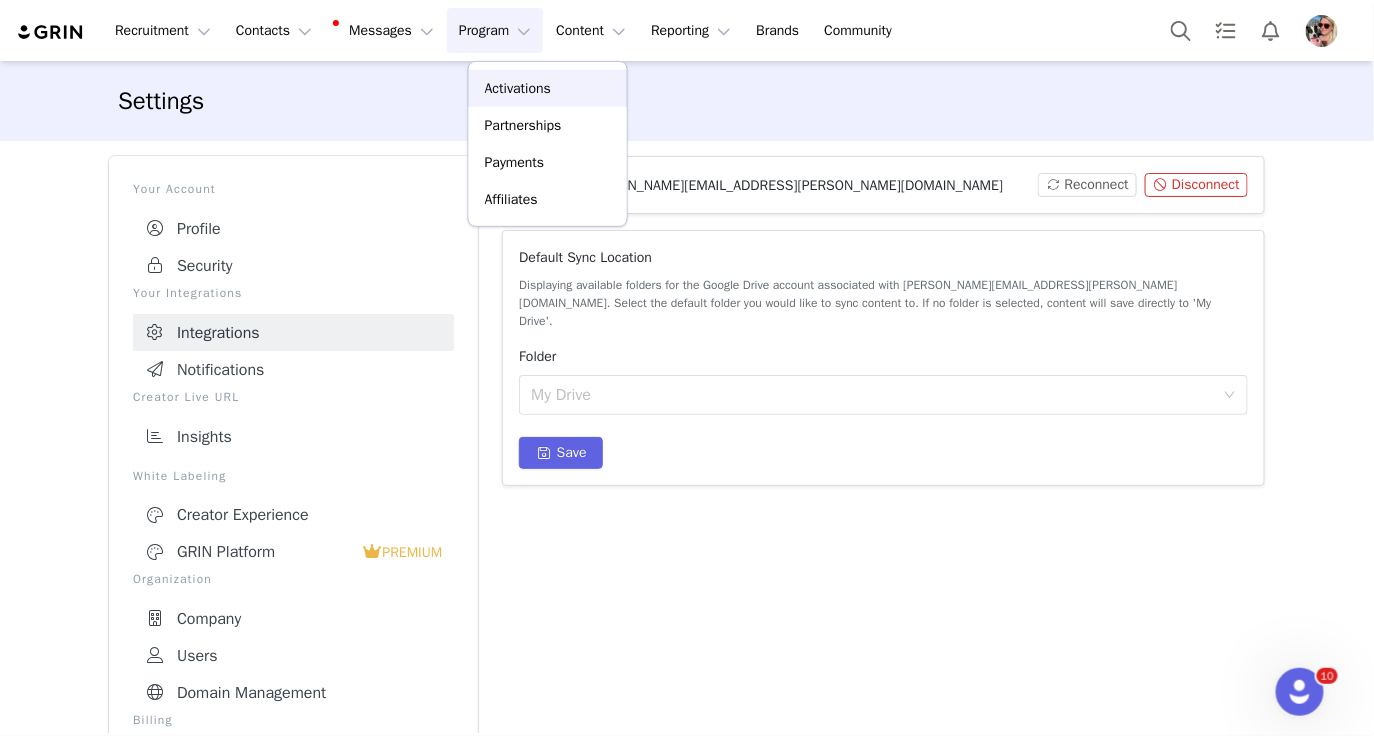 click on "Activations" at bounding box center (548, 88) 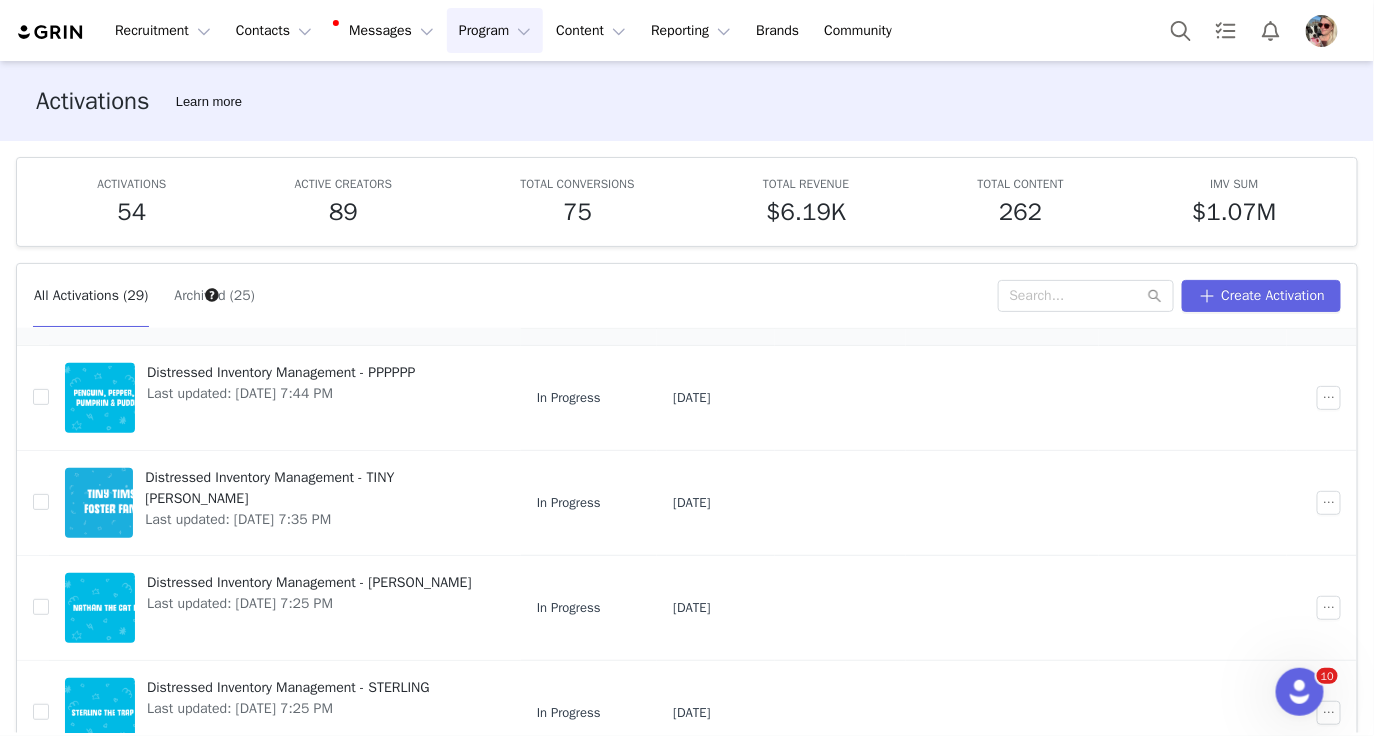 scroll, scrollTop: 660, scrollLeft: 0, axis: vertical 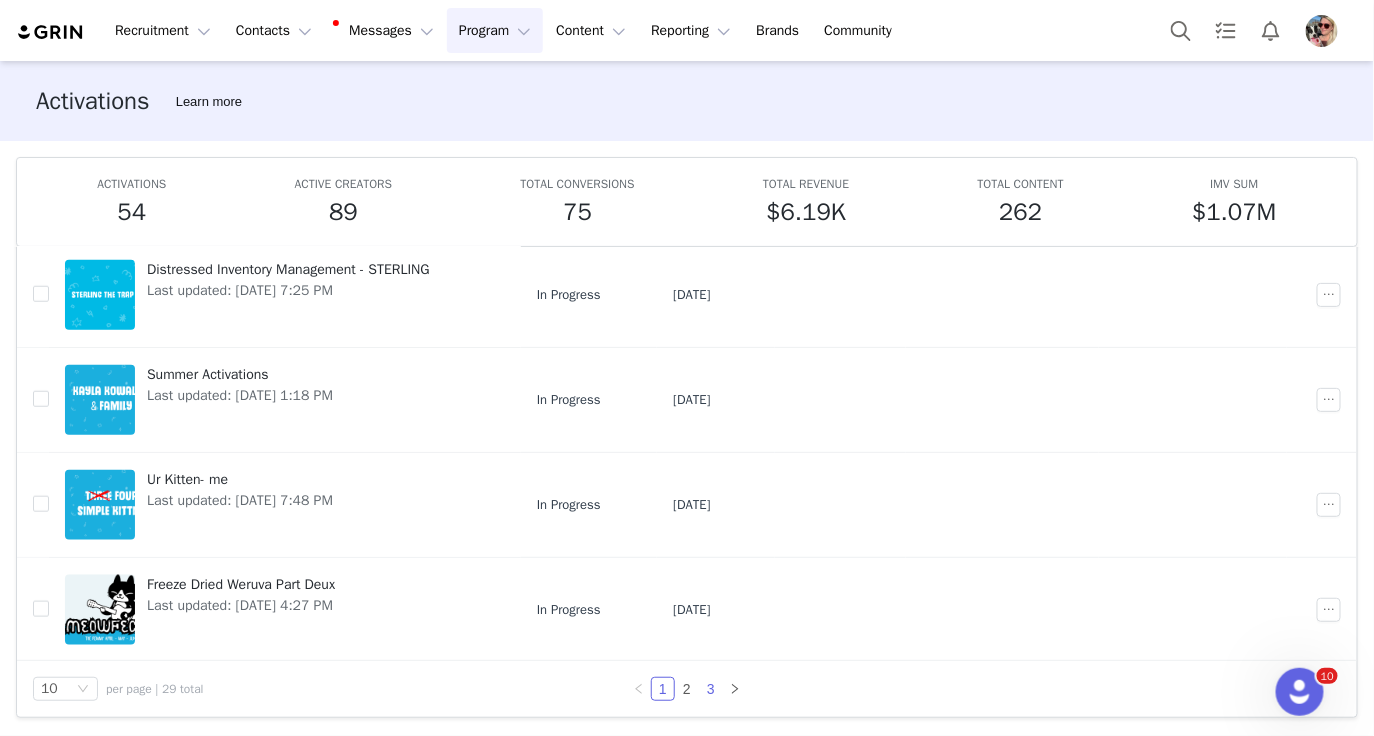 click on "3" at bounding box center (711, 689) 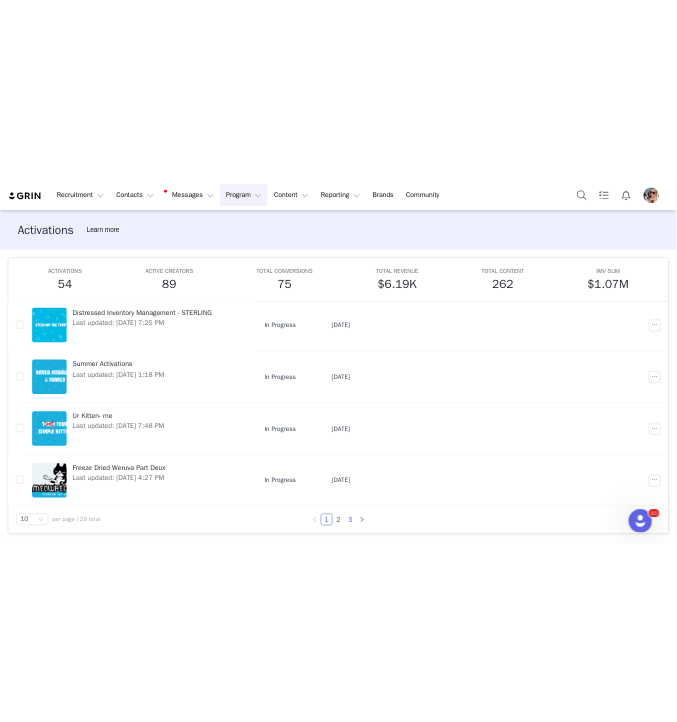scroll, scrollTop: 0, scrollLeft: 0, axis: both 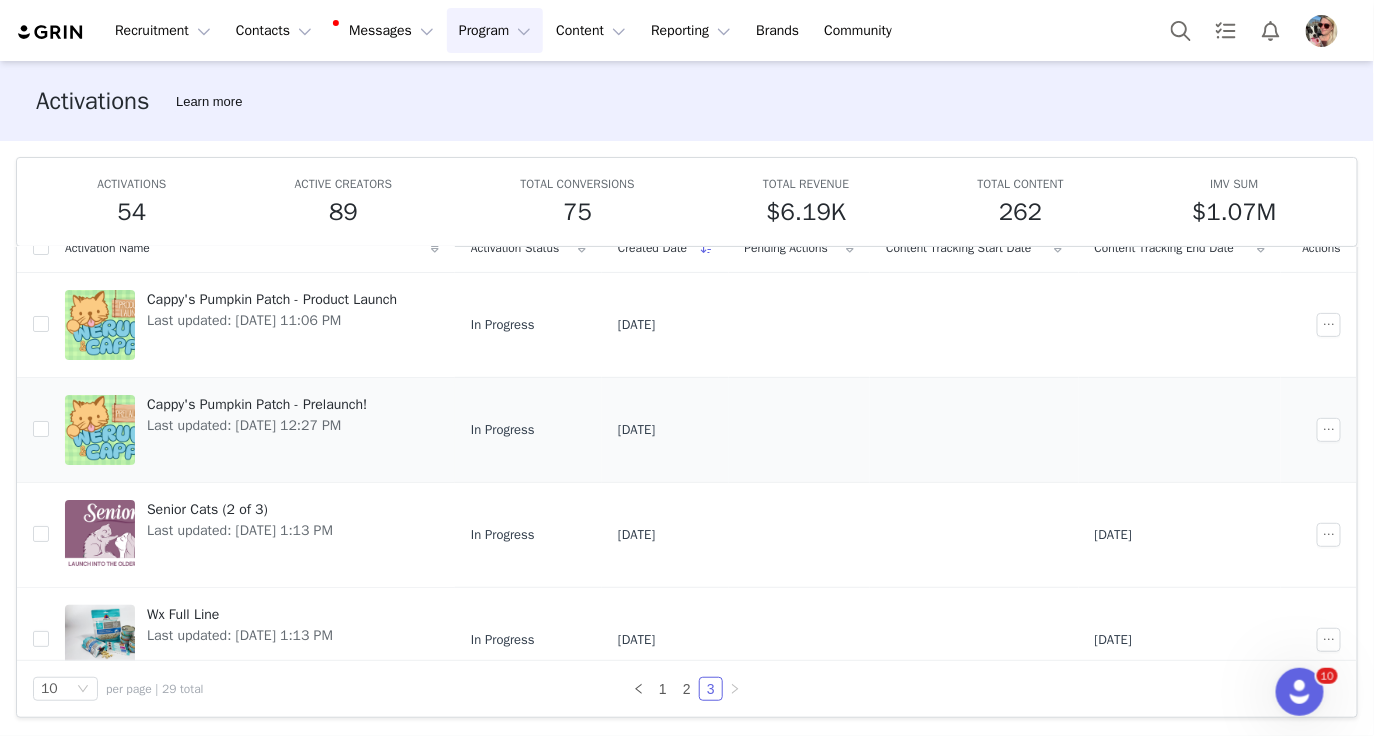 click on "Cappy's Pumpkin Patch - Prelaunch!" at bounding box center (257, 404) 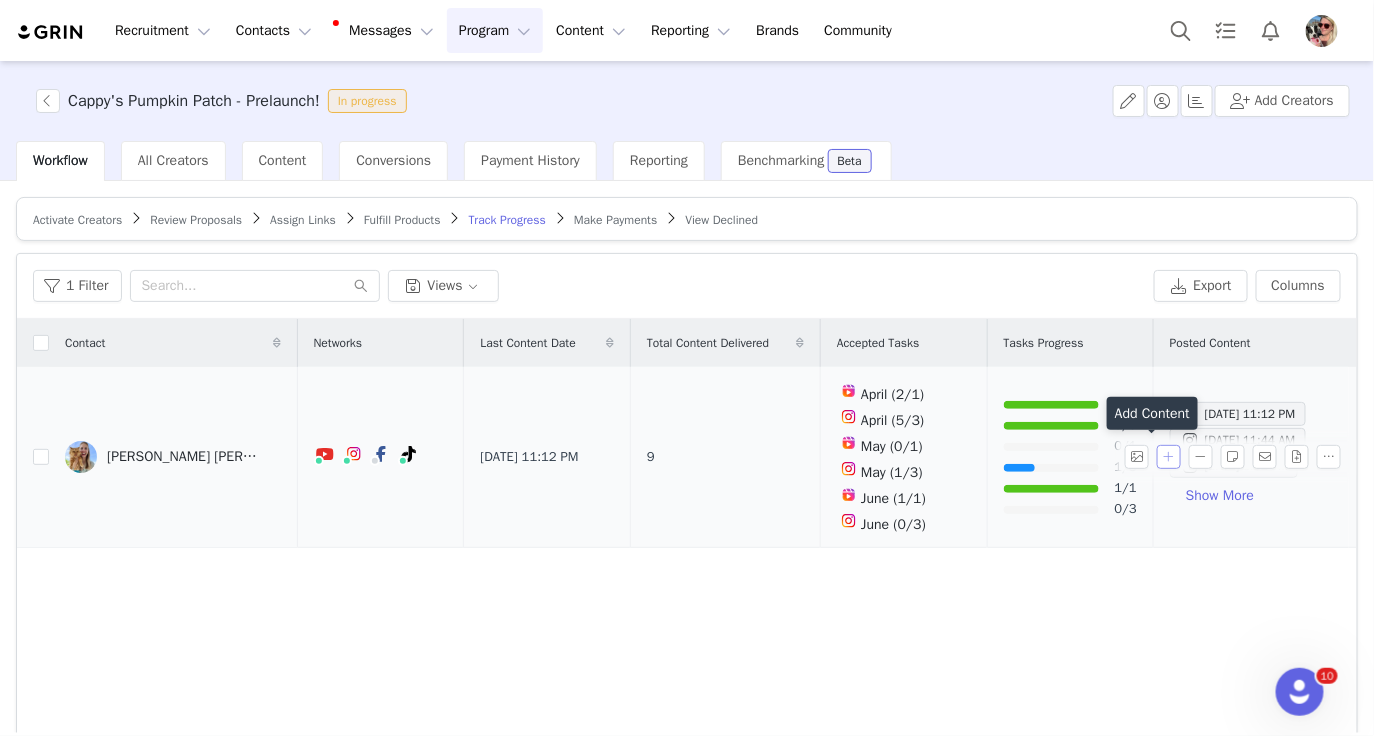 click at bounding box center (1169, 457) 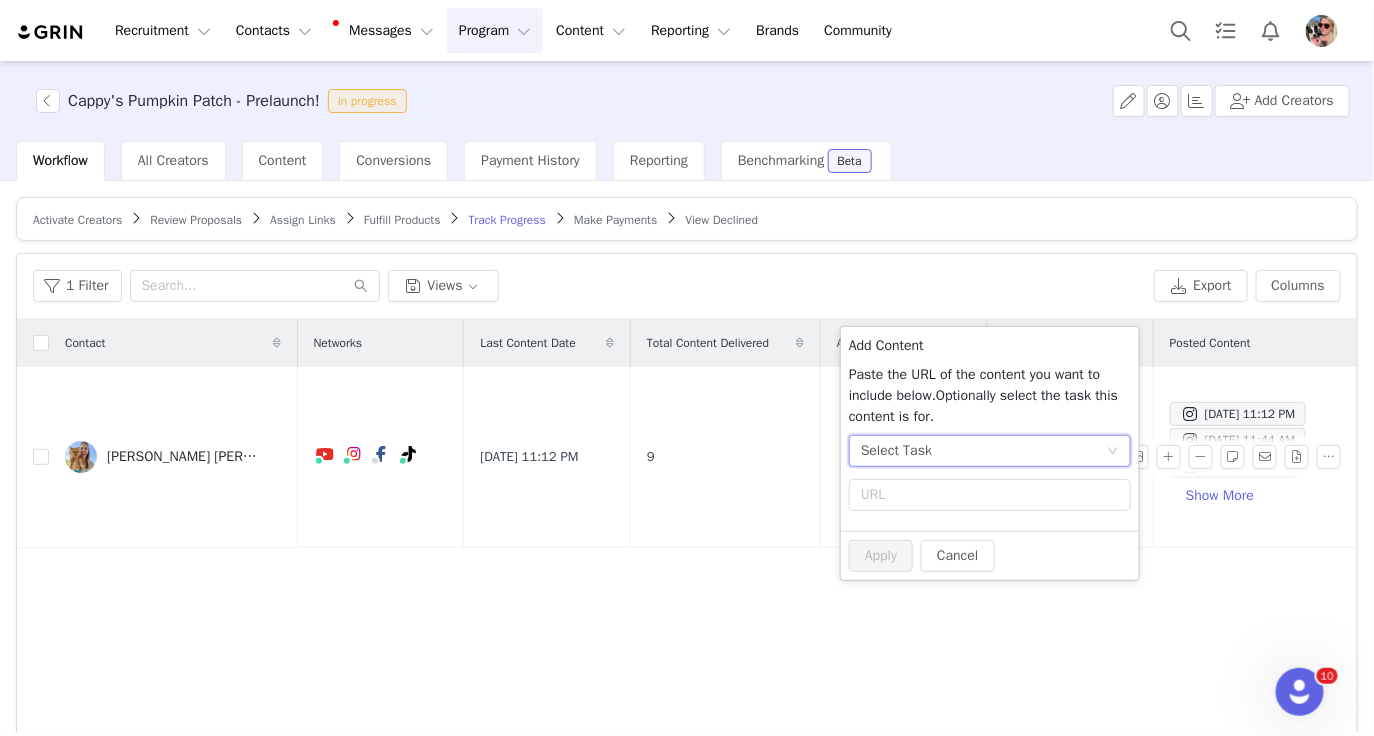 click on "Select Task" at bounding box center [983, 451] 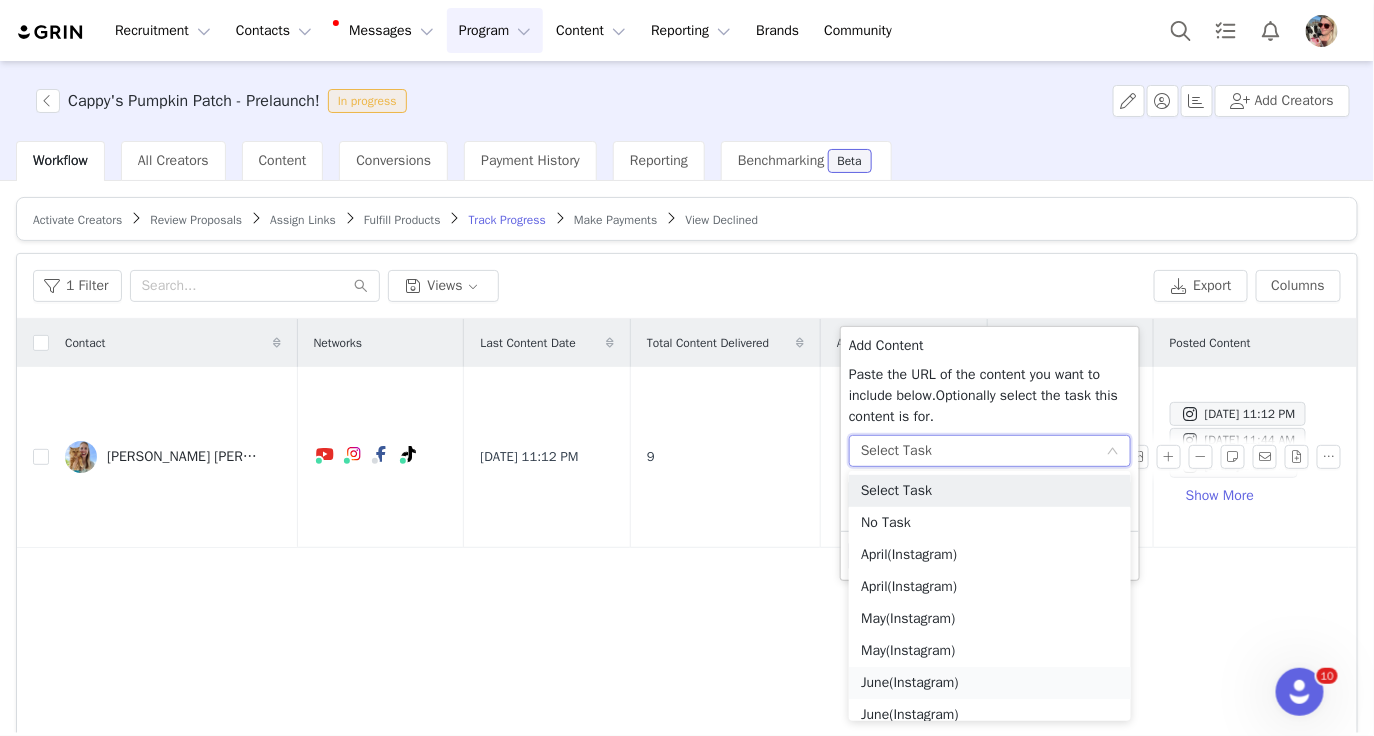 click on "June  (Instagram)" at bounding box center (990, 683) 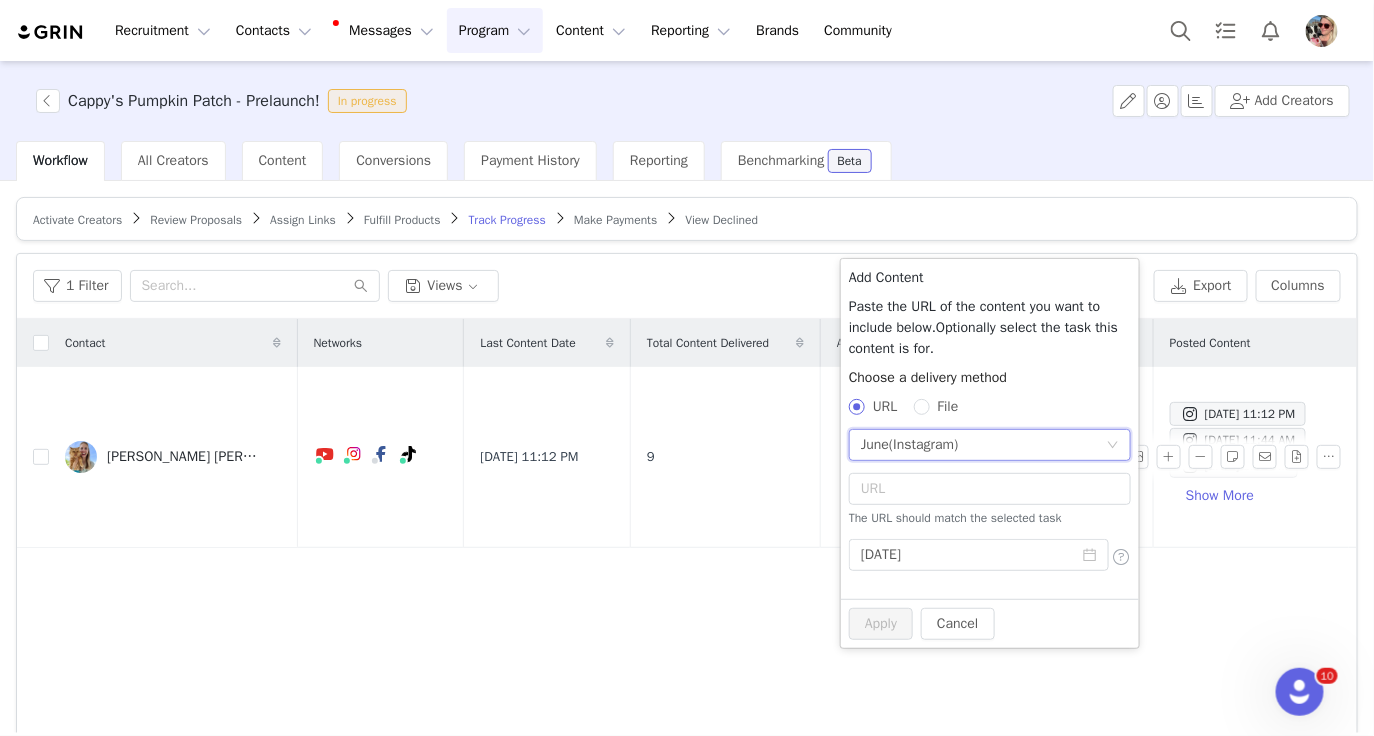 click on "File" at bounding box center [948, 406] 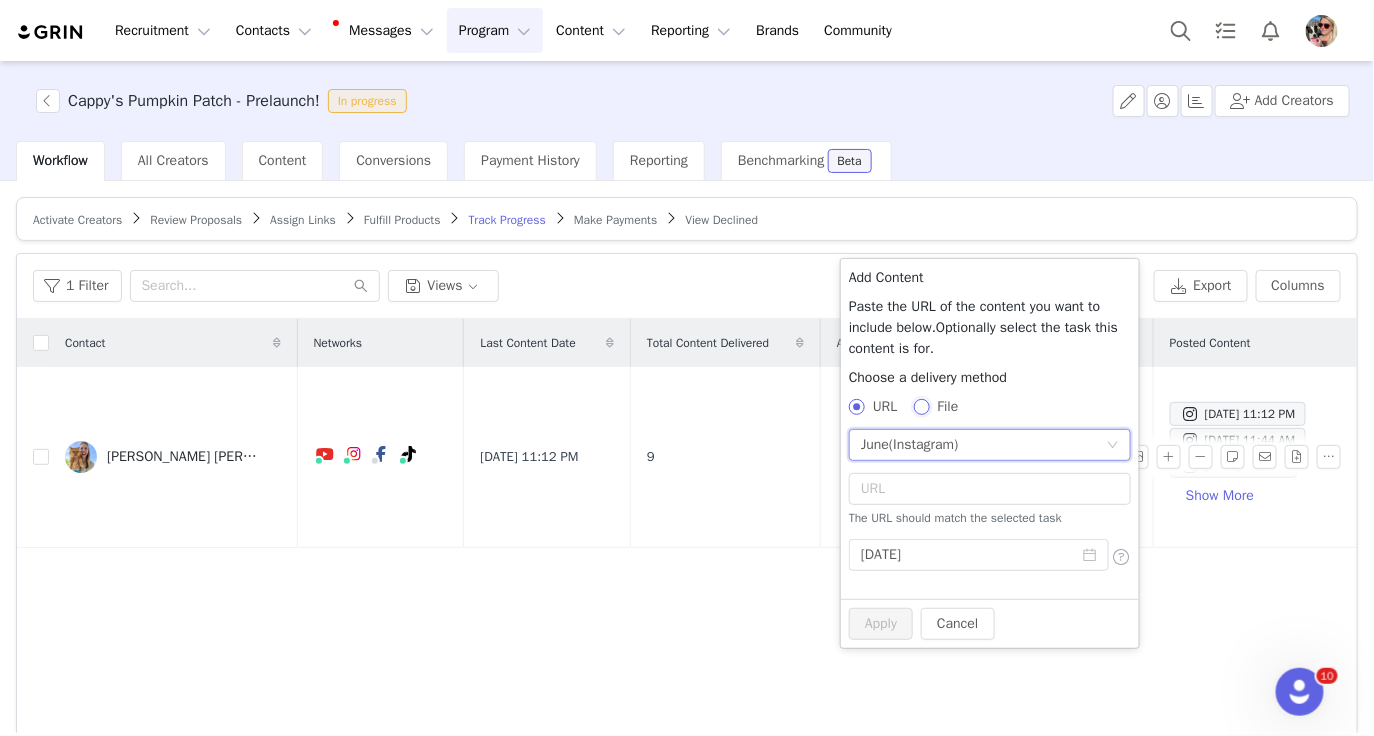click on "File" at bounding box center [921, 406] 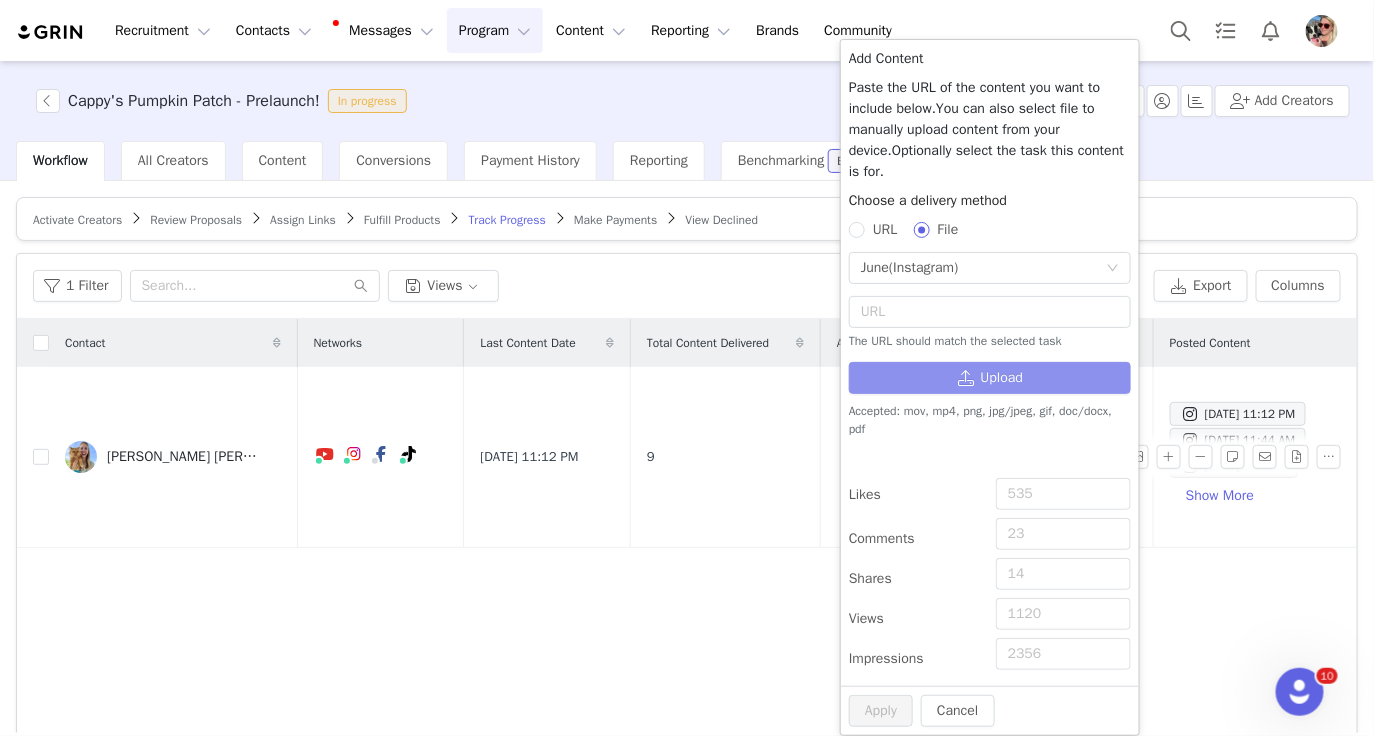 click on "Upload" at bounding box center [990, 378] 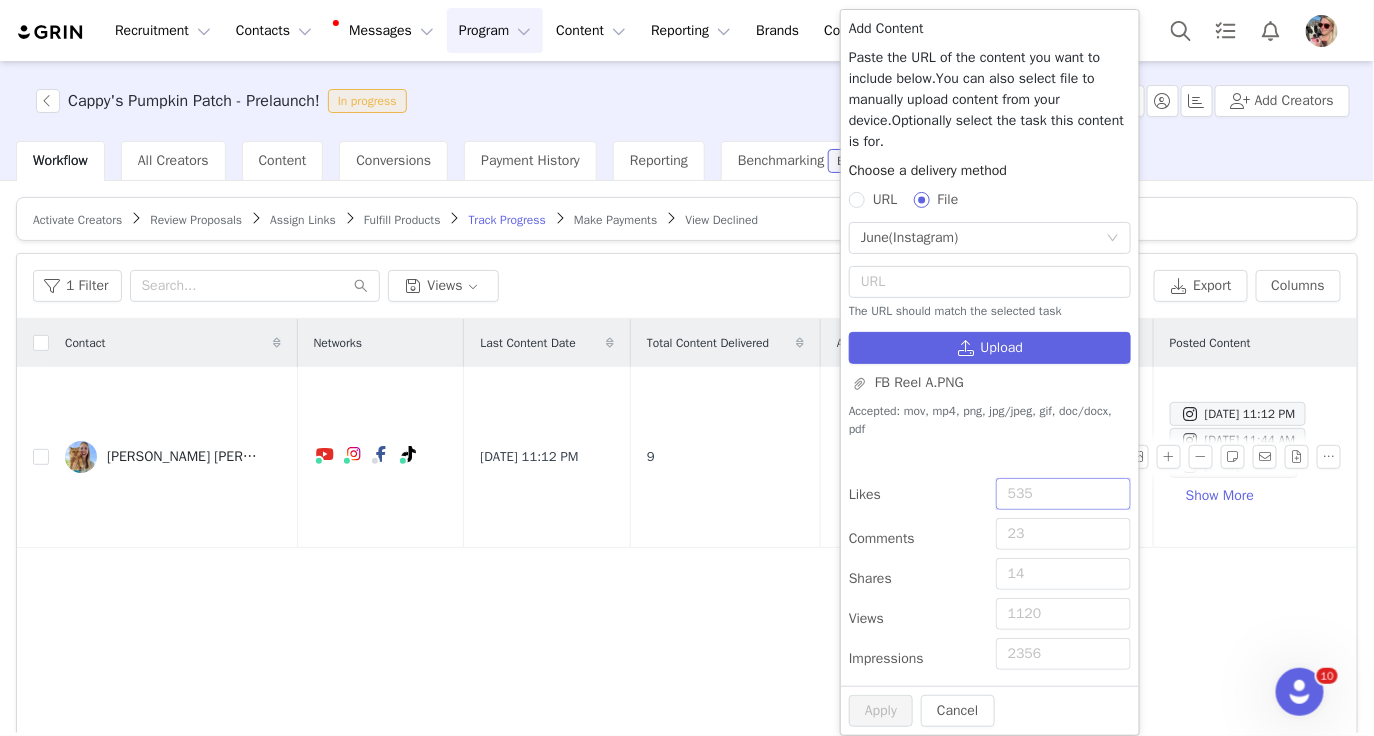 click on "Likes" at bounding box center (1063, 494) 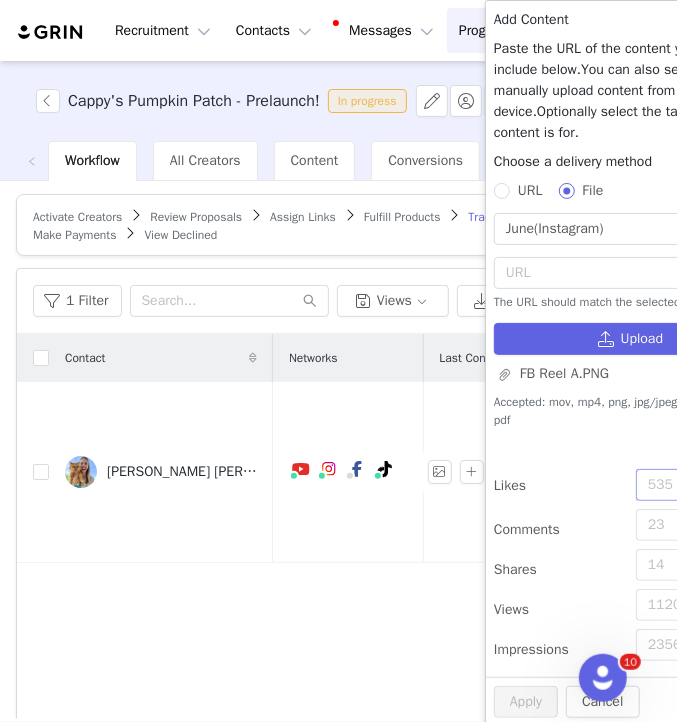 scroll, scrollTop: 0, scrollLeft: 0, axis: both 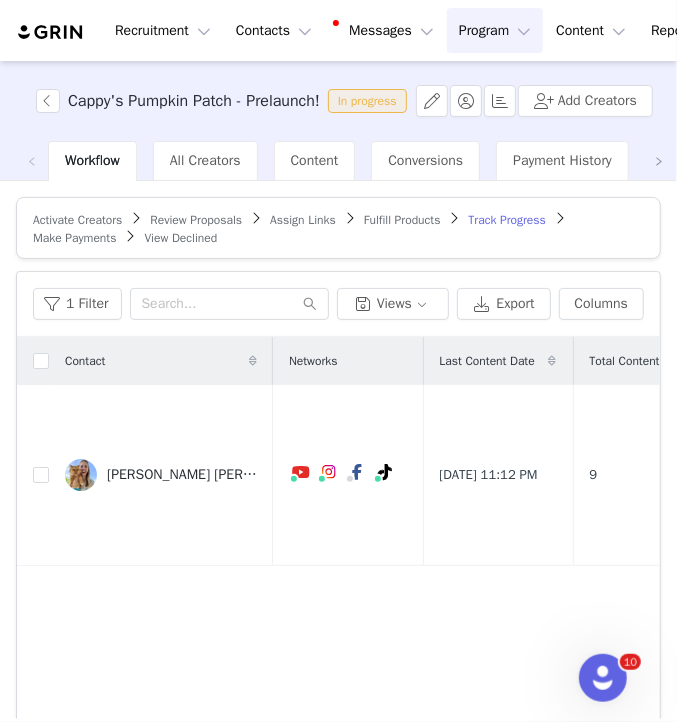 drag, startPoint x: 373, startPoint y: 572, endPoint x: 133, endPoint y: 564, distance: 240.1333 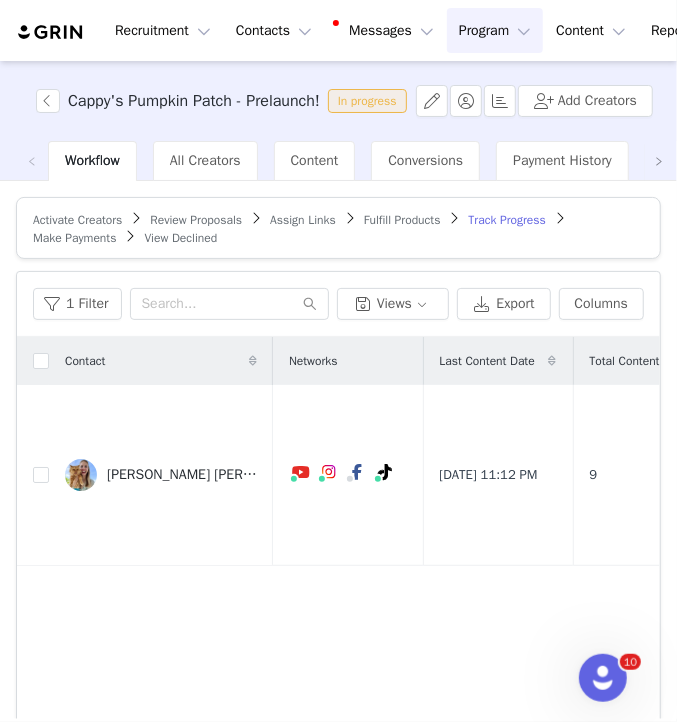 scroll, scrollTop: 166, scrollLeft: 0, axis: vertical 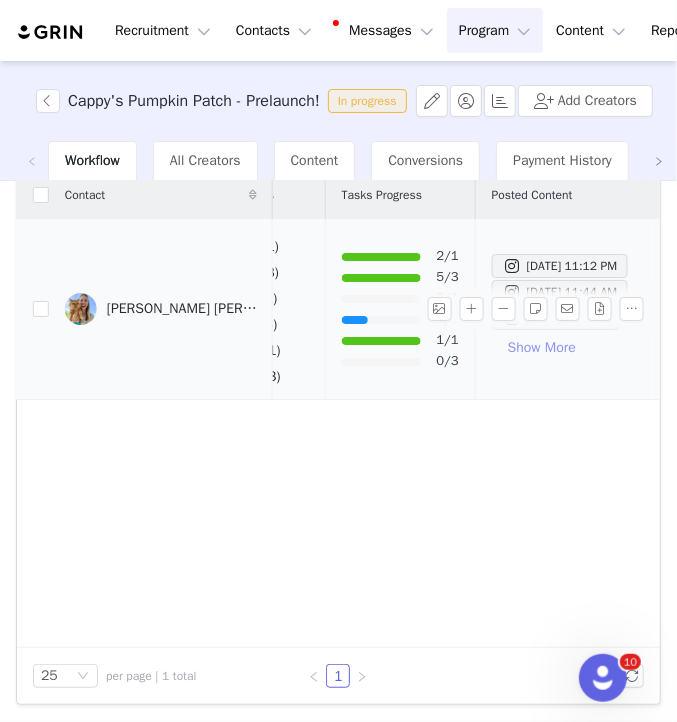 click on "Show More" at bounding box center [542, 348] 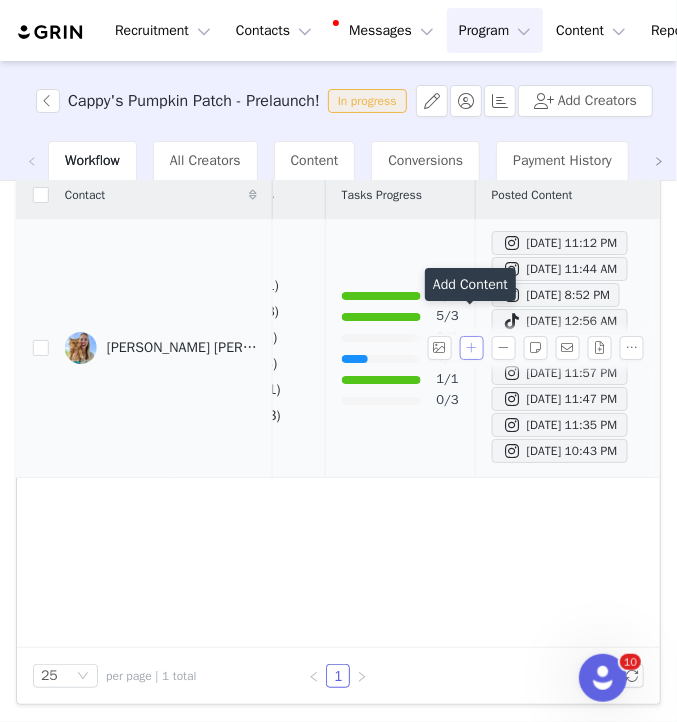 click at bounding box center (472, 348) 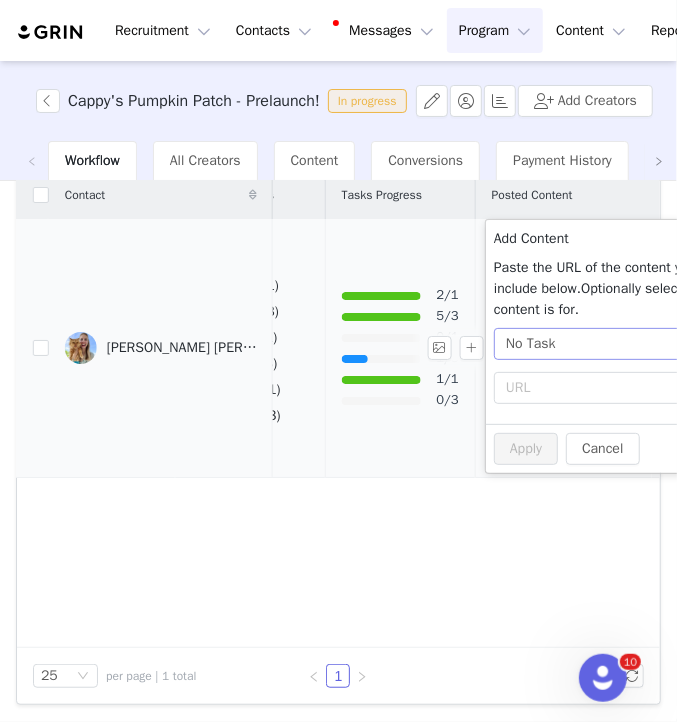 click on "No Task" at bounding box center (531, 344) 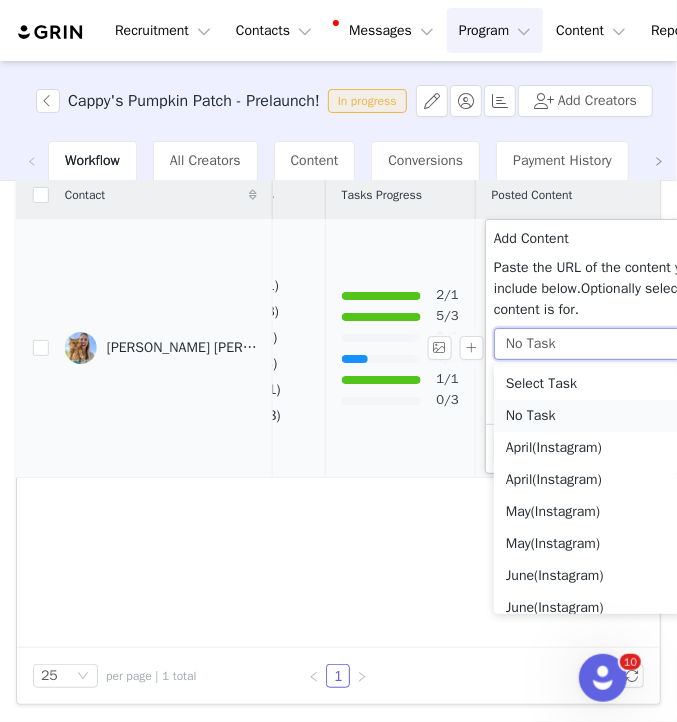 click on "No Task" at bounding box center [630, 416] 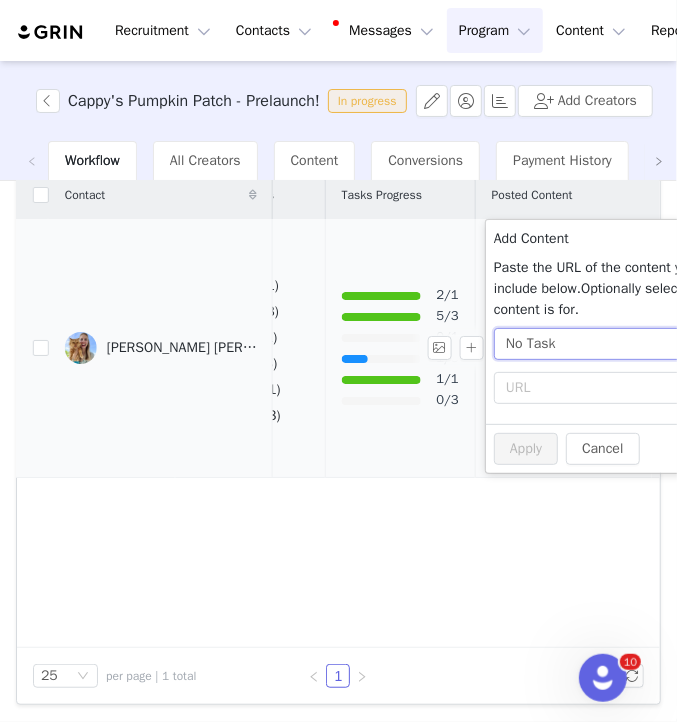 click on "No Task" at bounding box center (531, 344) 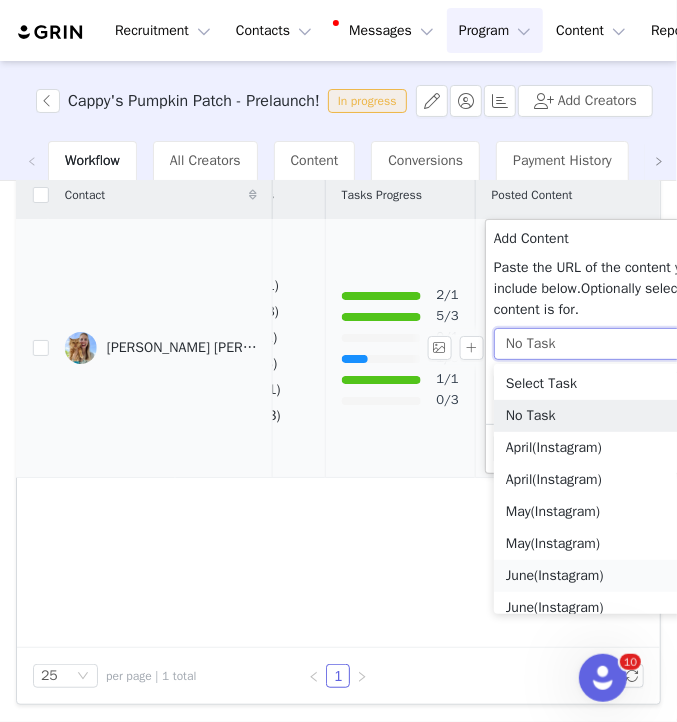click on "June  (Instagram)" at bounding box center [630, 576] 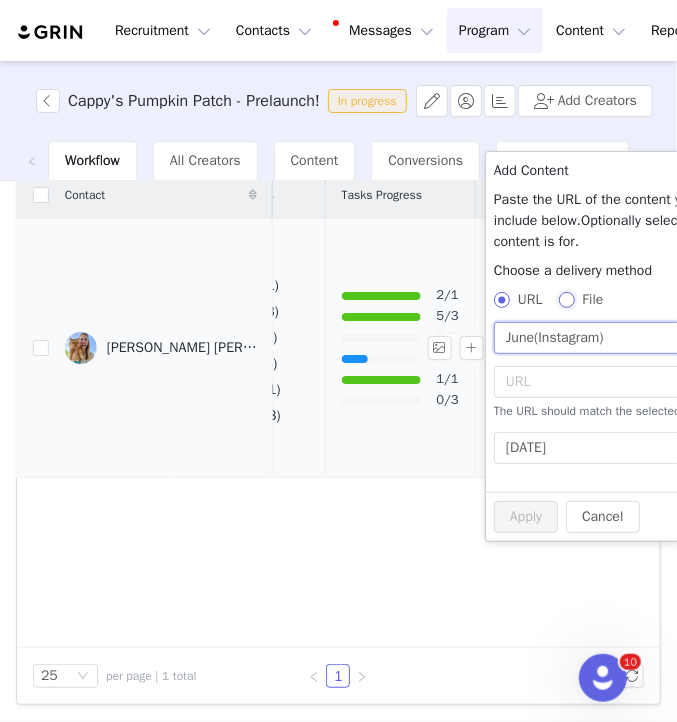 click on "File" at bounding box center [566, 299] 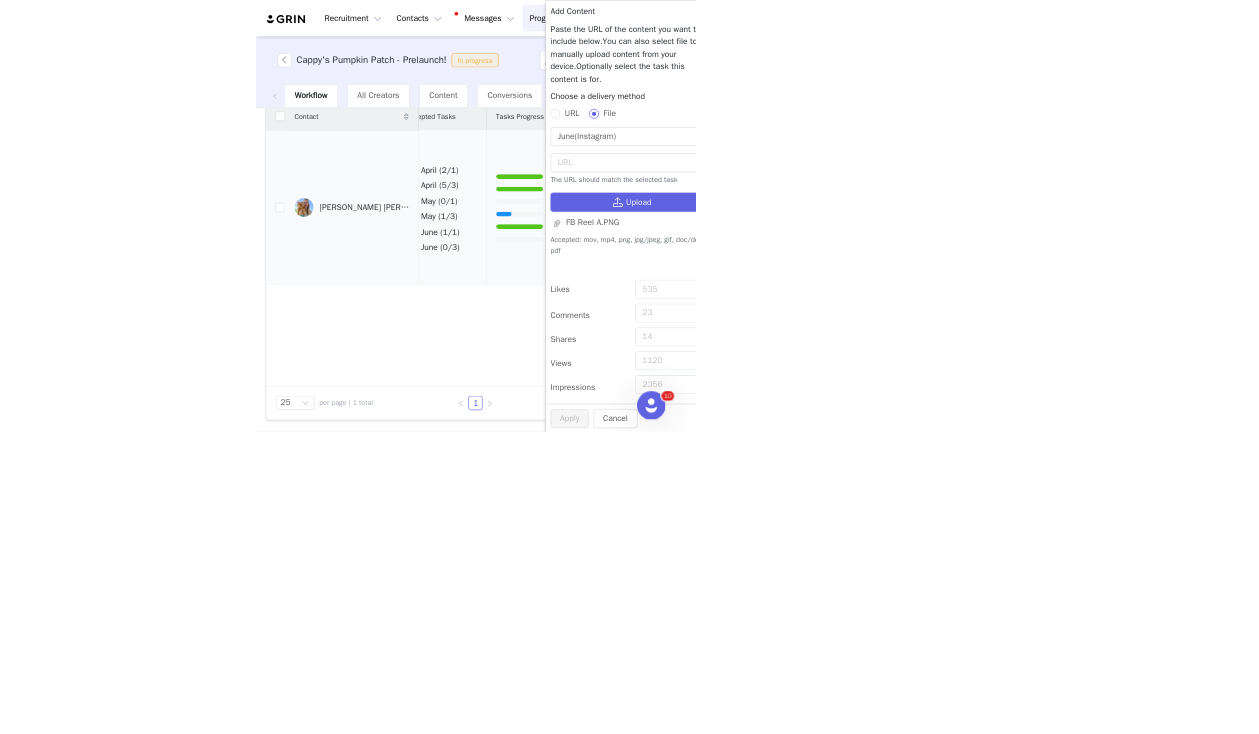scroll, scrollTop: 0, scrollLeft: 60, axis: horizontal 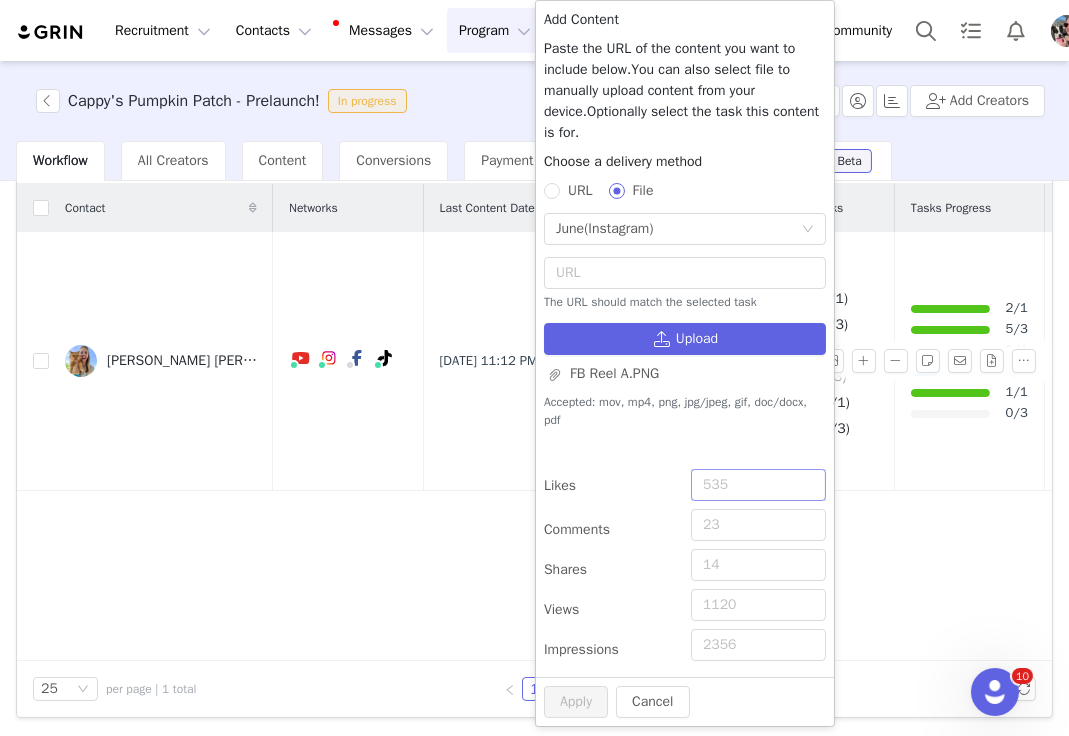 click on "Likes" at bounding box center [758, 485] 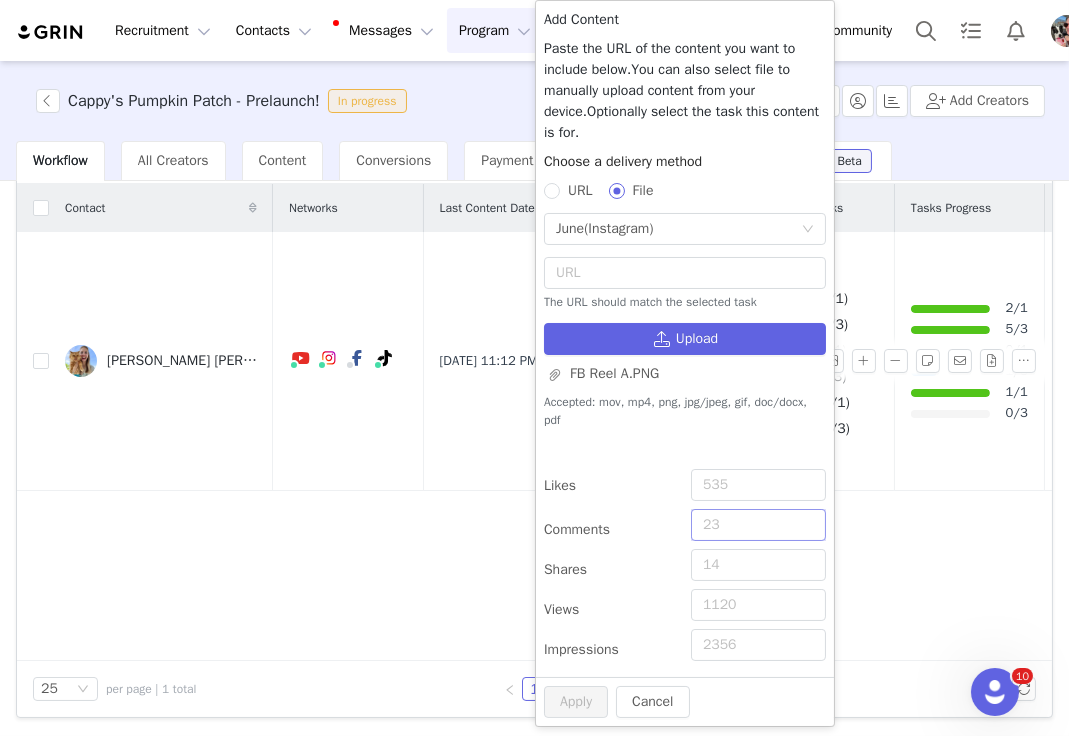 click on "Comments" at bounding box center (758, 525) 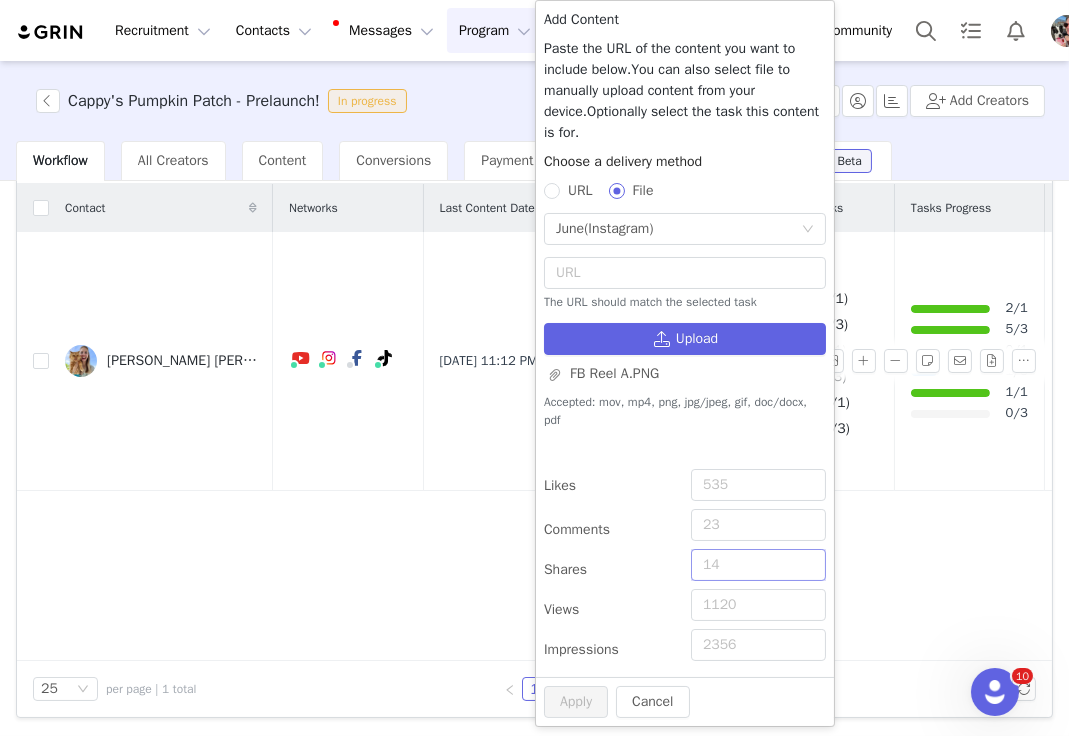 click on "Shares" at bounding box center (758, 565) 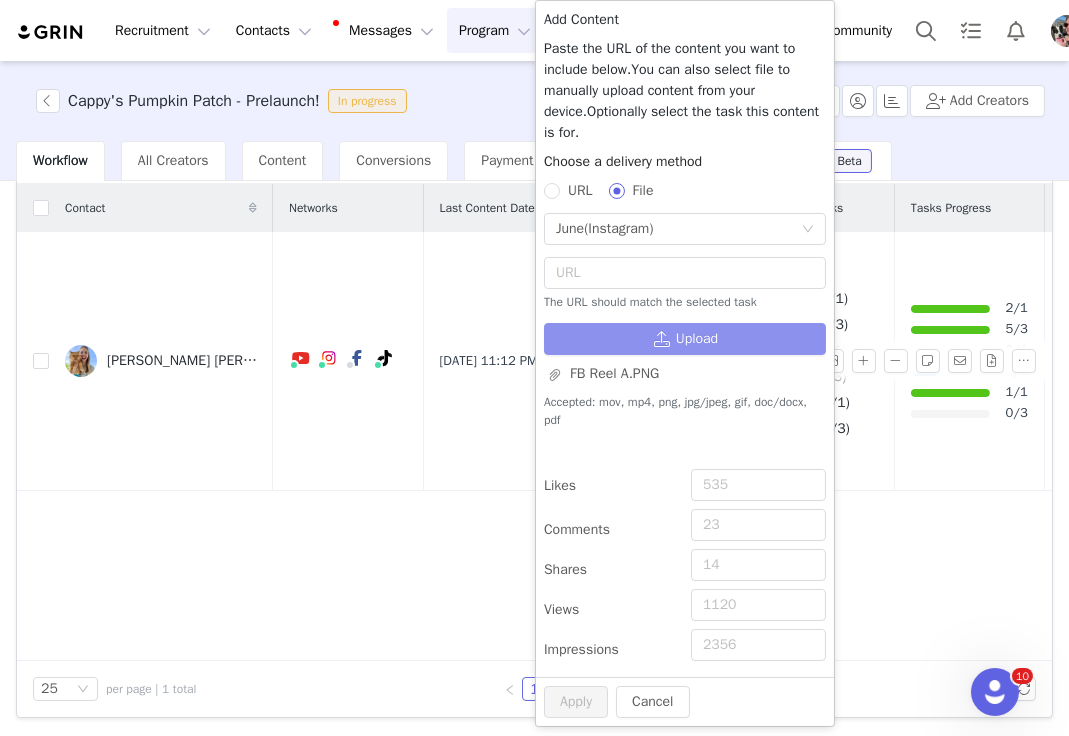 click on "Upload" at bounding box center [685, 339] 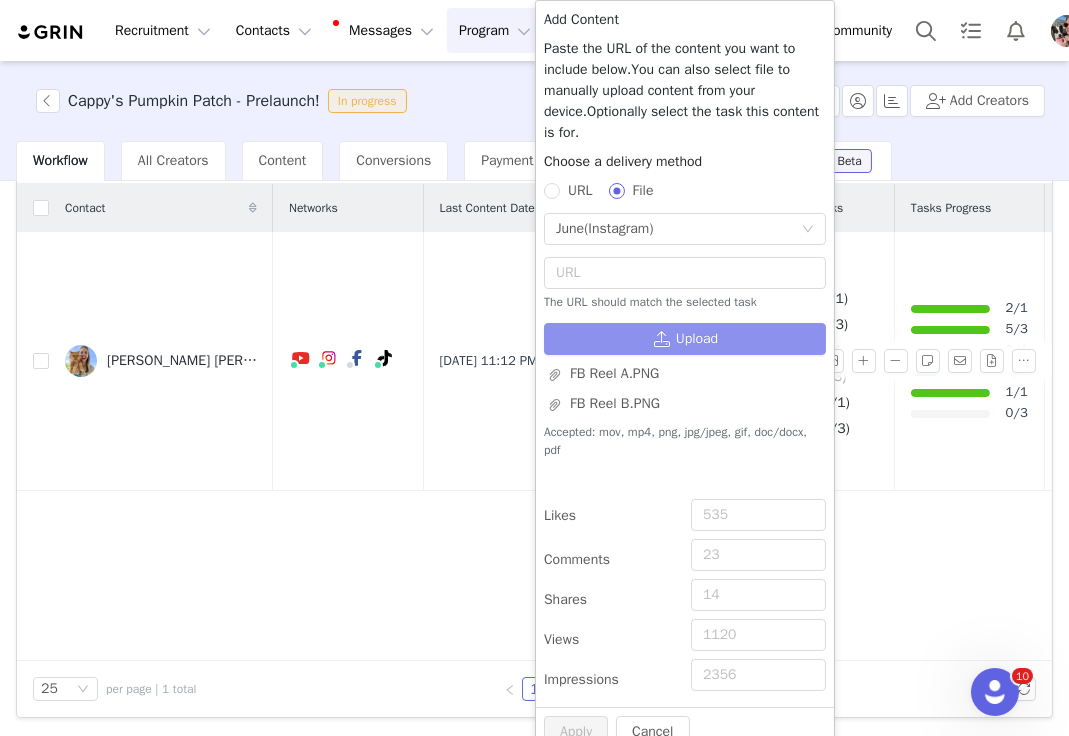 click on "Upload" at bounding box center [685, 339] 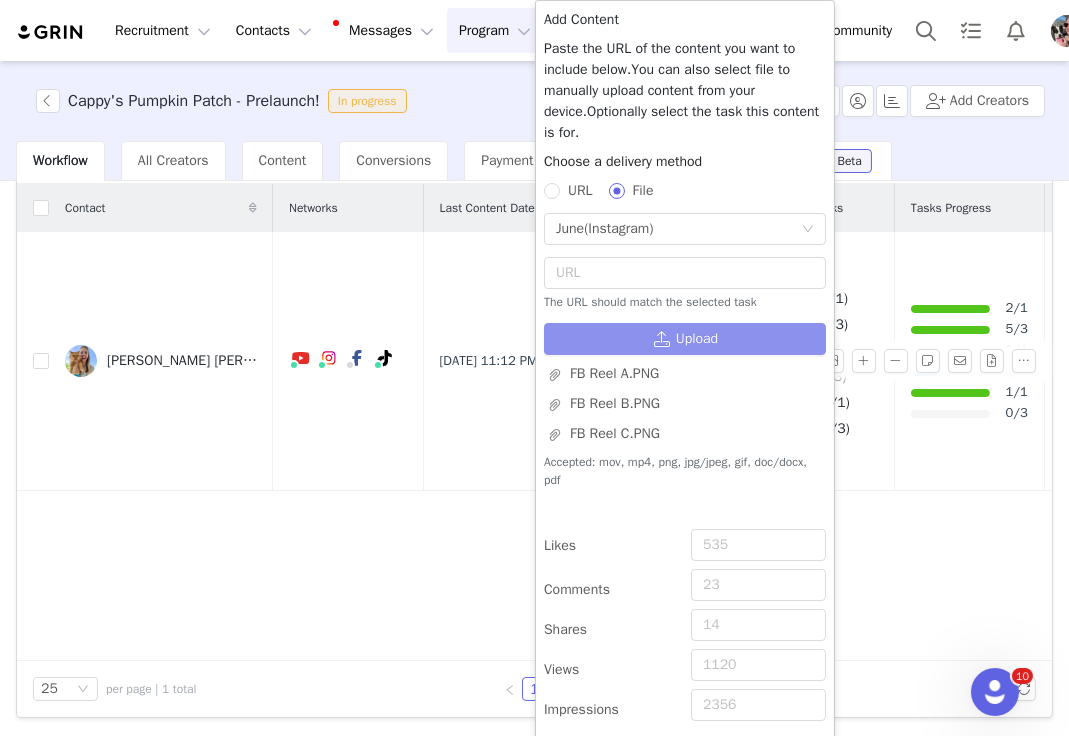 click on "Upload" at bounding box center [685, 339] 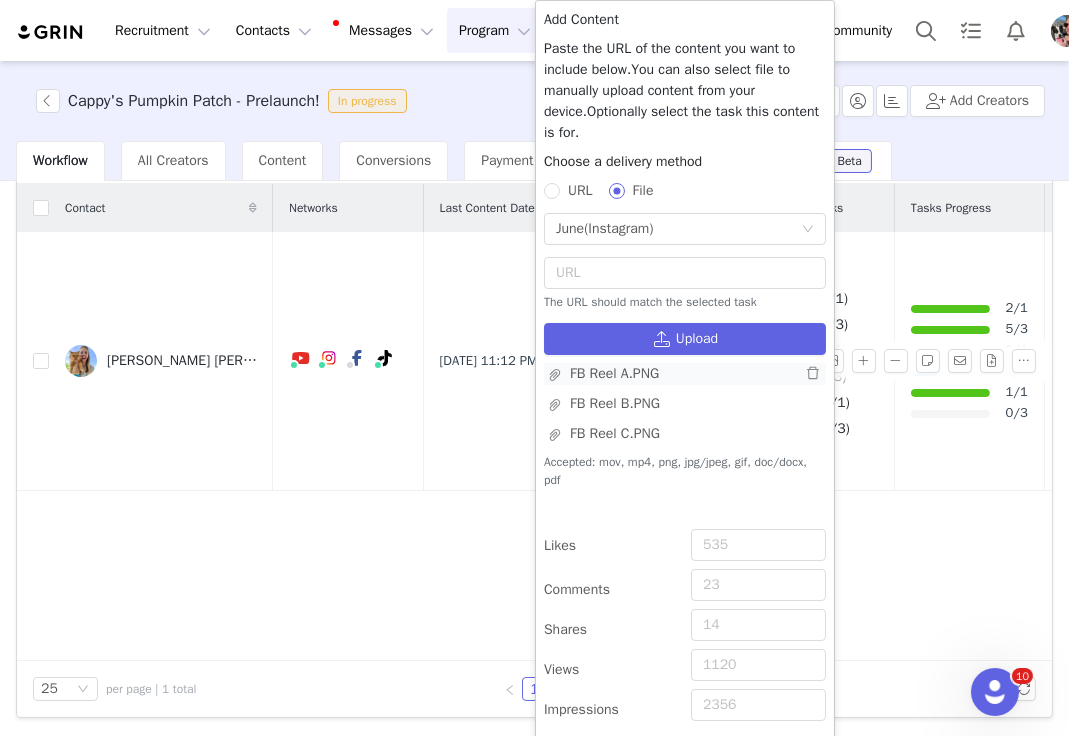 click at bounding box center [816, 373] 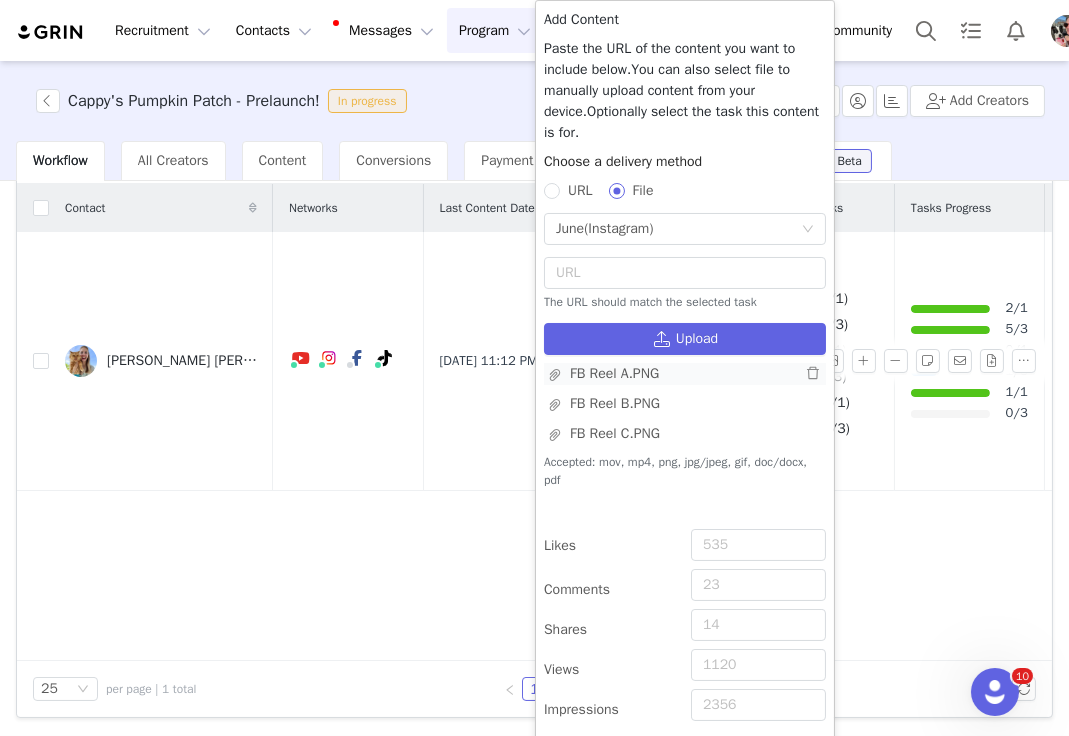 click 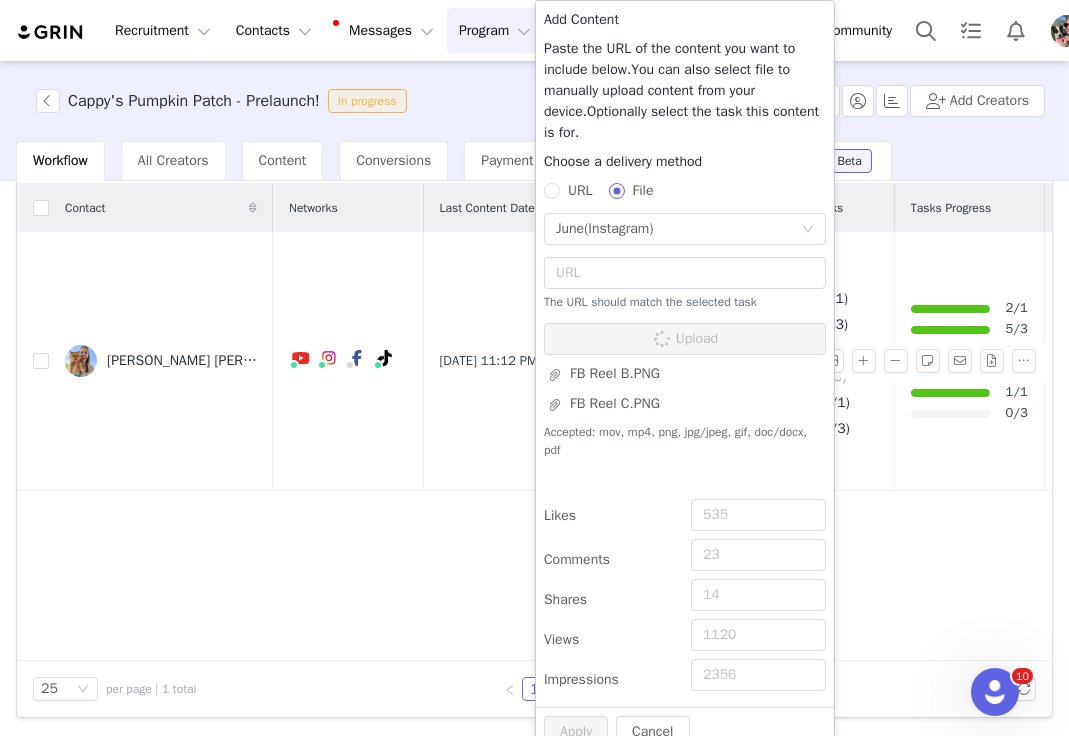 click 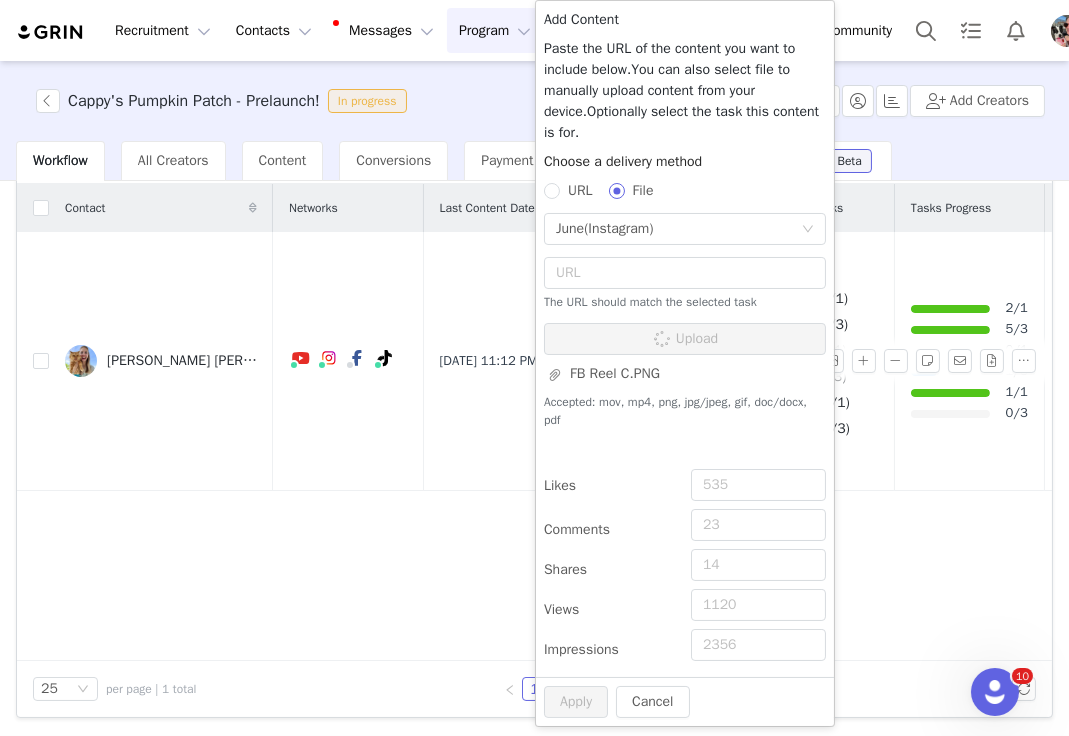 click 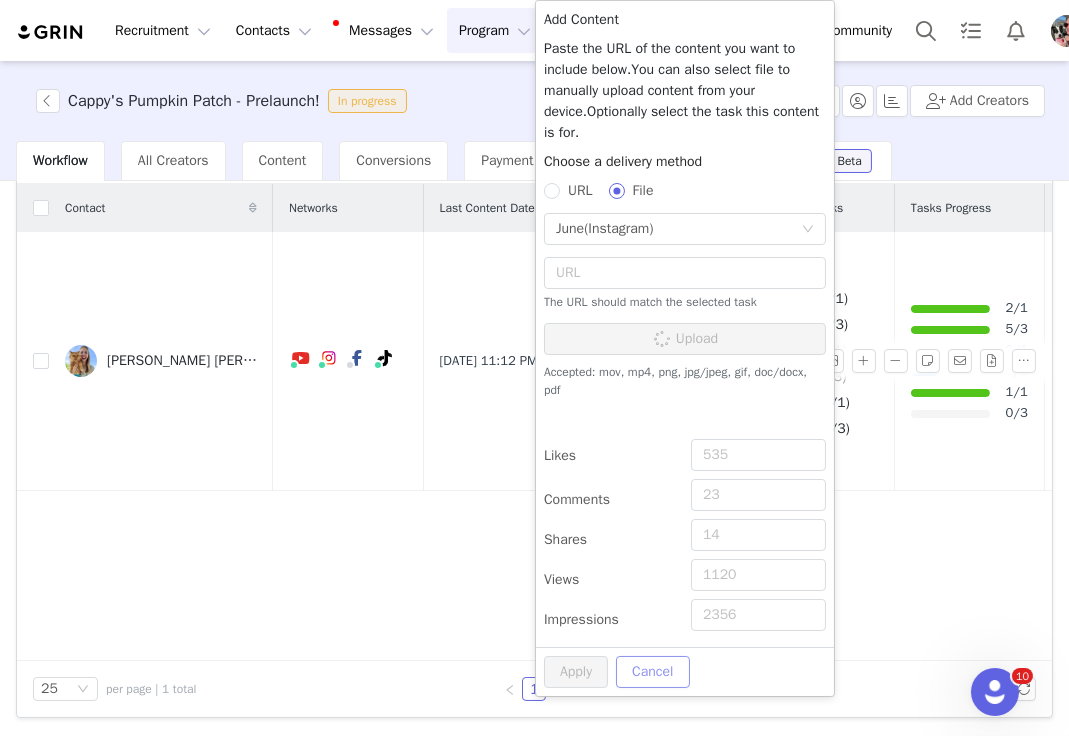 click on "Cancel" at bounding box center (652, 672) 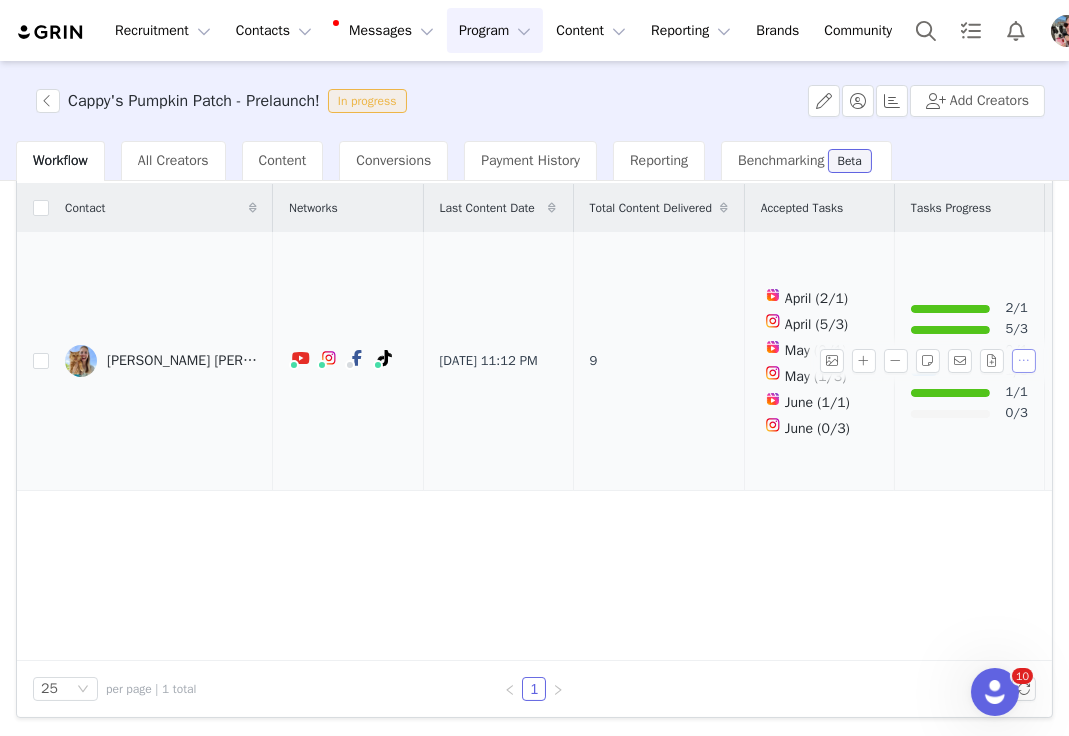 click at bounding box center [1024, 361] 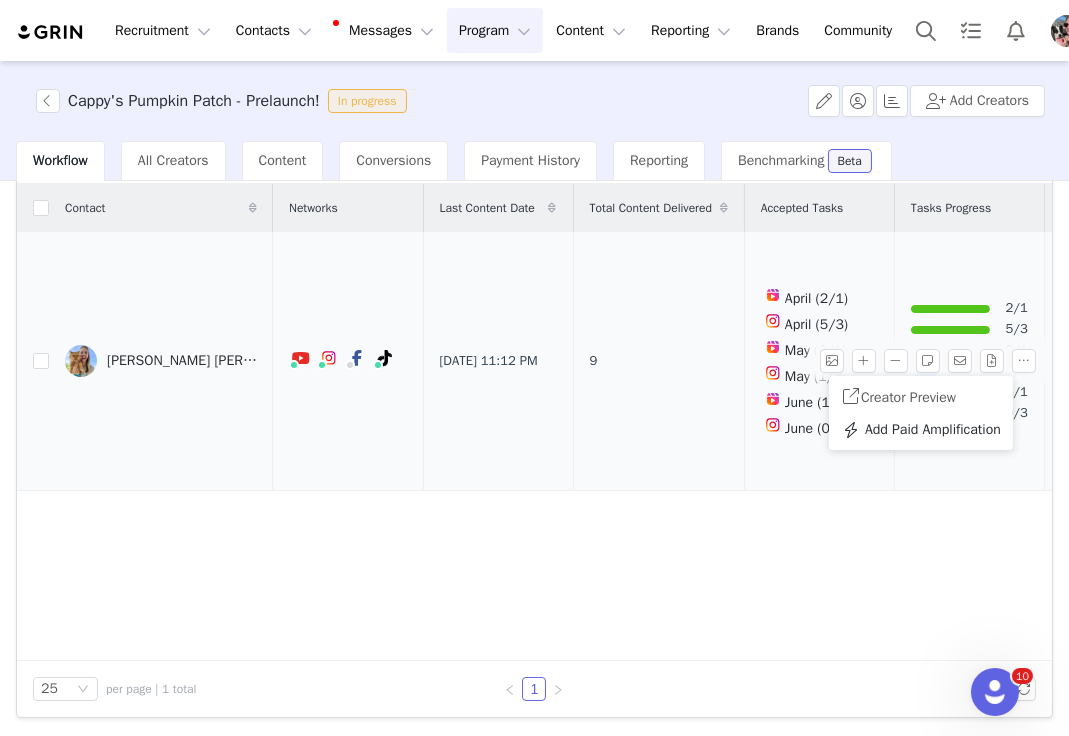click on "April (2/1) April (5/3) May (0/1) May (1/3) June (1/1) June (0/3)" at bounding box center [819, 361] 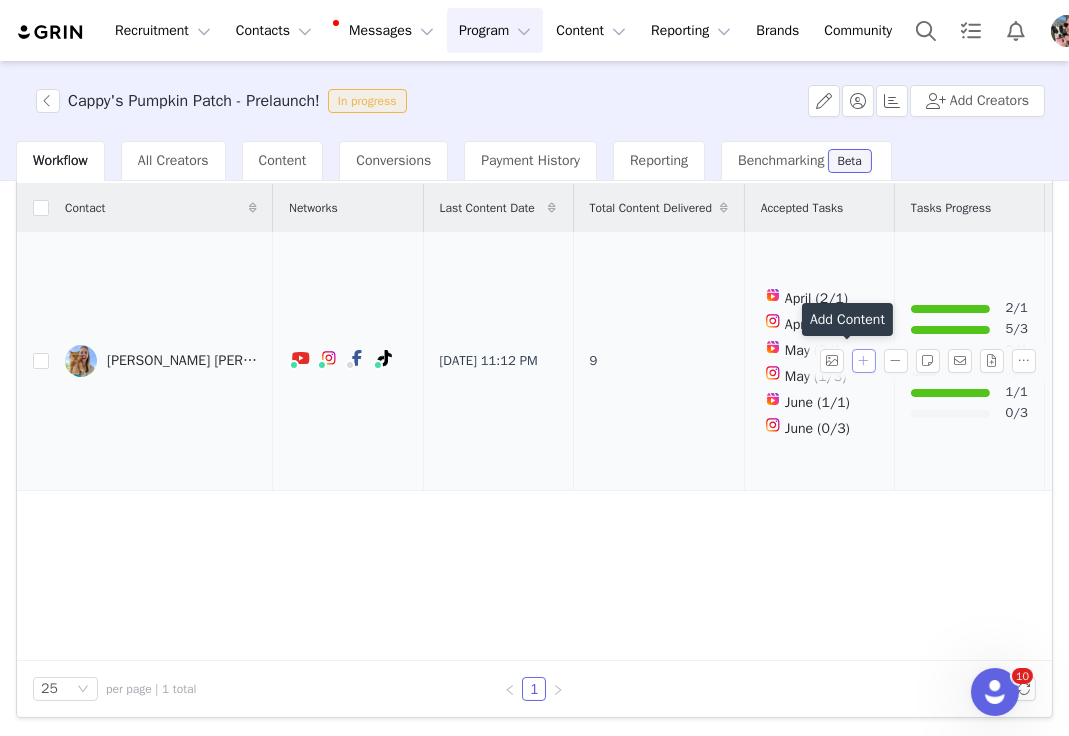 click at bounding box center [864, 361] 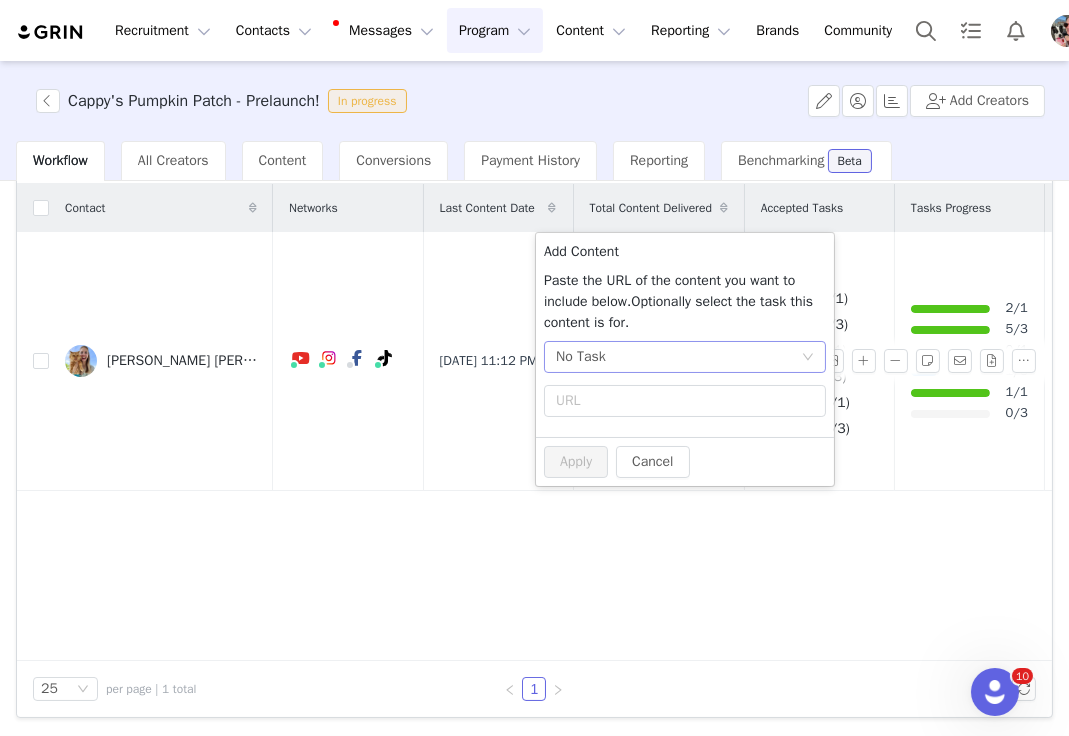 click on "No Task" at bounding box center (678, 357) 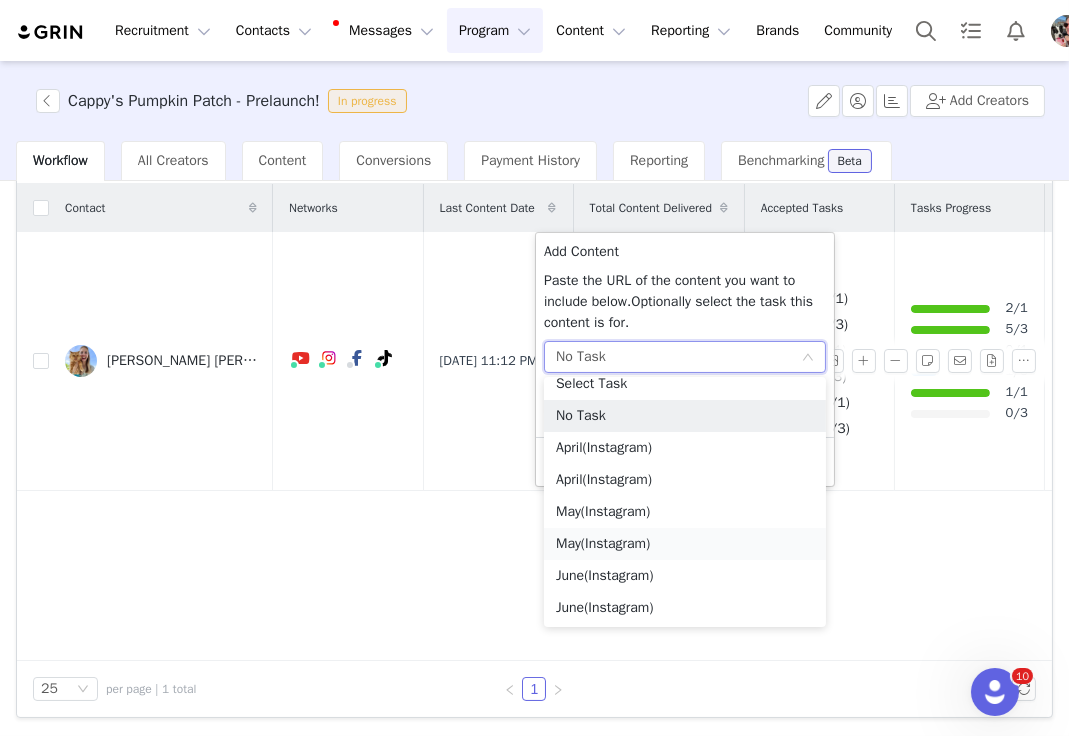scroll, scrollTop: 14, scrollLeft: 0, axis: vertical 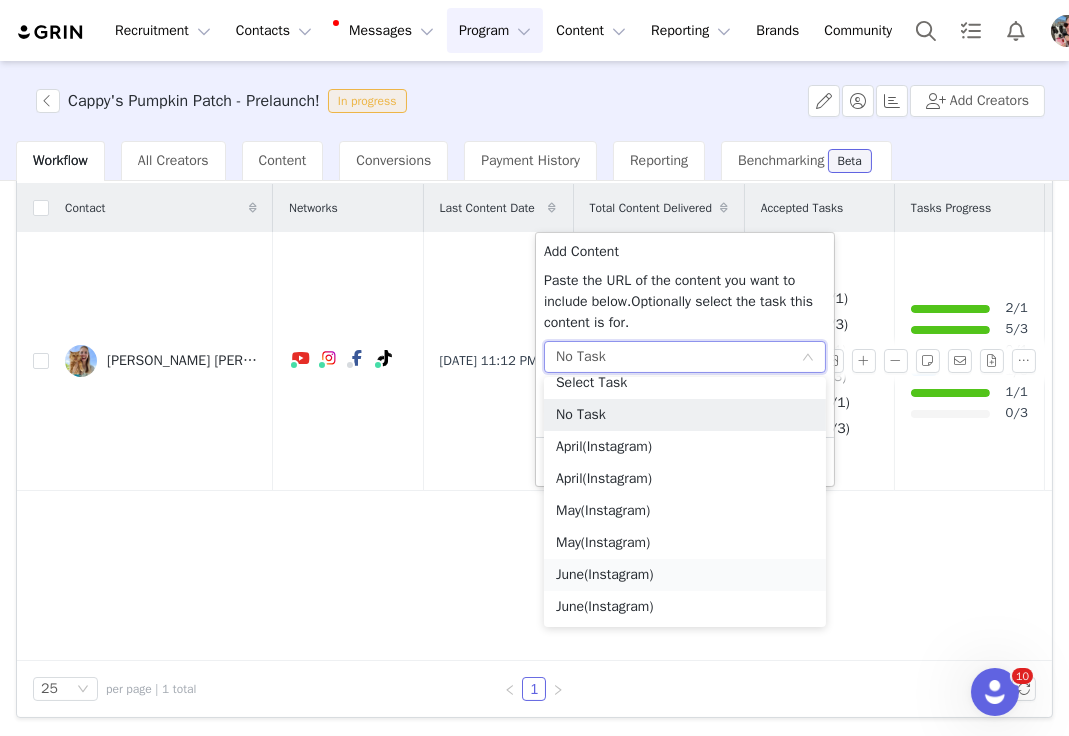 click on "(Instagram)" at bounding box center [618, 574] 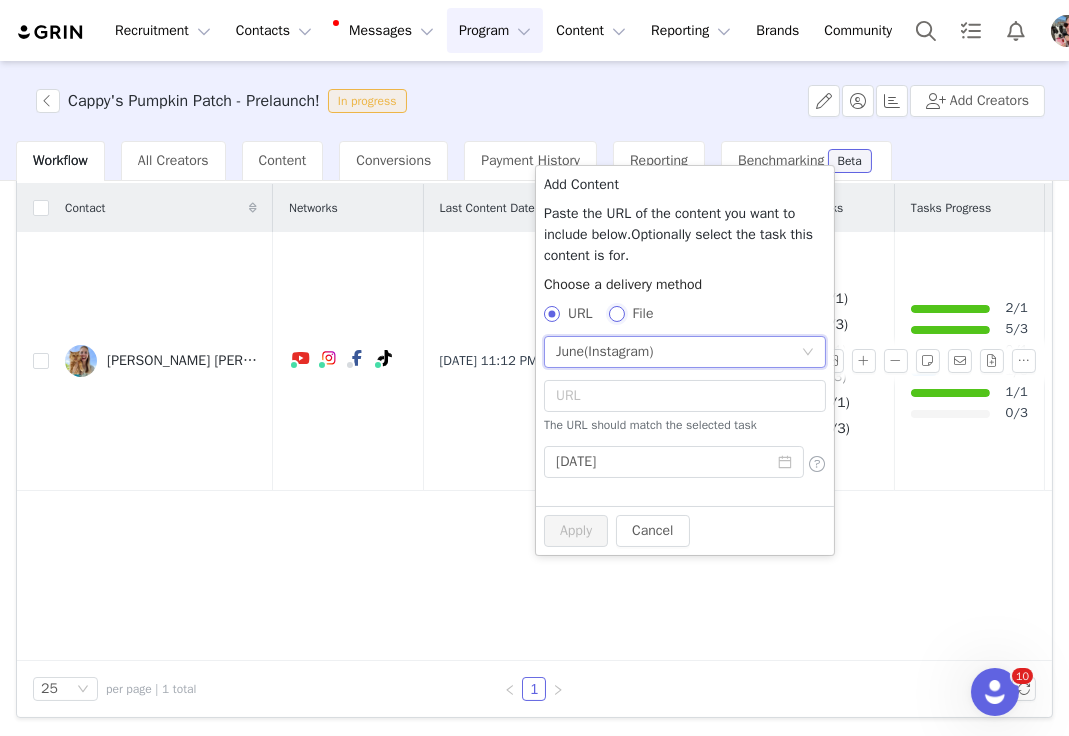 click on "File" at bounding box center (616, 313) 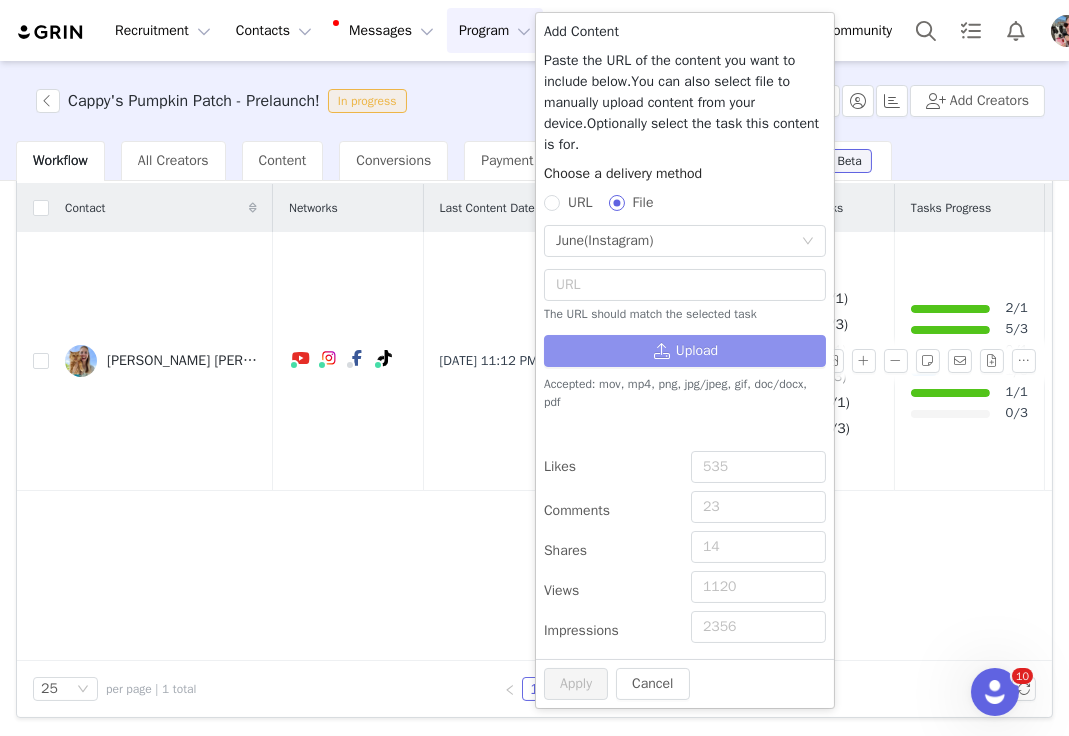 click on "Upload" at bounding box center [685, 351] 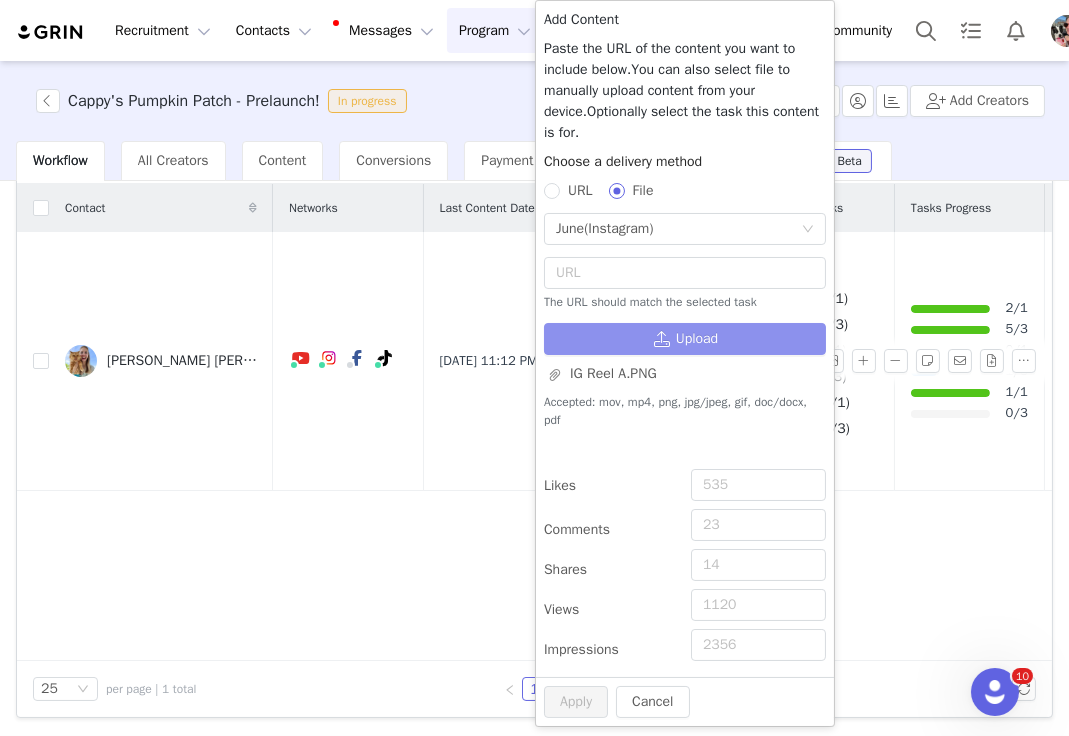 click on "Upload" at bounding box center [685, 339] 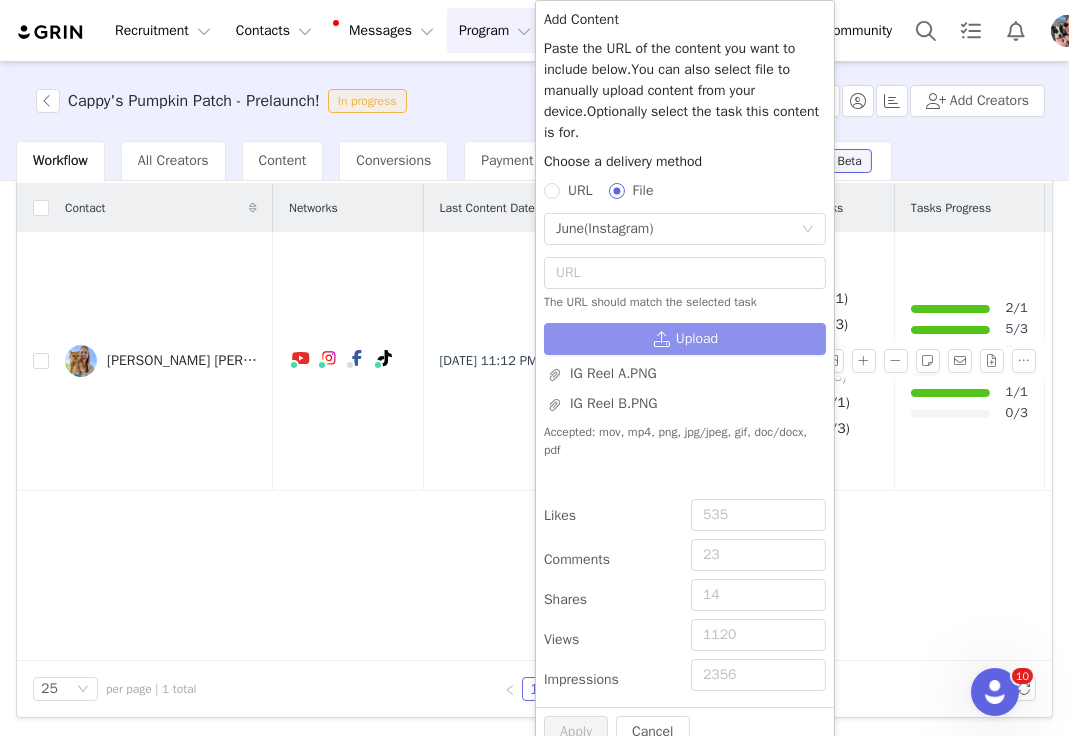 click on "Upload" at bounding box center [685, 339] 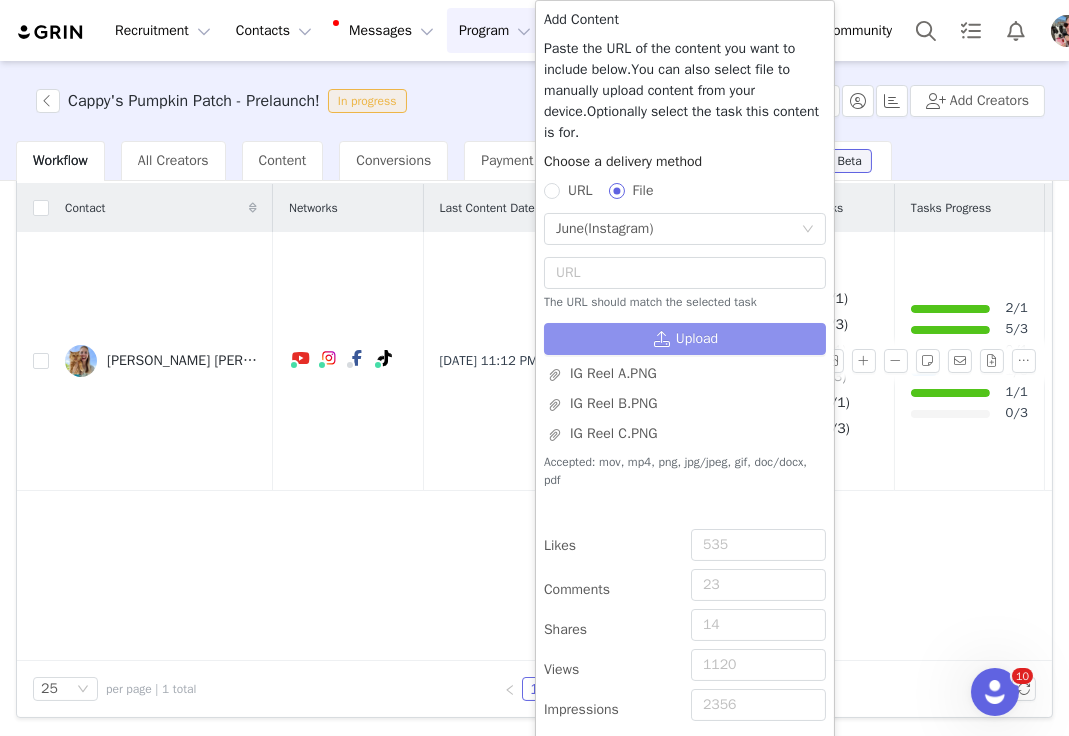 click on "Upload" at bounding box center (685, 339) 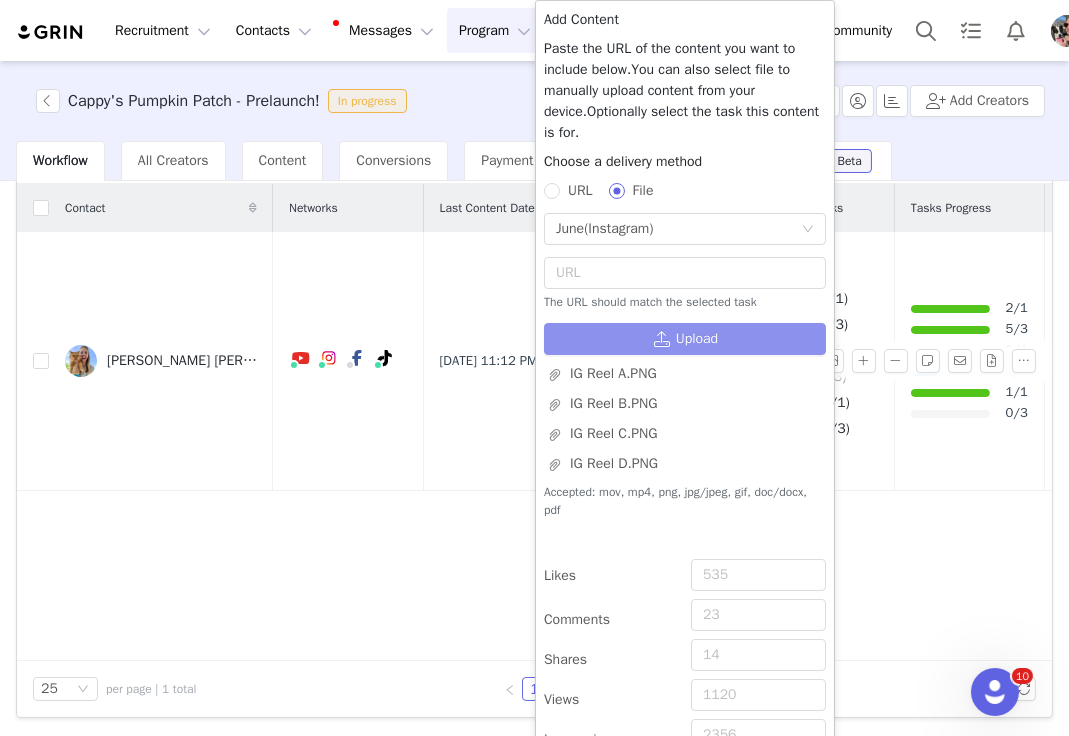 click on "Upload" at bounding box center [685, 339] 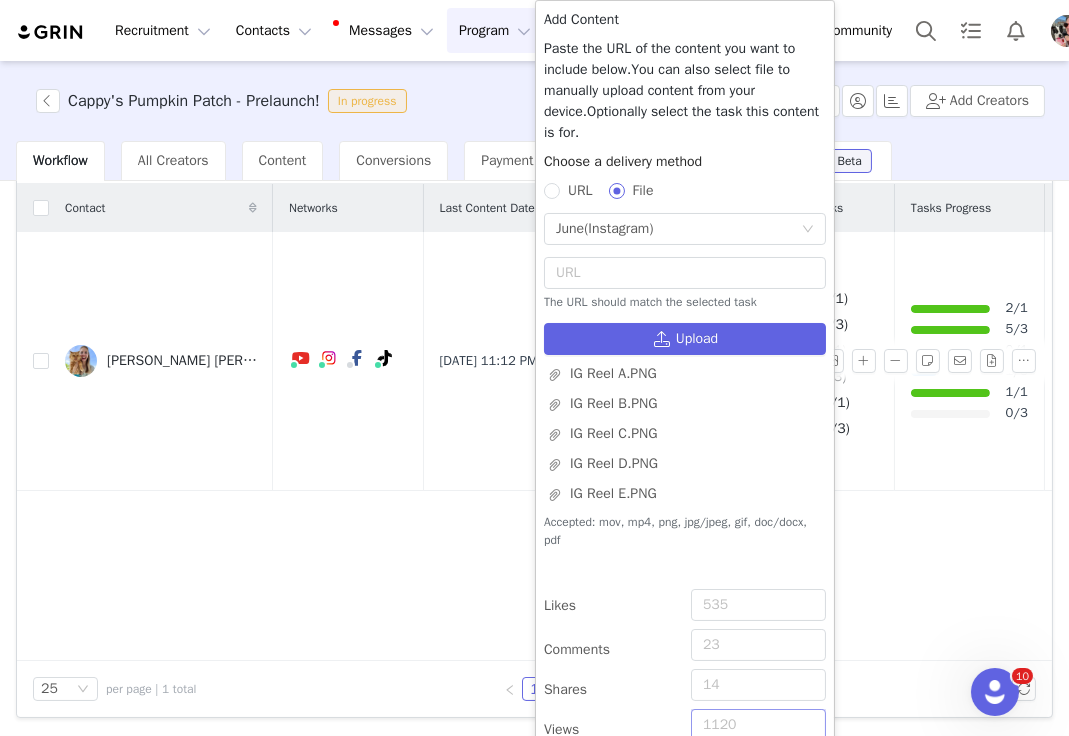 click on "Views" at bounding box center (758, 725) 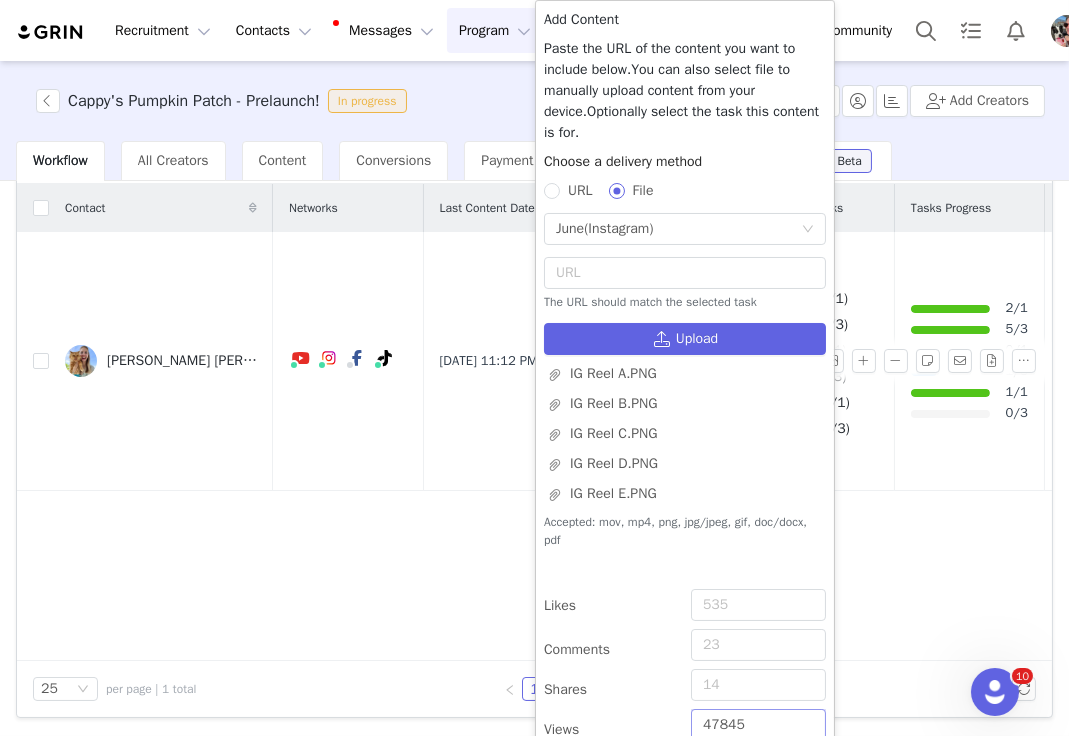 type on "47845" 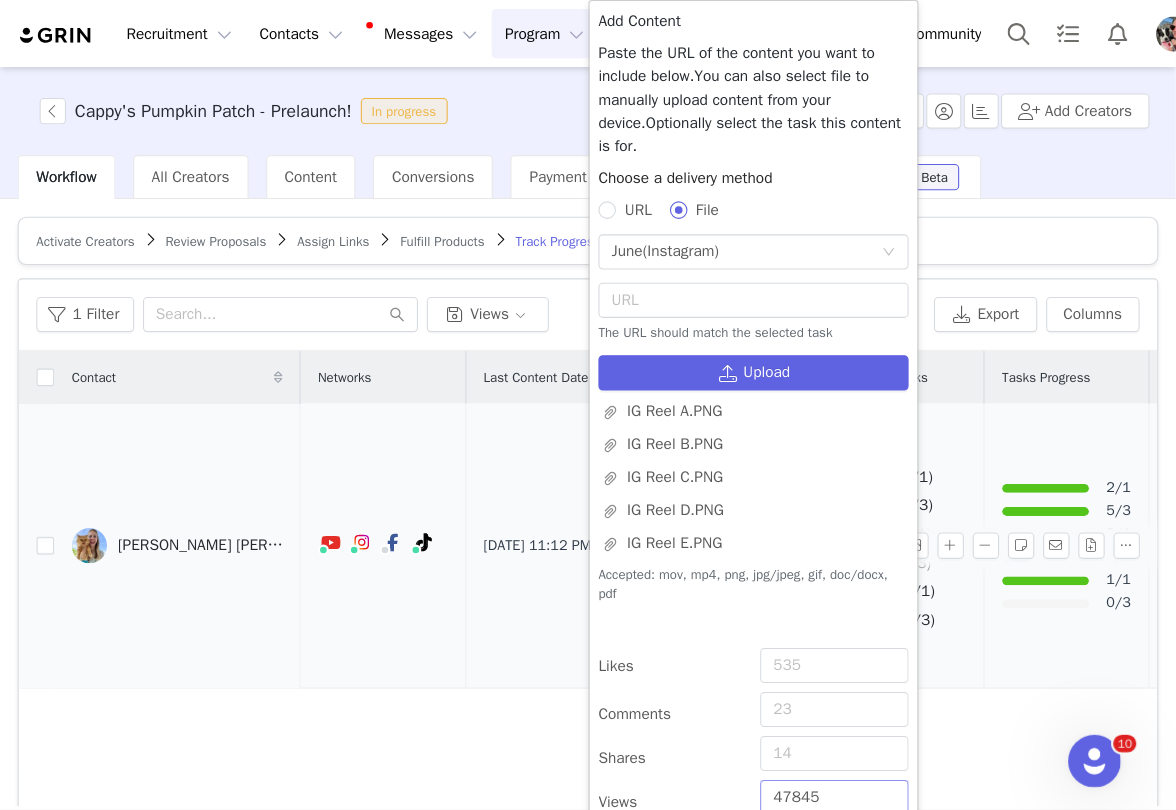 scroll, scrollTop: 135, scrollLeft: 0, axis: vertical 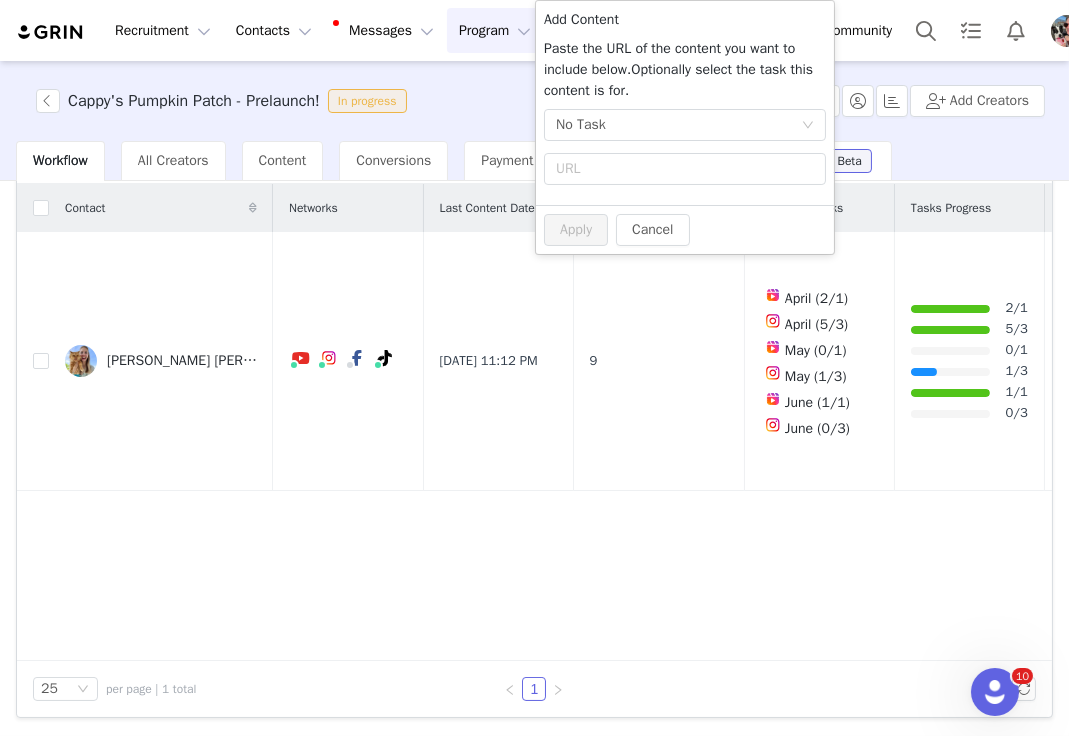 click on "25   per page | 1 total  1" at bounding box center [534, 689] 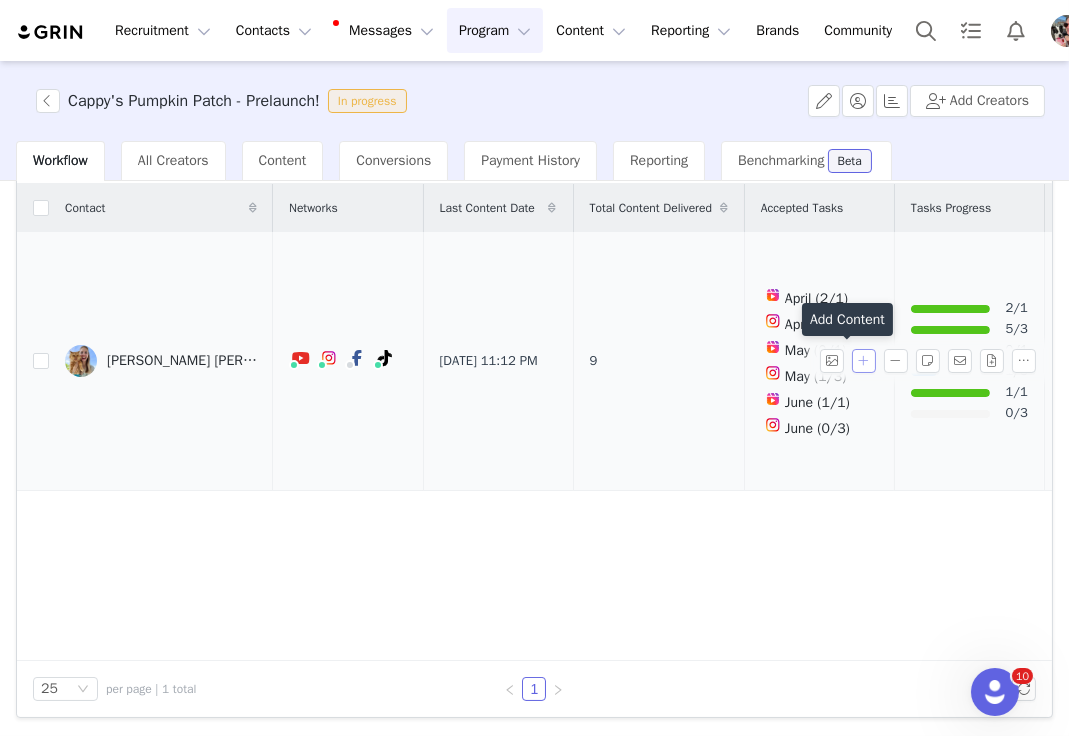 click at bounding box center [864, 361] 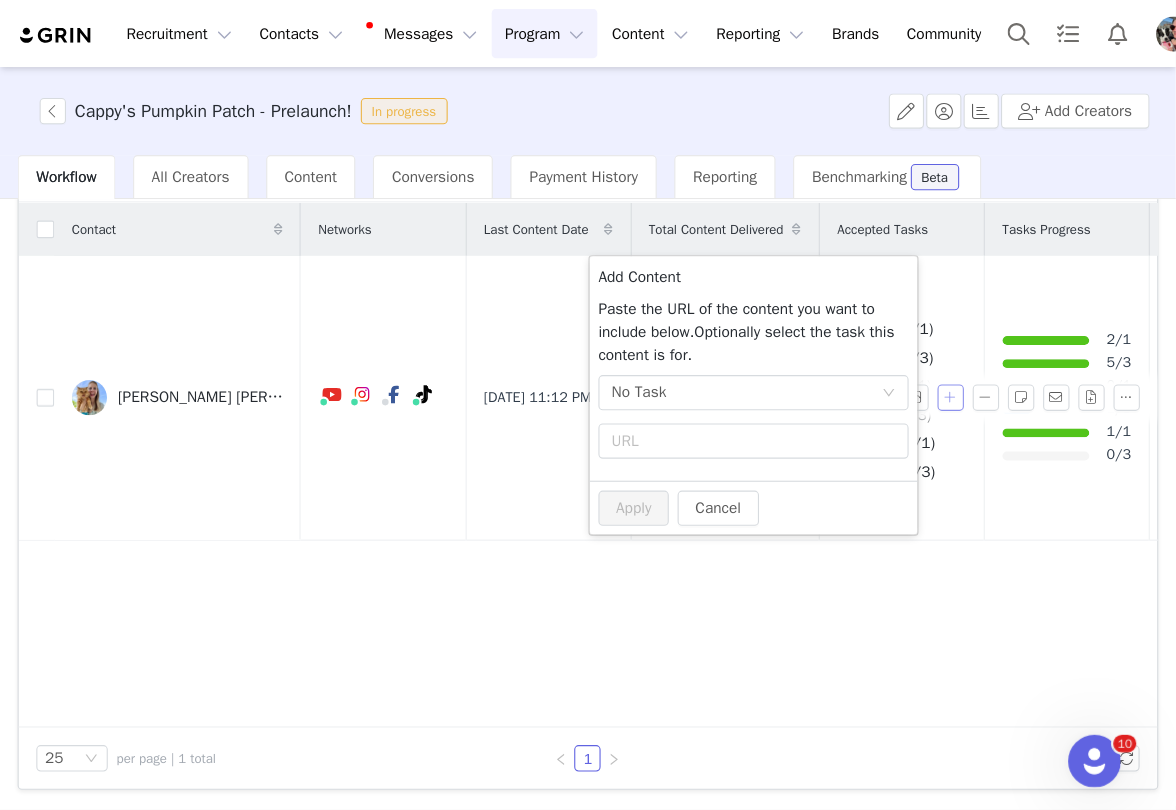 scroll, scrollTop: 61, scrollLeft: 0, axis: vertical 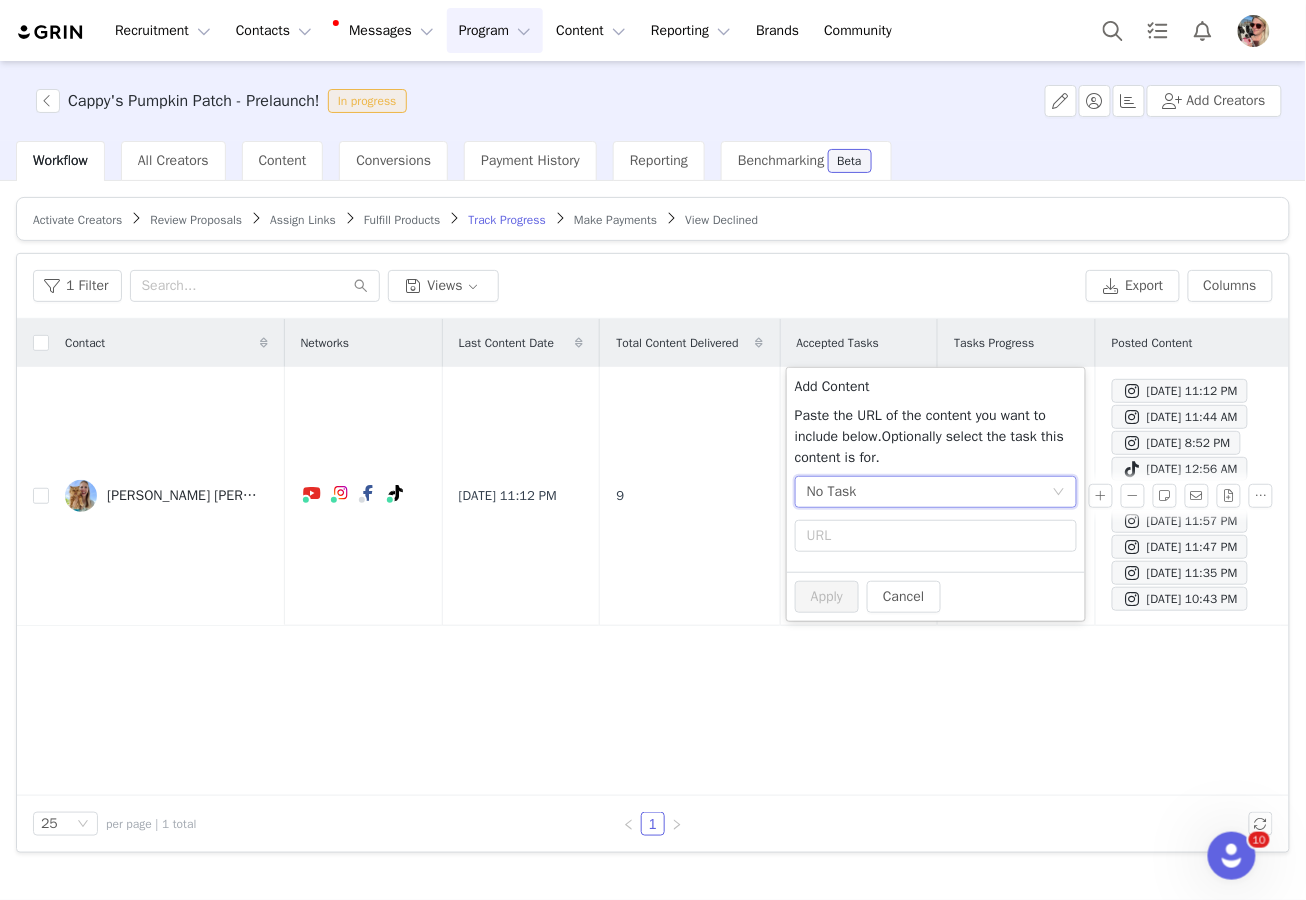 click on "No Task" at bounding box center (832, 492) 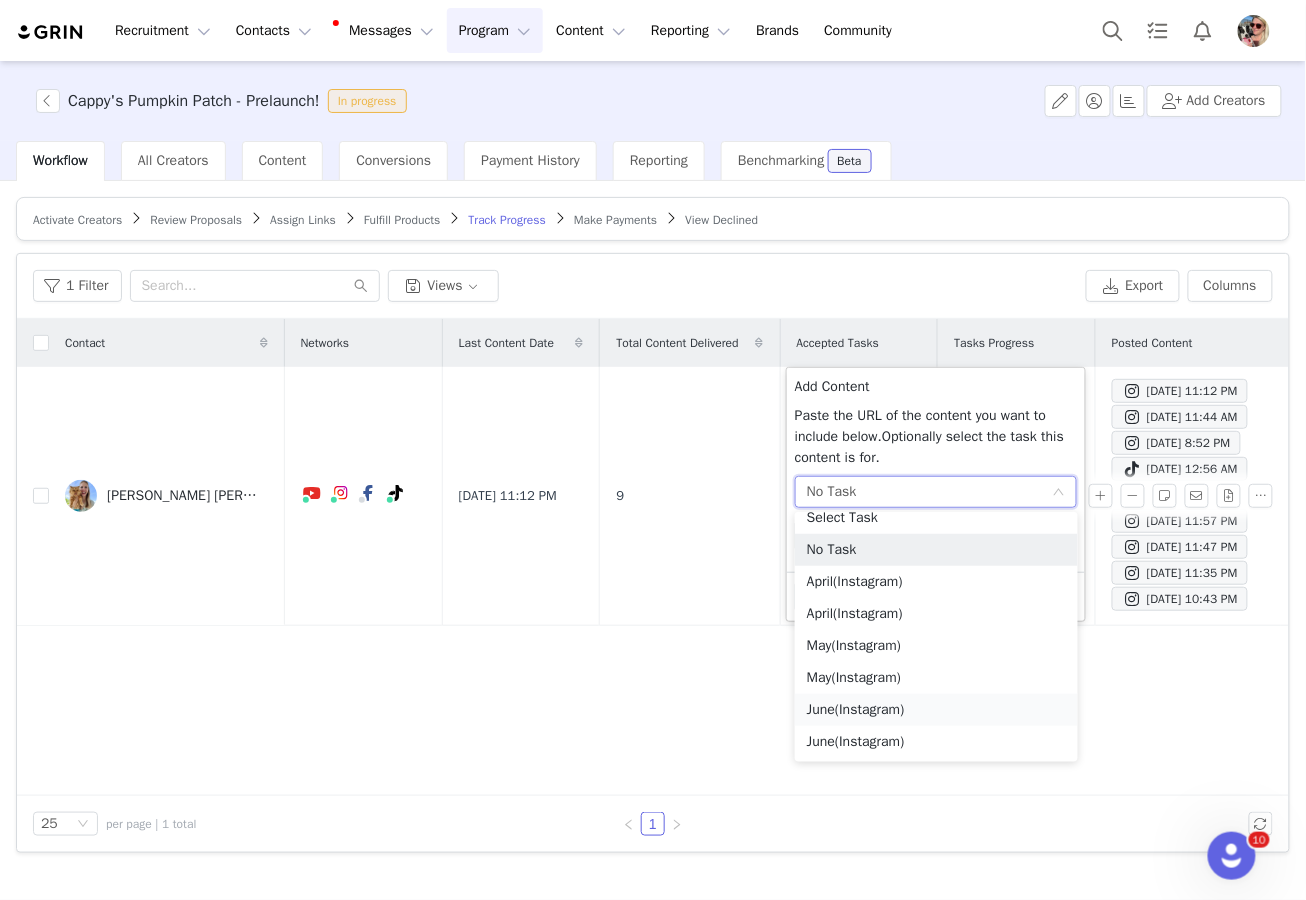 click on "(Instagram)" at bounding box center [869, 709] 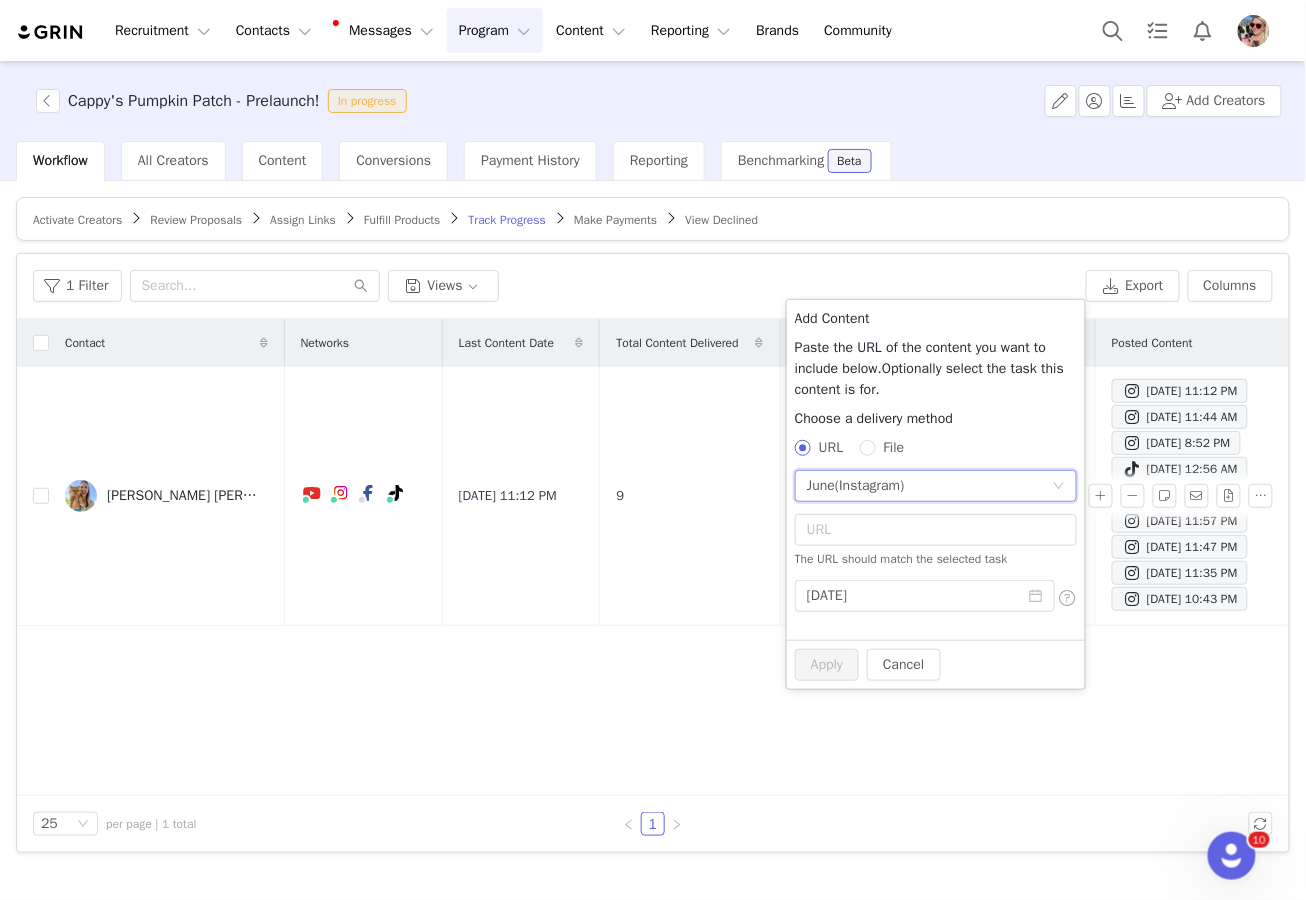 click on "File" at bounding box center [894, 447] 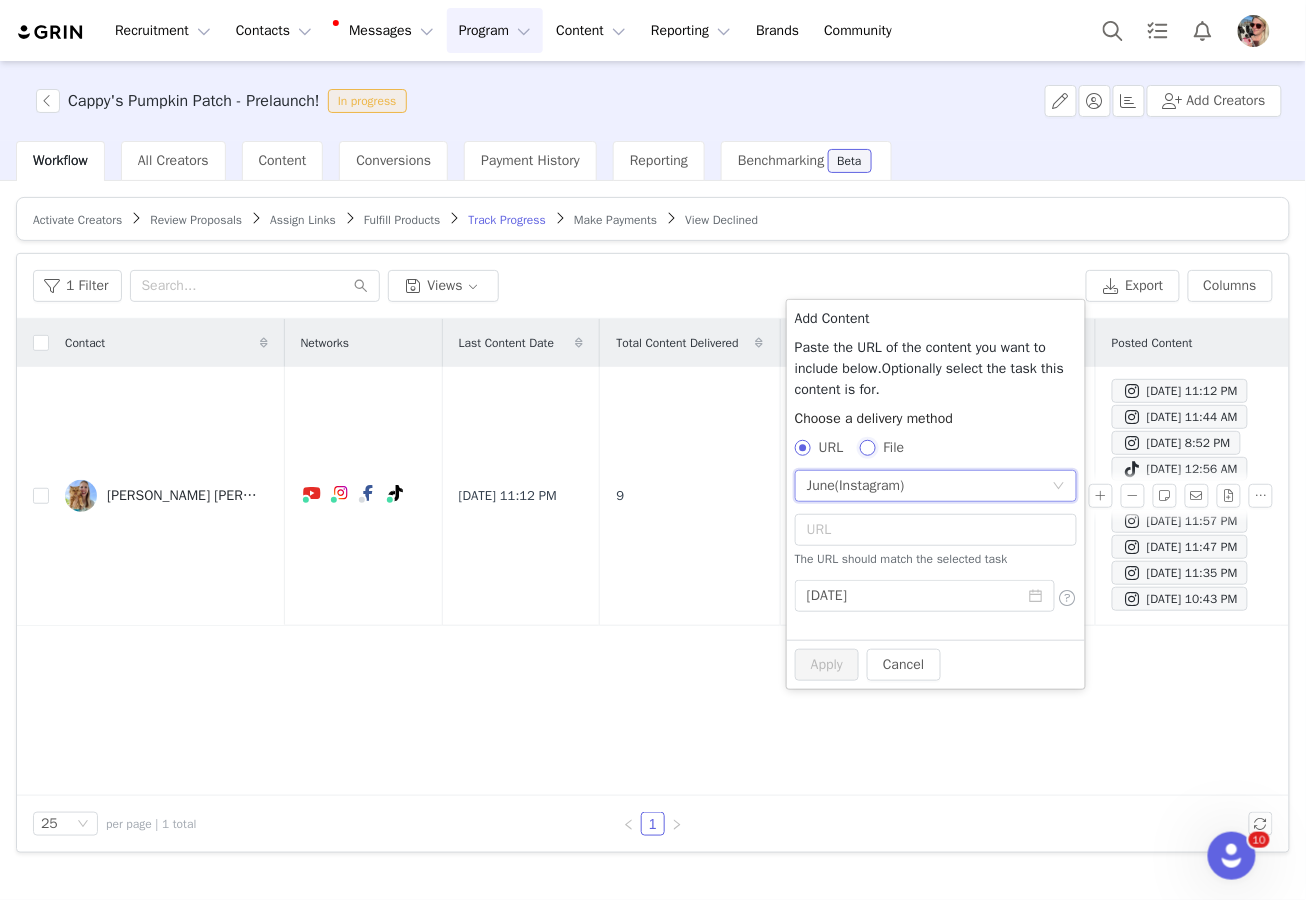 click on "File" at bounding box center (867, 447) 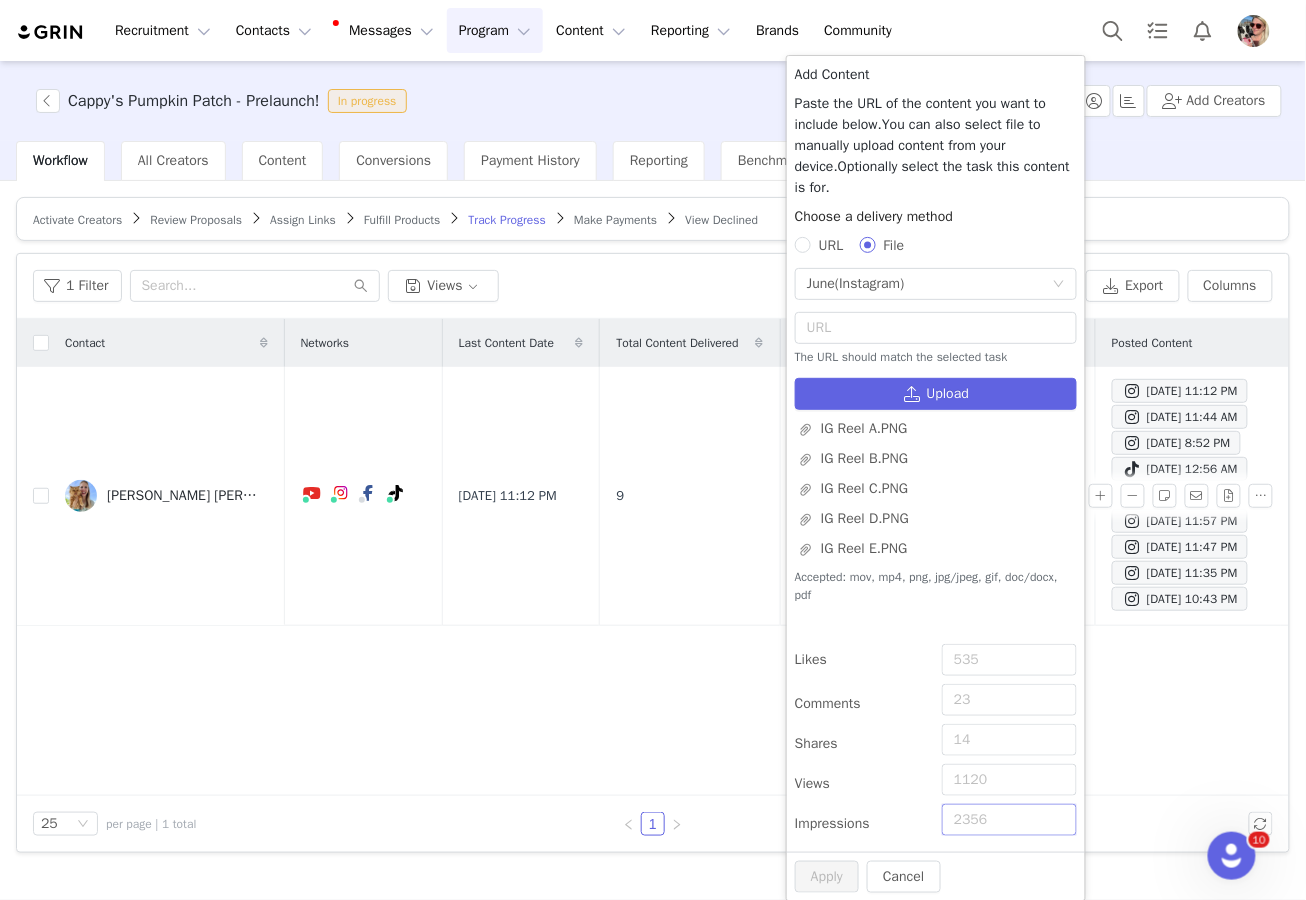 click on "Impressions" at bounding box center (1009, 820) 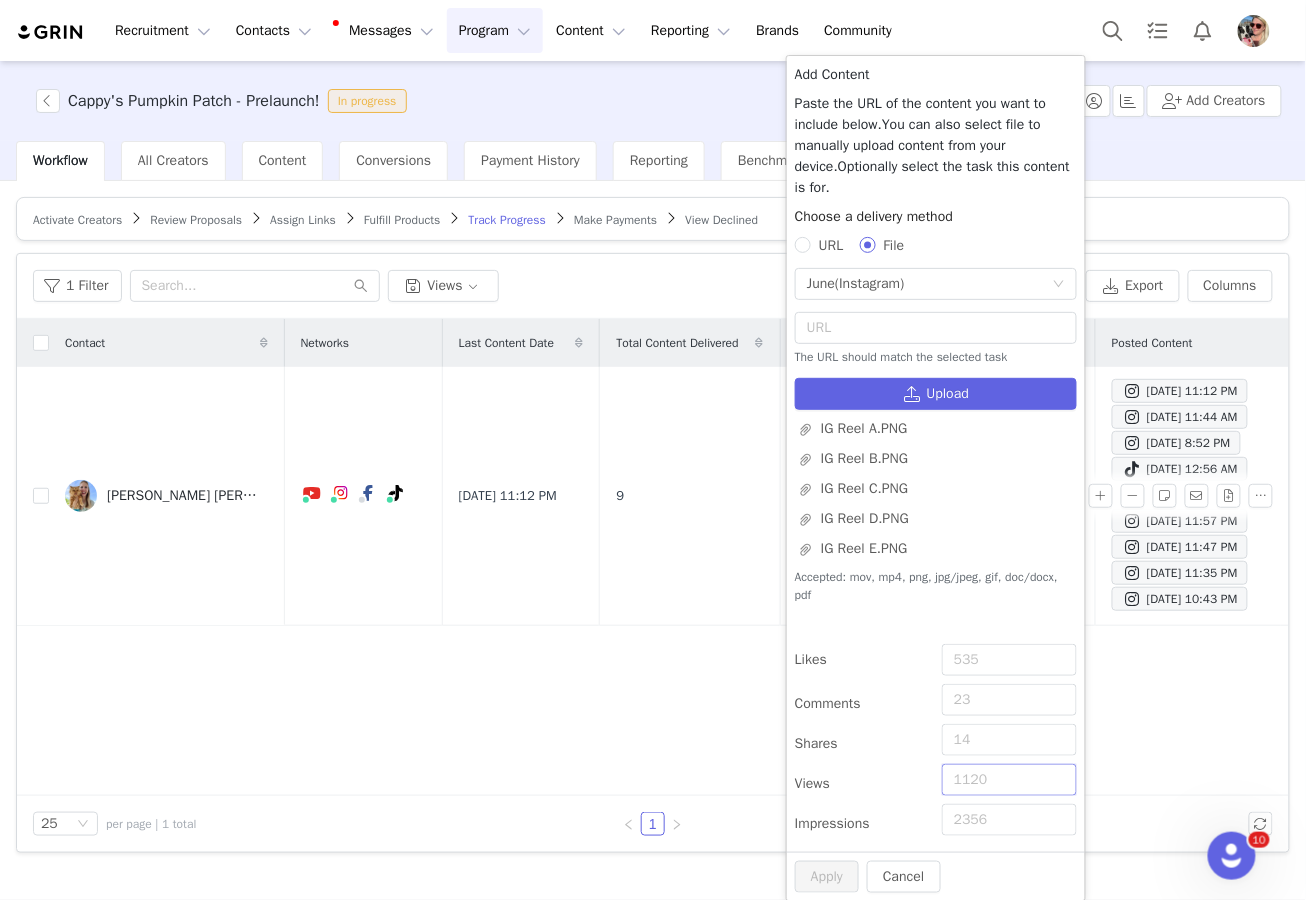 click on "Views" at bounding box center (1009, 780) 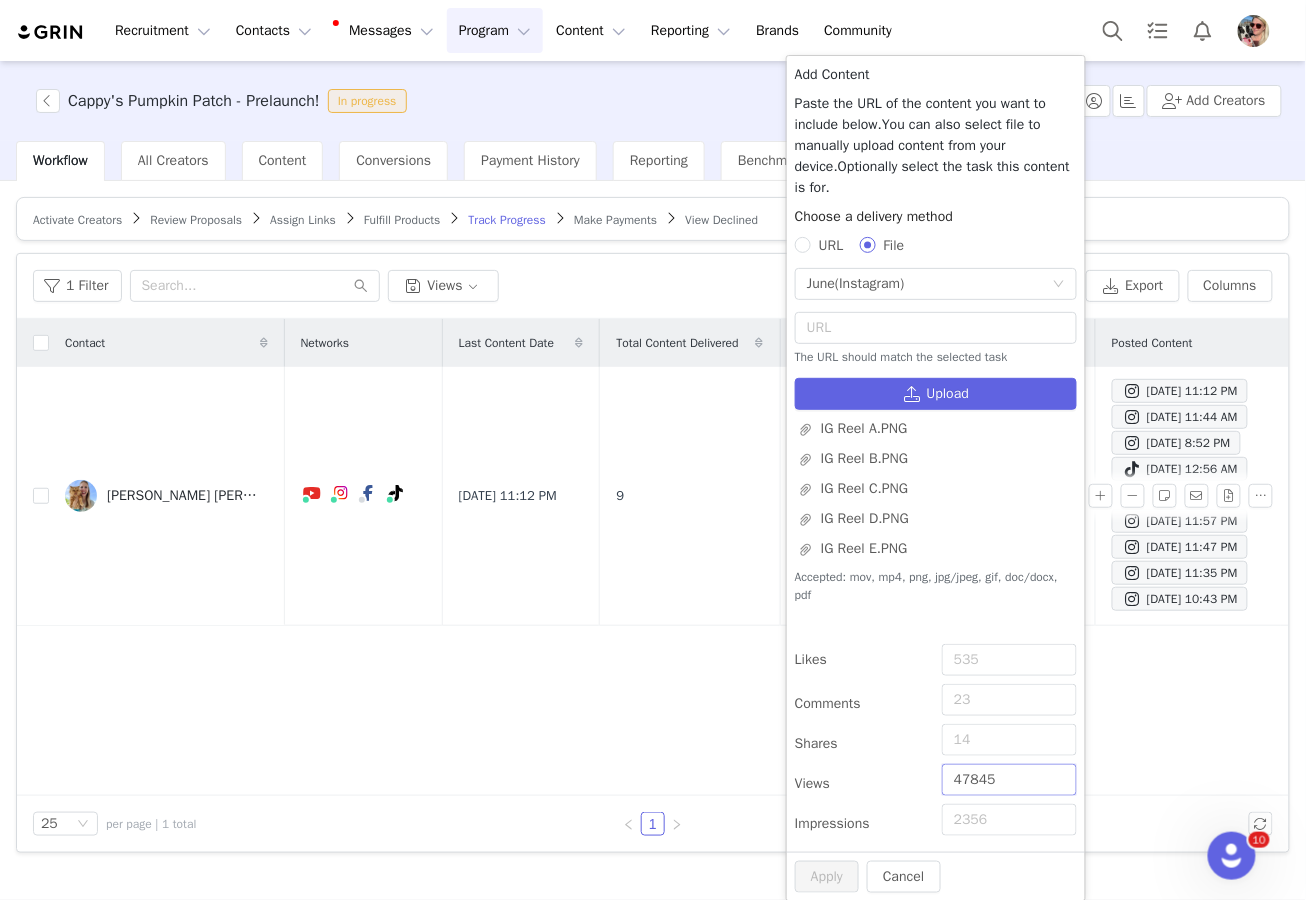 type on "47845" 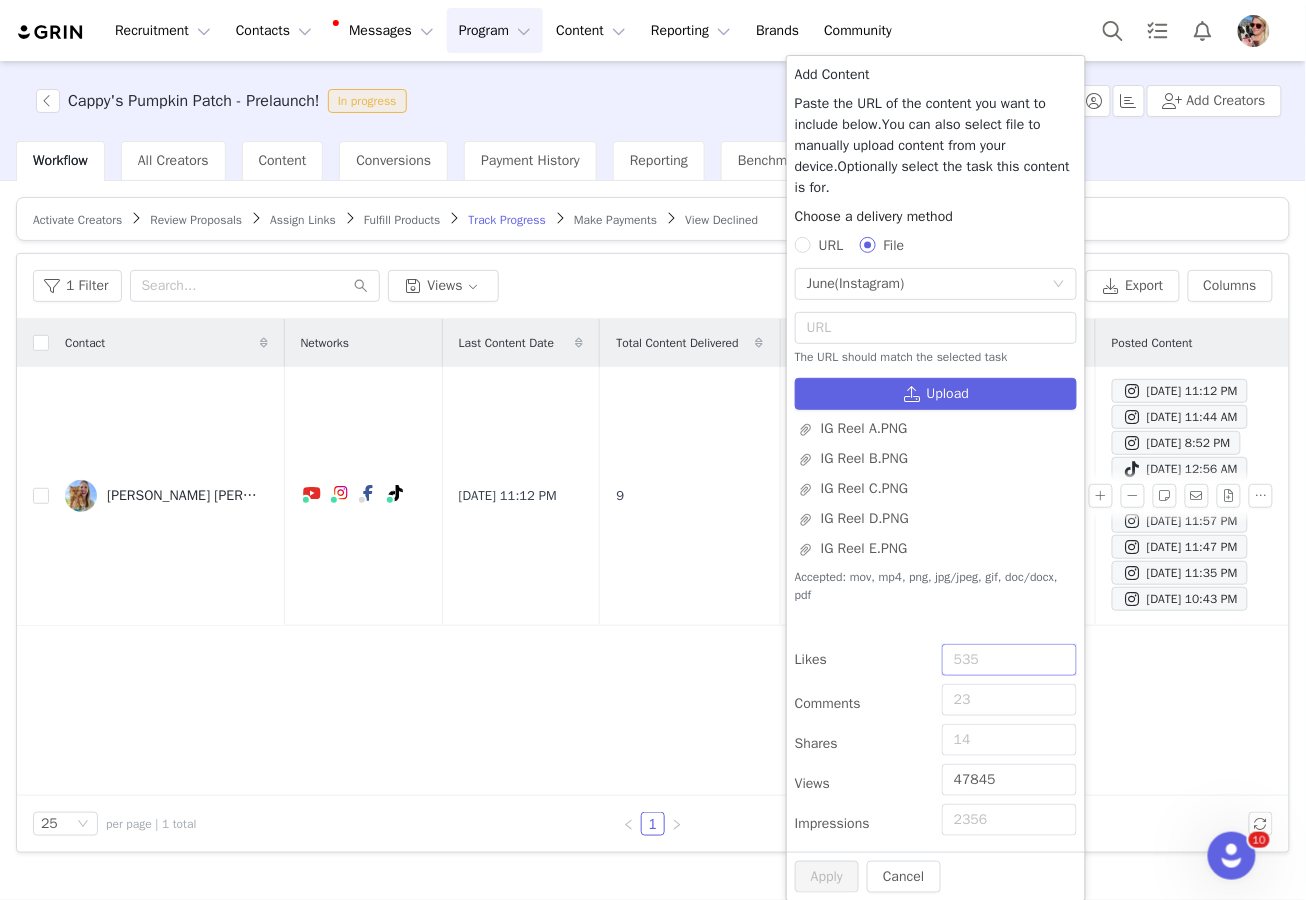click on "Likes" at bounding box center [1009, 660] 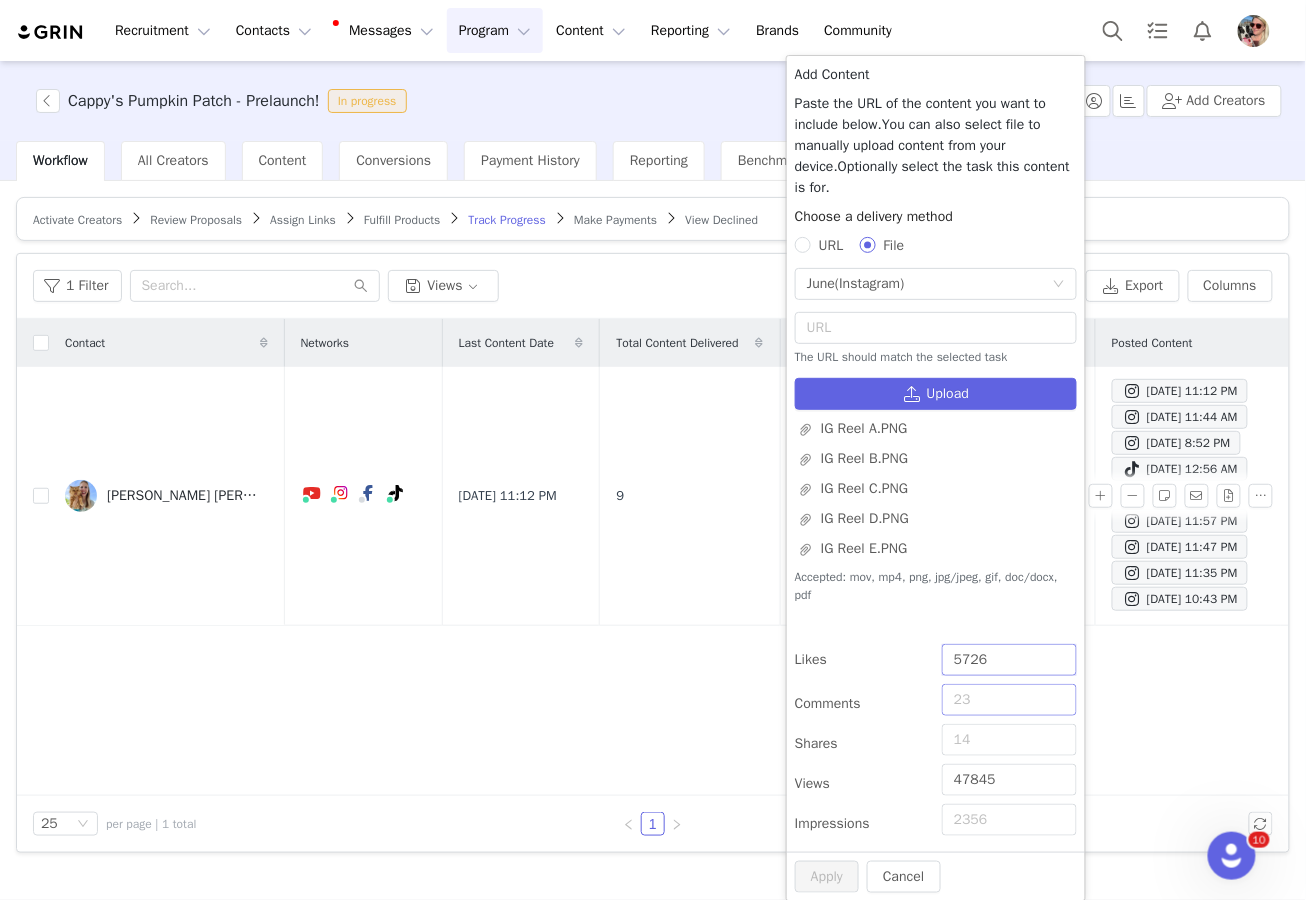 type on "5726" 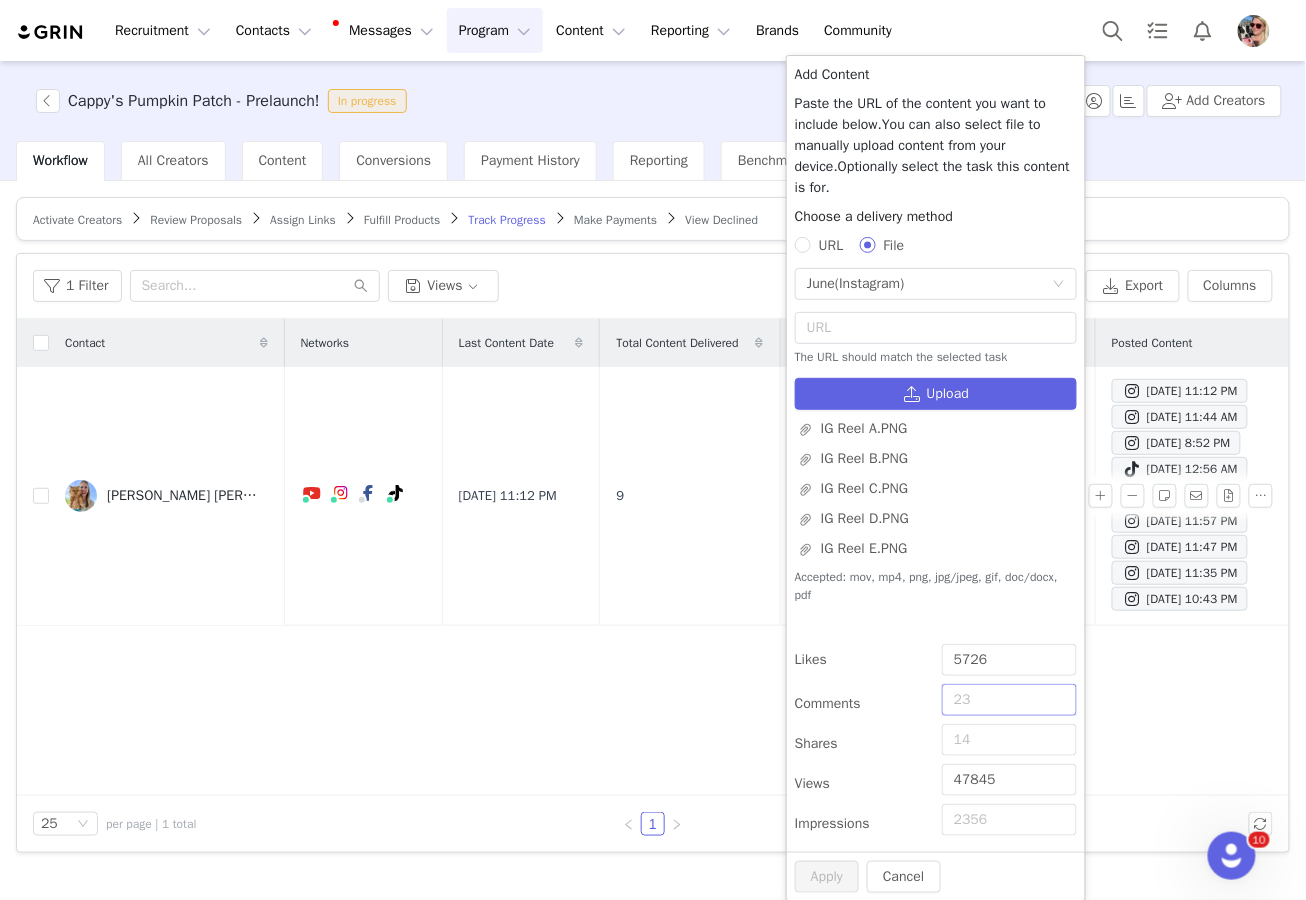 click on "Comments" at bounding box center [1009, 700] 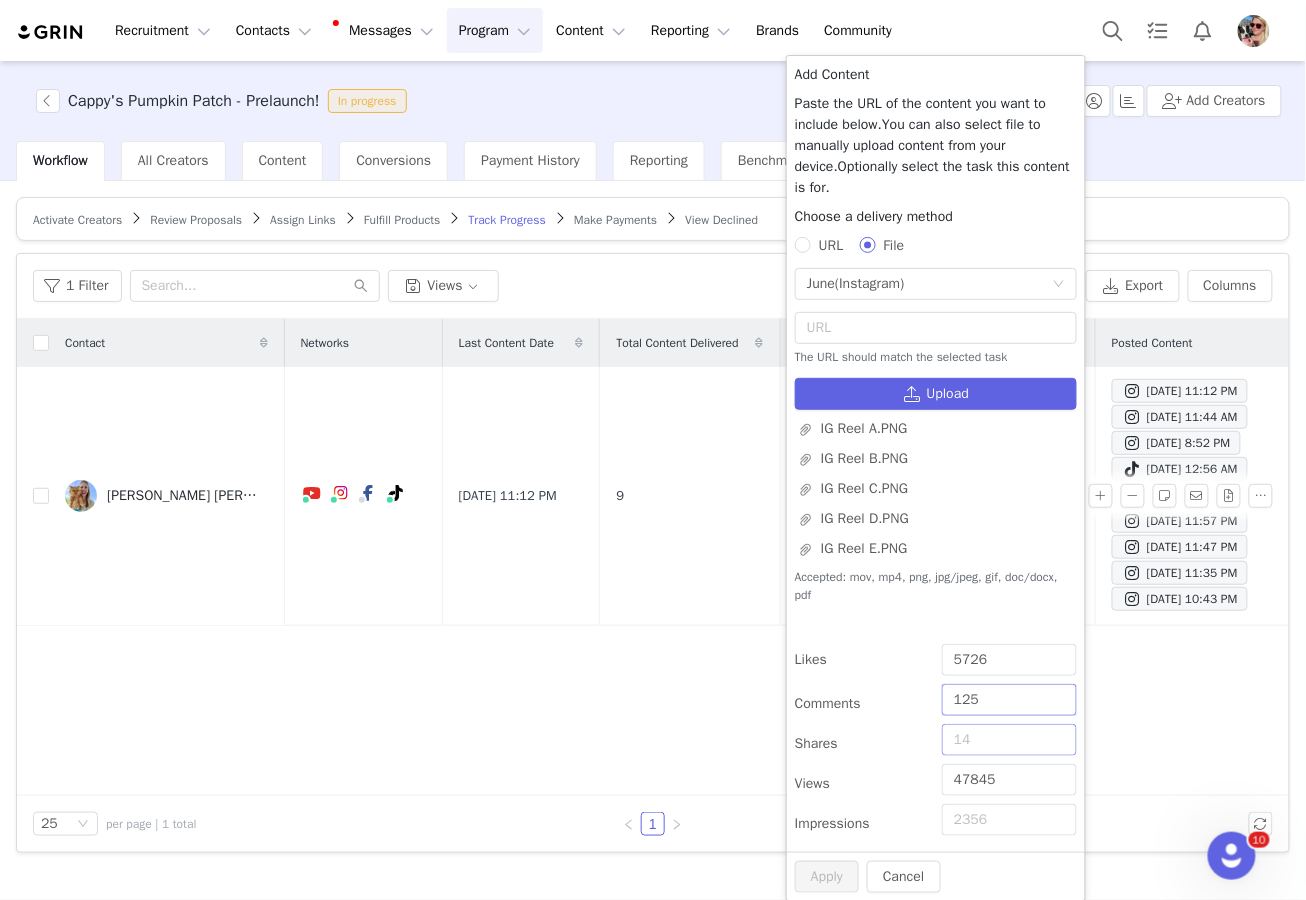 type on "125" 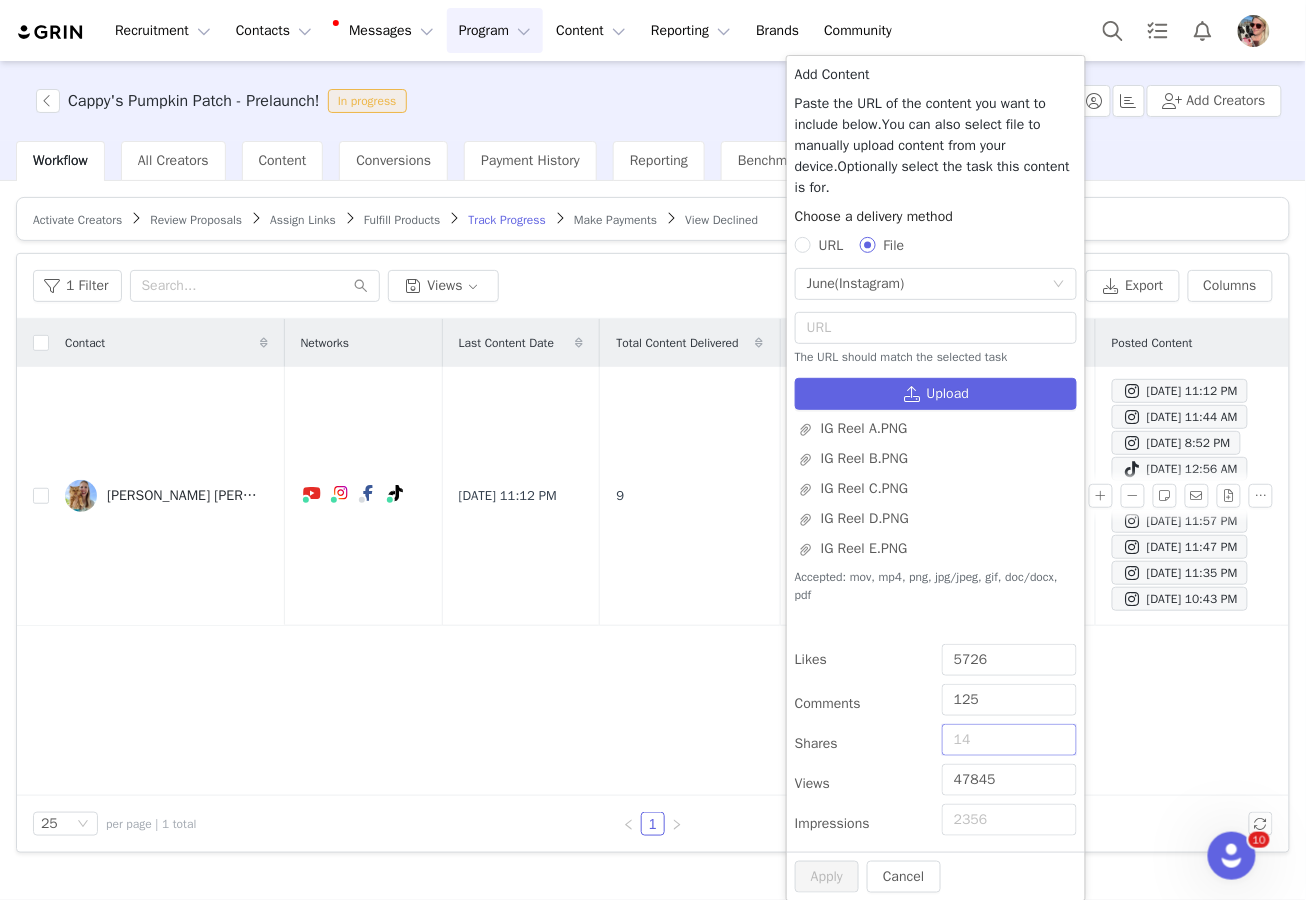 click on "Shares" at bounding box center (1009, 740) 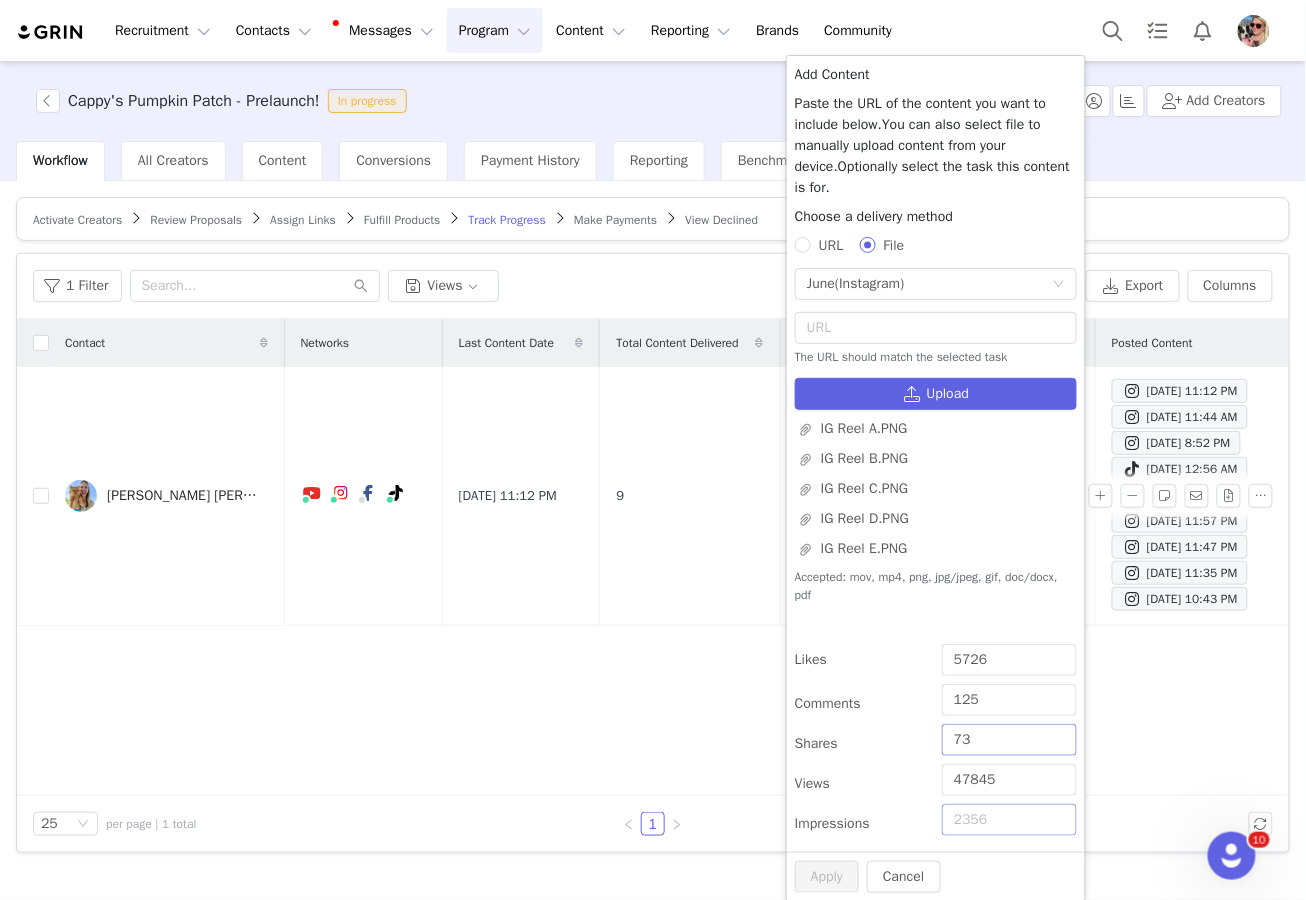 type on "73" 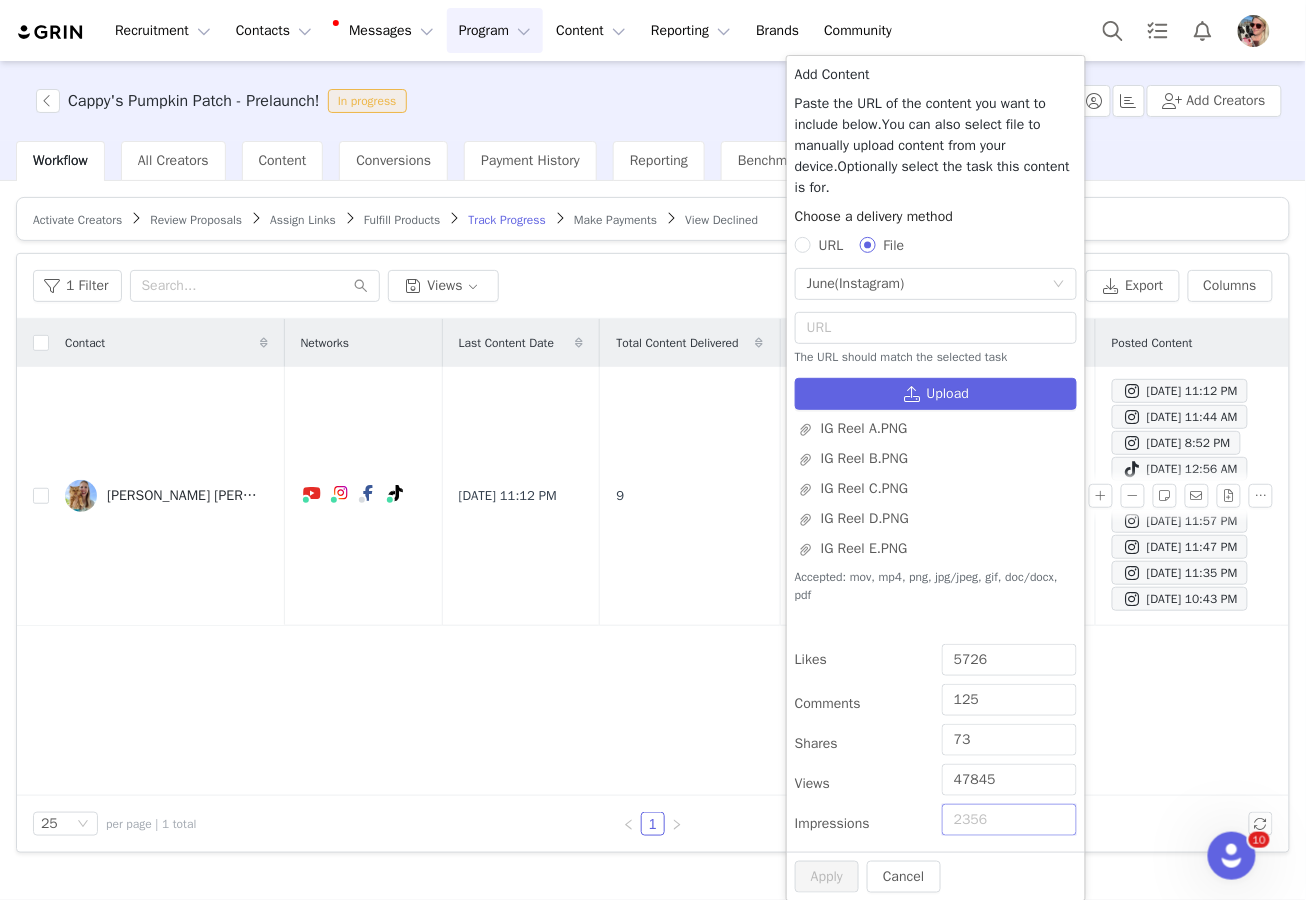 click on "Impressions" at bounding box center (1009, 820) 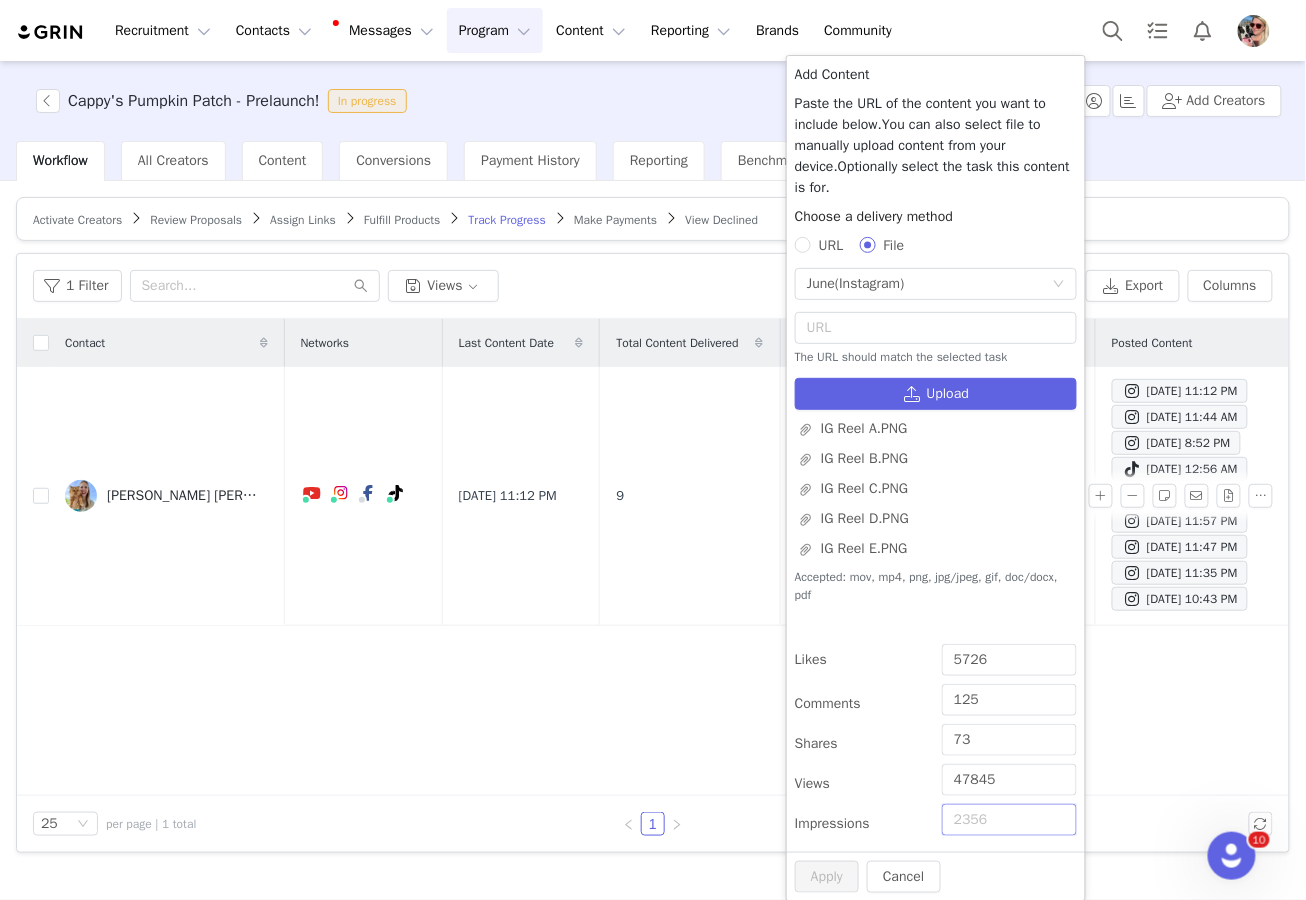 click on "Impressions" at bounding box center (1009, 820) 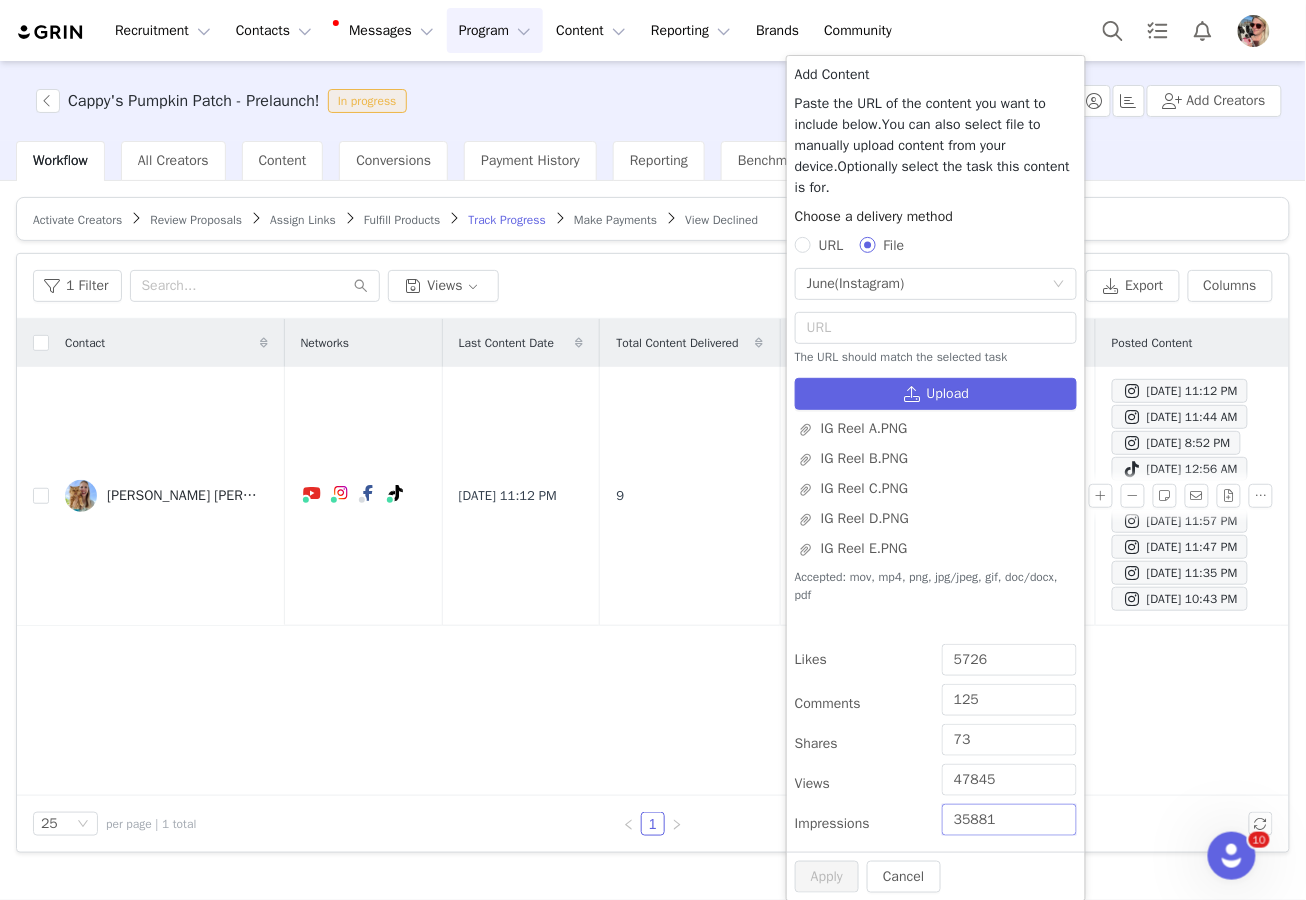 type on "35881" 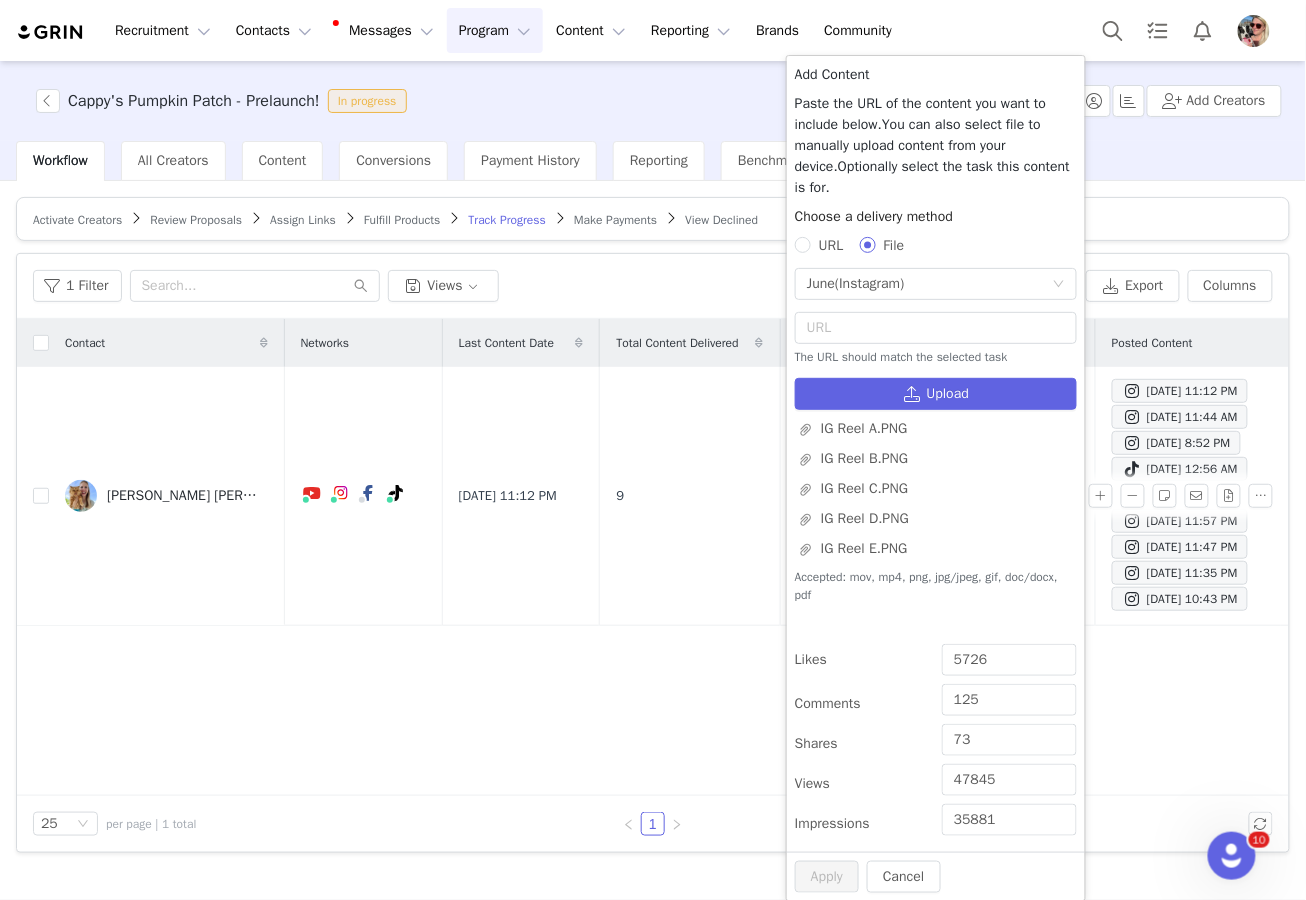 click on "Cancel Apply" at bounding box center (936, 877) 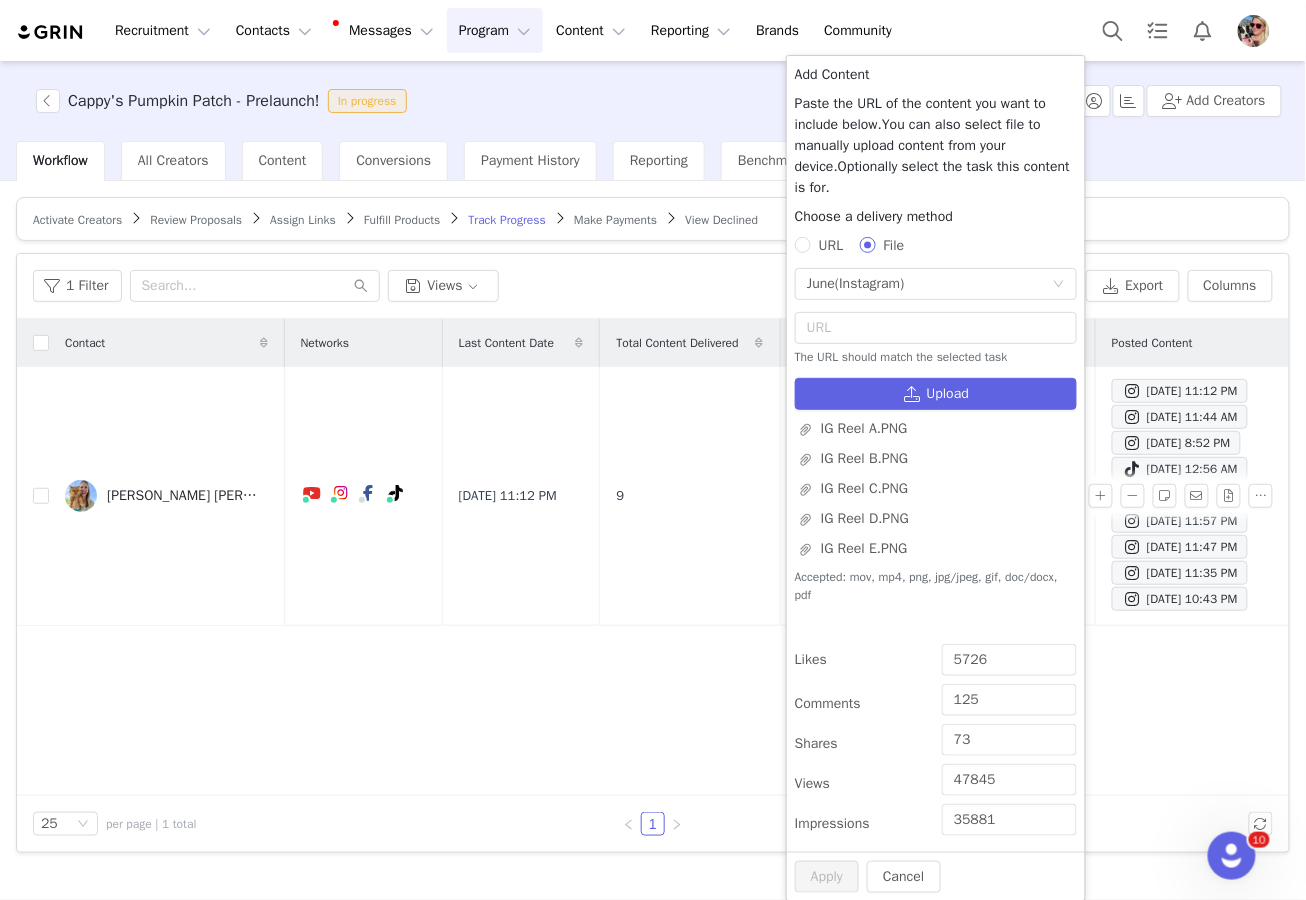 click on "Comments" at bounding box center (862, 704) 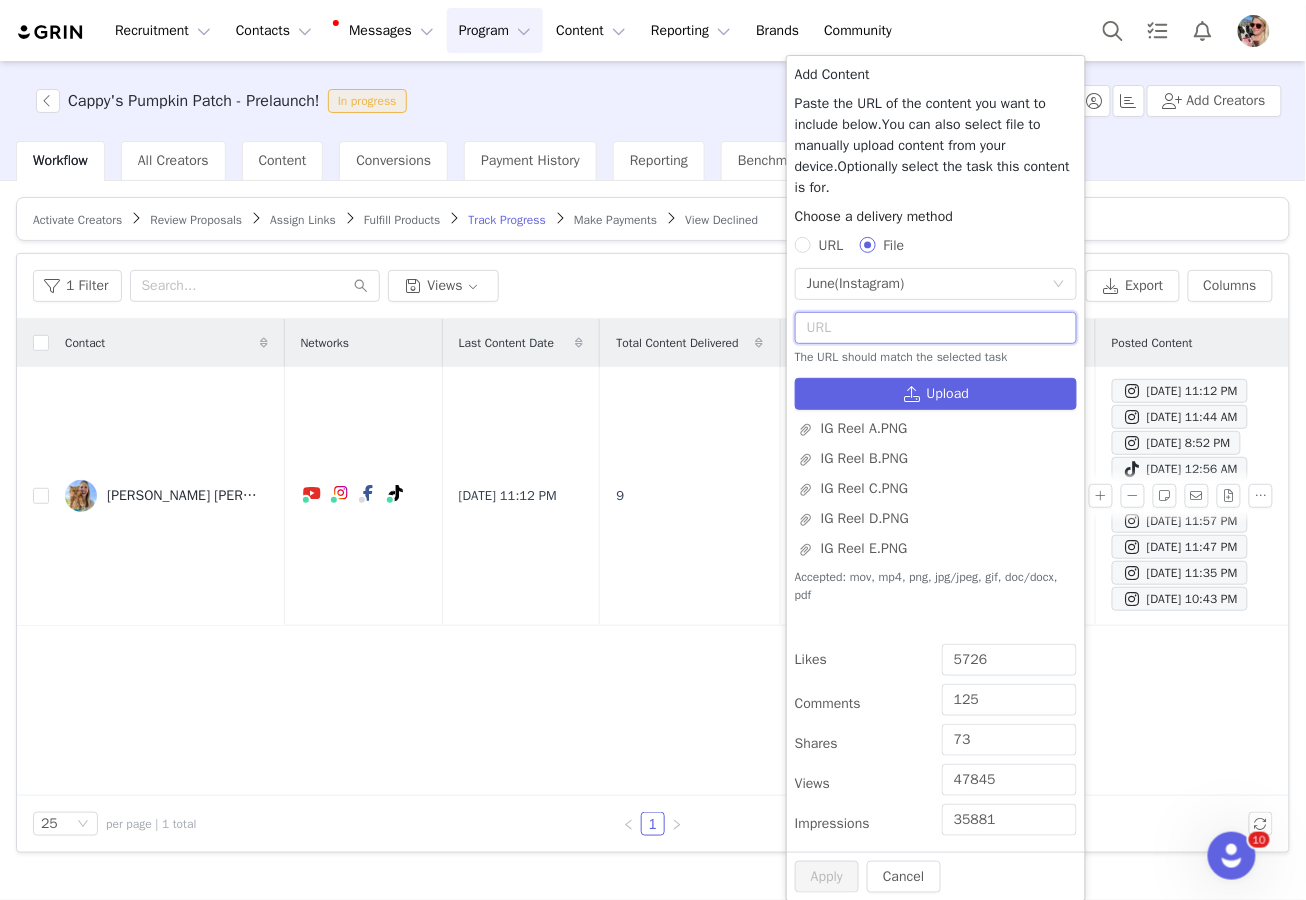 click at bounding box center (936, 328) 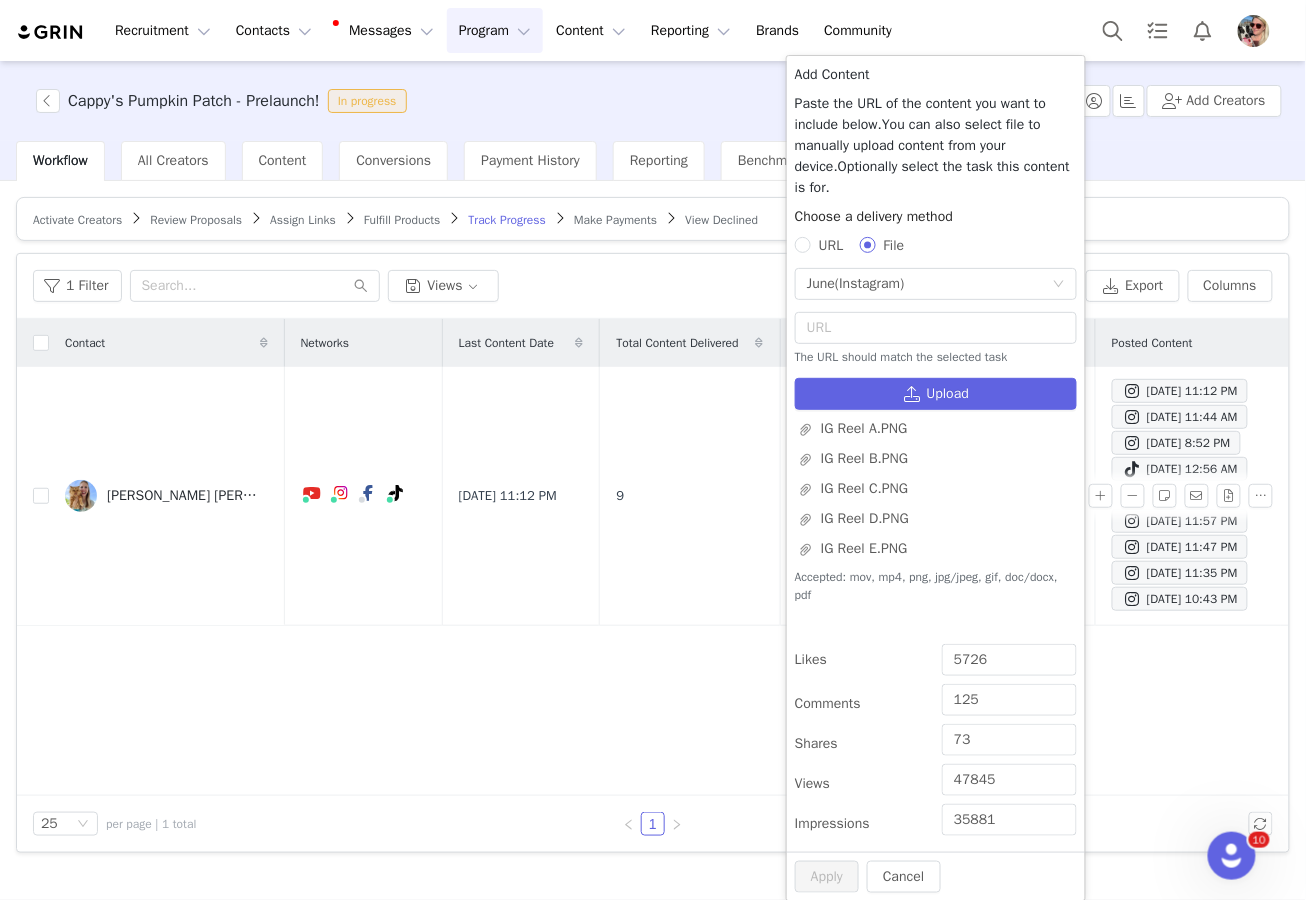 click on "Likes" at bounding box center [862, 659] 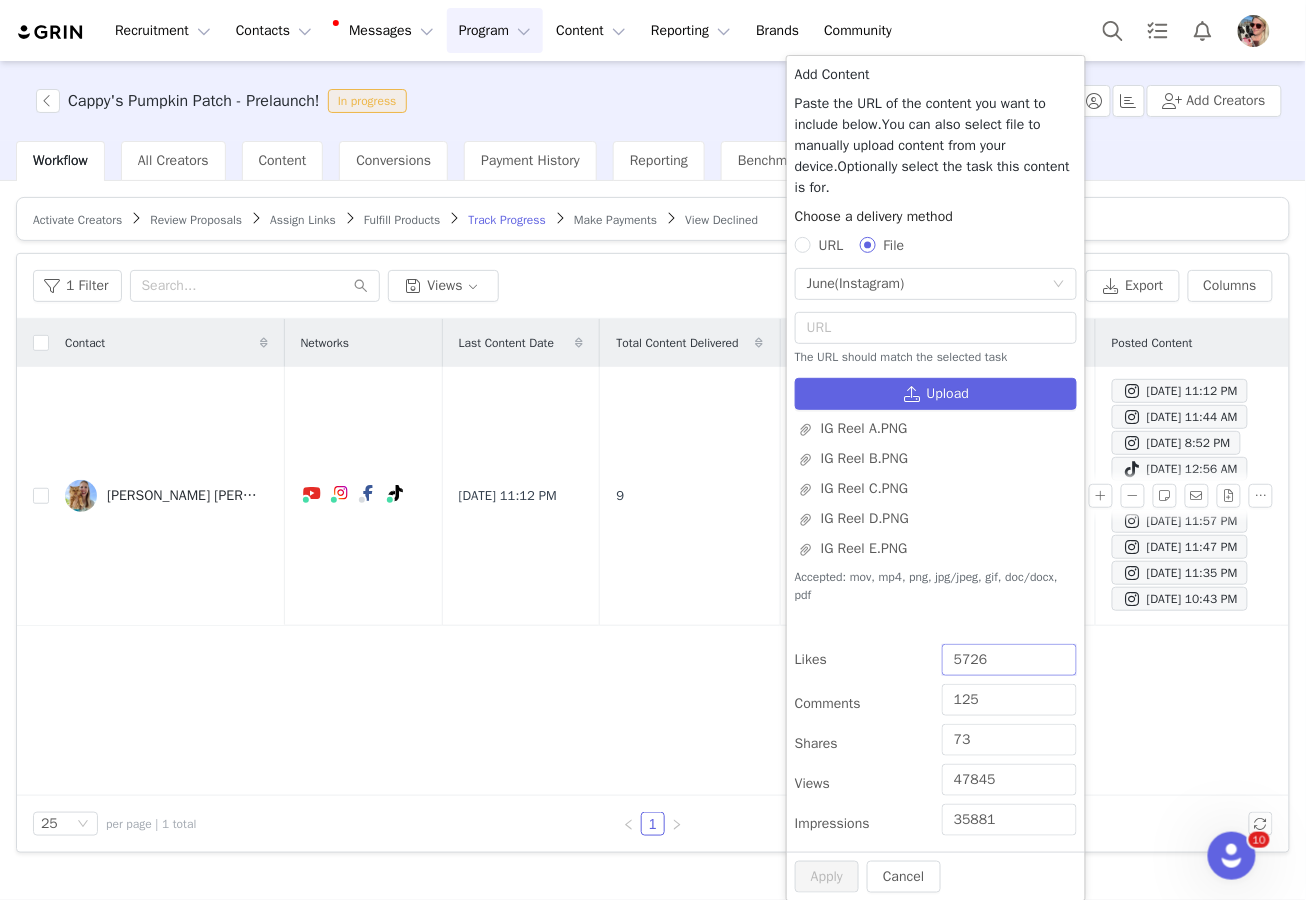 click on "5726" at bounding box center (1009, 660) 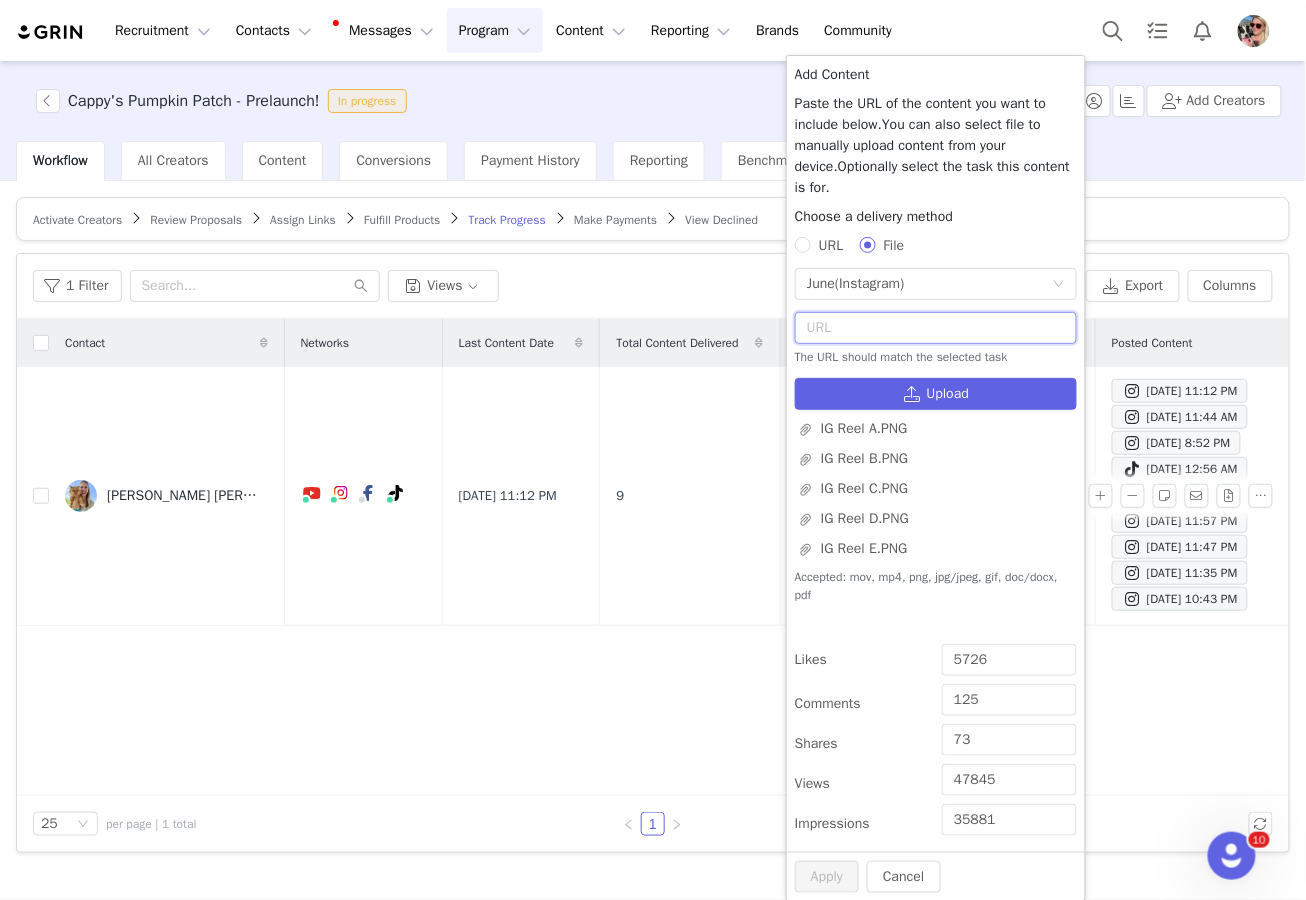 click at bounding box center [936, 328] 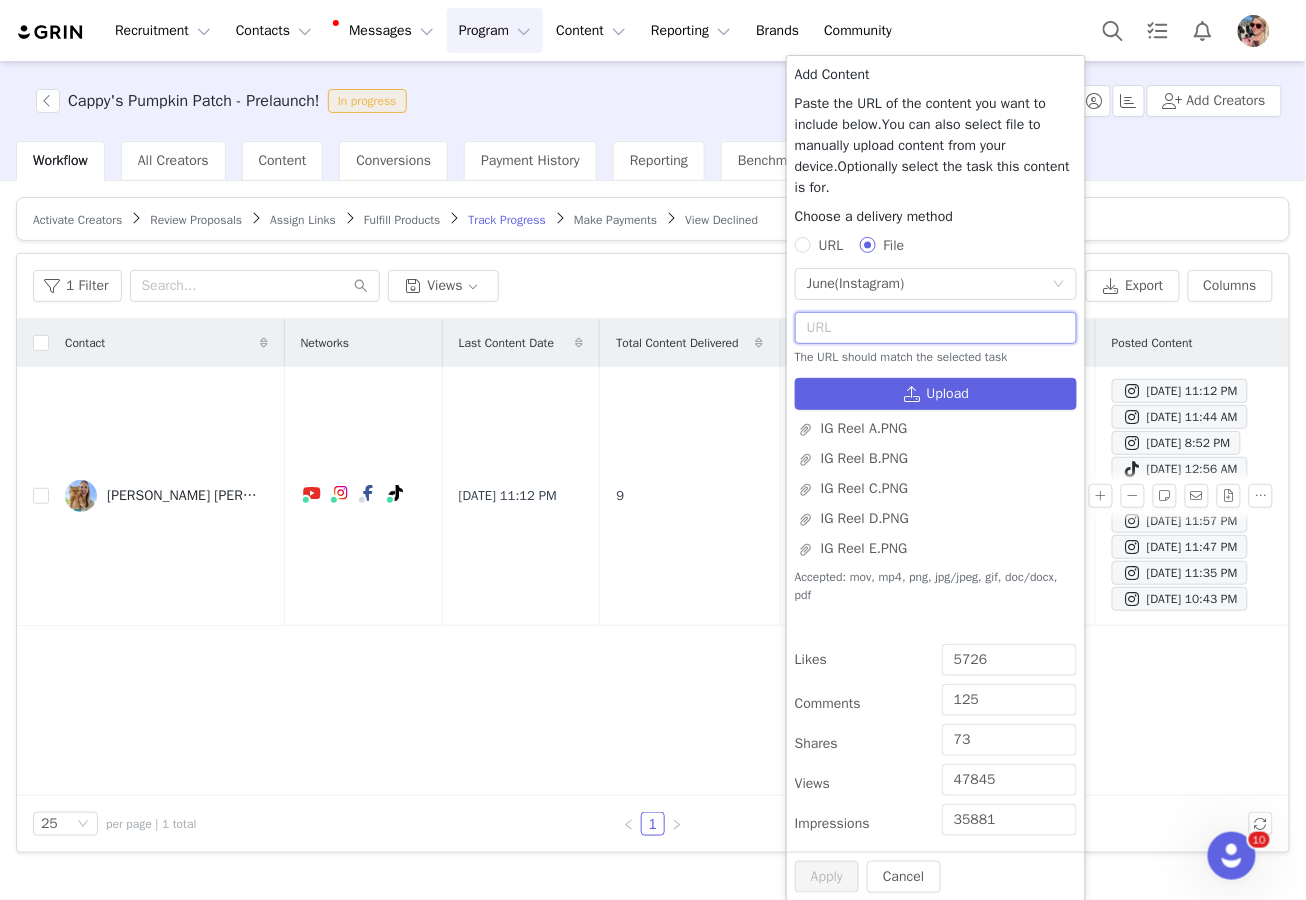 paste on "[URL][DOMAIN_NAME]" 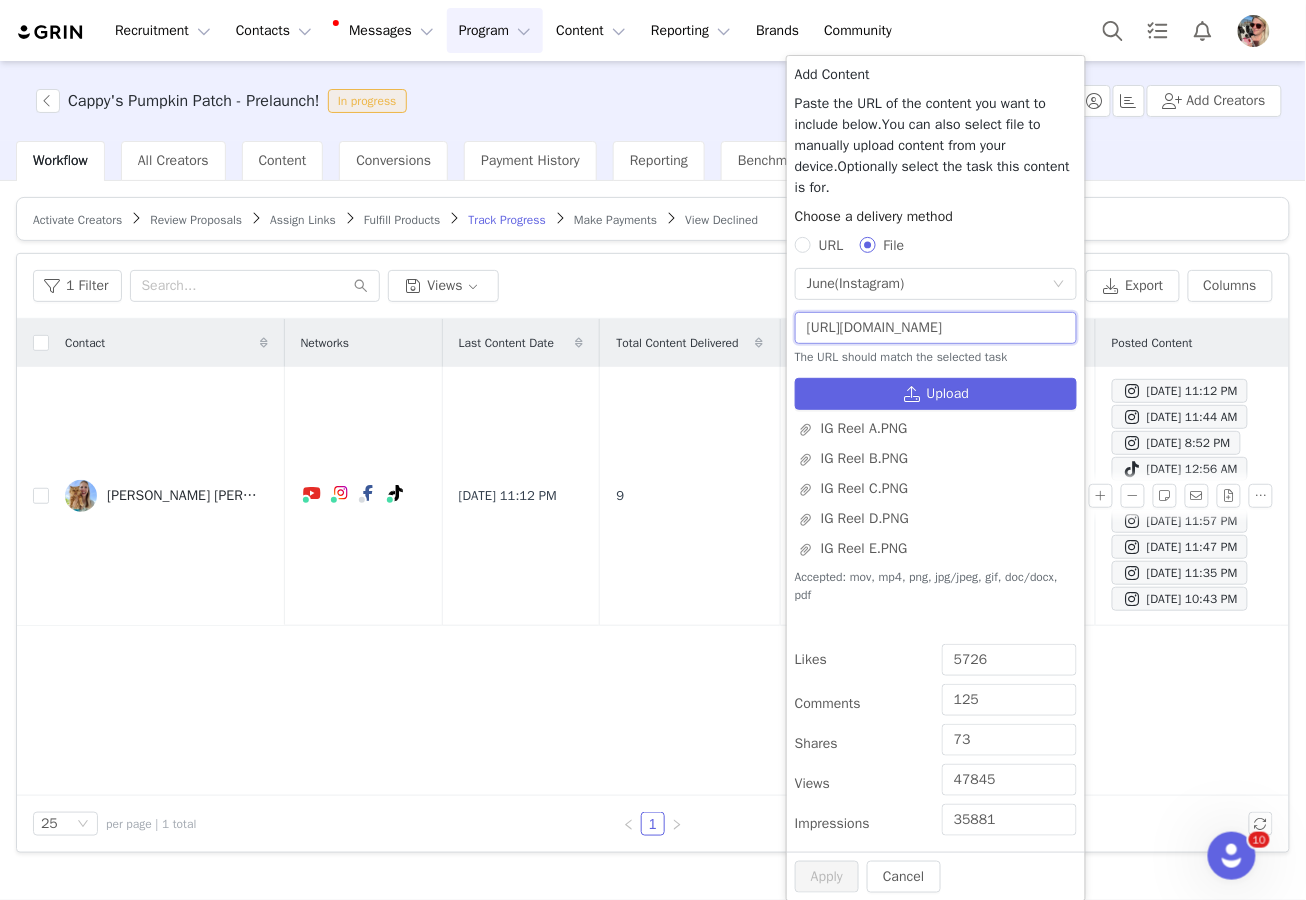 scroll, scrollTop: 0, scrollLeft: 424, axis: horizontal 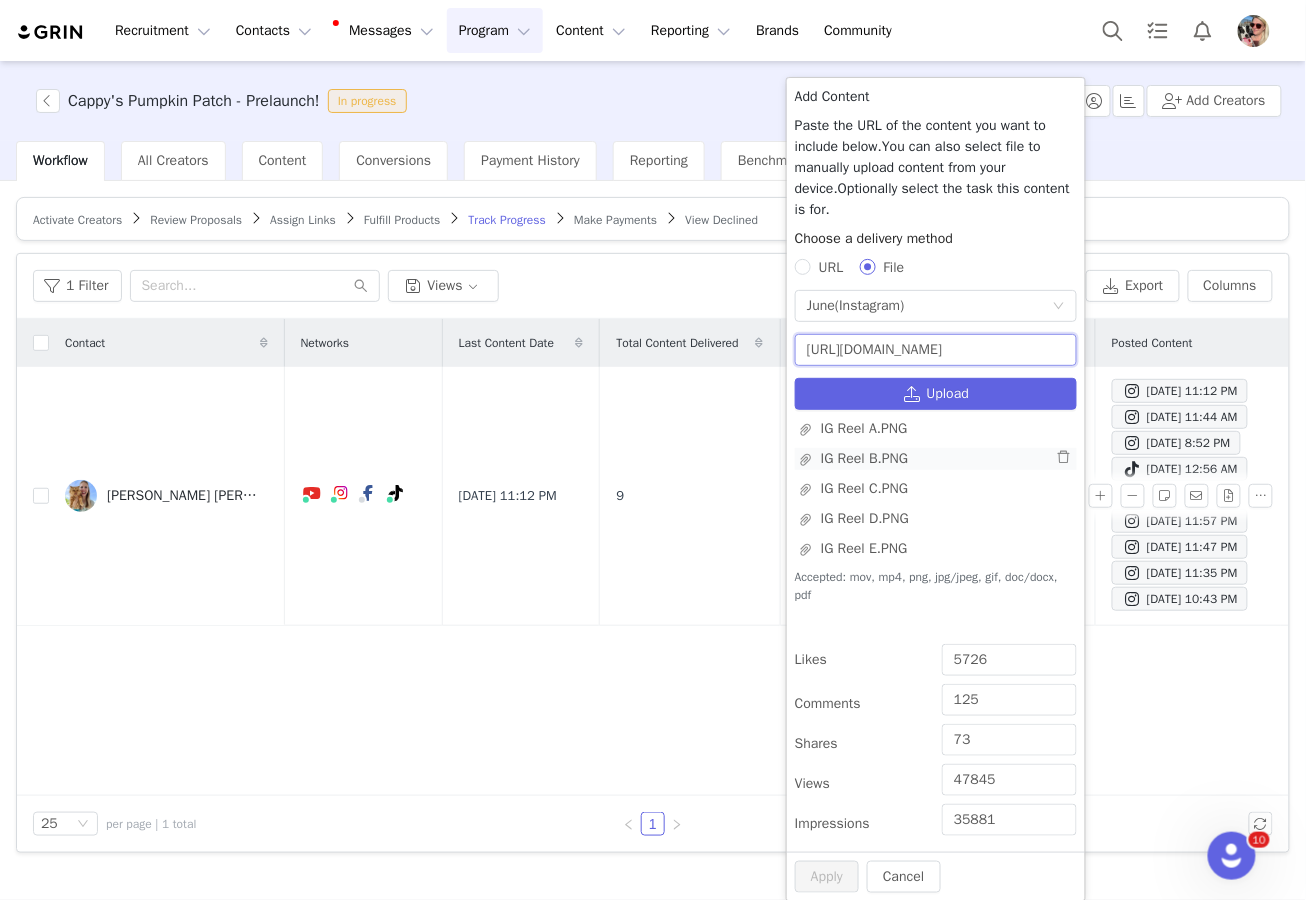 type on "[URL][DOMAIN_NAME]" 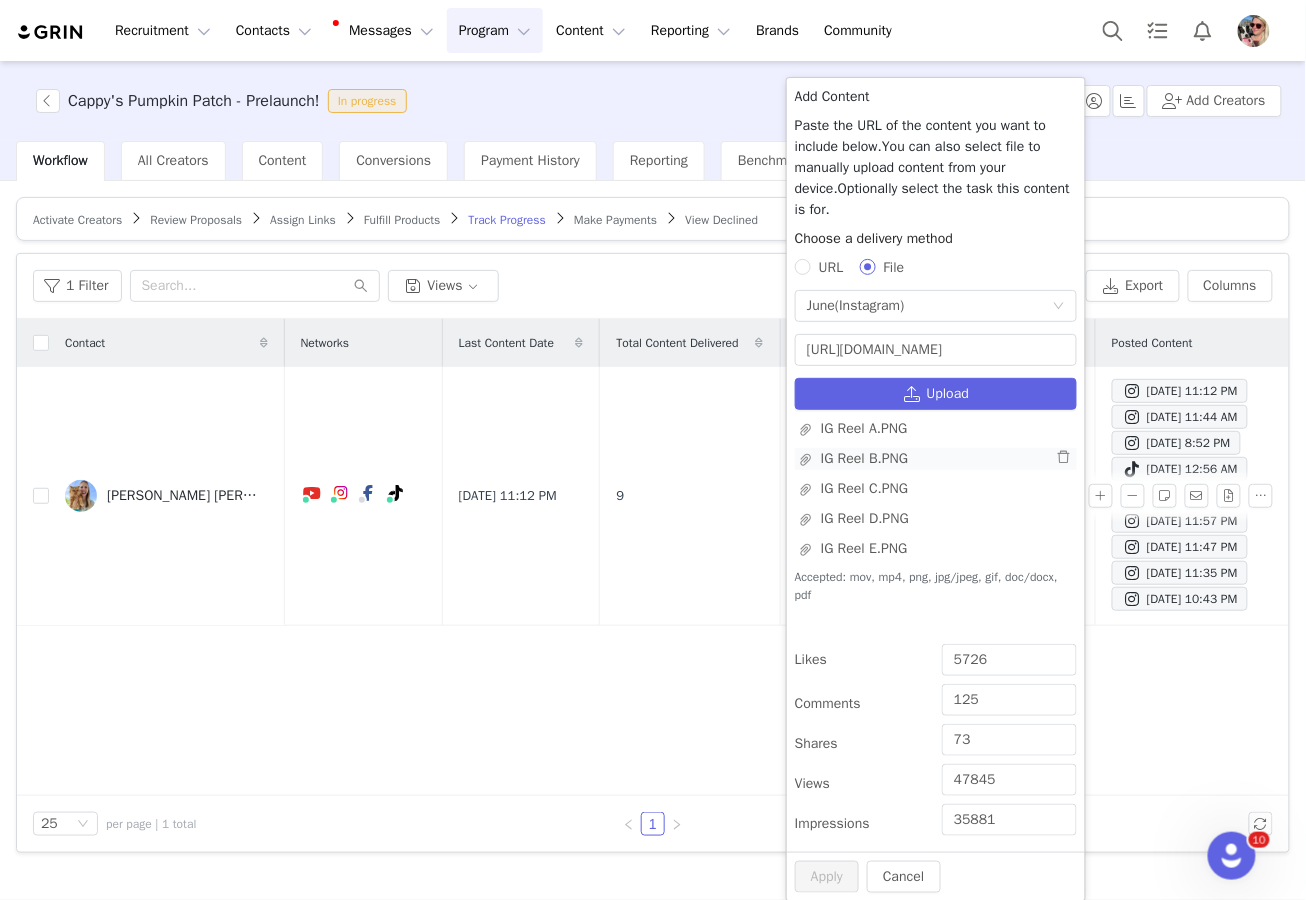 click on "IG Reel B.PNG" at bounding box center [932, 458] 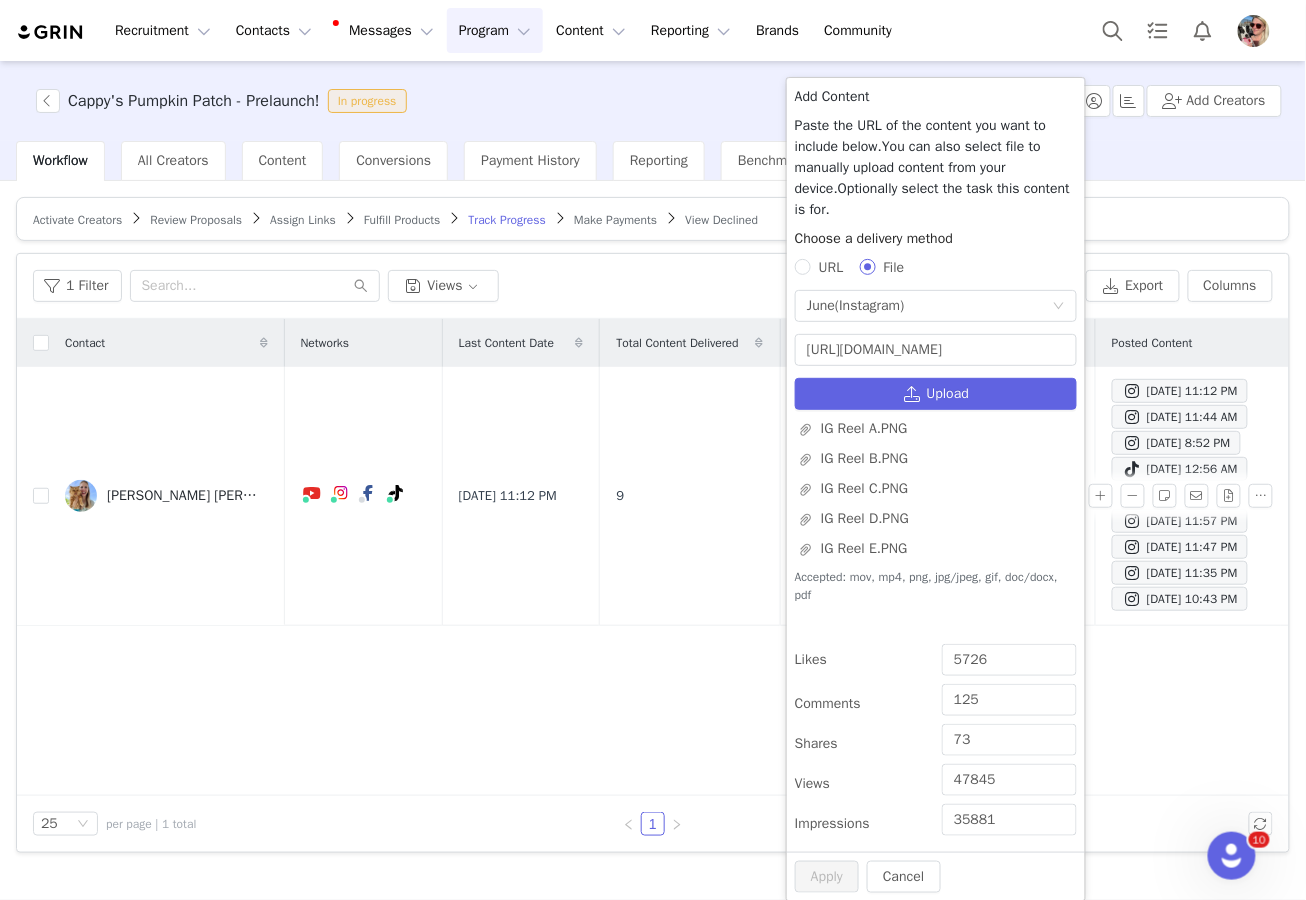 click on "Shares" at bounding box center [862, 744] 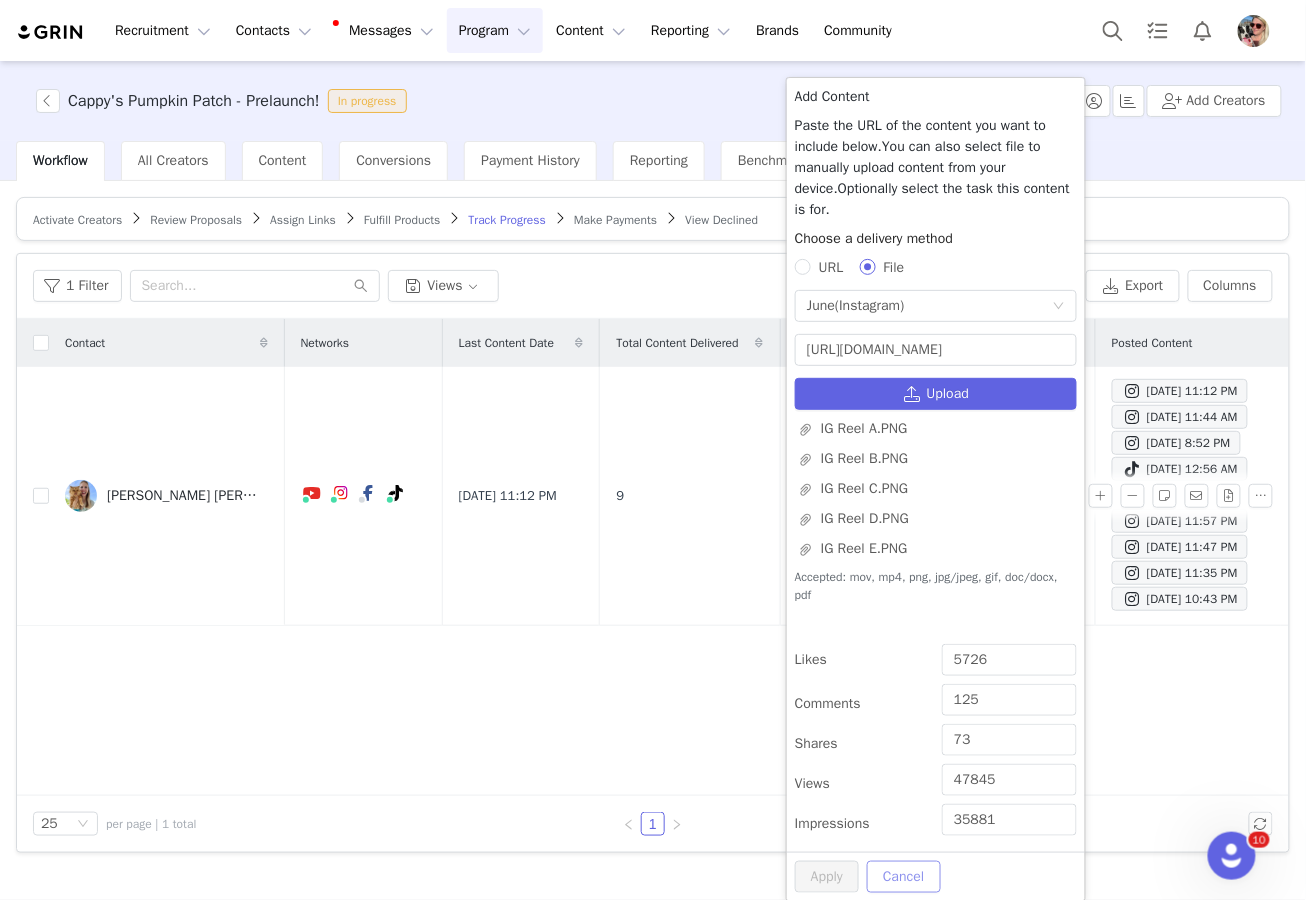 click on "Cancel" at bounding box center [903, 877] 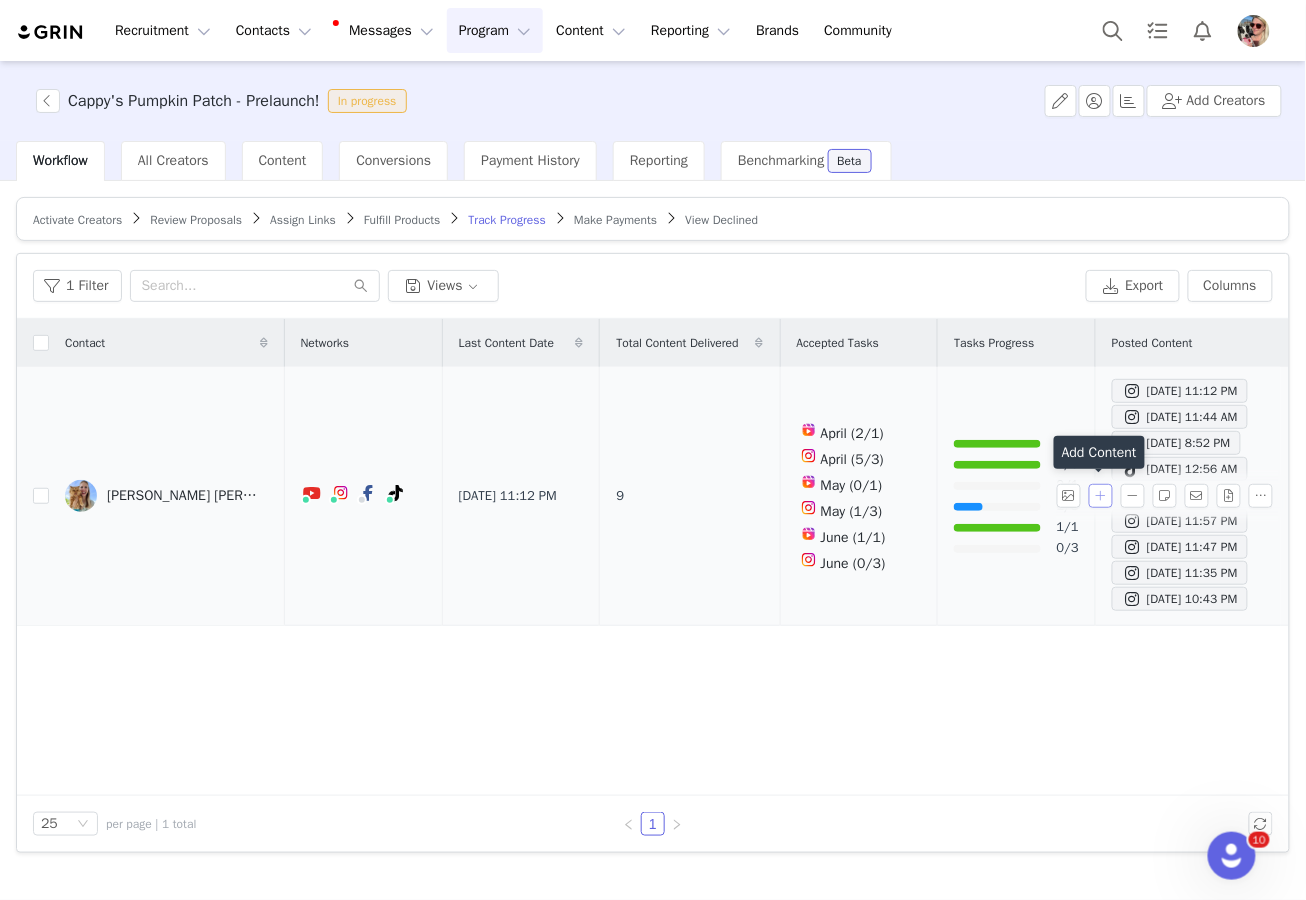 click at bounding box center [1101, 496] 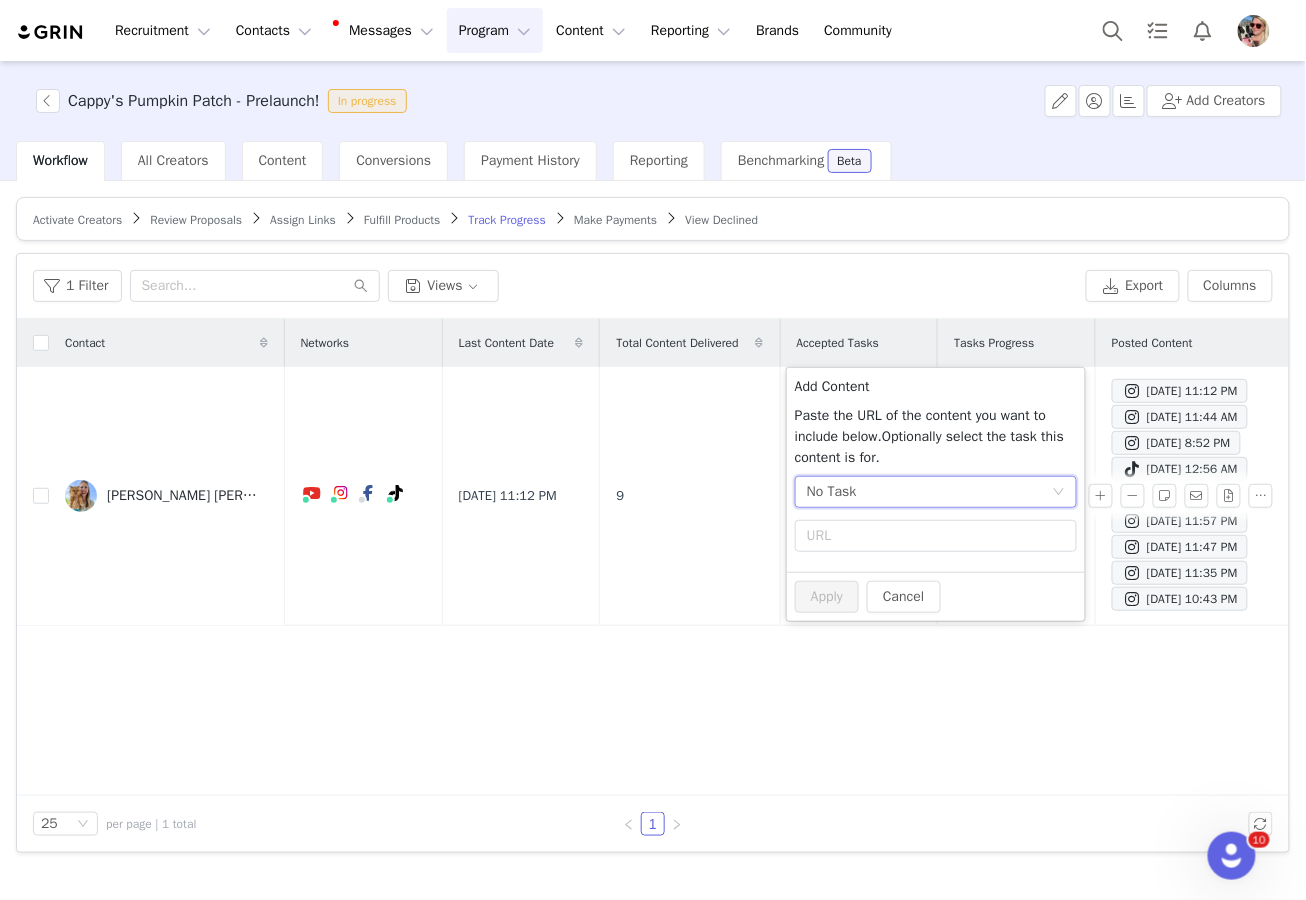 click on "No Task" at bounding box center (929, 492) 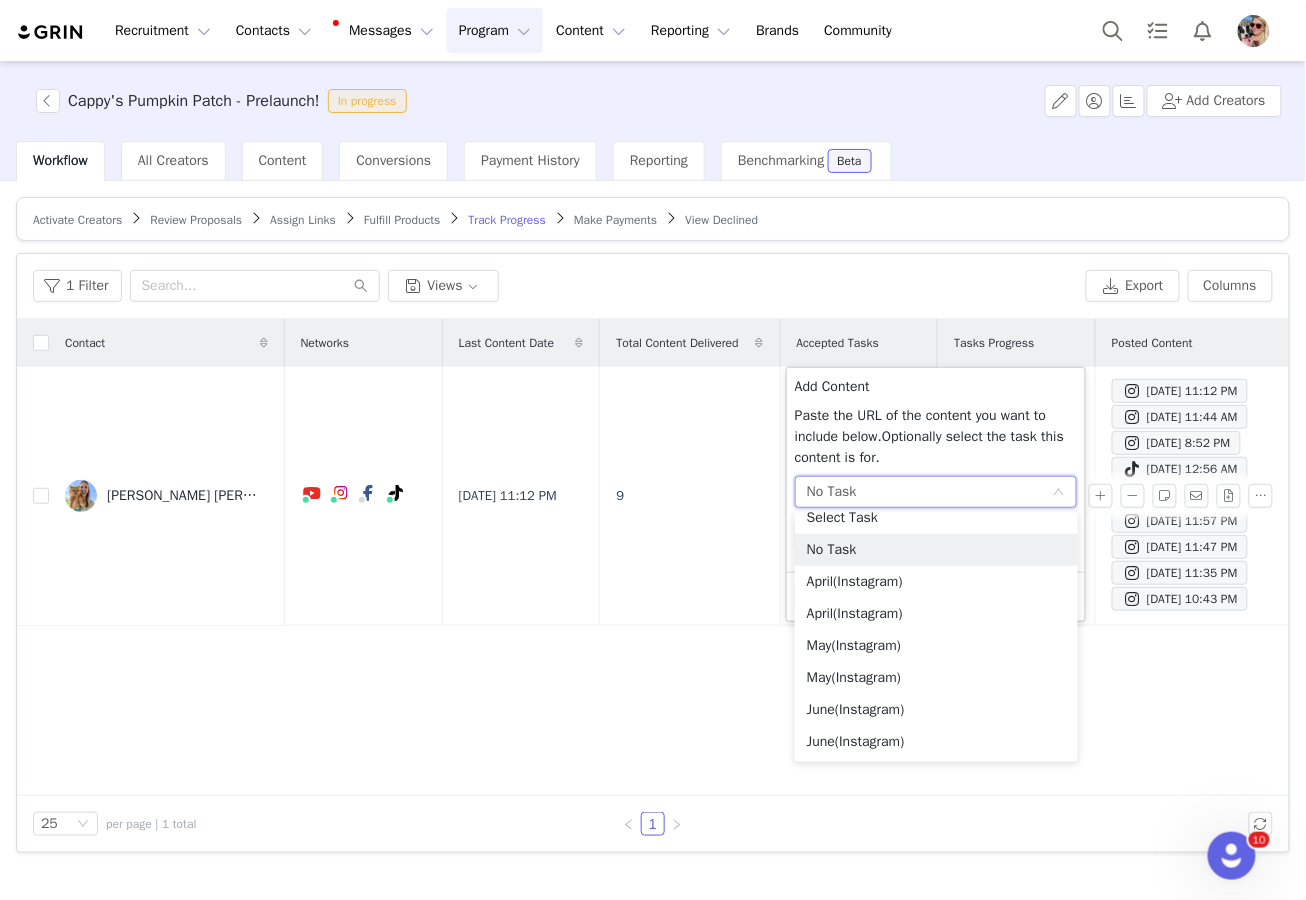 click on "No Task" at bounding box center [929, 492] 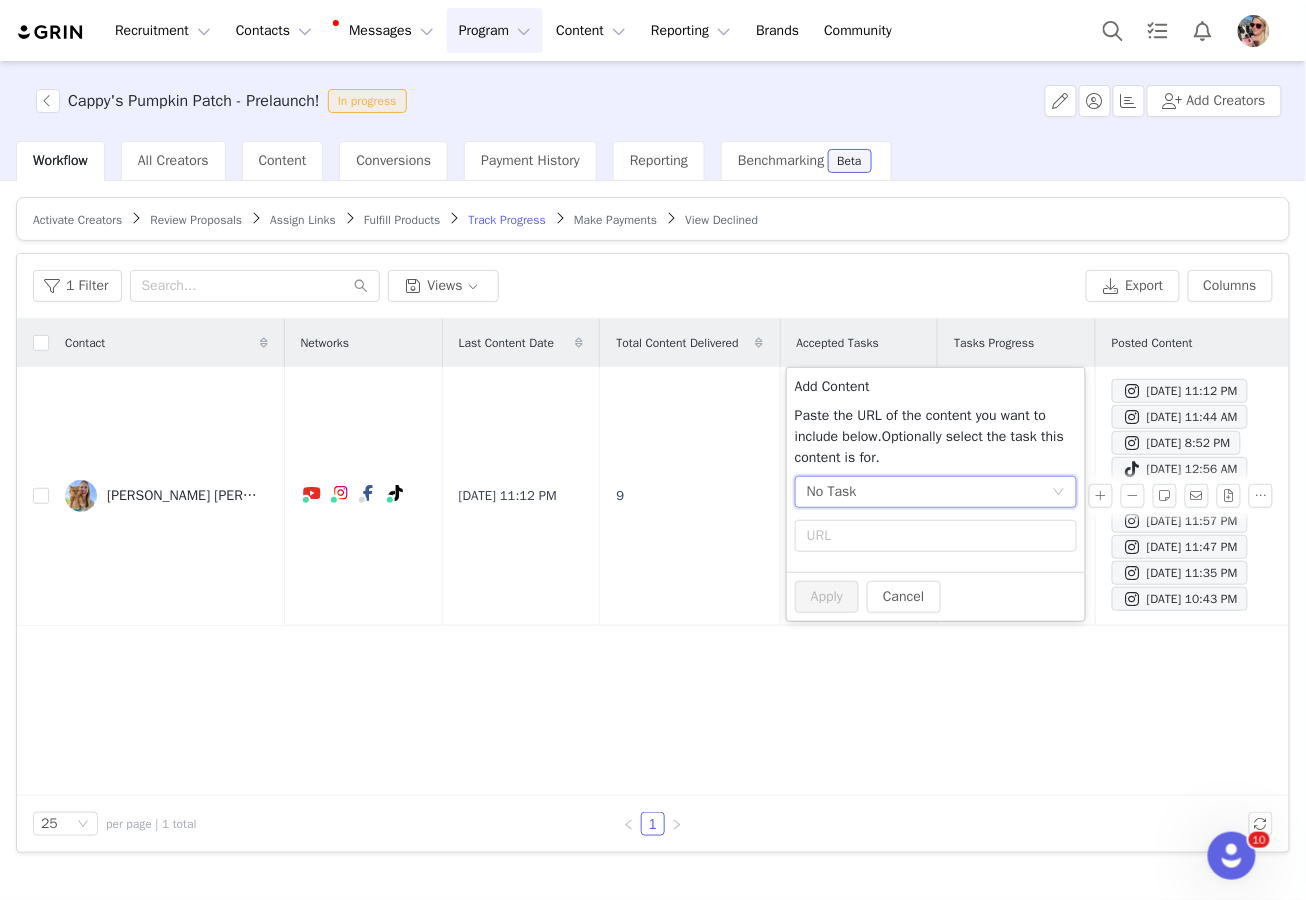 click at bounding box center (936, 540) 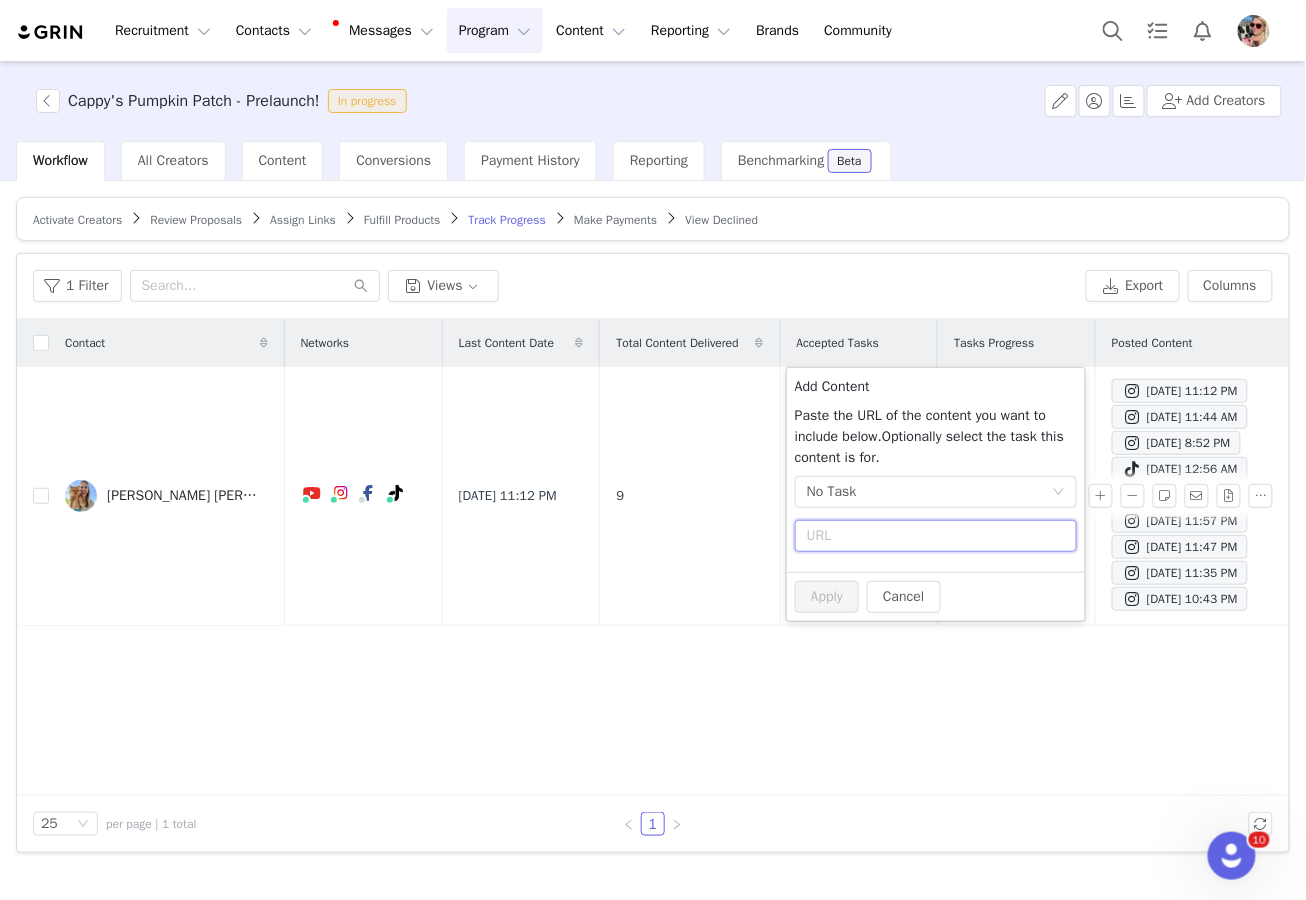 click at bounding box center (936, 536) 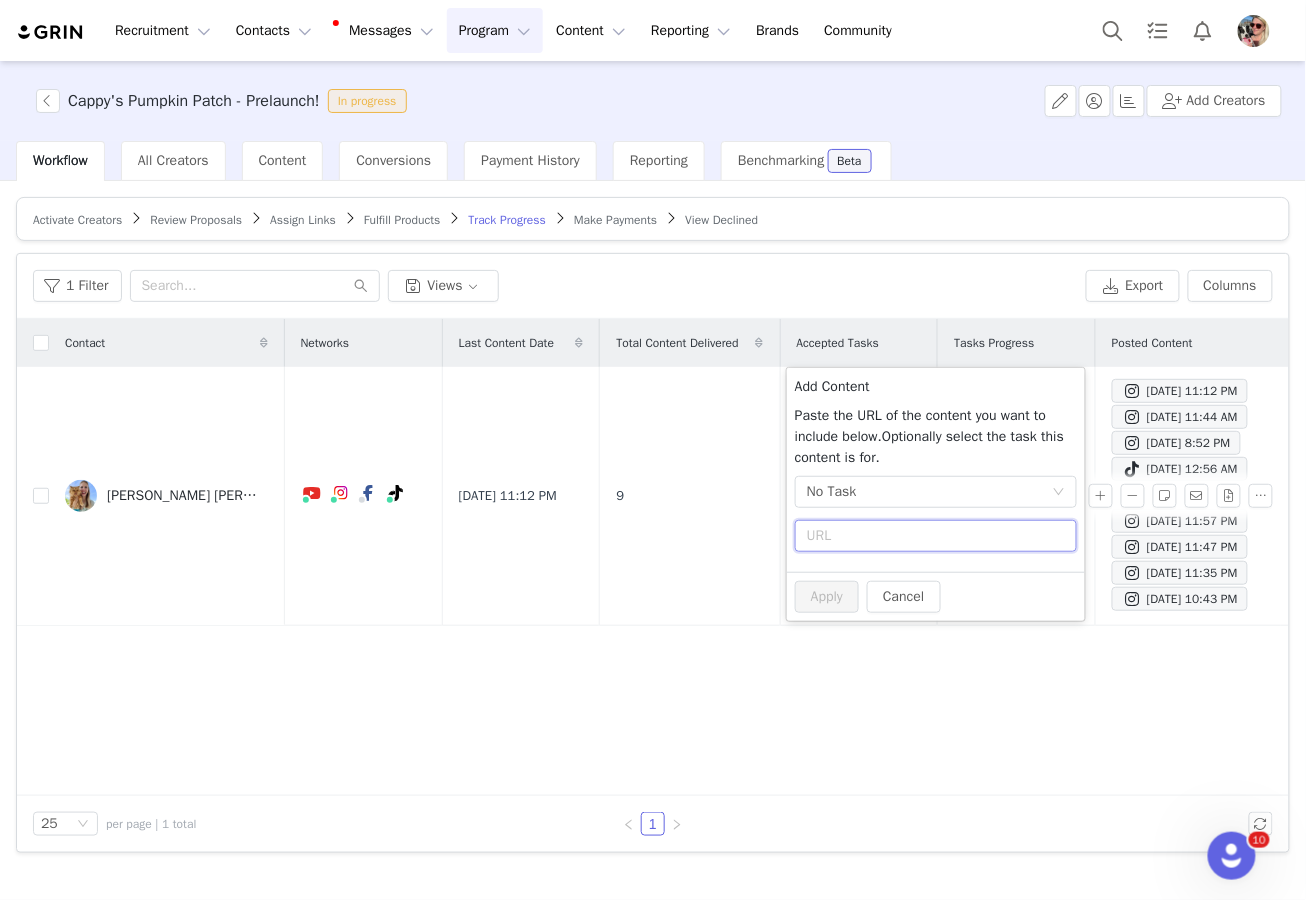paste on "[URL][DOMAIN_NAME]" 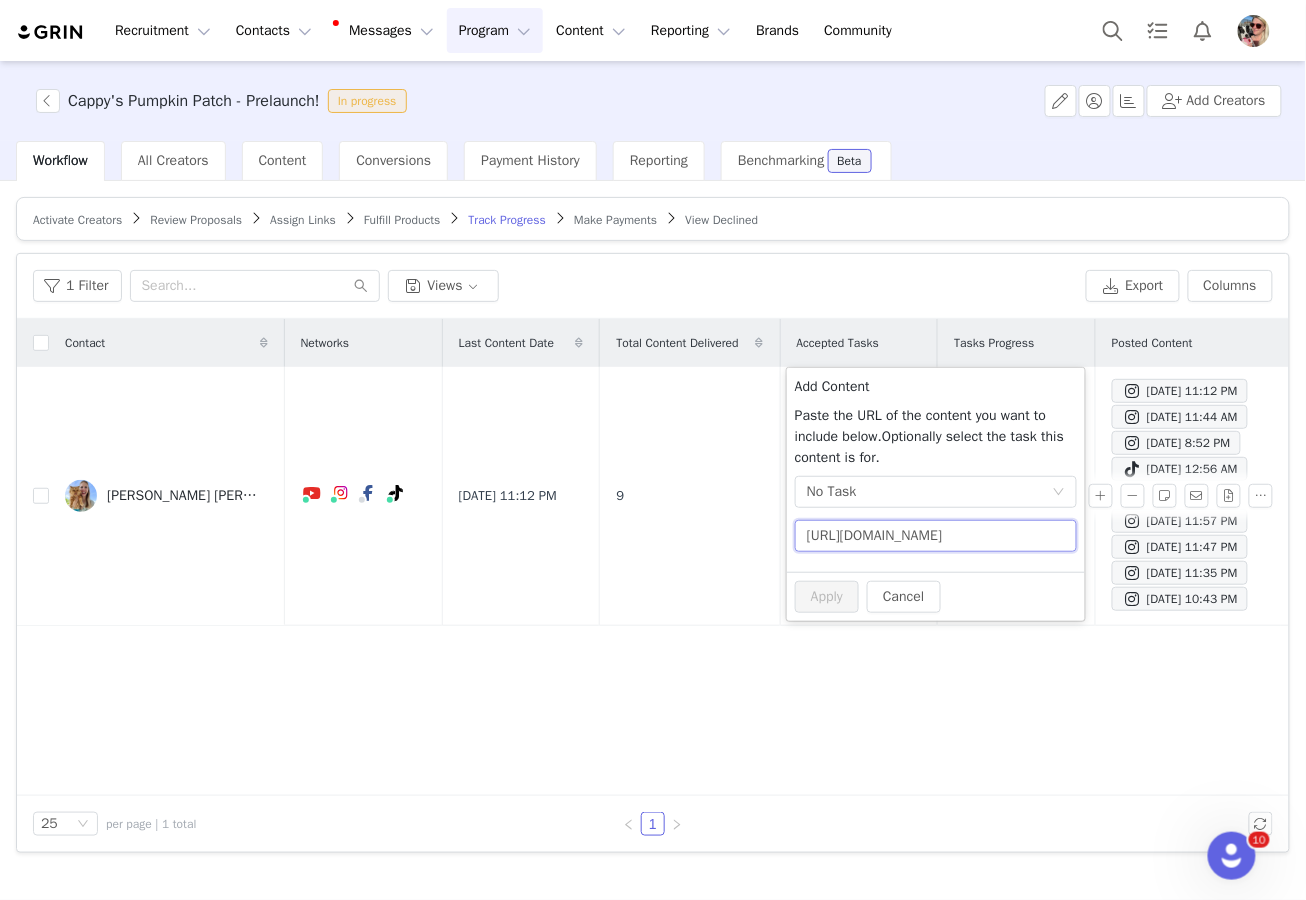 scroll, scrollTop: 0, scrollLeft: 424, axis: horizontal 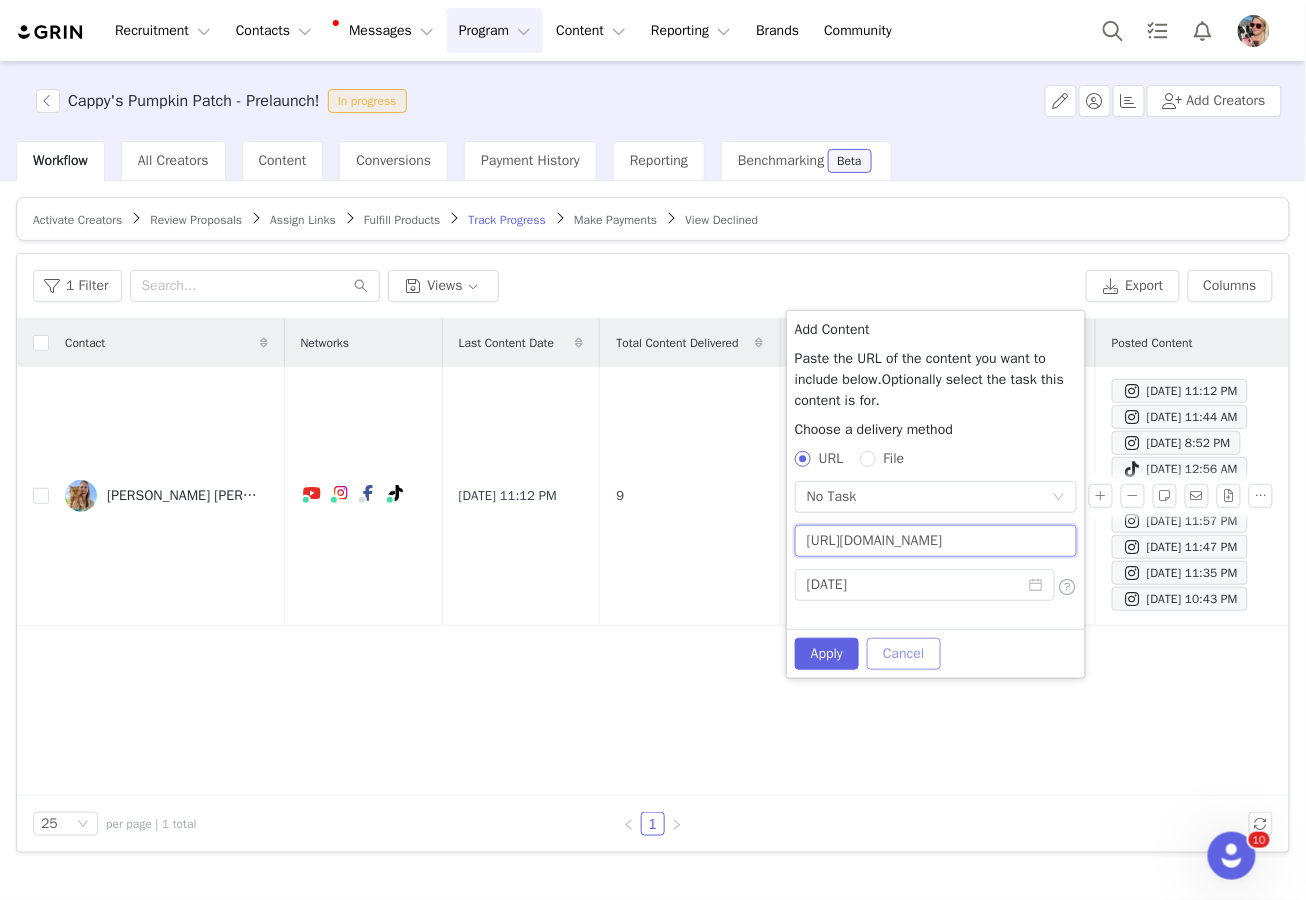 type on "[URL][DOMAIN_NAME]" 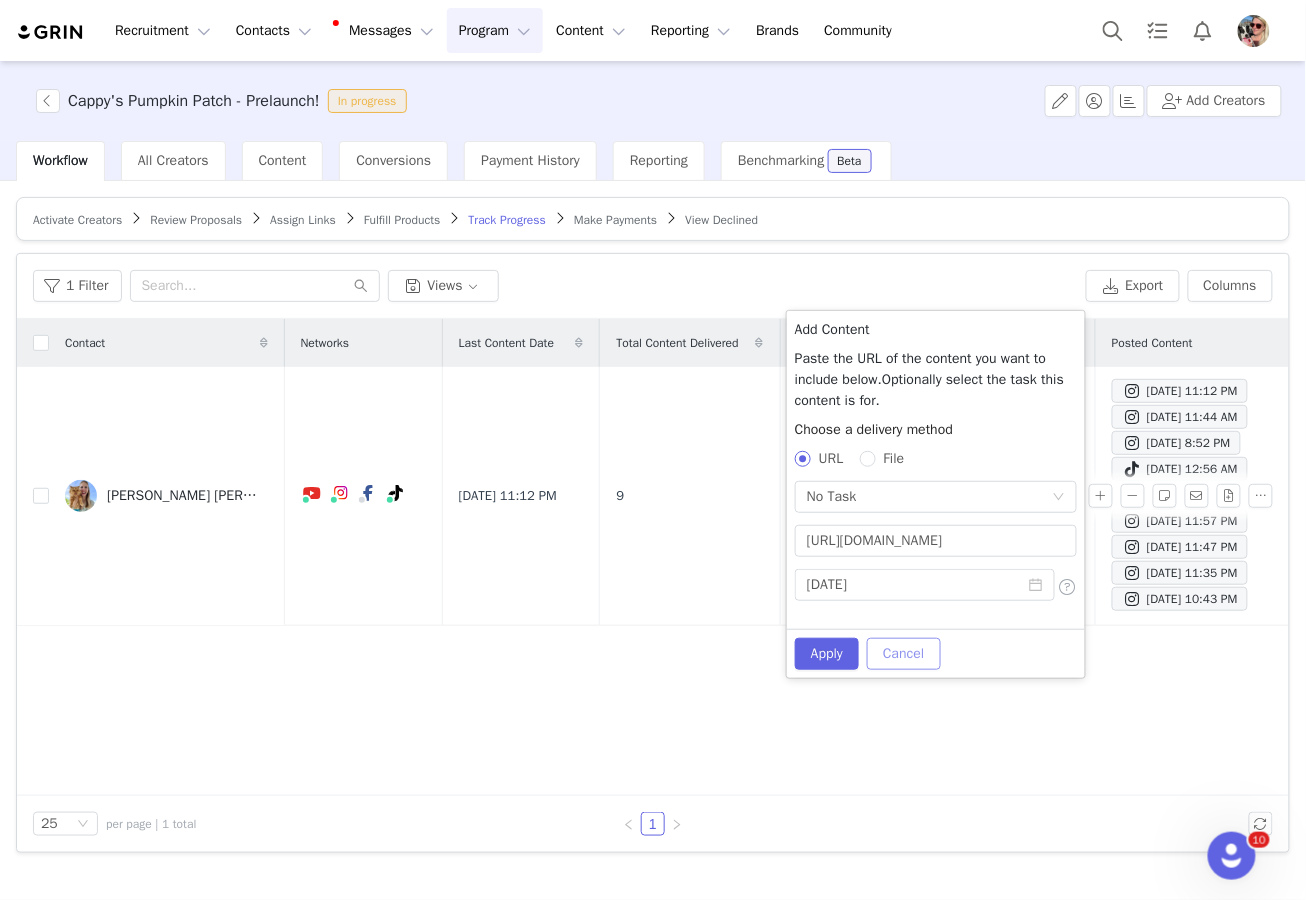 scroll, scrollTop: 0, scrollLeft: 0, axis: both 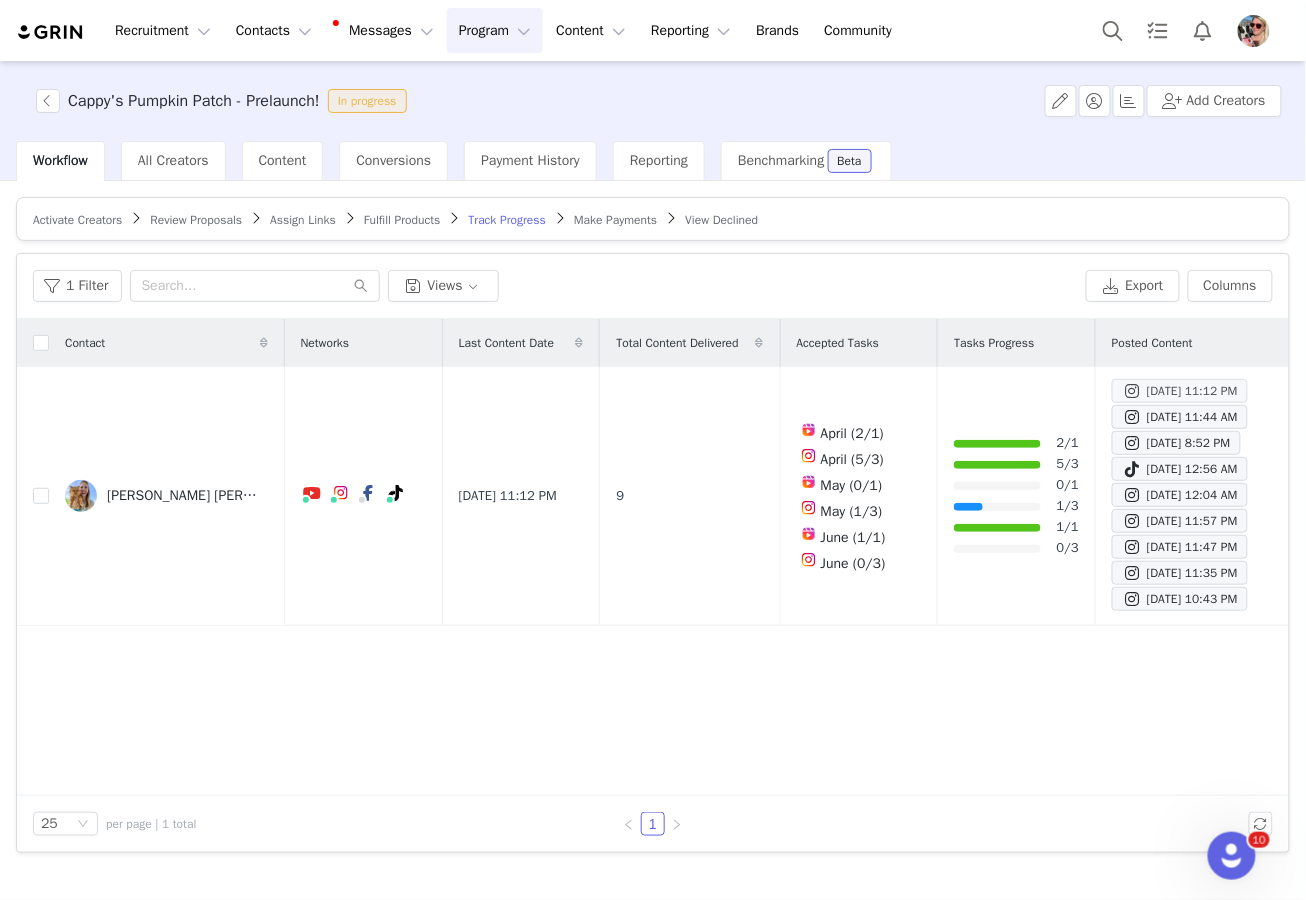 click on "[DATE] 11:12 PM" at bounding box center [1180, 391] 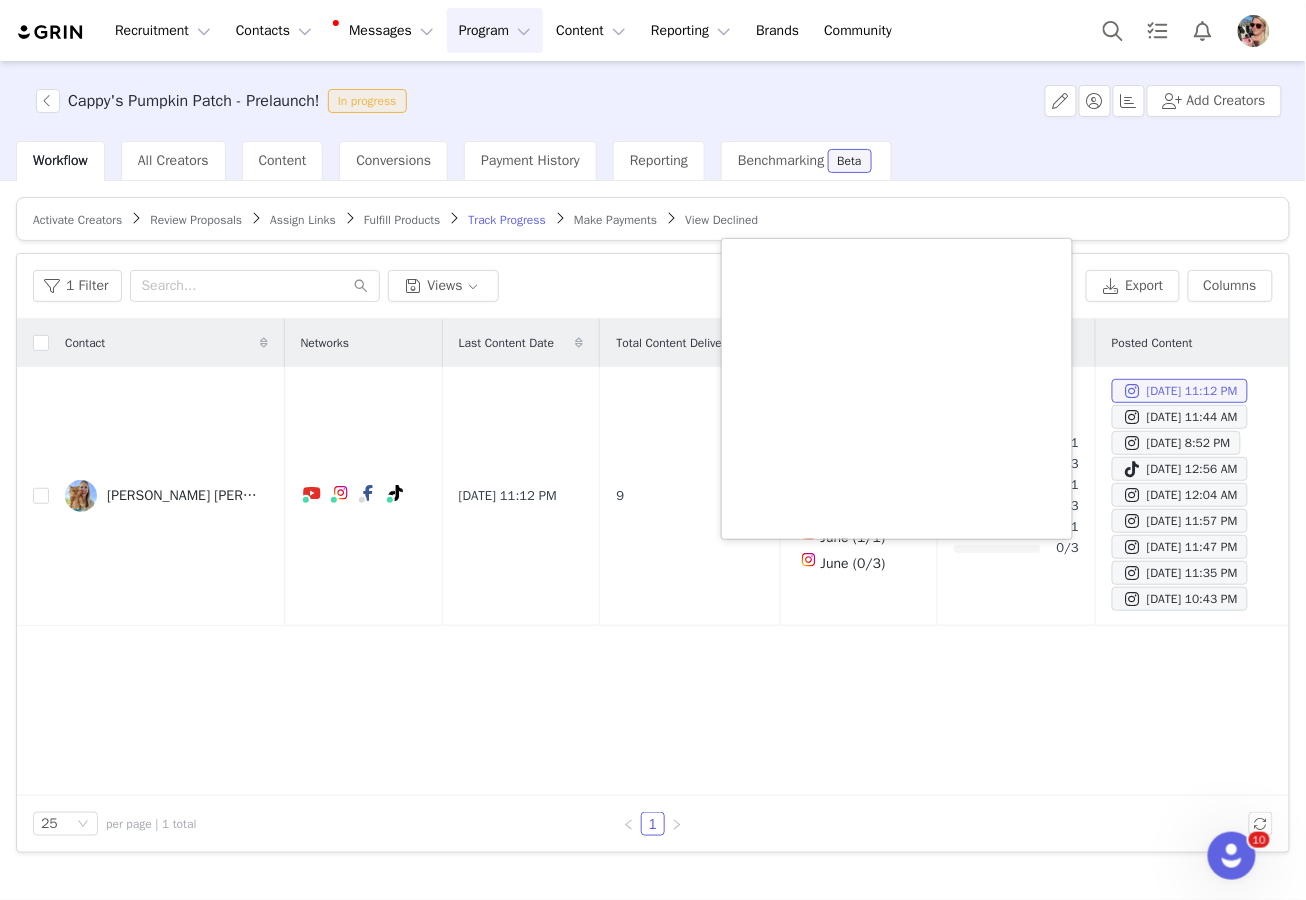 click on "Contact   Networks   Last Content Date   Total Content Delivered   Accepted Tasks   Tasks Progress   Posted Content   [PERSON_NAME] [PERSON_NAME]  Instagram  (   @cappybears   )   — Standard  Connected  — Account is discoverable. Facebook  (   @cappybears   )   — Standard  Not Connected TikTok  (   @cappybears   )   — Personal/Creator  Connected  — Videos and Insights. [DATE] 11:12 PM 9 April (2/1) April (5/3) May (0/1) May (1/3) June (1/1) June (0/3)  2/1      5/3      0/1      1/3      1/1      0/3      [DATE] 11:12 PM       [DATE] 11:44 AM       [DATE] 8:52 PM       [DATE] 12:56 AM       [DATE] 12:04 AM       [DATE] 11:57 PM       [DATE] 11:47 PM       [DATE] 11:35 PM       [DATE] 10:43 PM" at bounding box center [653, 557] 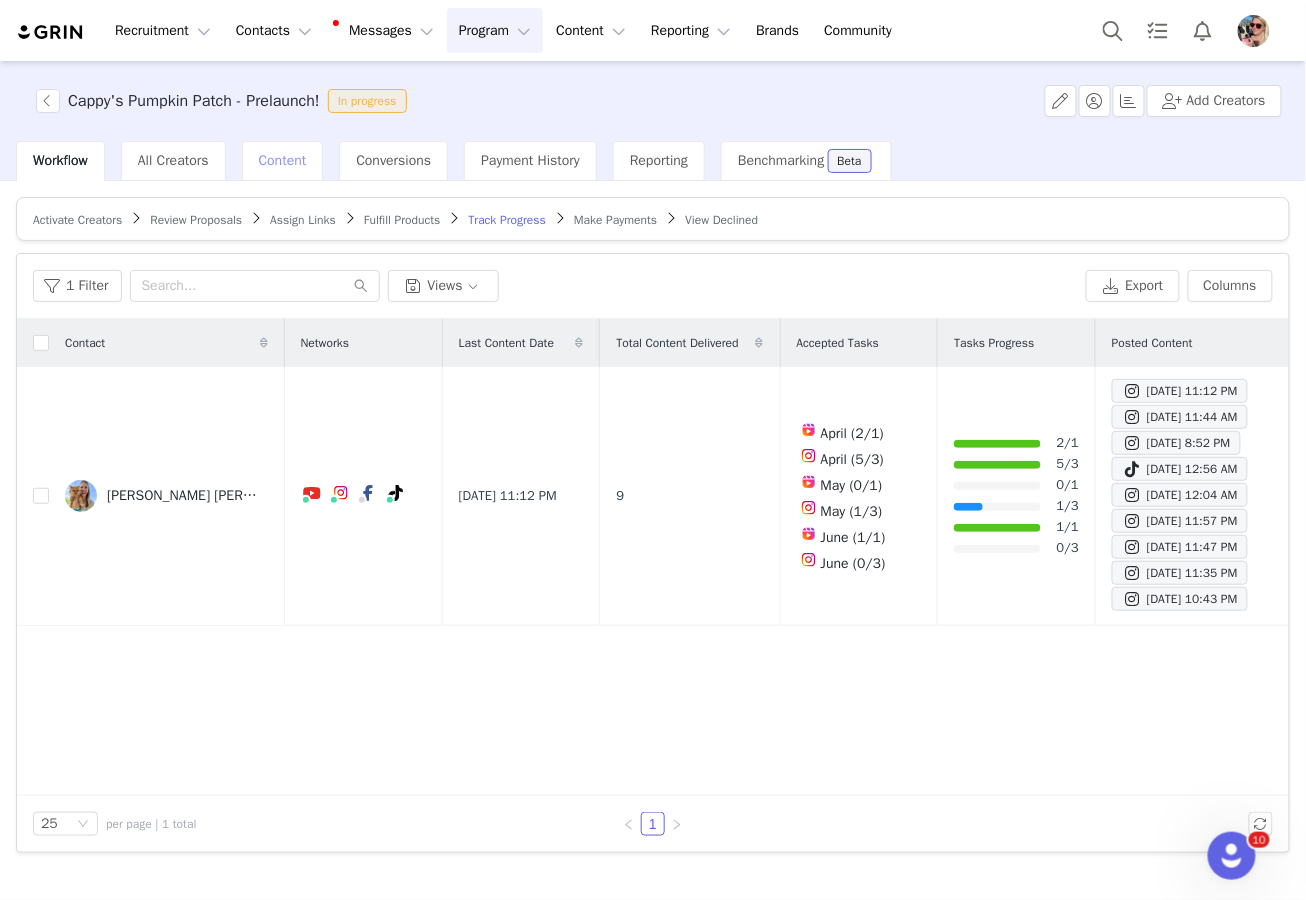 click on "Content" at bounding box center [283, 160] 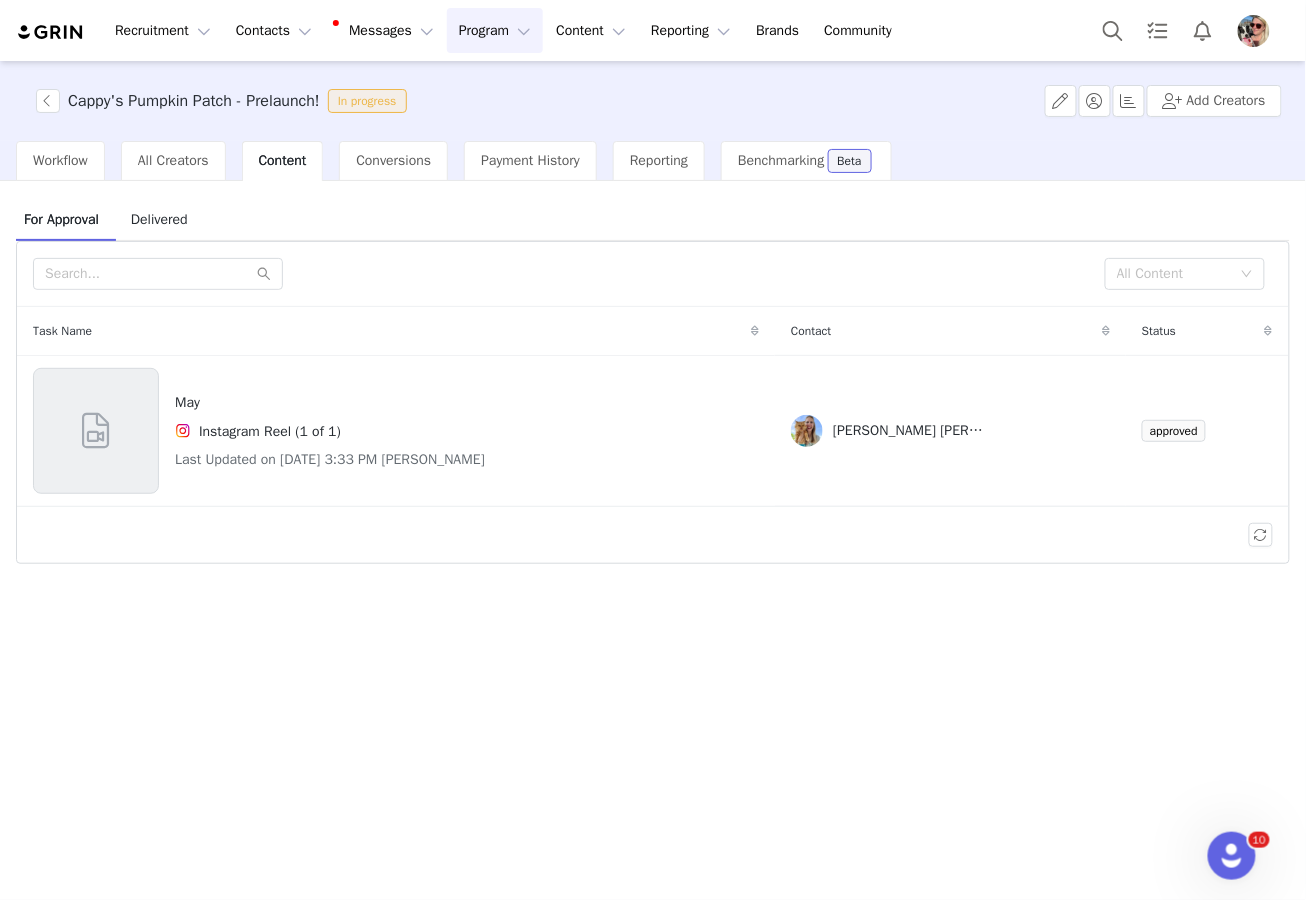 click on "Delivered" at bounding box center (159, 219) 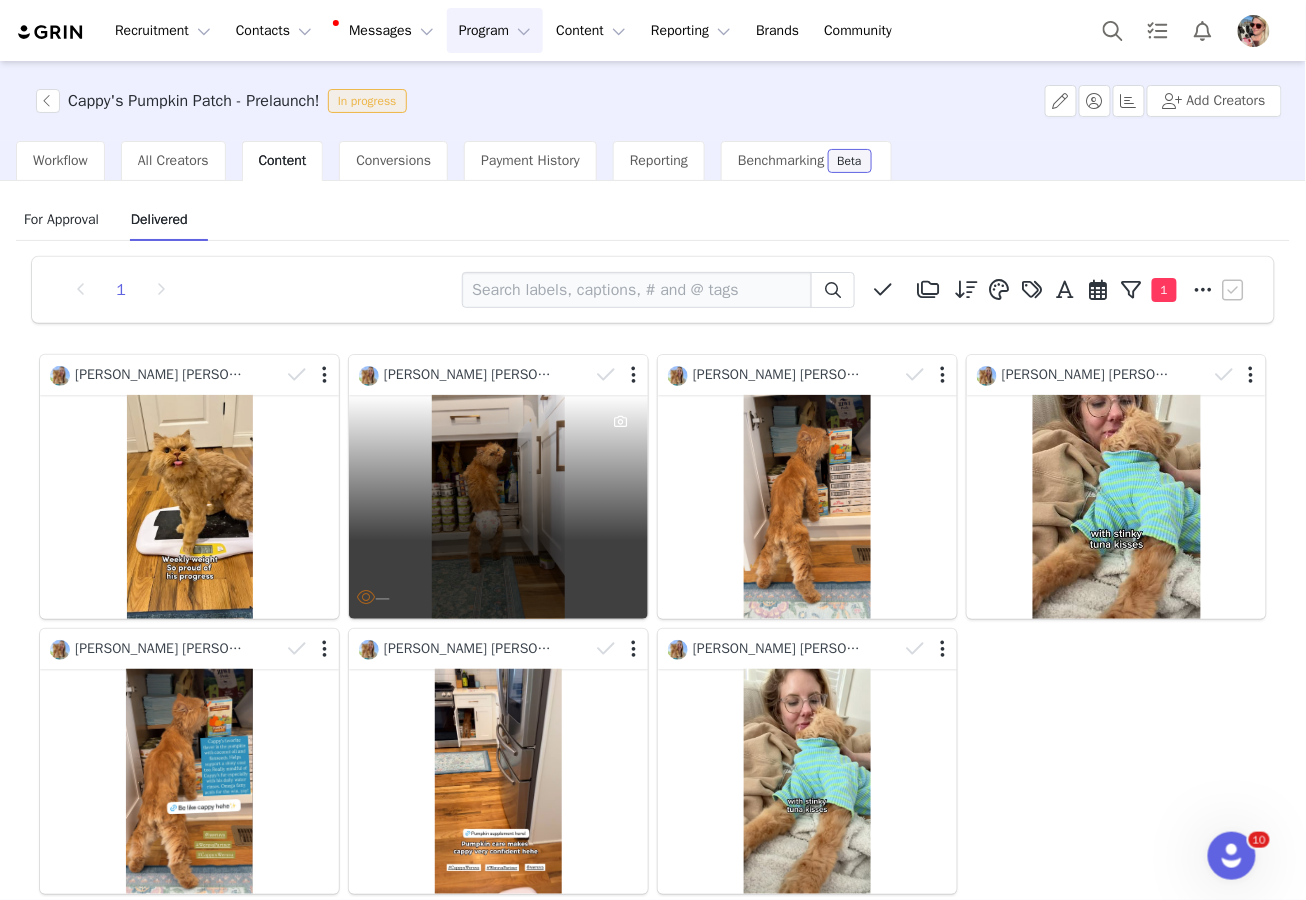 click on "—" at bounding box center [498, 507] 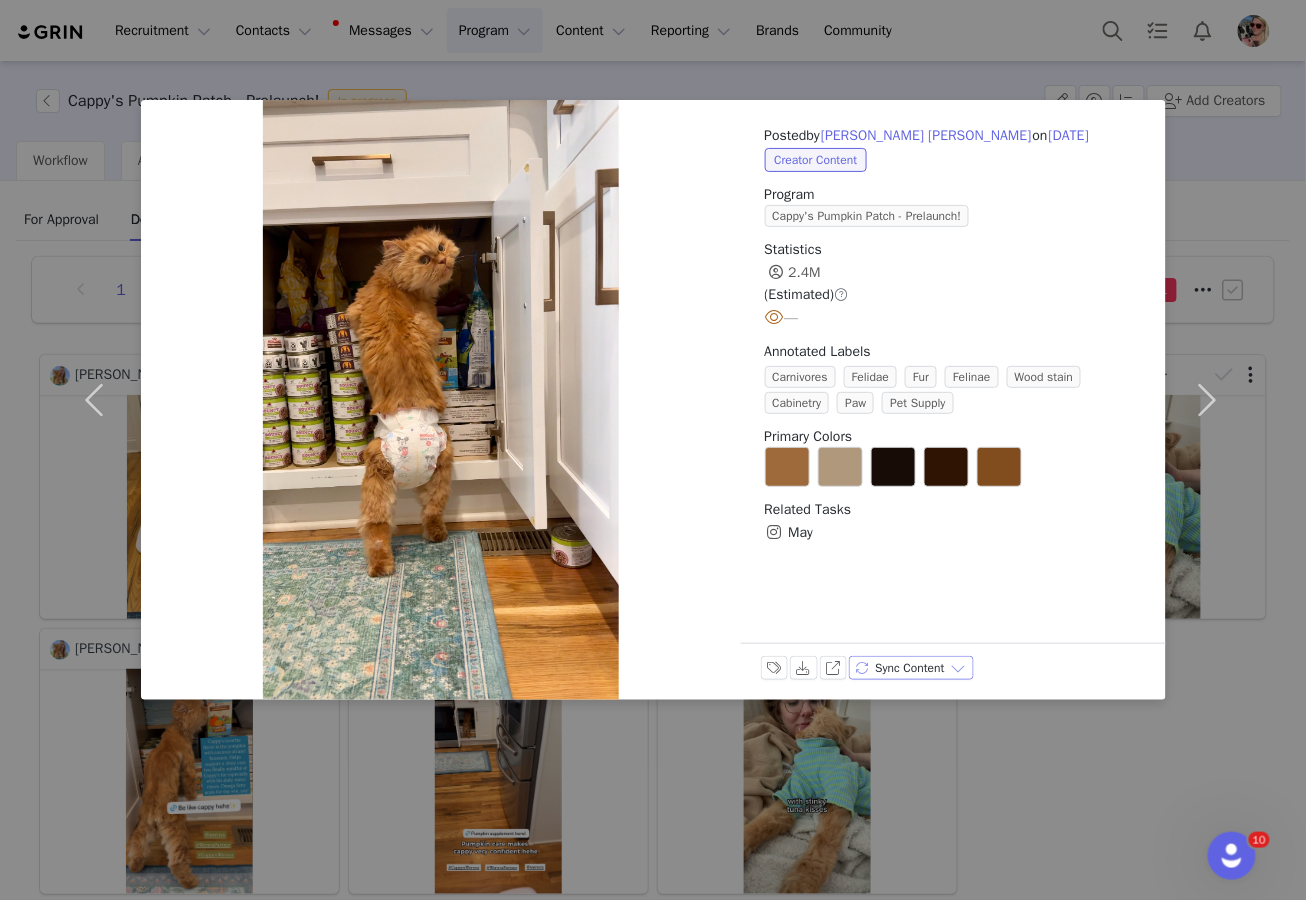 click on "Sync Content" at bounding box center (911, 668) 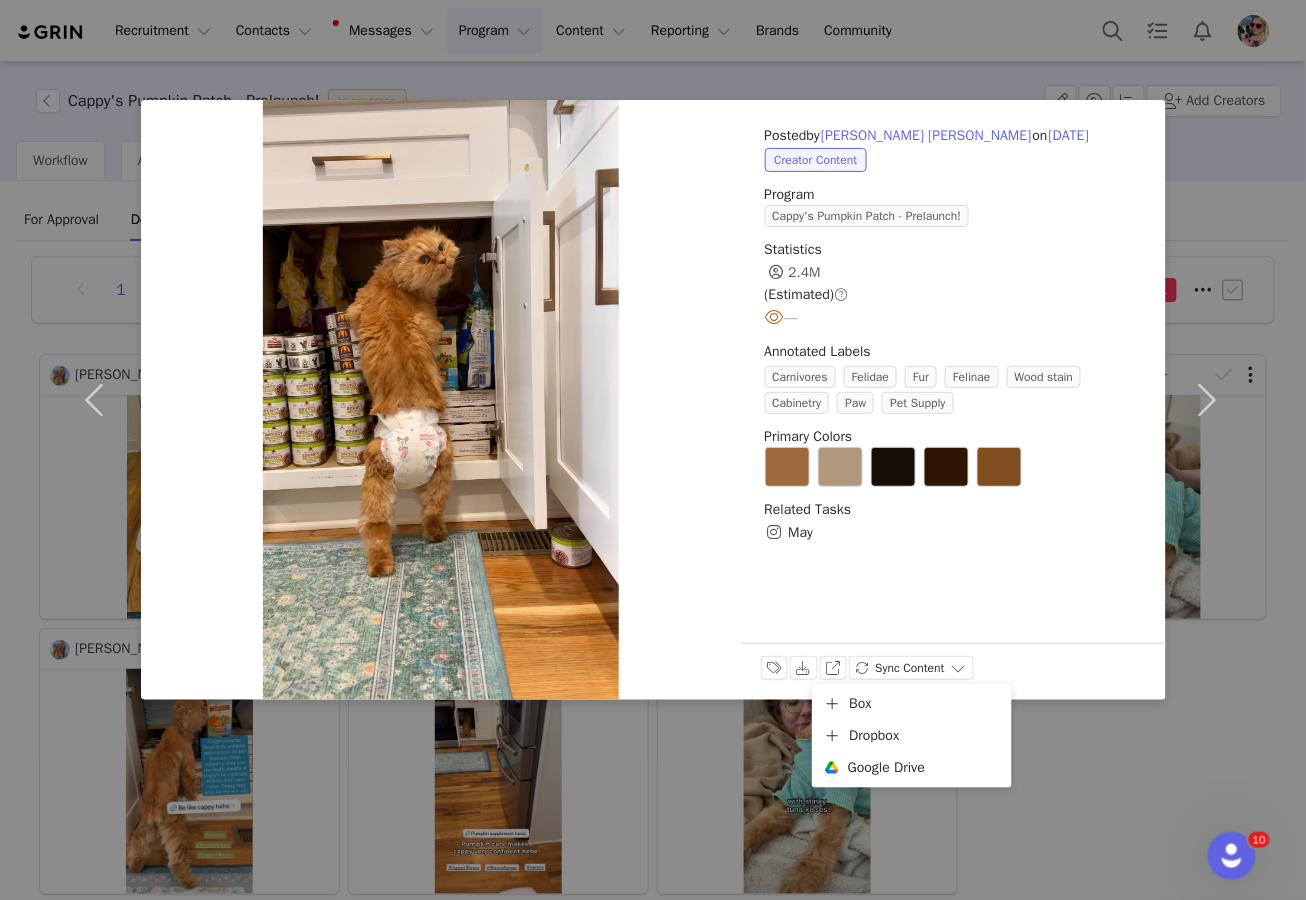 click on "Posted  by  [PERSON_NAME] [PERSON_NAME]  on  [DATE]  Creator Content  Program Cappy's Pumpkin Patch - Prelaunch! Statistics 2.4M  (Estimated)      —  Annotated Labels  Carnivores   Felidae   Fur   Felinae   Wood stain   Cabinetry   Paw   Pet Supply  Primary Colors Related Tasks May     Labels & Tags Download View on Instagram Sync Content" at bounding box center [653, 450] 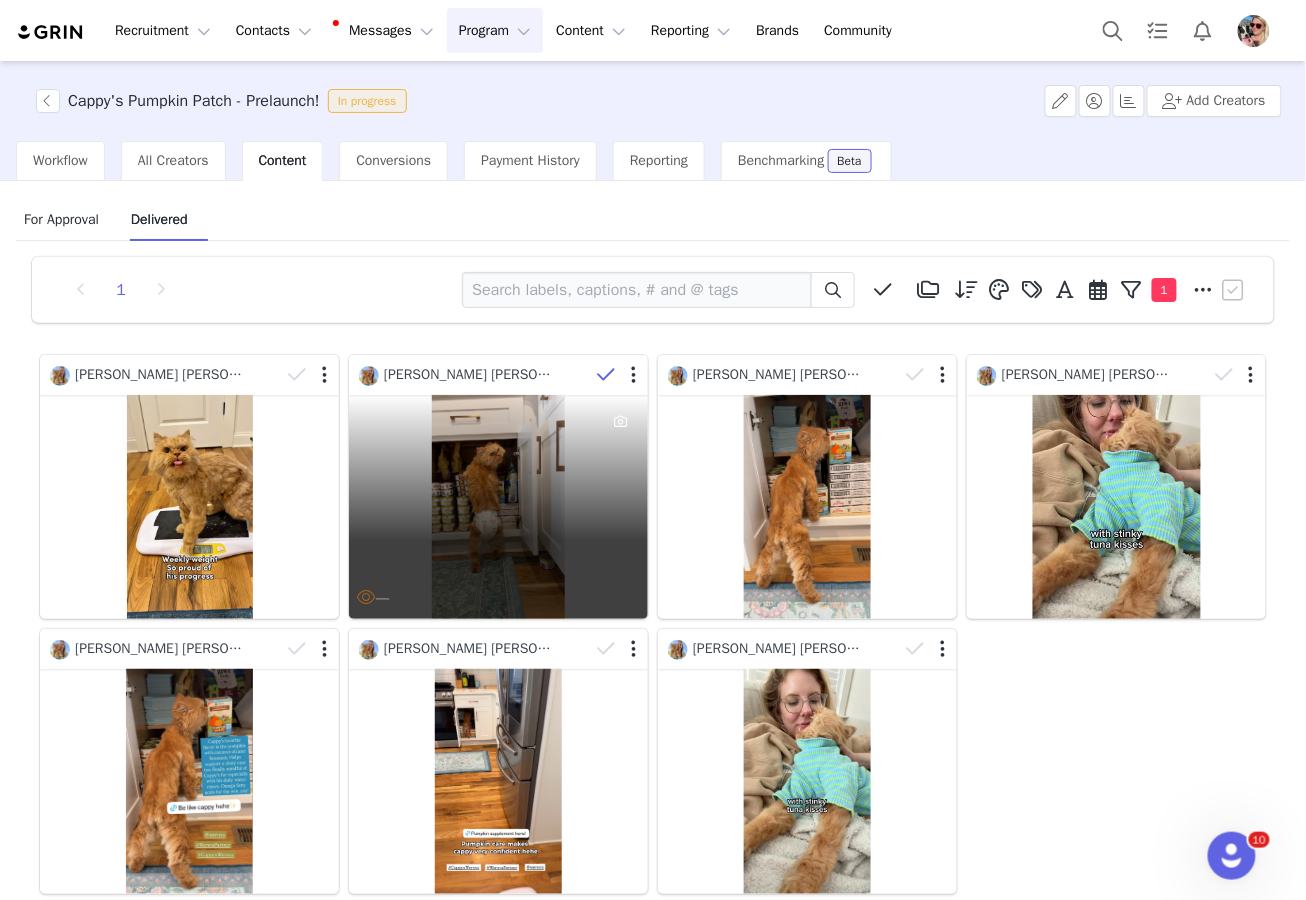click at bounding box center [607, 375] 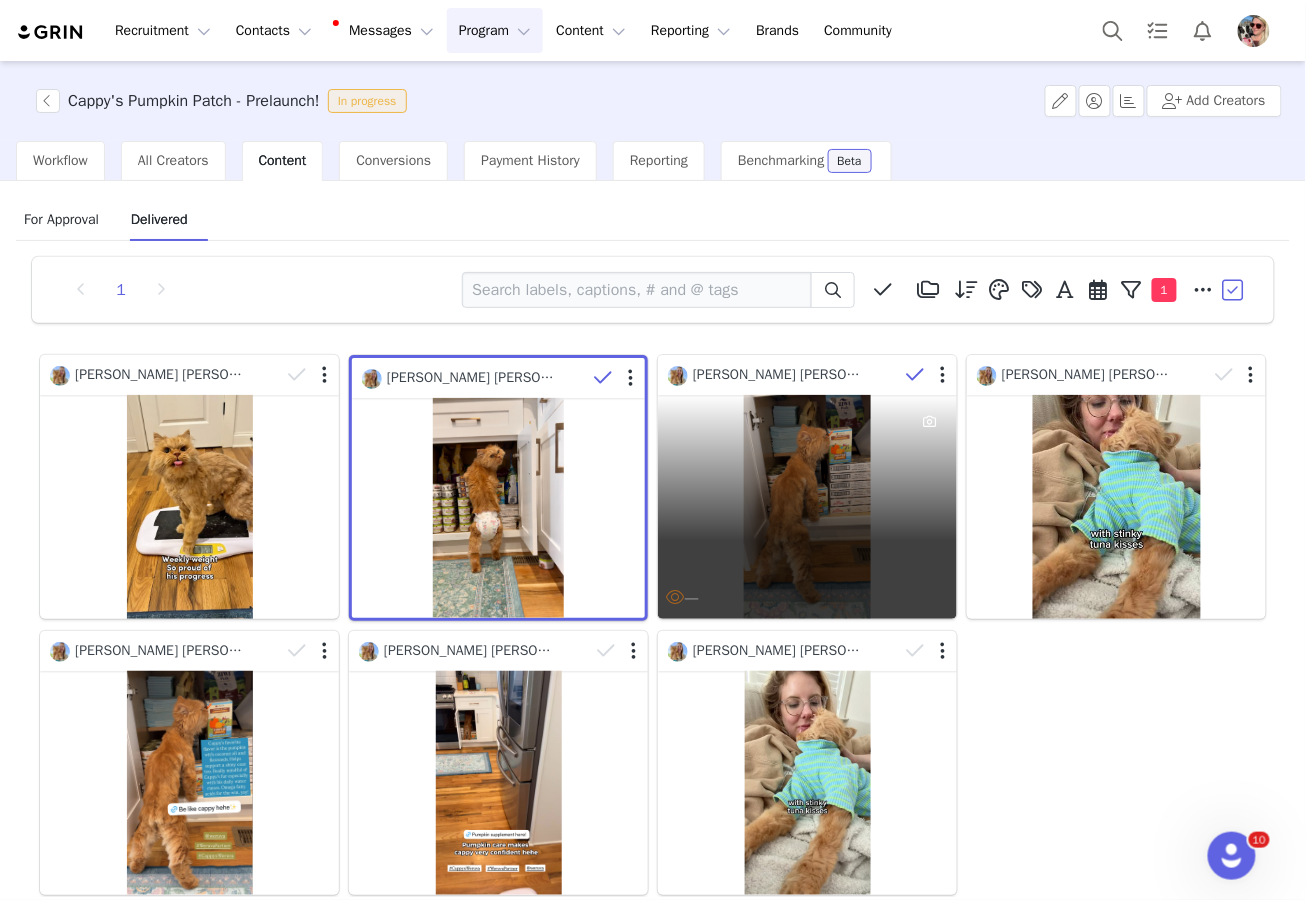 click at bounding box center [916, 375] 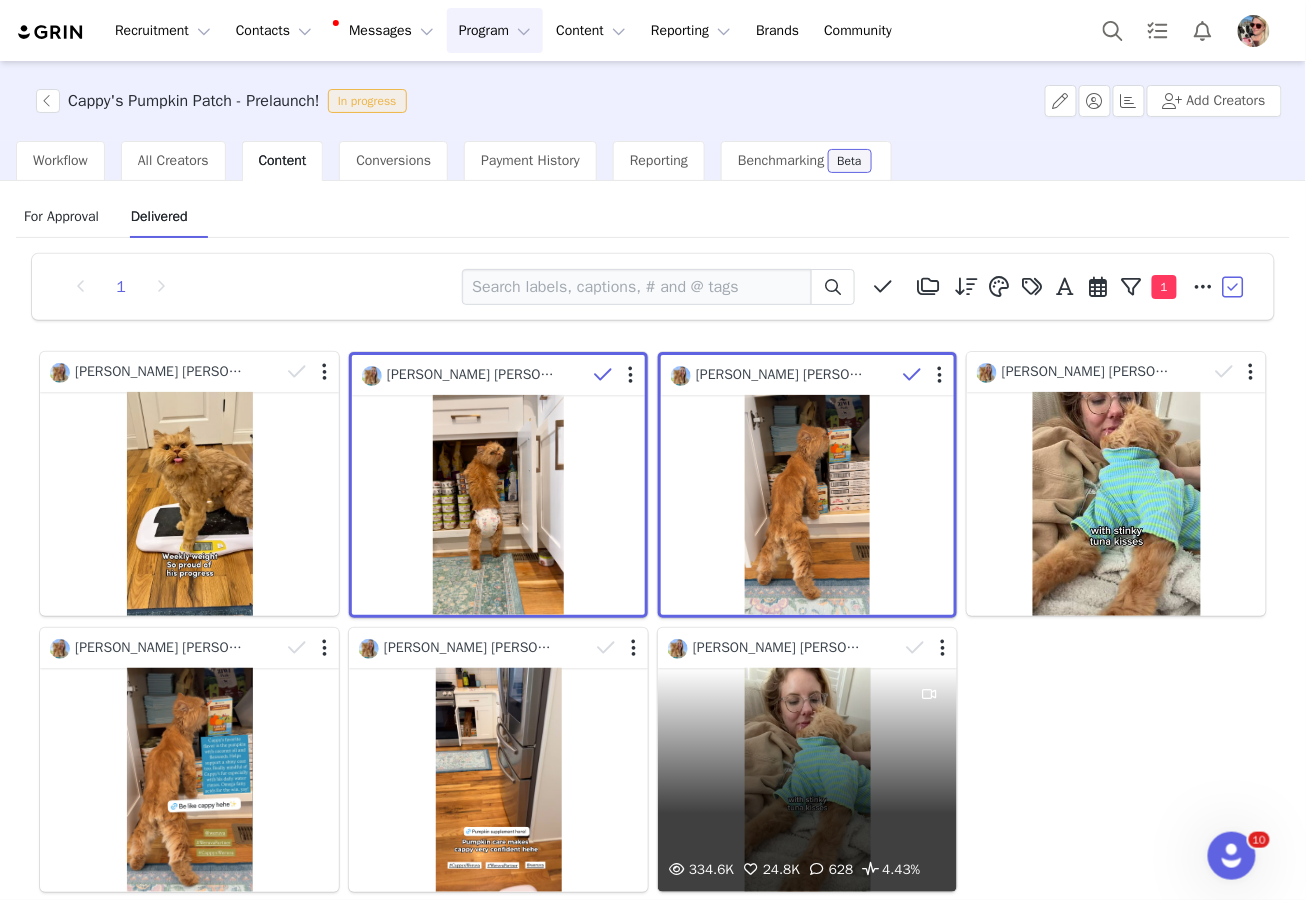 scroll, scrollTop: 0, scrollLeft: 0, axis: both 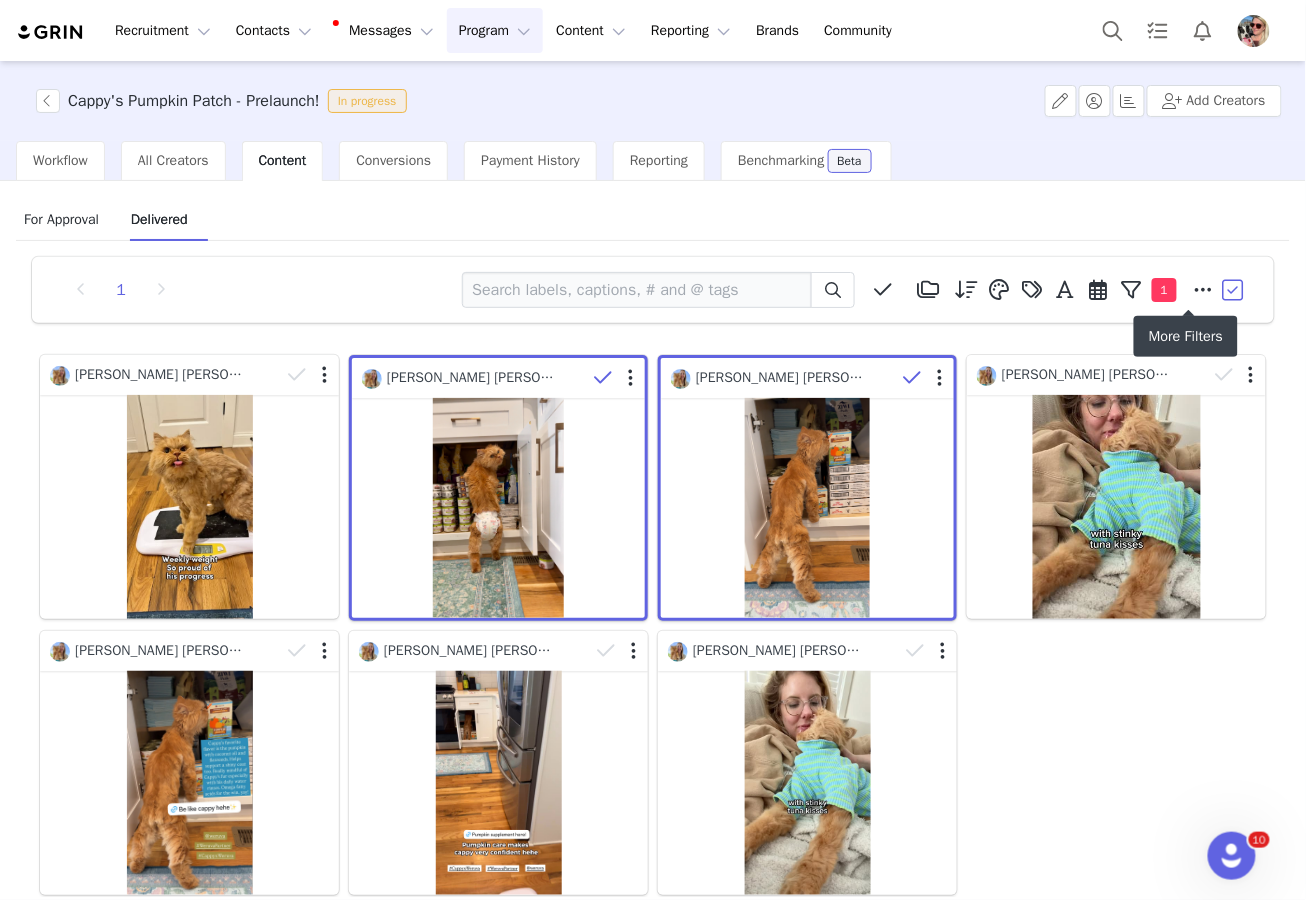 click at bounding box center (1204, 290) 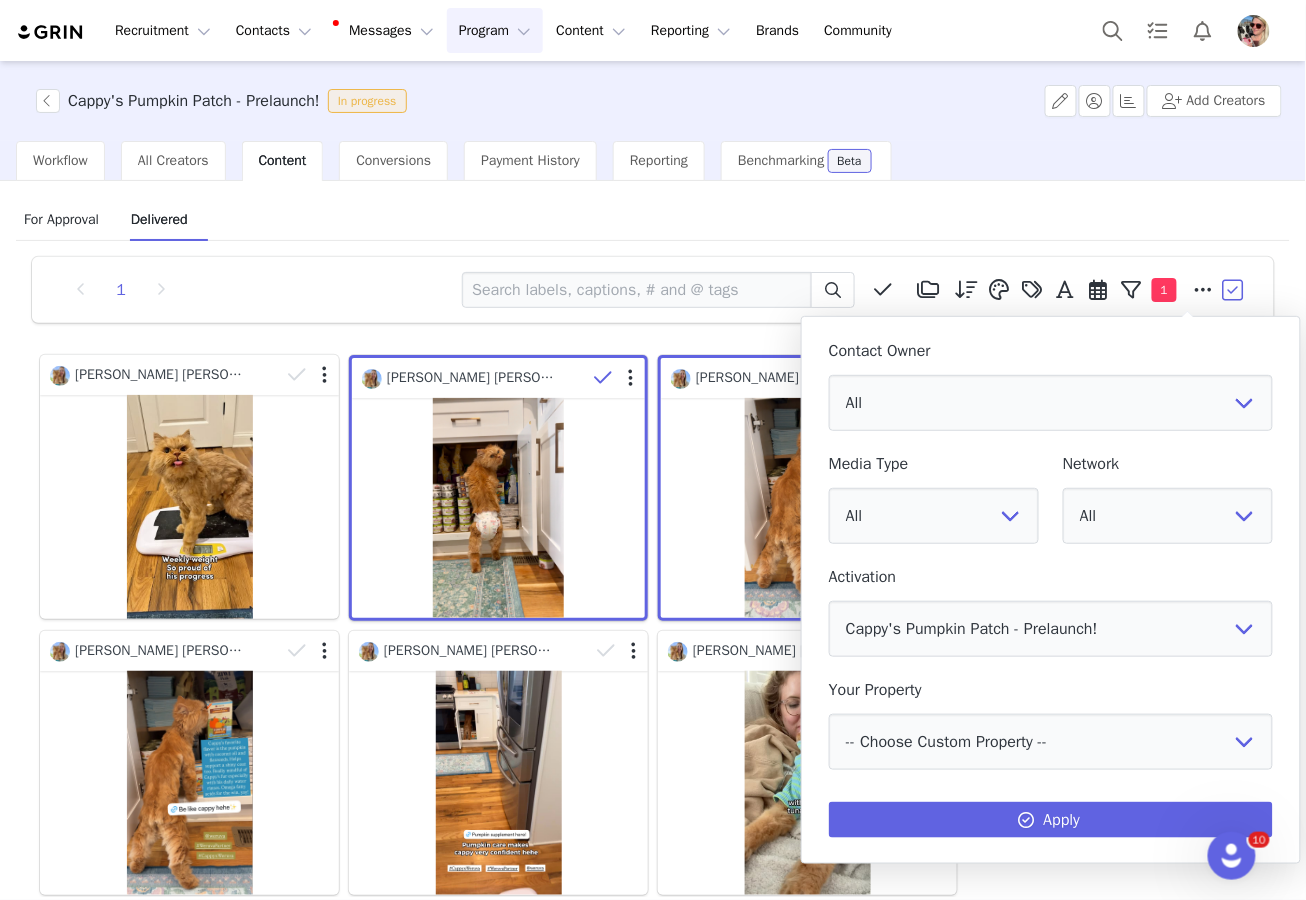 click on "For Approval Delivered" at bounding box center (653, 219) 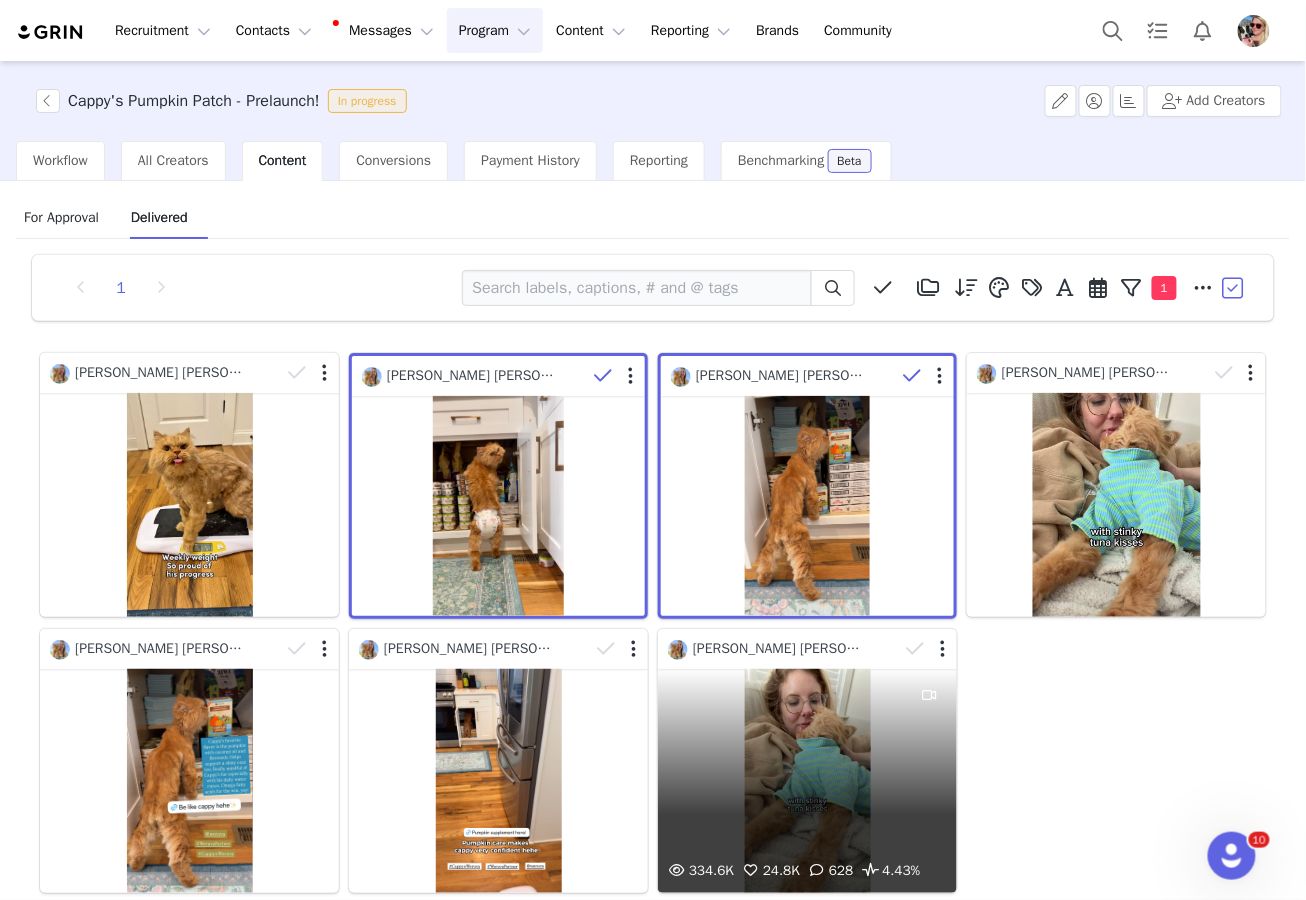 scroll, scrollTop: 0, scrollLeft: 0, axis: both 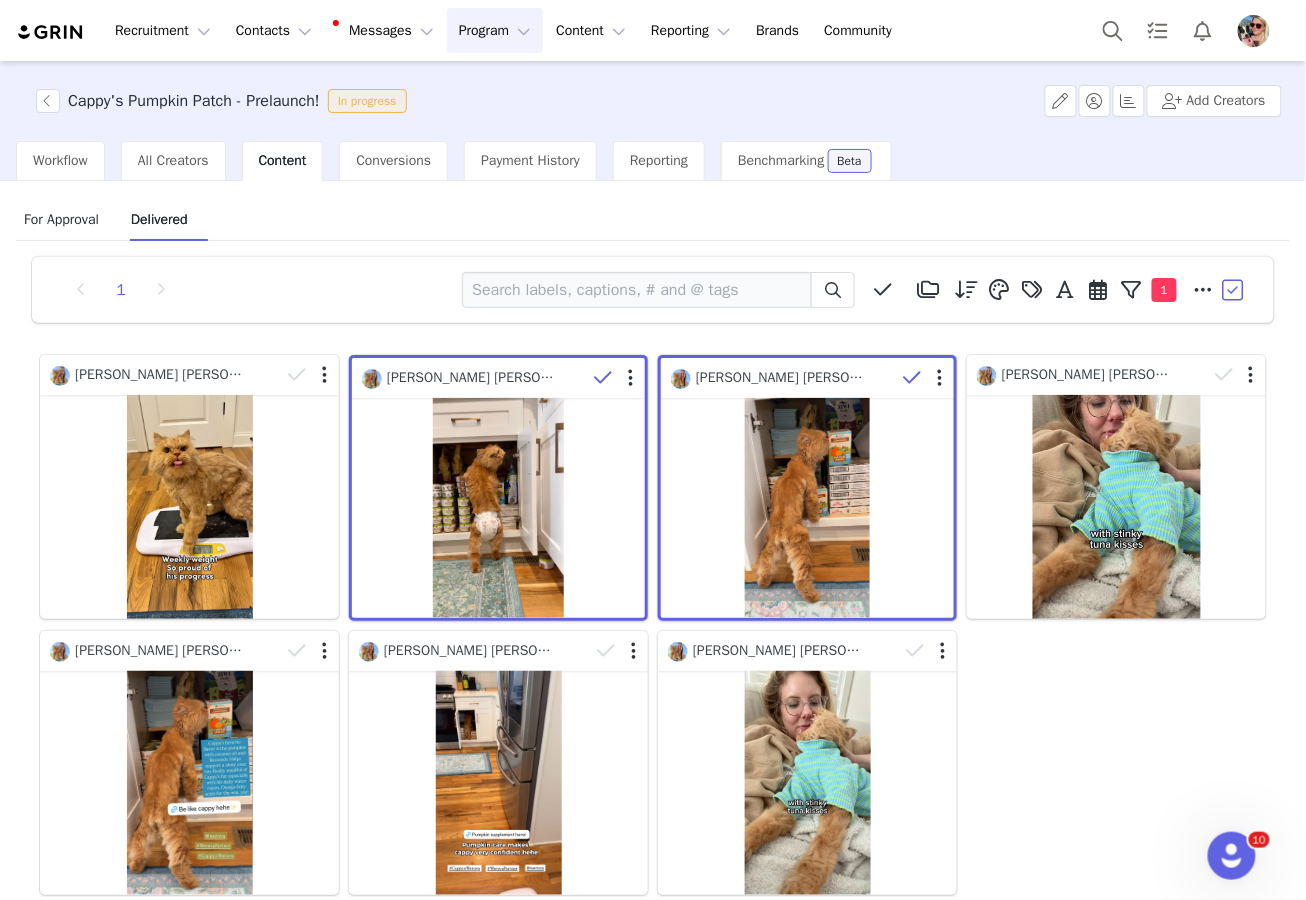 click at bounding box center (1204, 290) 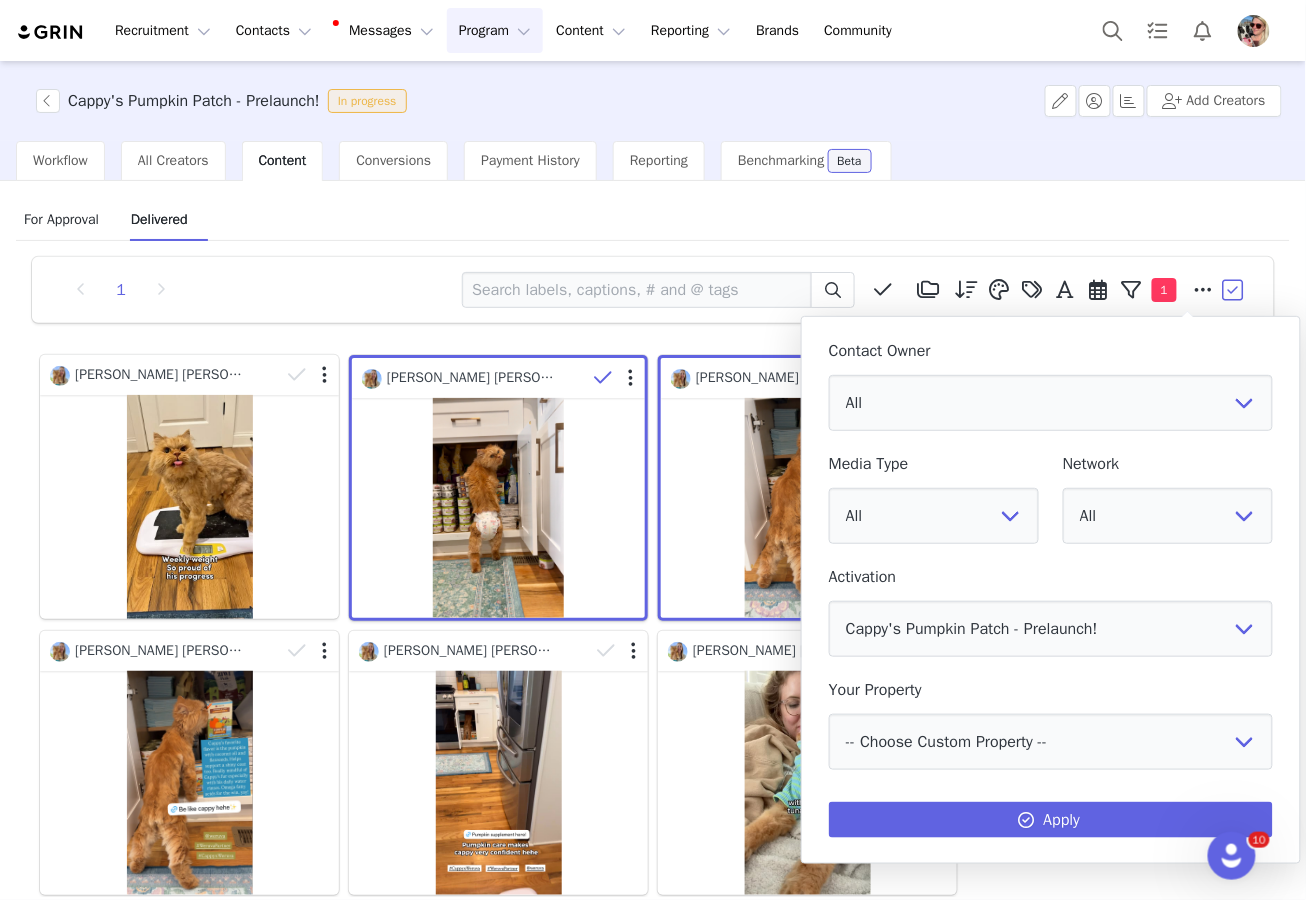 click on "1  Media Library  (7)  Wx  (1)  WeRuCycle  (0)  [PERSON_NAME]  (0)  FSM  (0)  Kitten  (6)  New Folder   Edit Folders   Descending order, go  ascending .   Relevance   Like Count   Comment Count   Engagements   Engagement Rate   Story Reply Rate   Video View Count   Date Posted   Bonus   Cat Owner   Dog Owner   Veterinarian   Manage Tags   Apply   Cat (25)   Felidae (25)   Whiskers (21)   Carnivore (17)   Carnivores (13)   Felinae (11)   Apply  Posted On or After Posted On or Before  Apply  Current Filters Activations:  Cappy's Pumpkin Patch - Prelaunch!  Clear All 1" at bounding box center (653, 290) 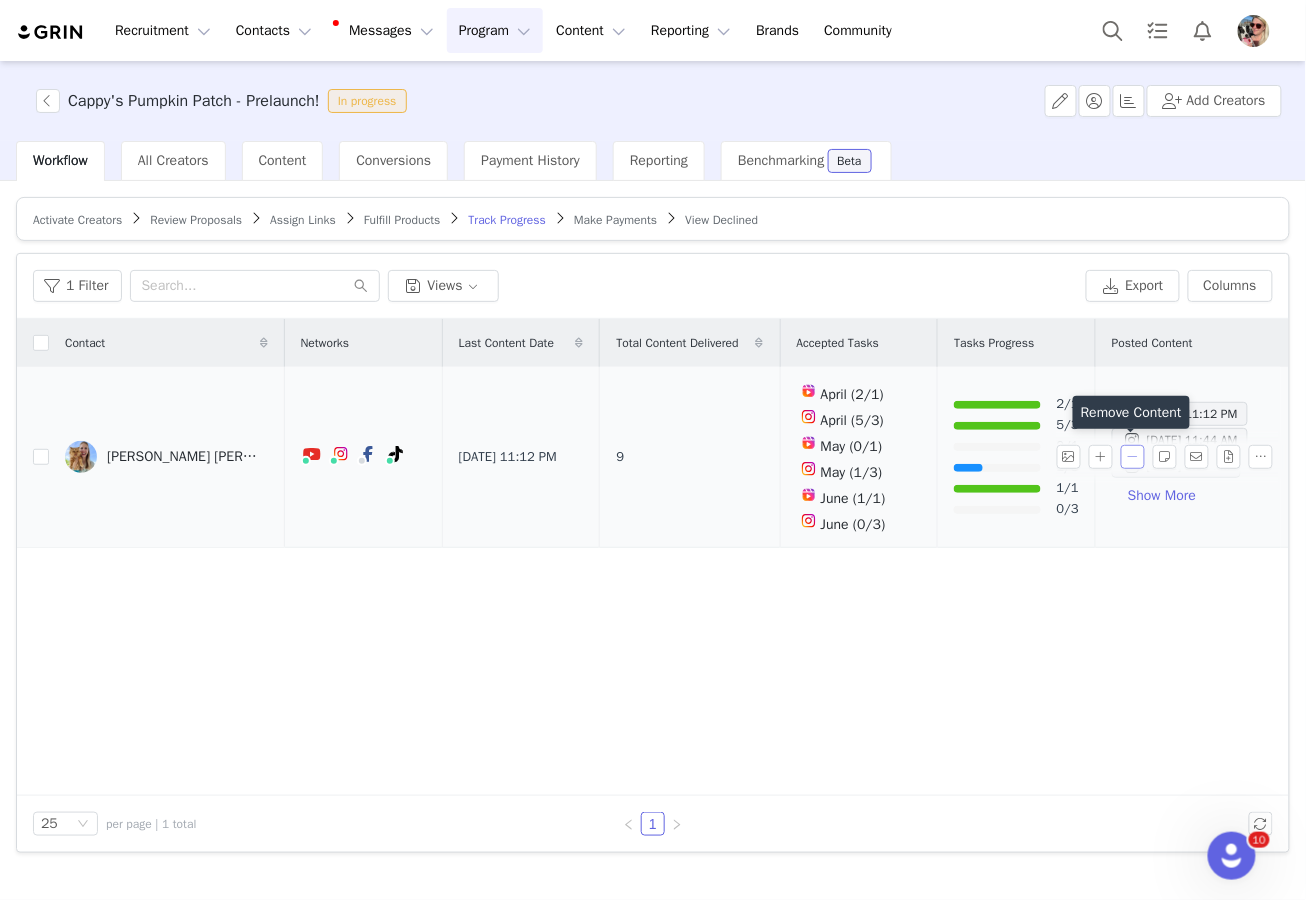 click at bounding box center [1133, 457] 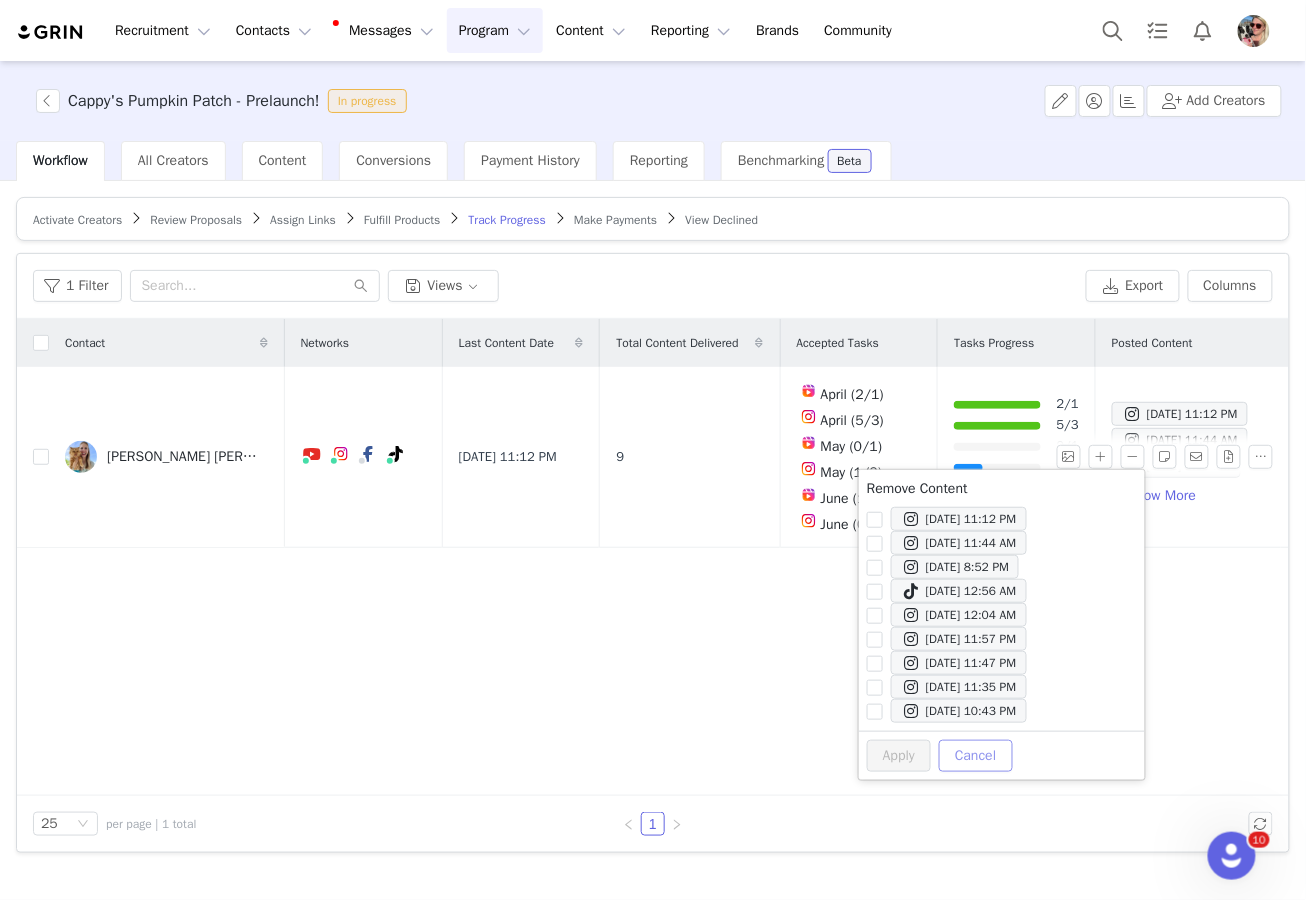 click on "Cancel" at bounding box center [975, 756] 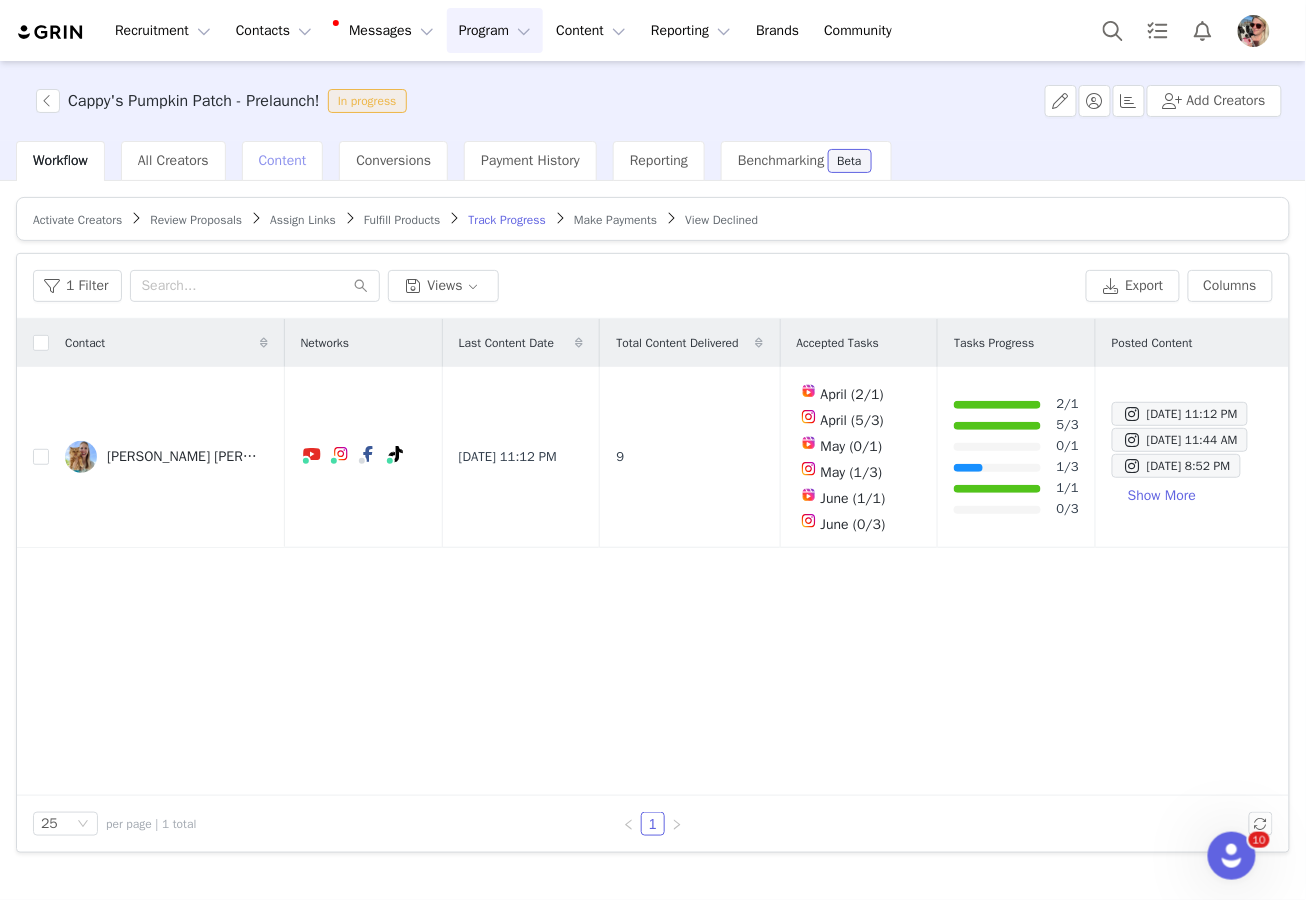 click on "Content" at bounding box center [283, 160] 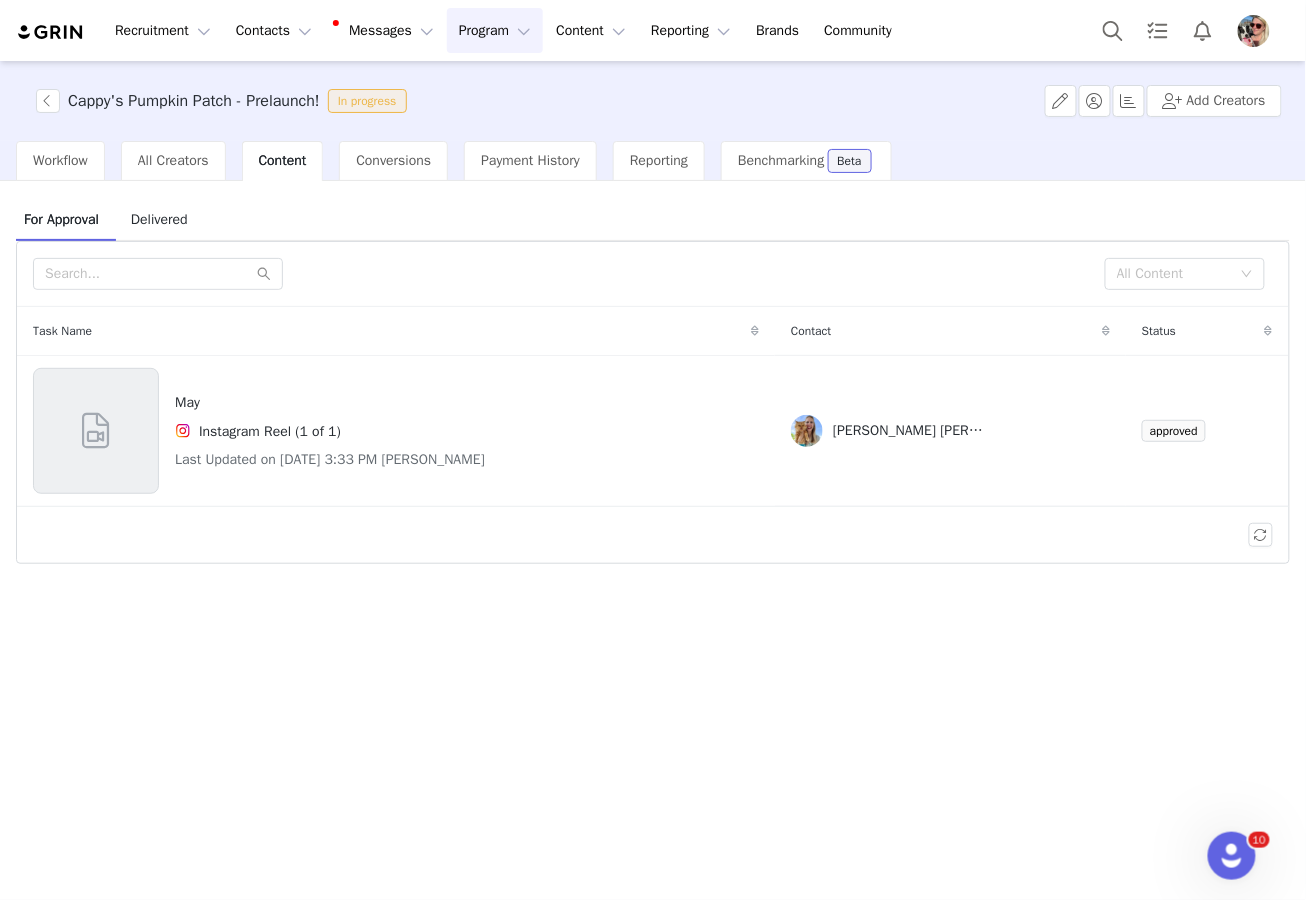 click on "Delivered" at bounding box center (159, 219) 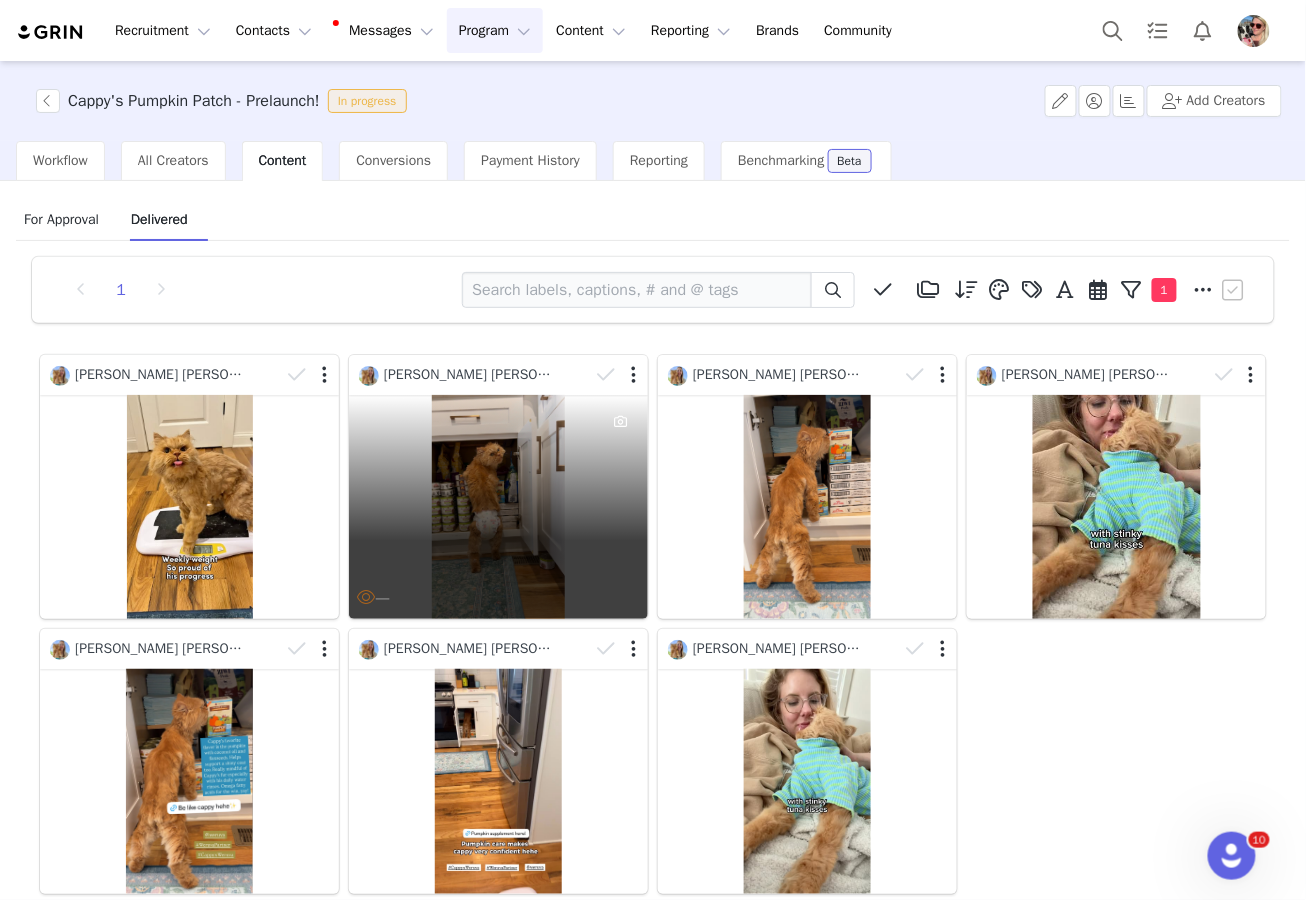 click on "[PERSON_NAME] [PERSON_NAME]" at bounding box center (474, 375) 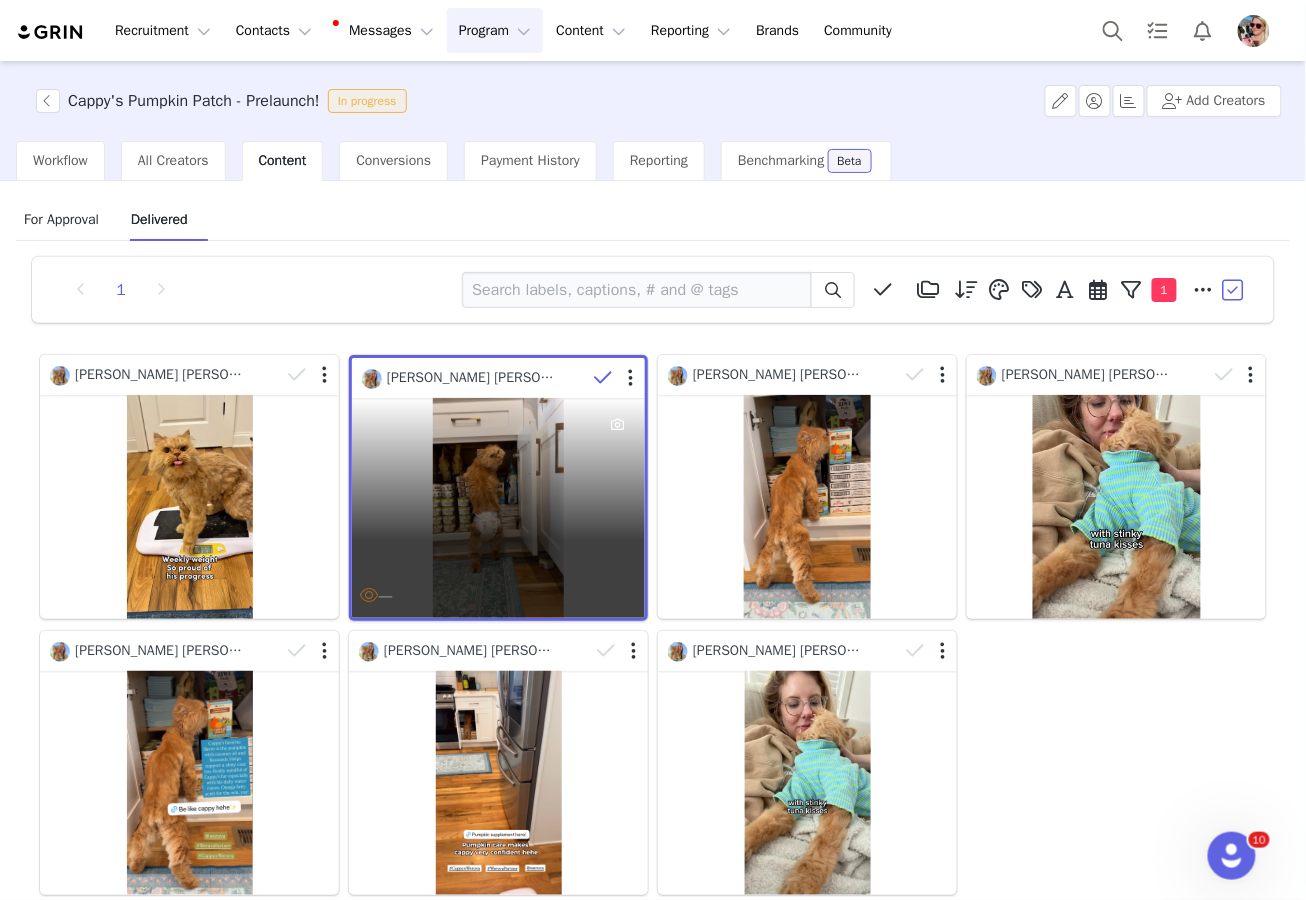 click on "—" at bounding box center [498, 508] 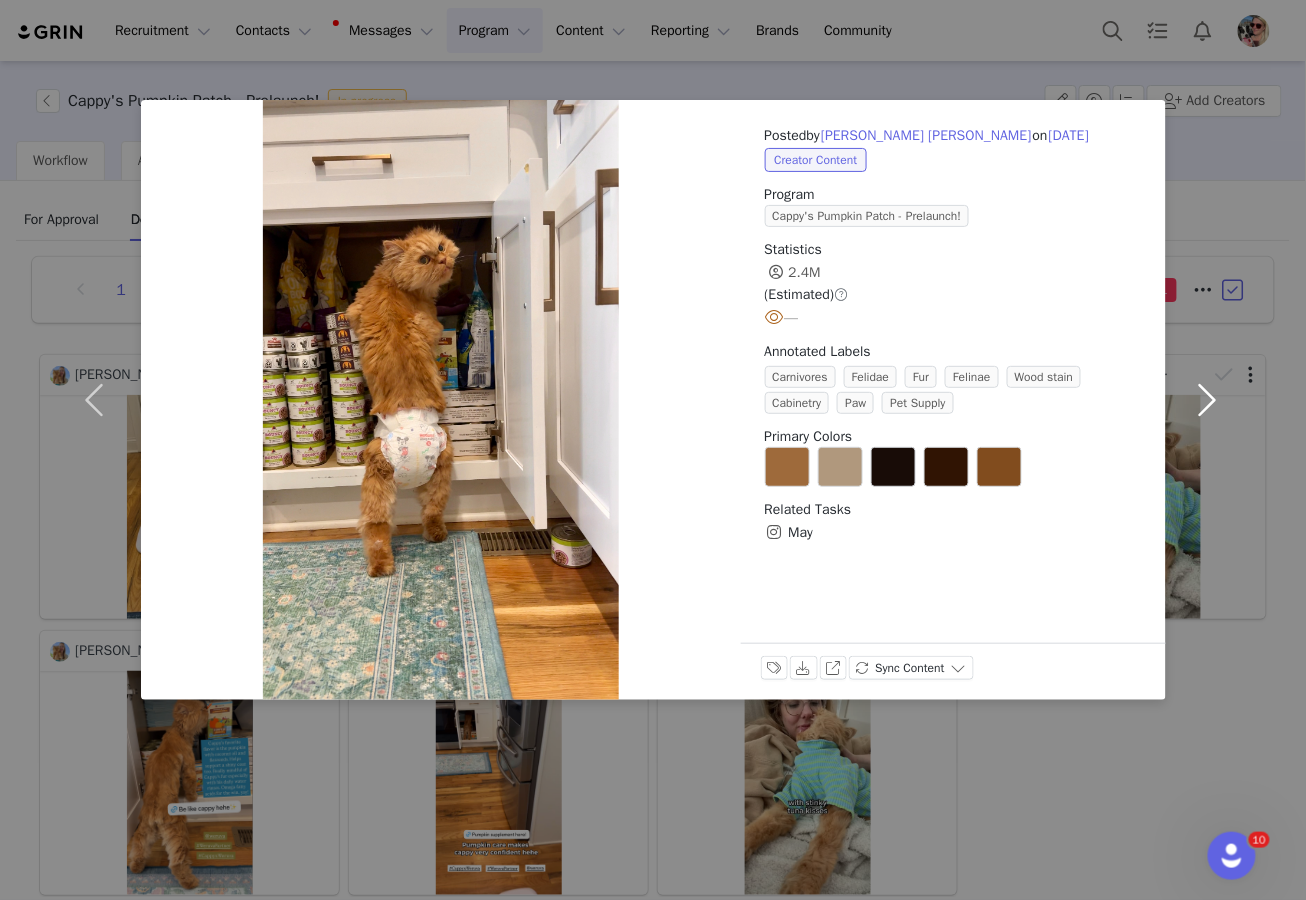 click at bounding box center (1208, 400) 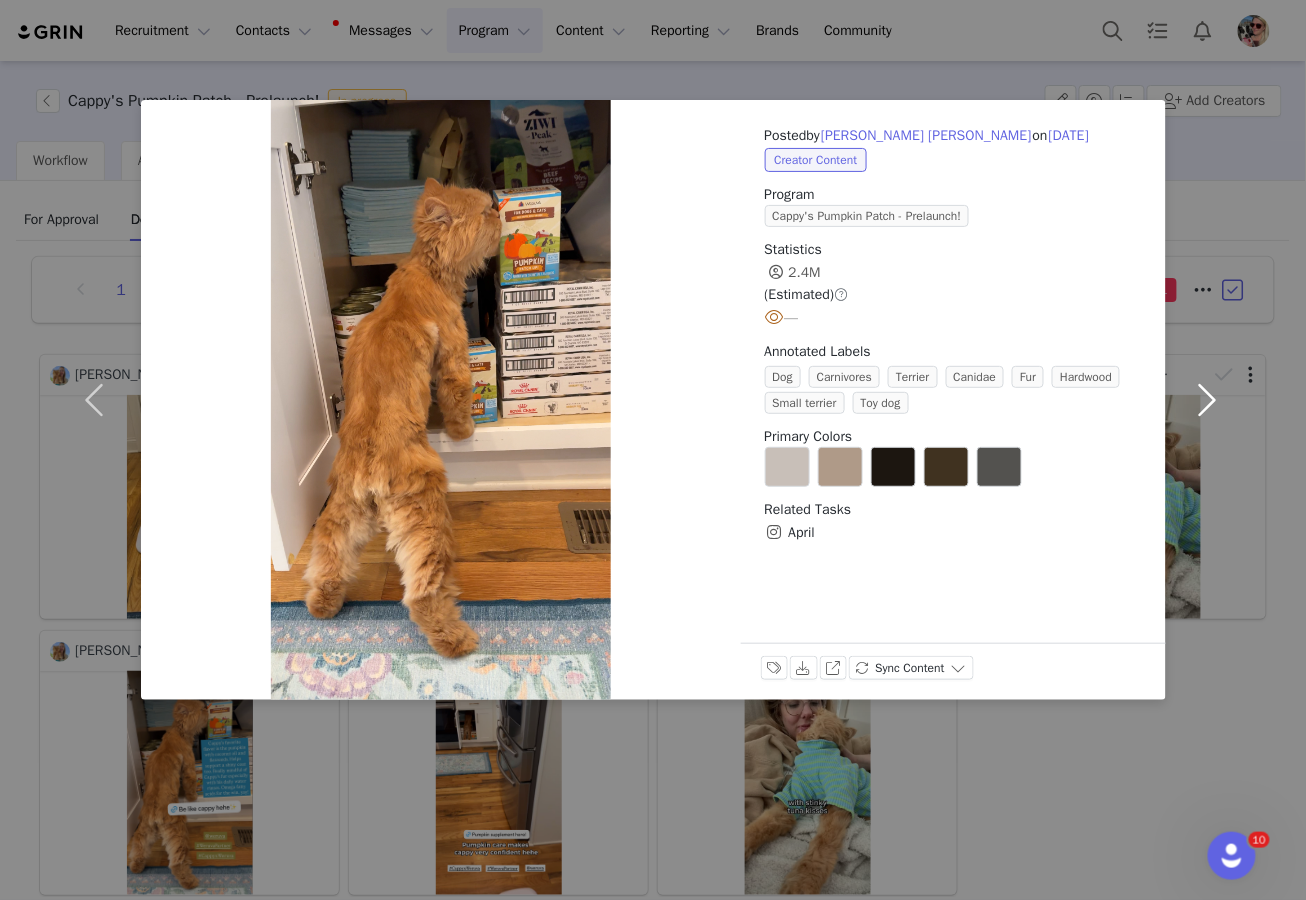 click at bounding box center [1208, 400] 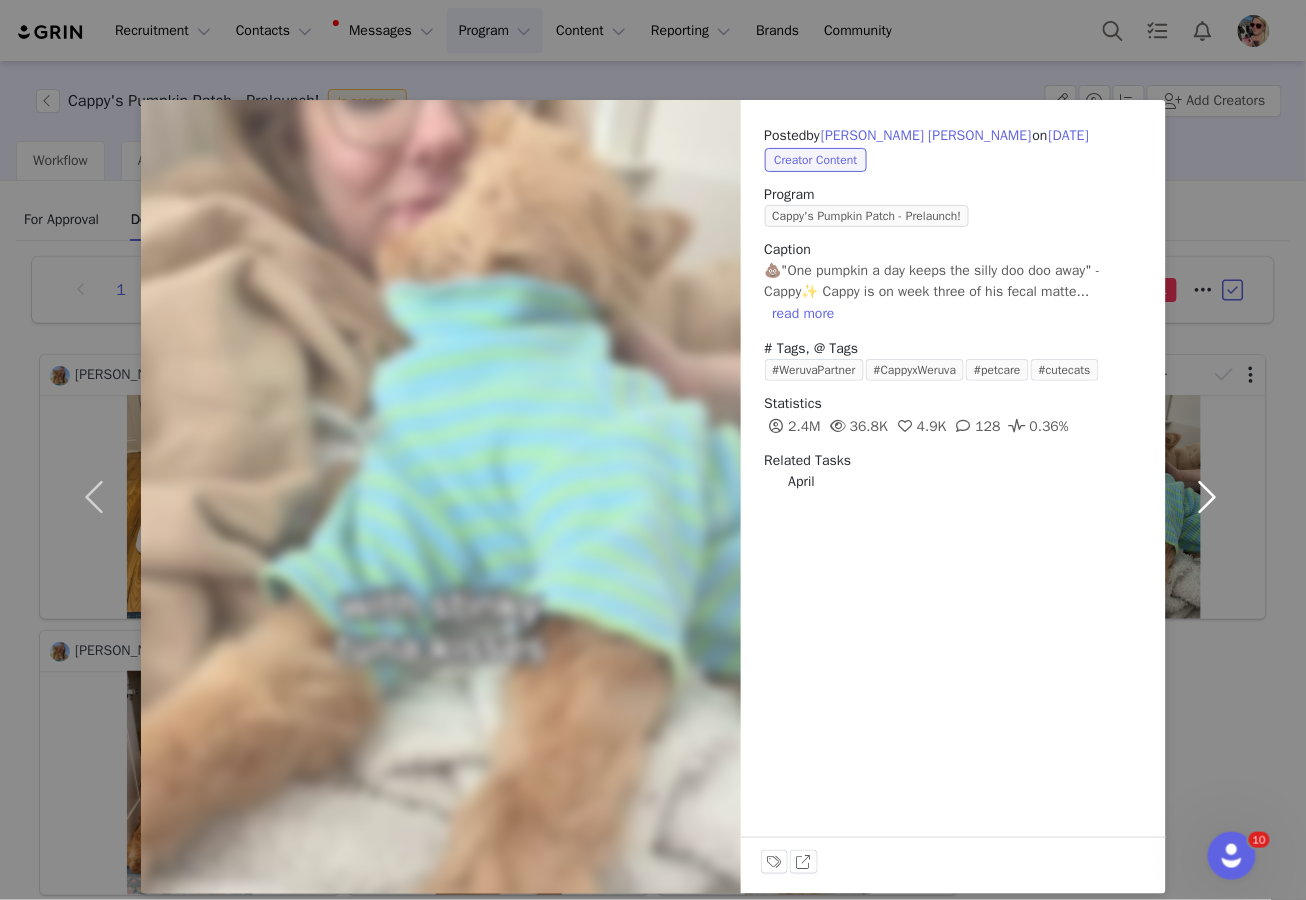 click at bounding box center (1208, 497) 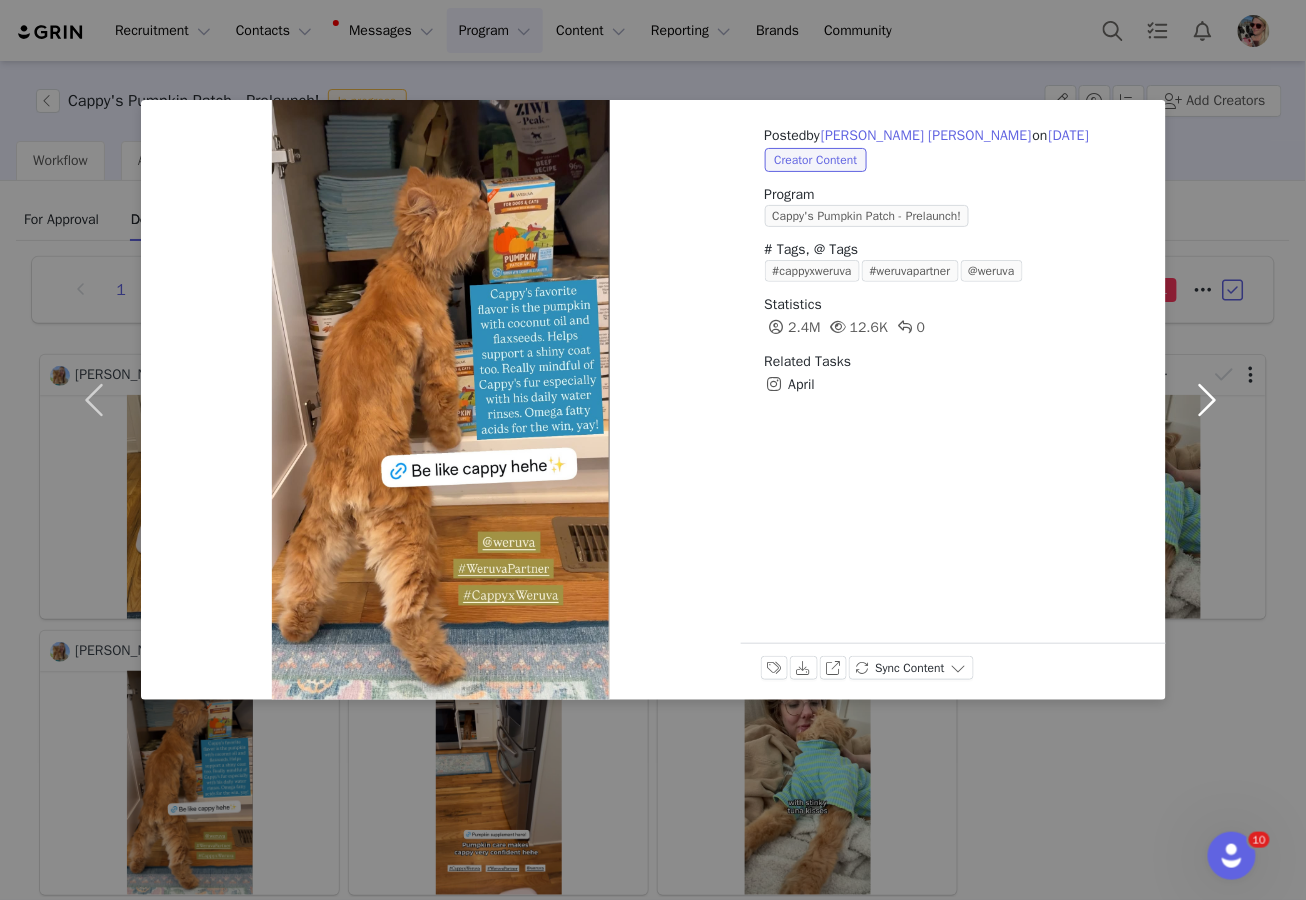 click at bounding box center (1208, 400) 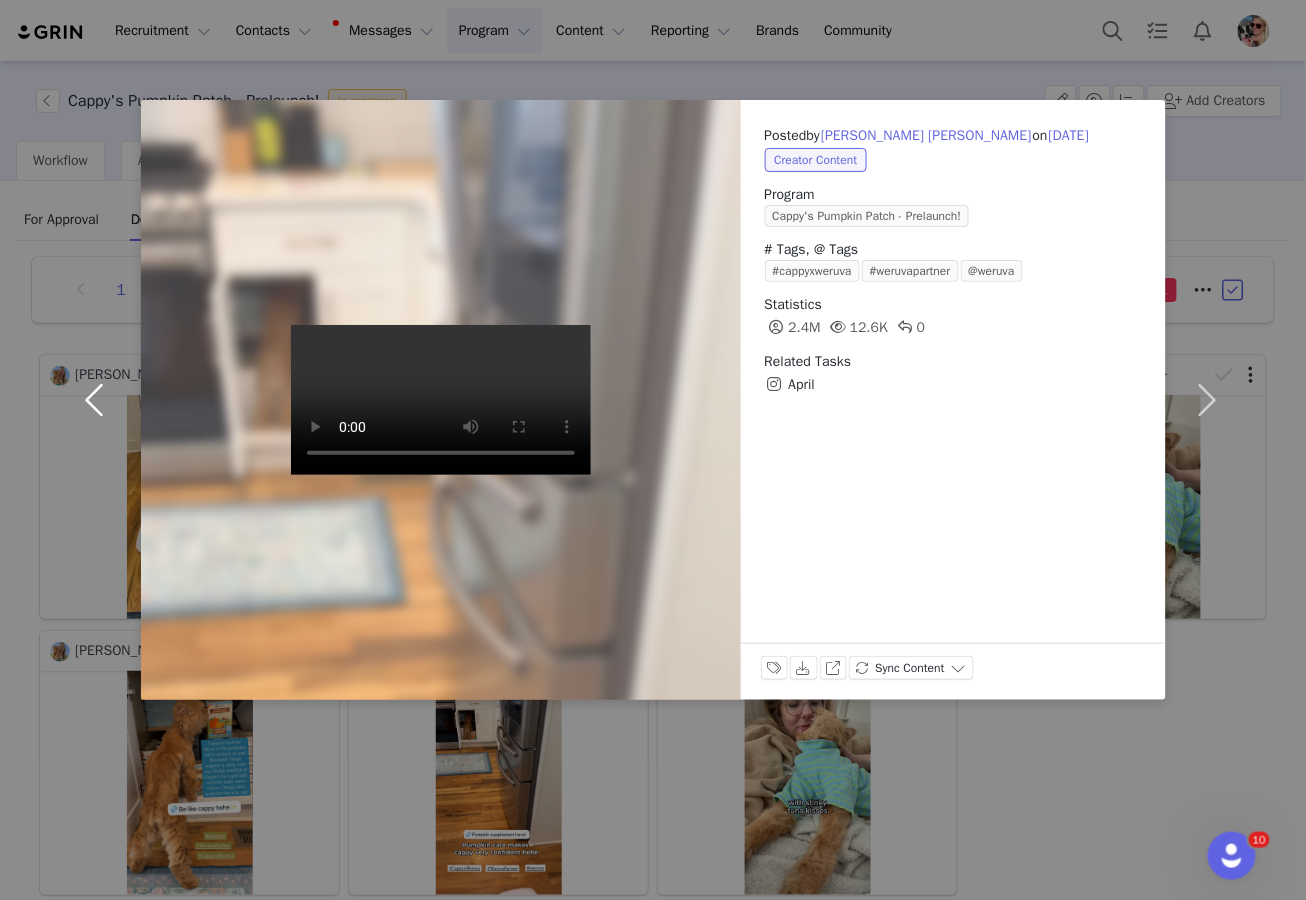 click at bounding box center (99, 400) 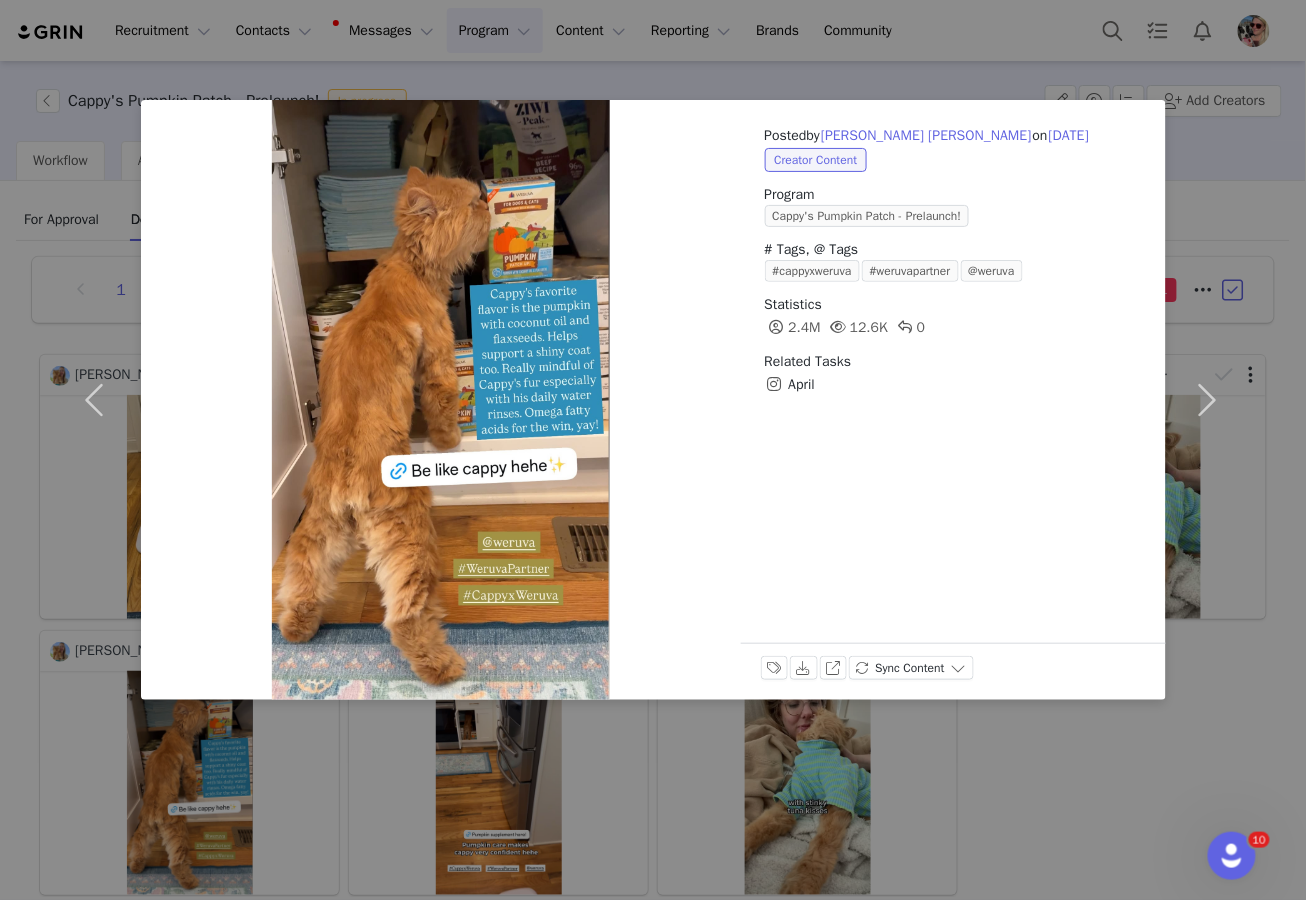 click on "Posted  by  [PERSON_NAME] [PERSON_NAME]  on  [DATE]  Creator Content  Program Cappy's Pumpkin Patch - Prelaunch! # Tags, @ Tags  #cappyxweruva   #weruvapartner   @weruva      Statistics 2.4M  12.6K  0  Related Tasks April     Labels & Tags Download View on Instagram Sync Content" at bounding box center [653, 450] 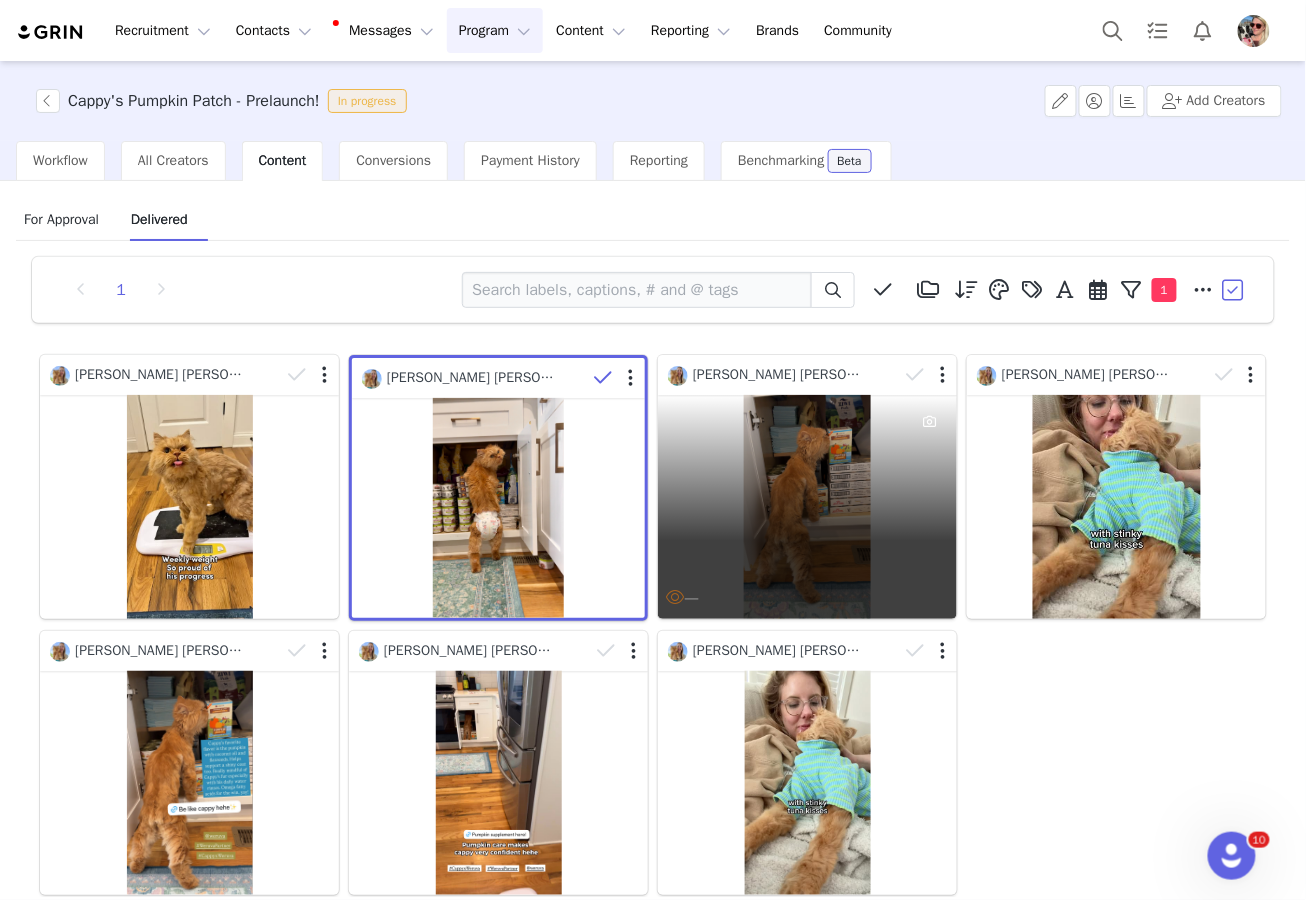 click on "—" at bounding box center [807, 507] 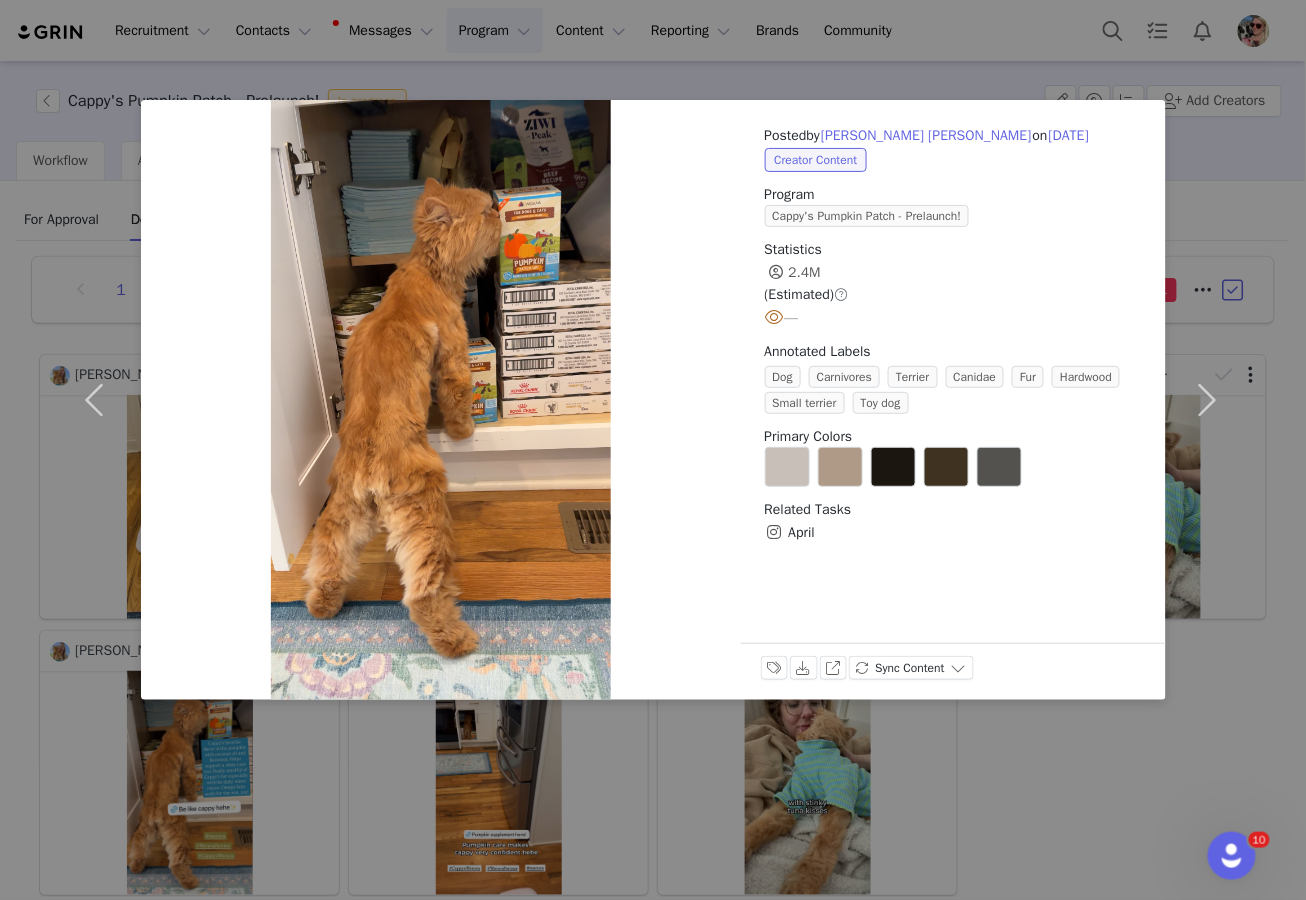 click on "Posted  by  [PERSON_NAME] [PERSON_NAME]  on  [DATE]  Creator Content  Program Cappy's Pumpkin Patch - Prelaunch! Statistics 2.4M  (Estimated)      —  Annotated Labels  Dog   Carnivores   Terrier   Canidae   Fur   Hardwood   Small terrier   Toy dog  Primary Colors Related Tasks April     Labels & Tags Download View on Instagram Sync Content" at bounding box center (653, 450) 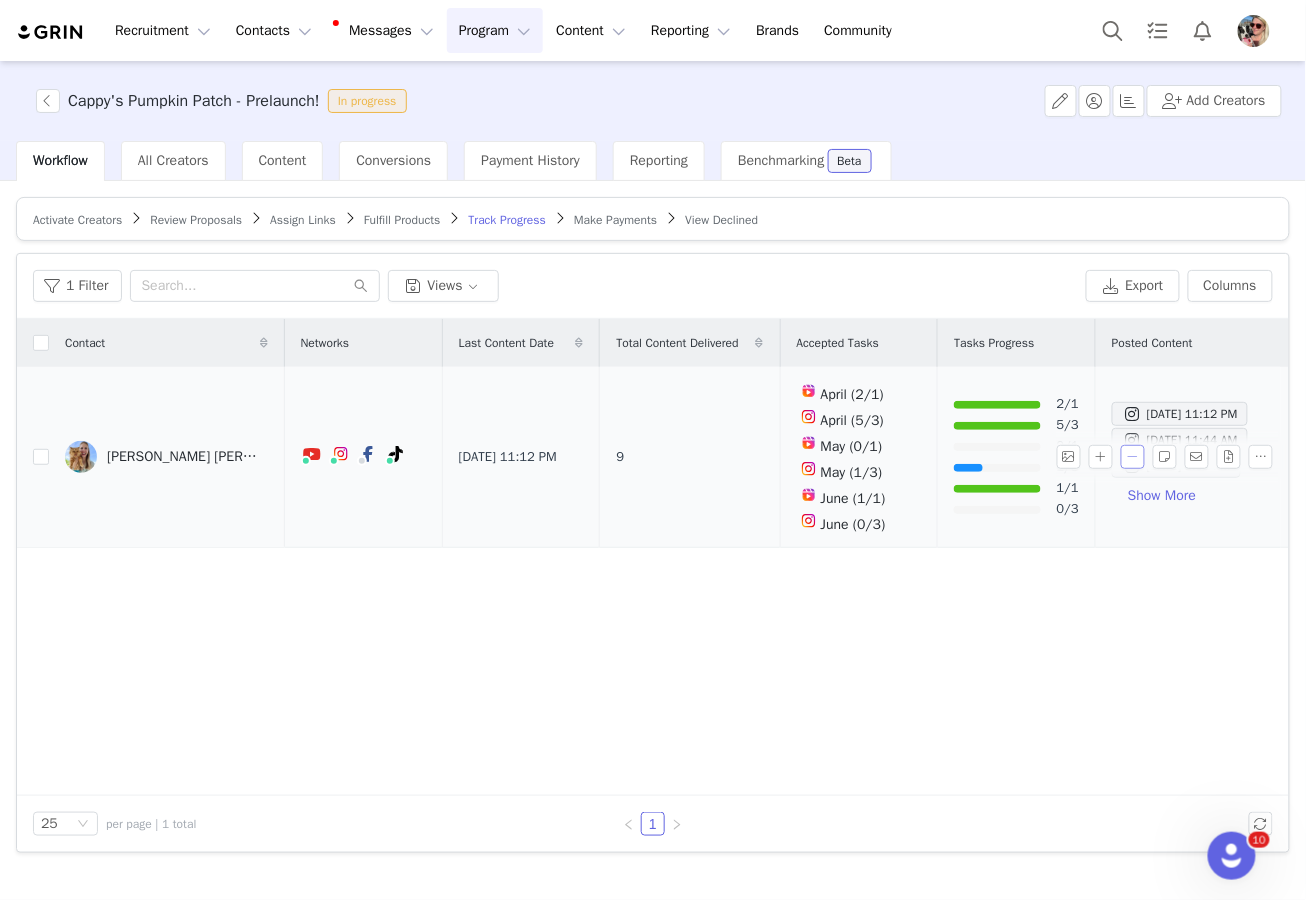 click at bounding box center (1133, 457) 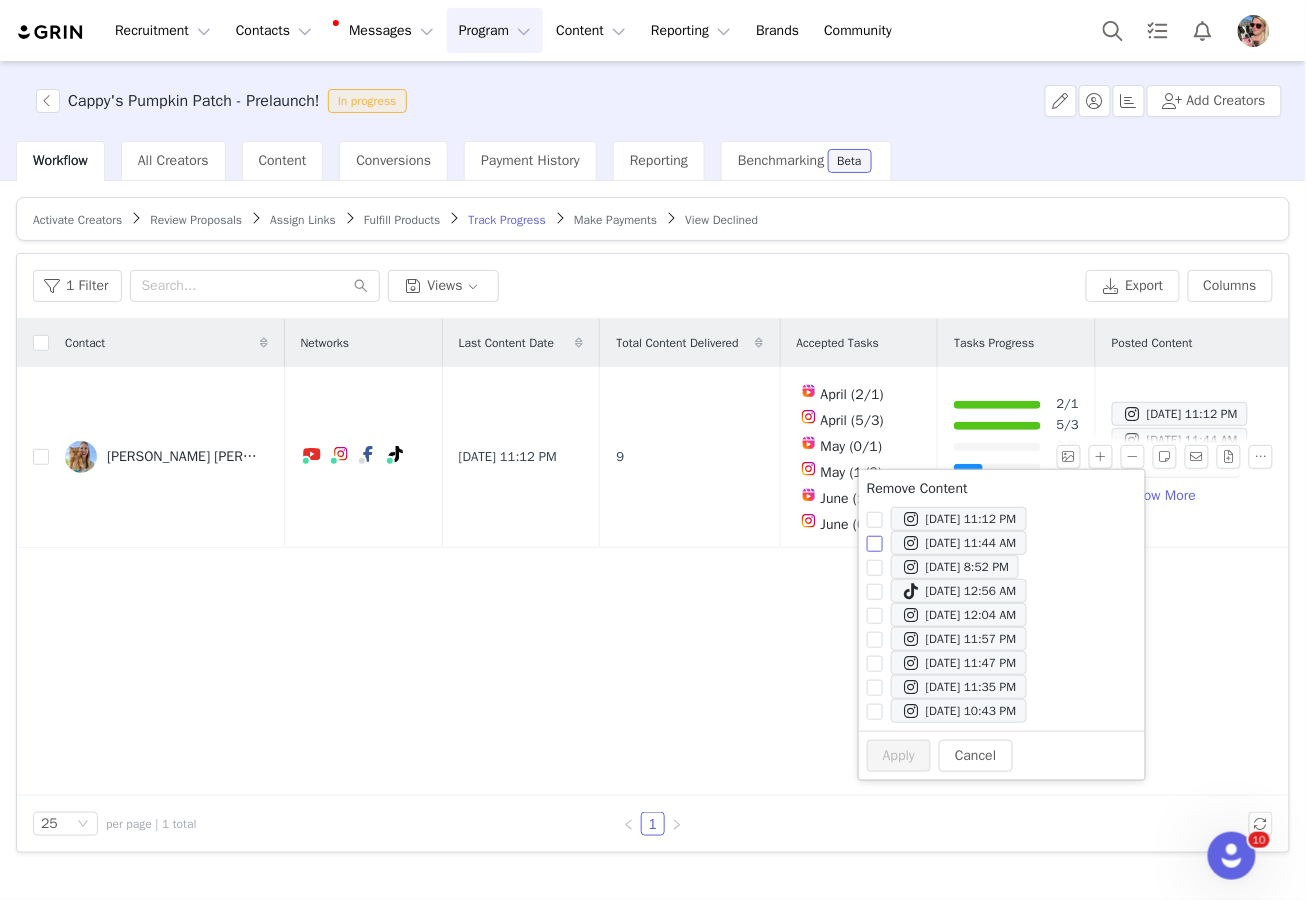 click on "[DATE] 11:44 AM" at bounding box center [875, 544] 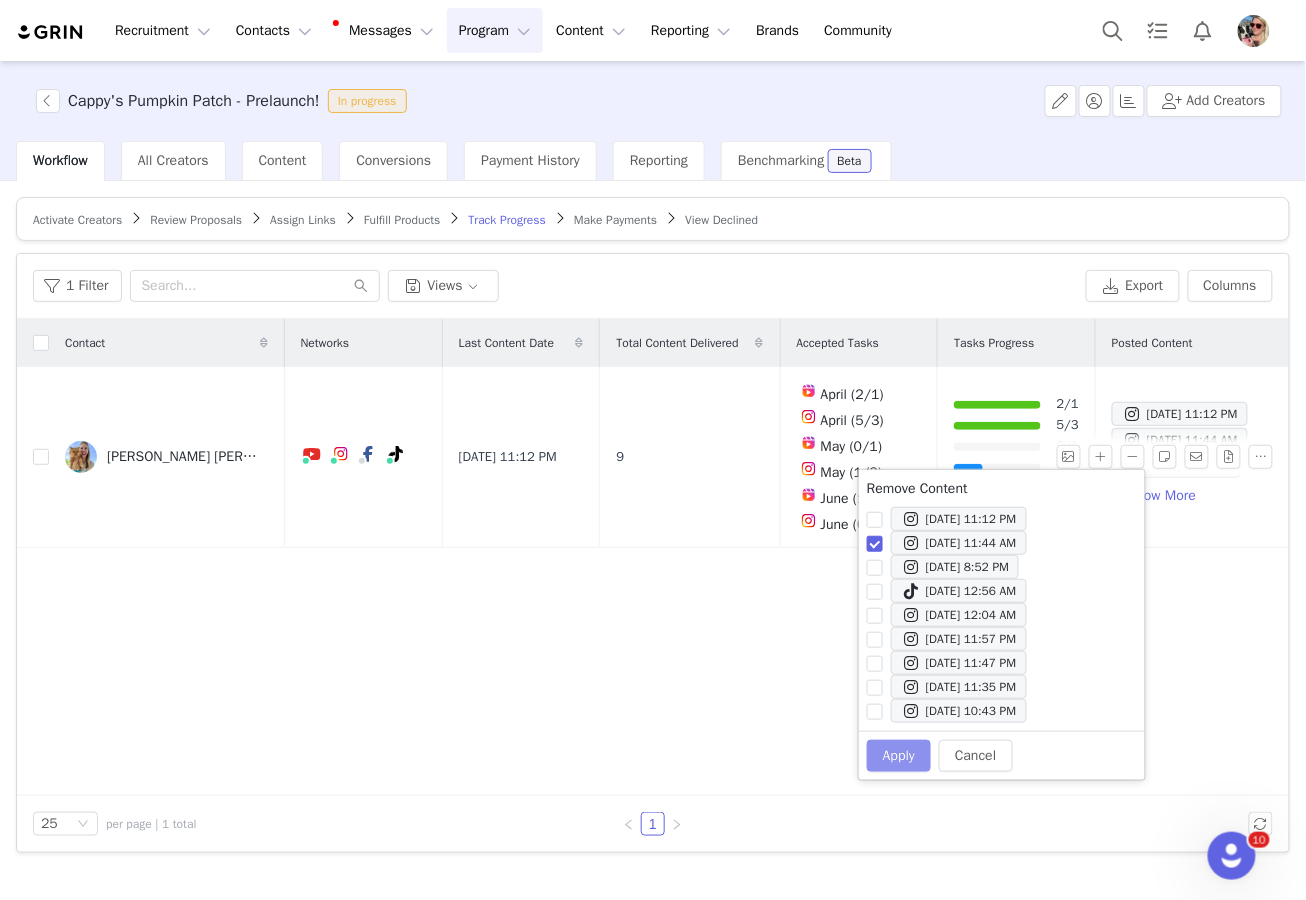 click on "Apply" at bounding box center (899, 756) 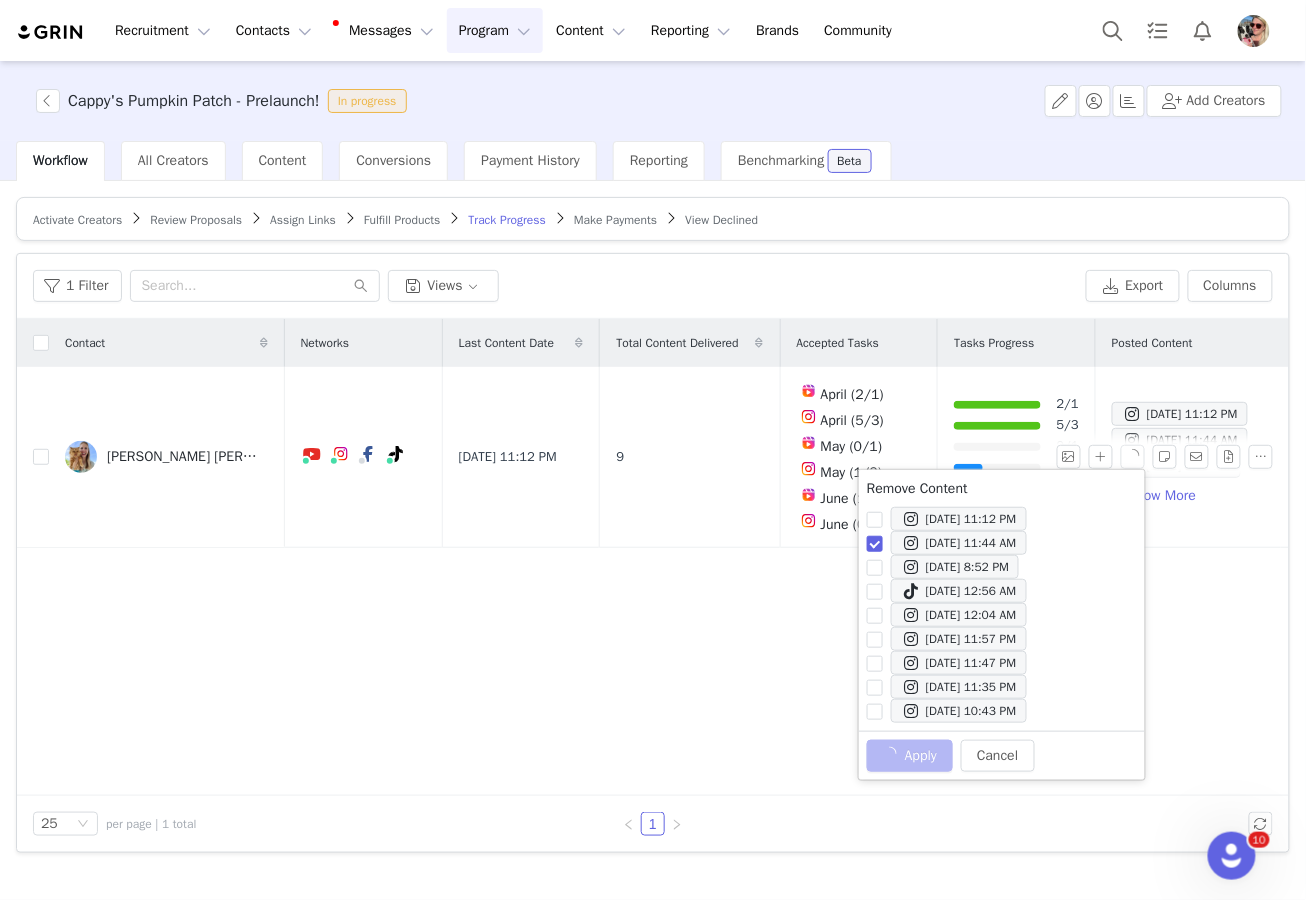 checkbox on "false" 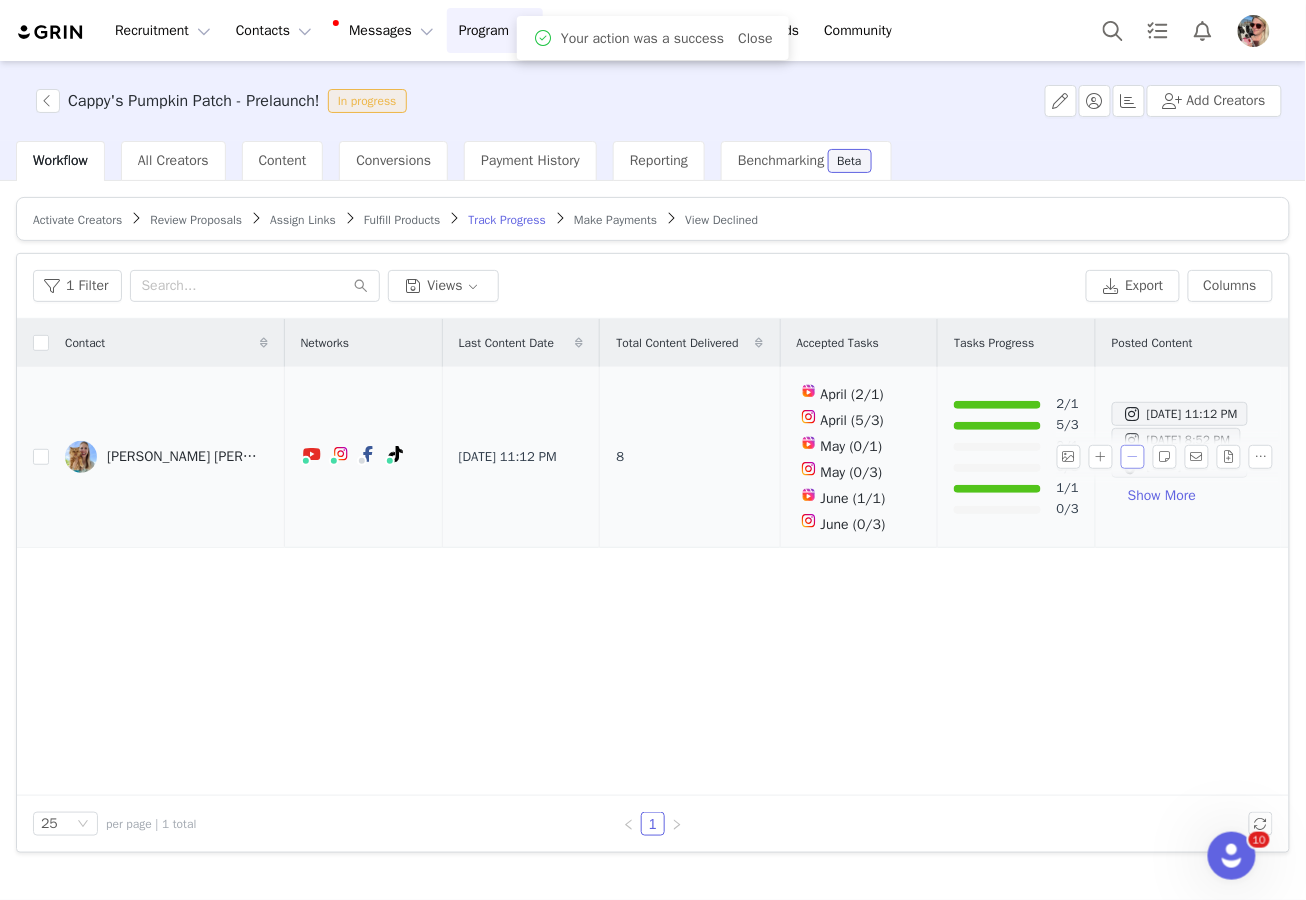 click at bounding box center (1133, 457) 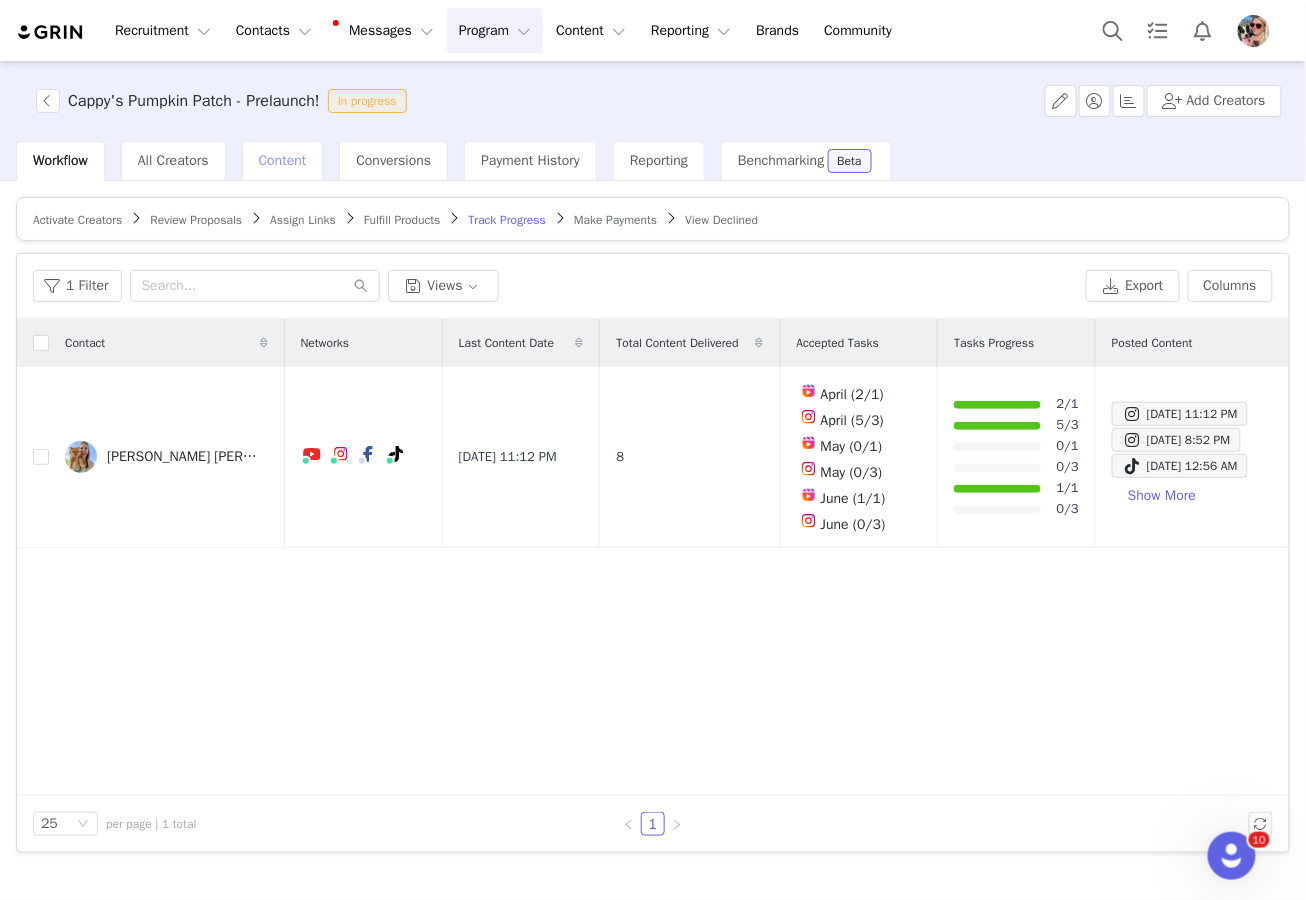 click on "Content" at bounding box center (283, 160) 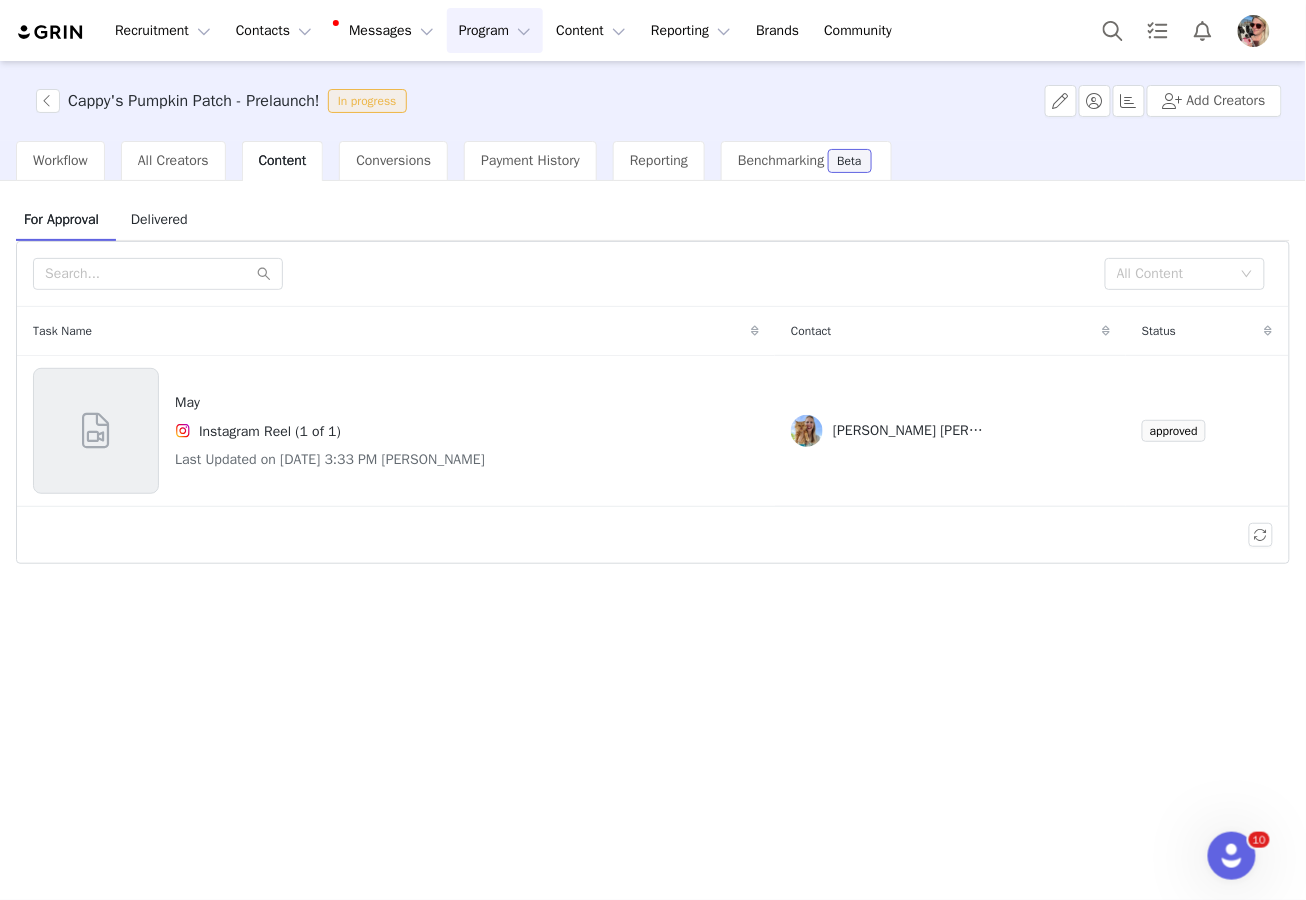 click on "Delivered" at bounding box center [159, 219] 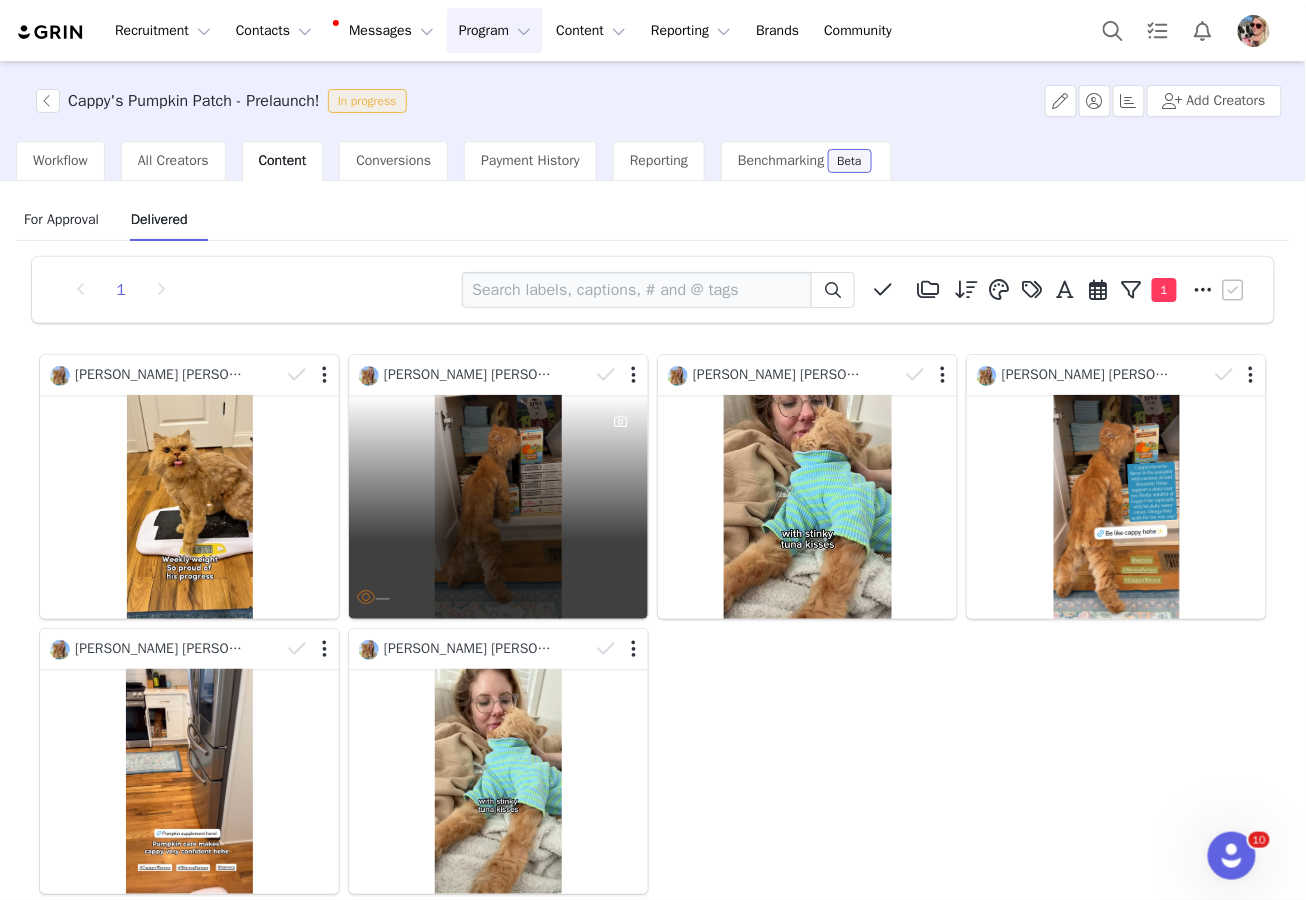 click on "—" at bounding box center (498, 507) 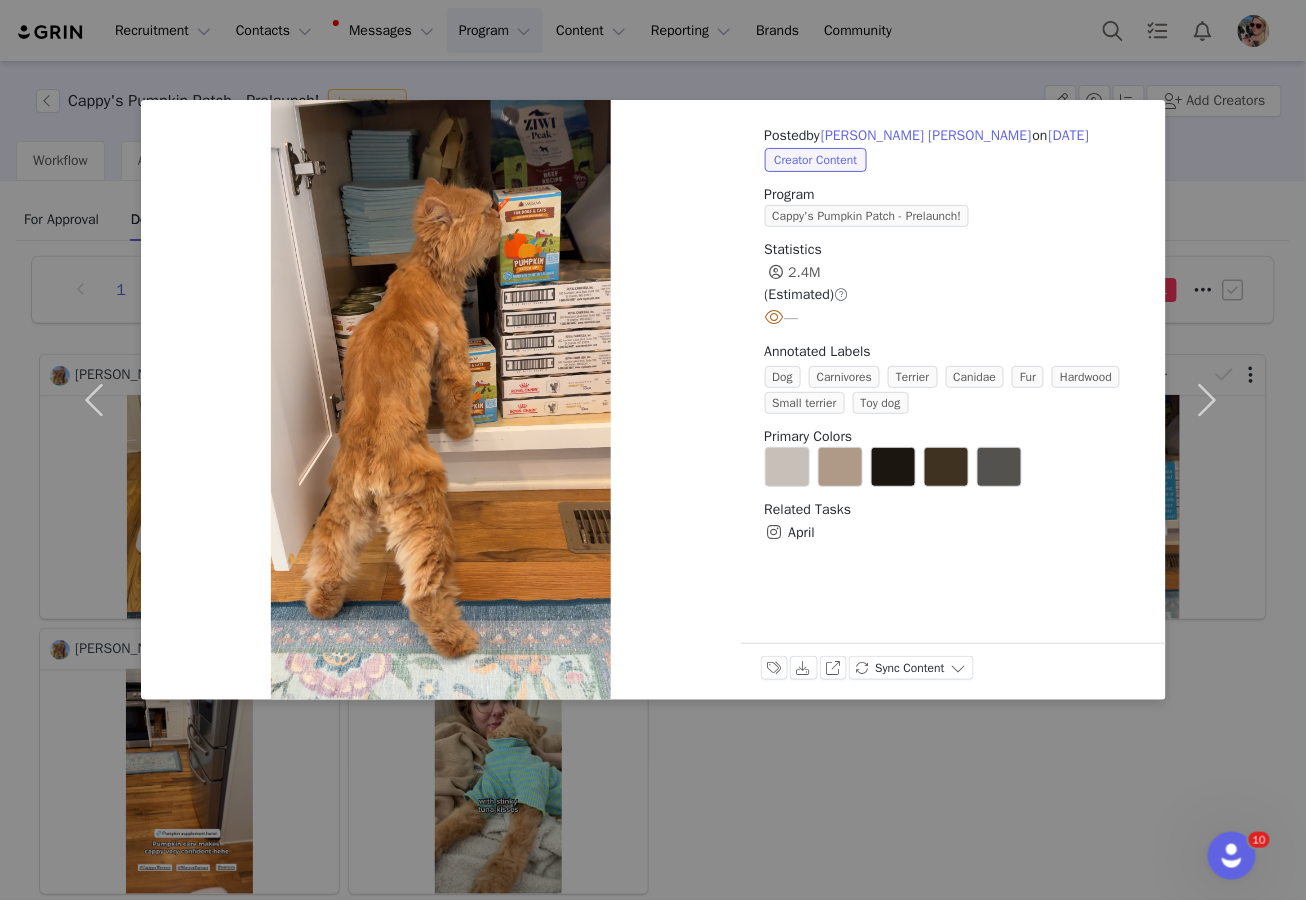 click on "Posted  by  [PERSON_NAME] [PERSON_NAME]  on  [DATE]  Creator Content  Program Cappy's Pumpkin Patch - Prelaunch! Statistics 2.4M  (Estimated)      —  Annotated Labels  Dog   Carnivores   Terrier   Canidae   Fur   Hardwood   Small terrier   Toy dog  Primary Colors Related Tasks April     Labels & Tags Download View on Instagram Sync Content" at bounding box center [653, 450] 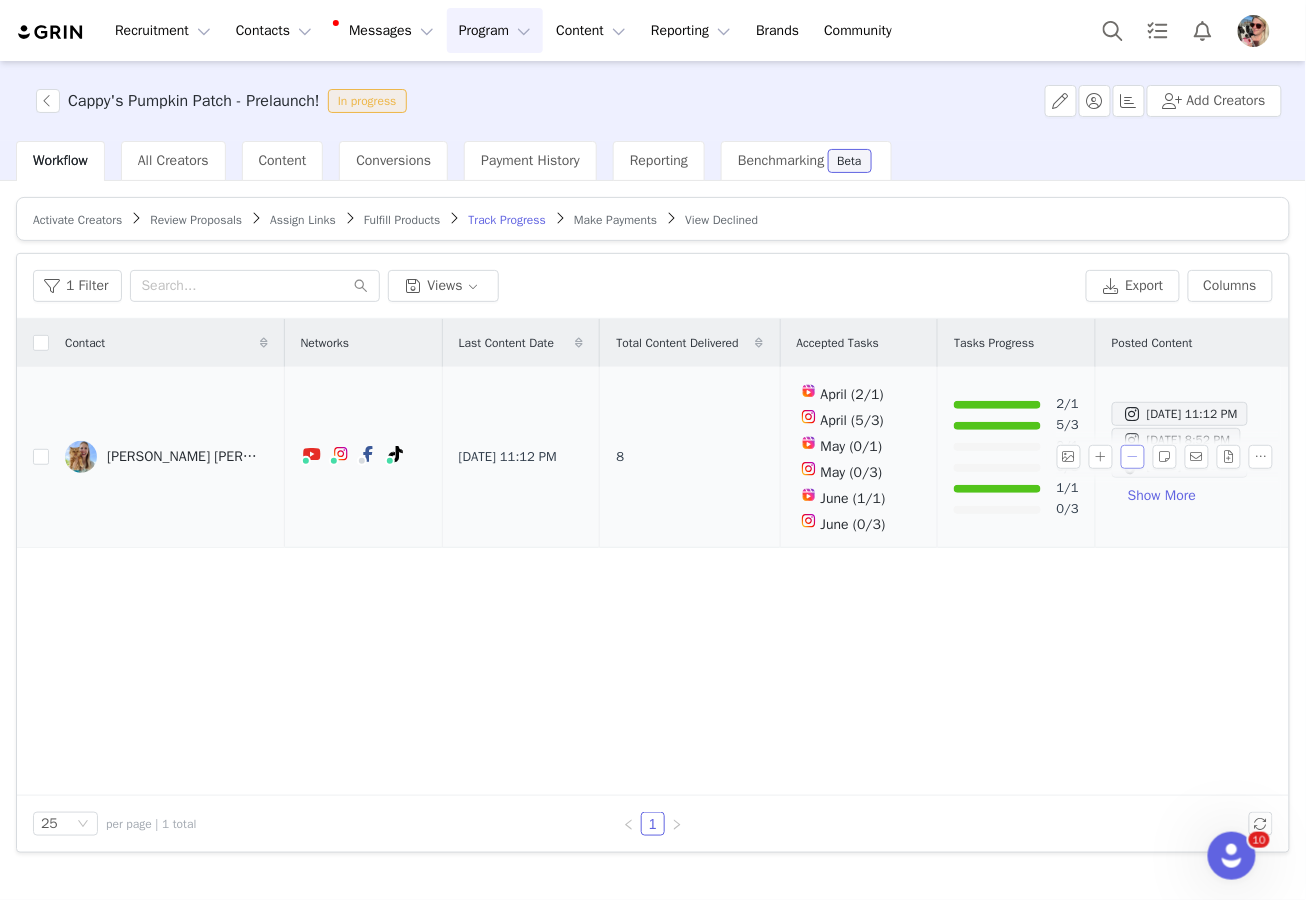 click at bounding box center [1133, 457] 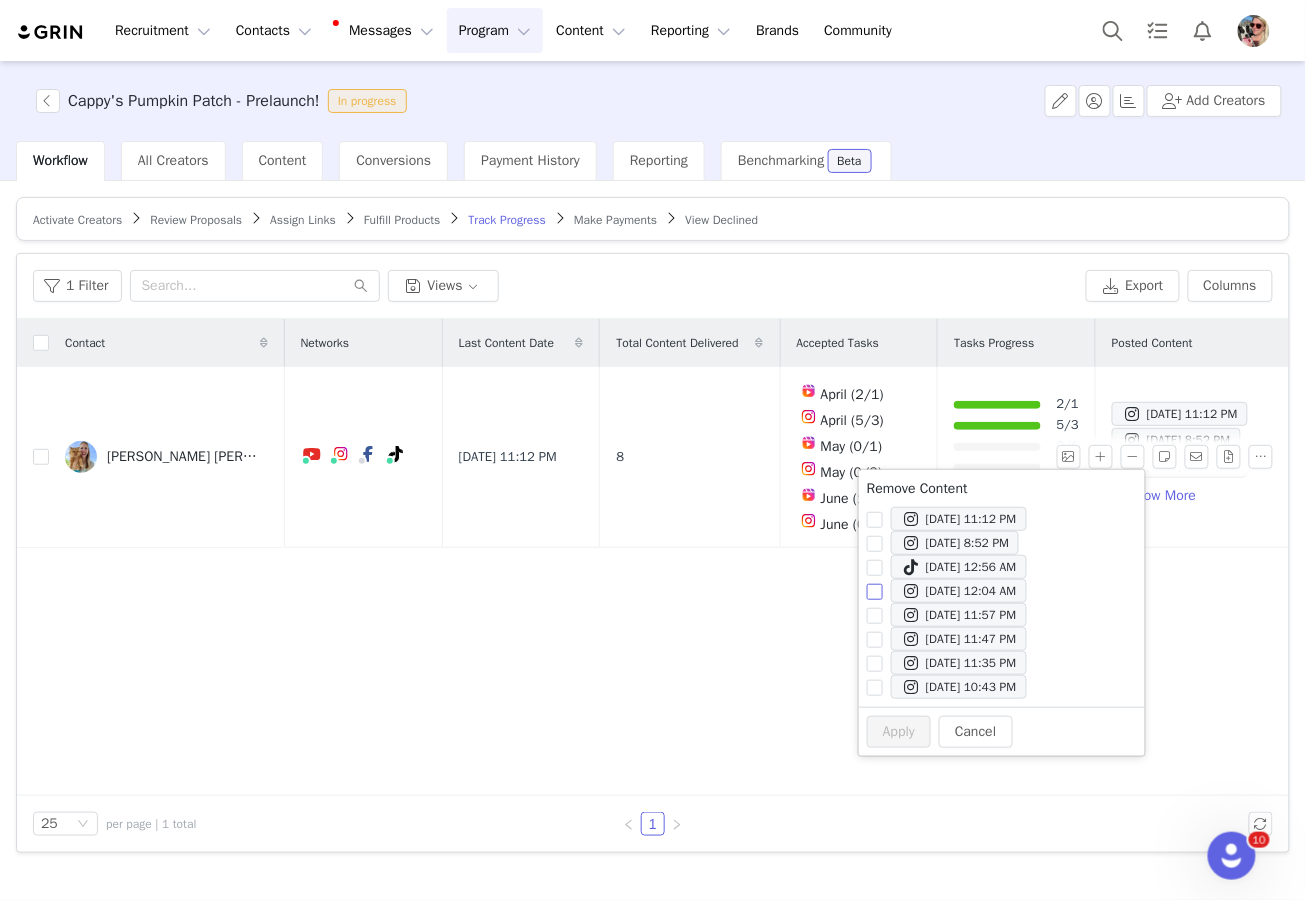 click on "[DATE] 12:04 AM" at bounding box center [963, 592] 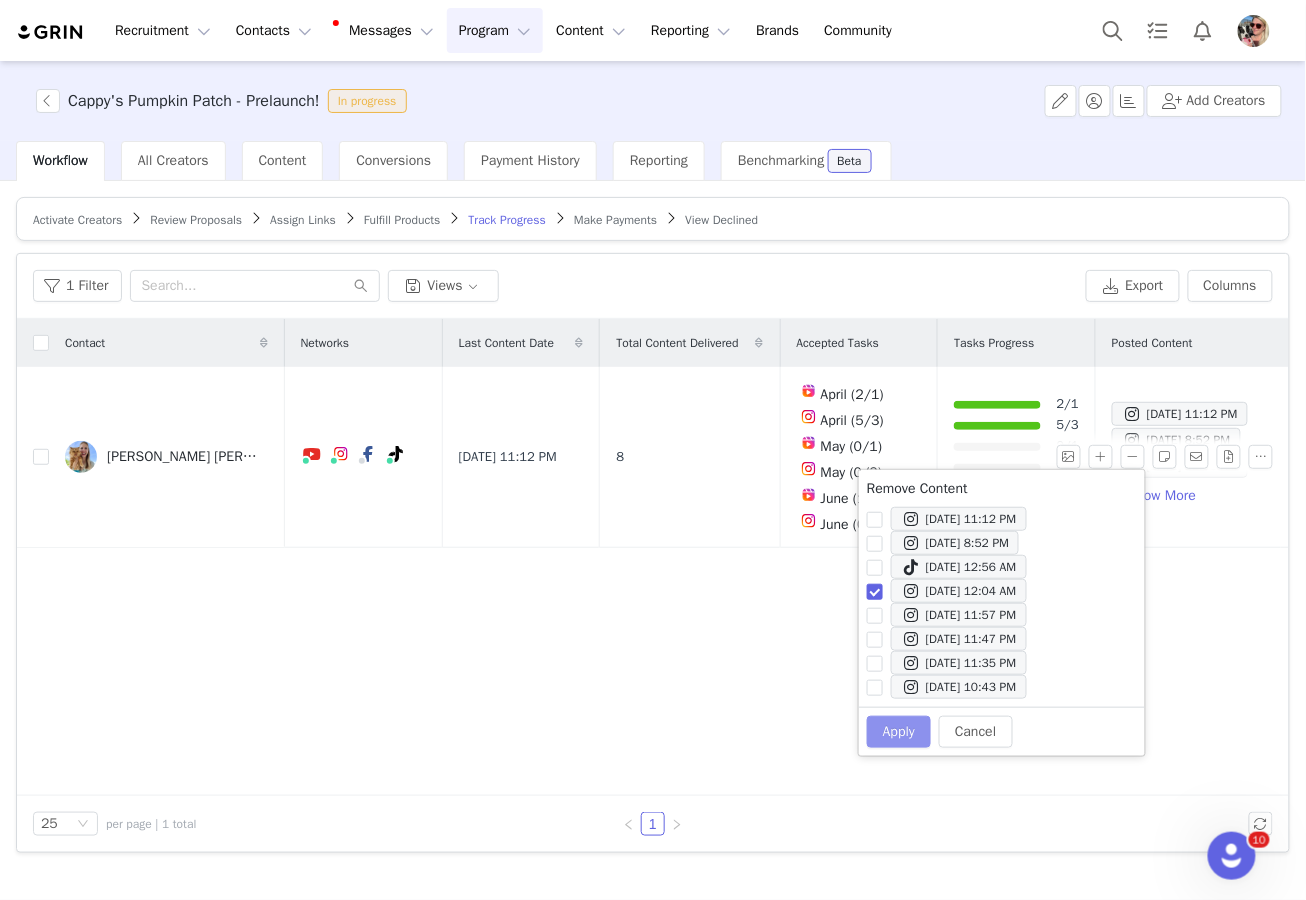 click on "Apply" at bounding box center [899, 732] 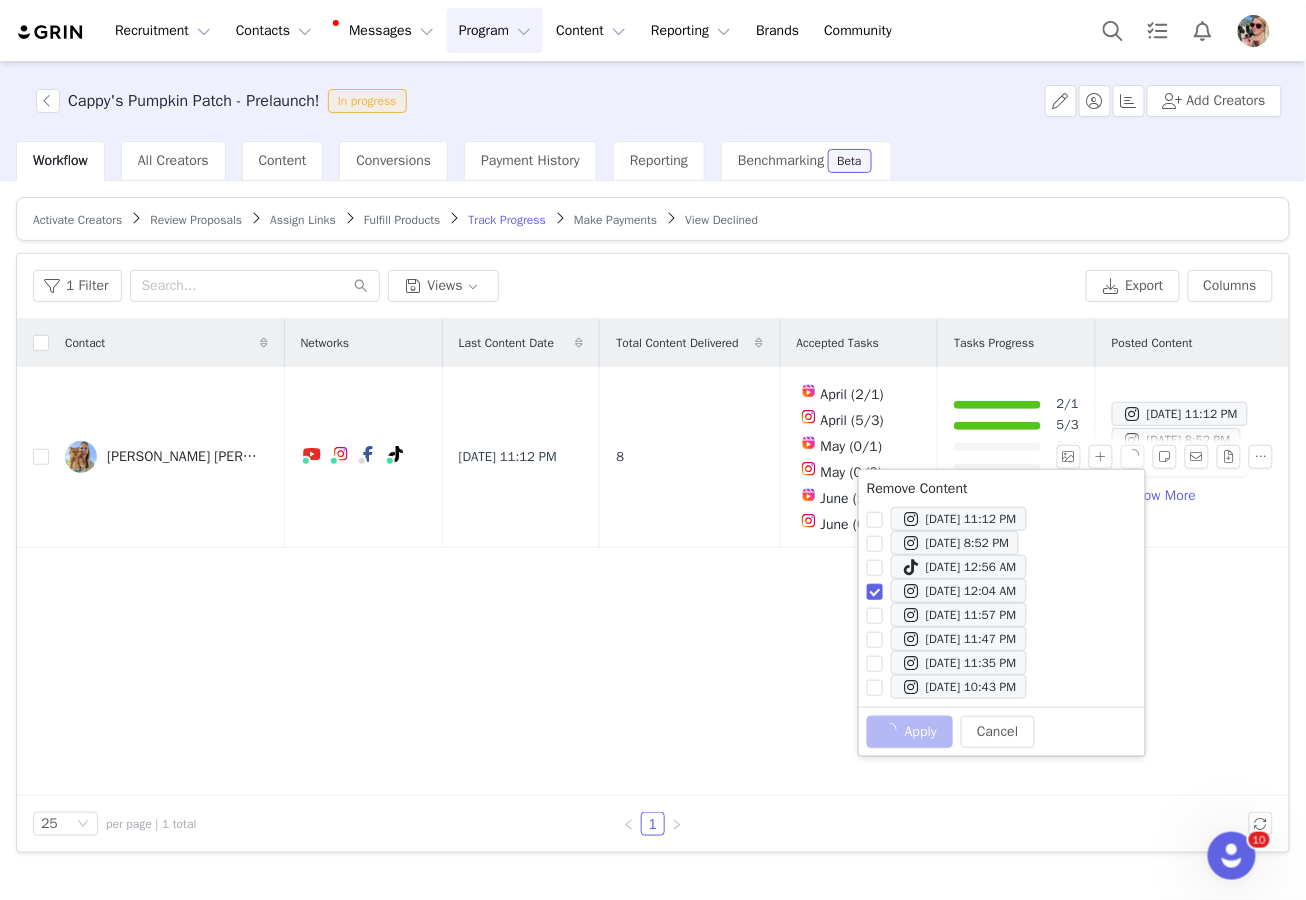 checkbox on "false" 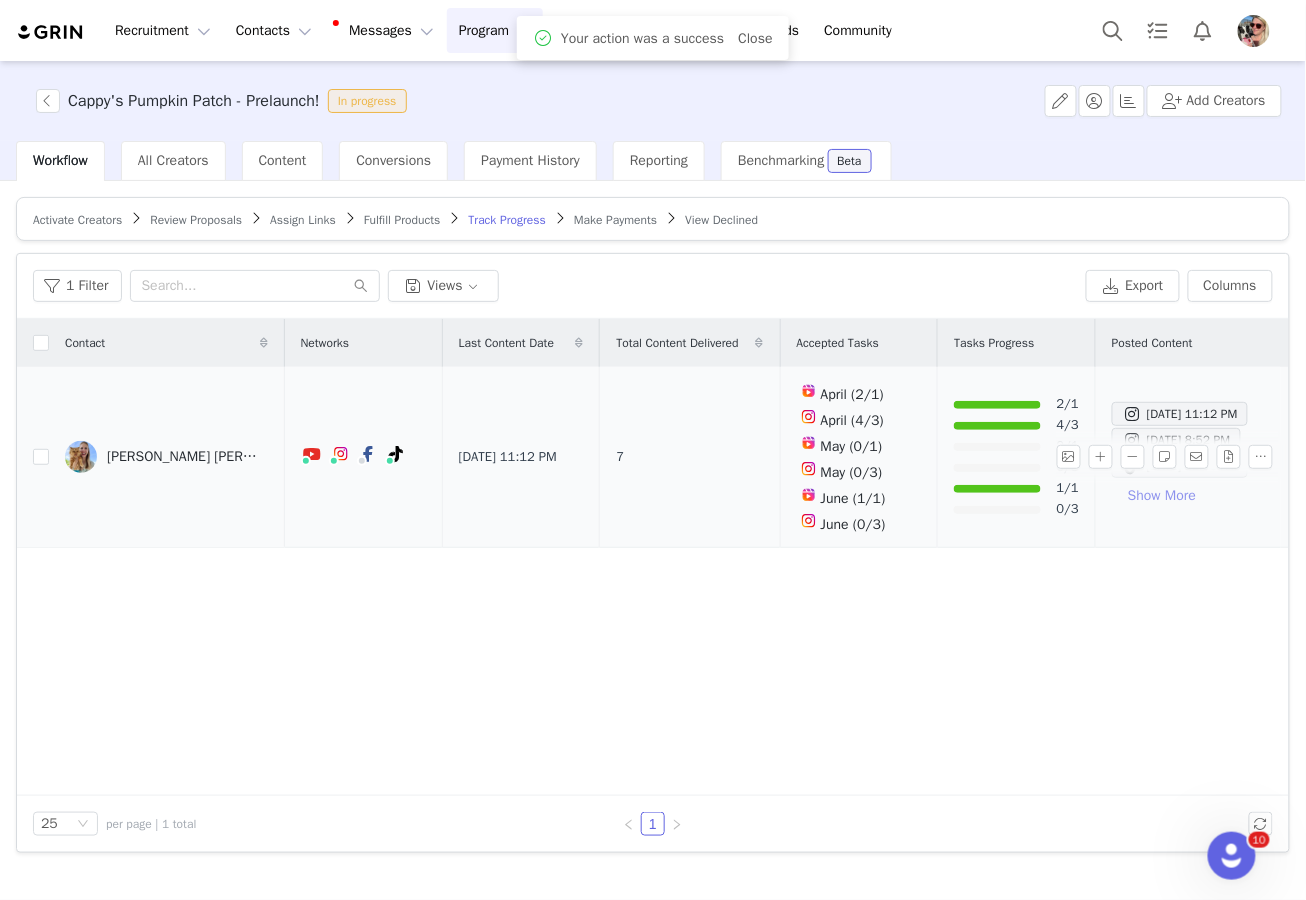 click on "Show More" at bounding box center [1162, 496] 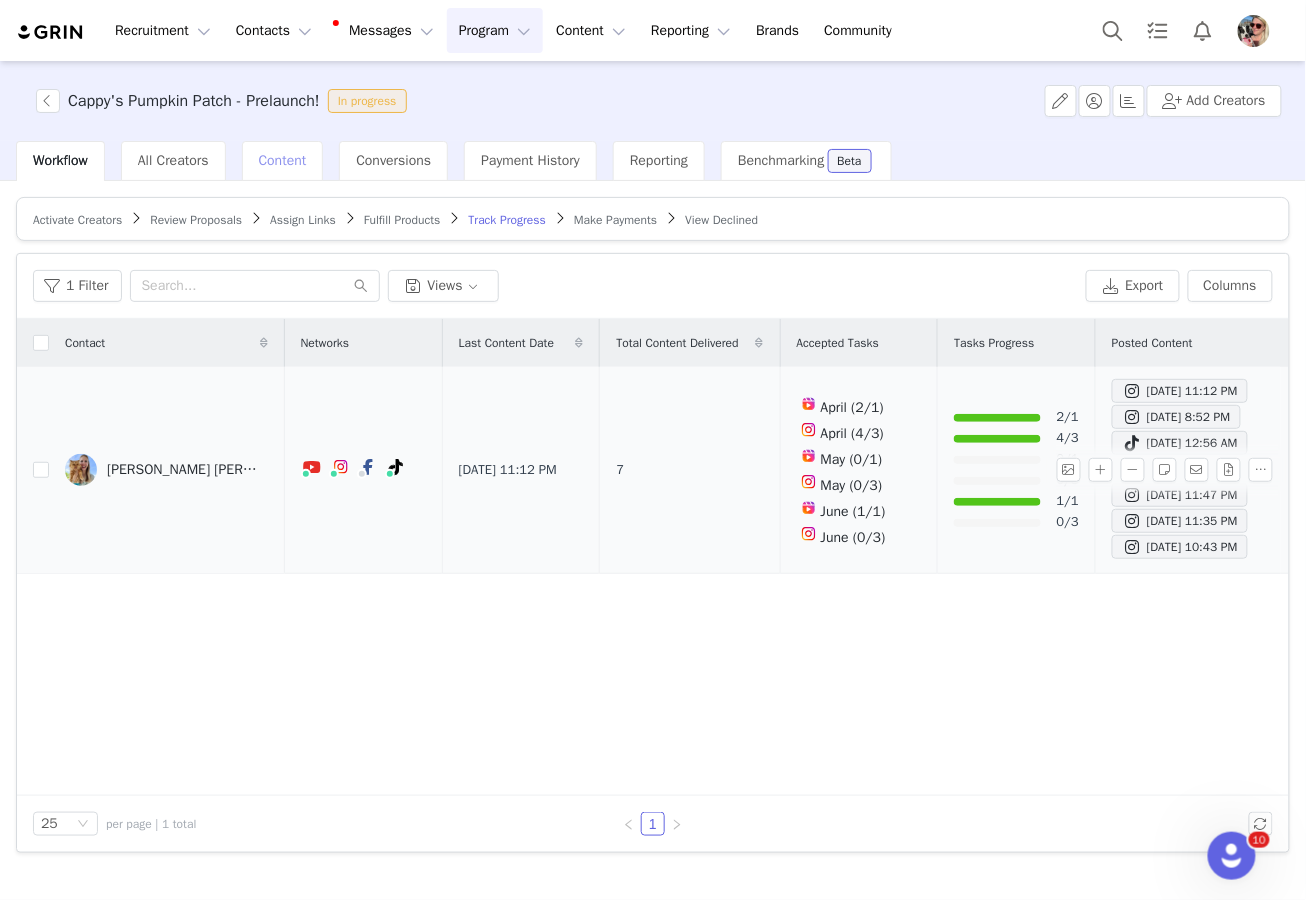 click on "Content" at bounding box center (283, 160) 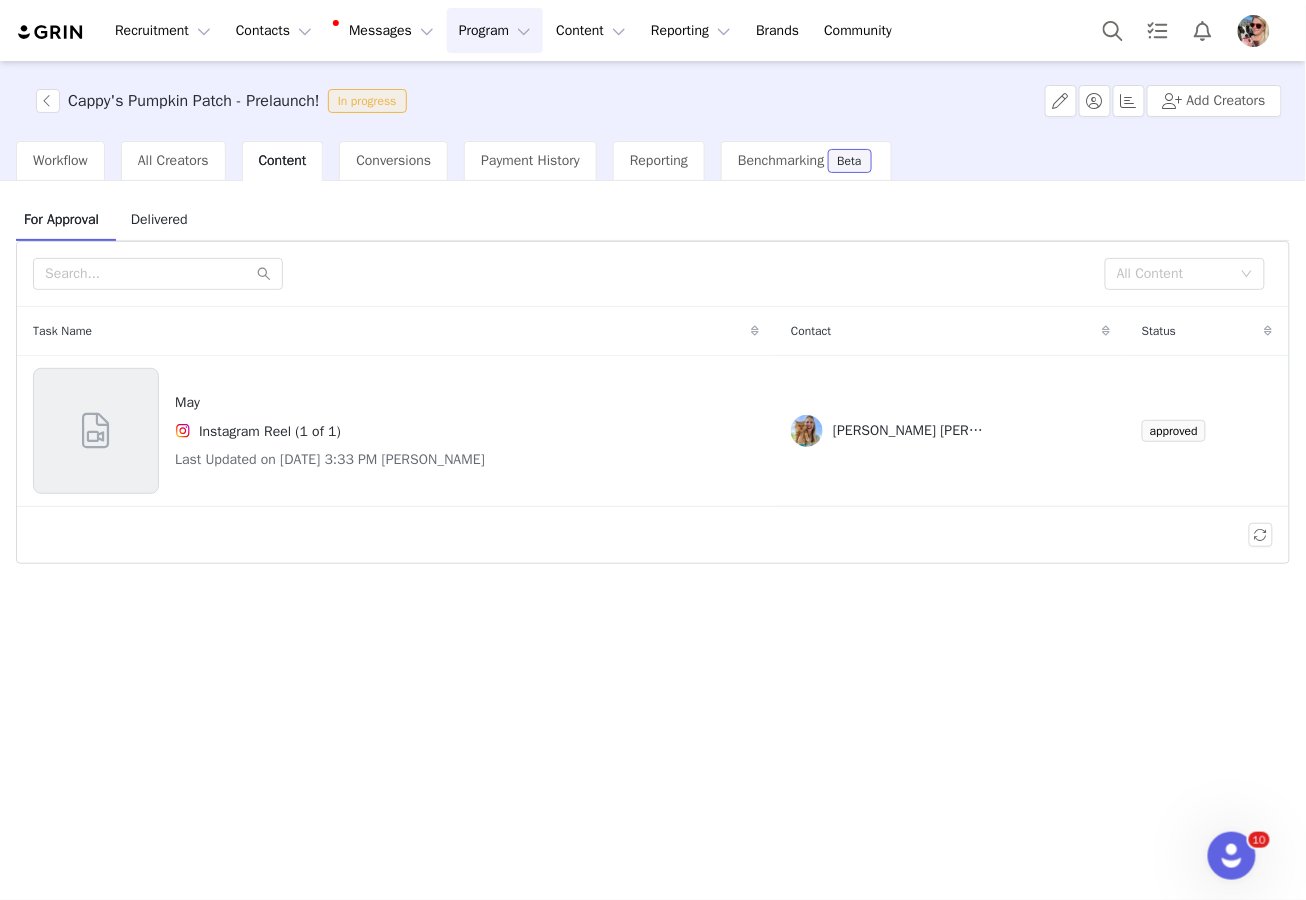 click on "Delivered" at bounding box center (159, 219) 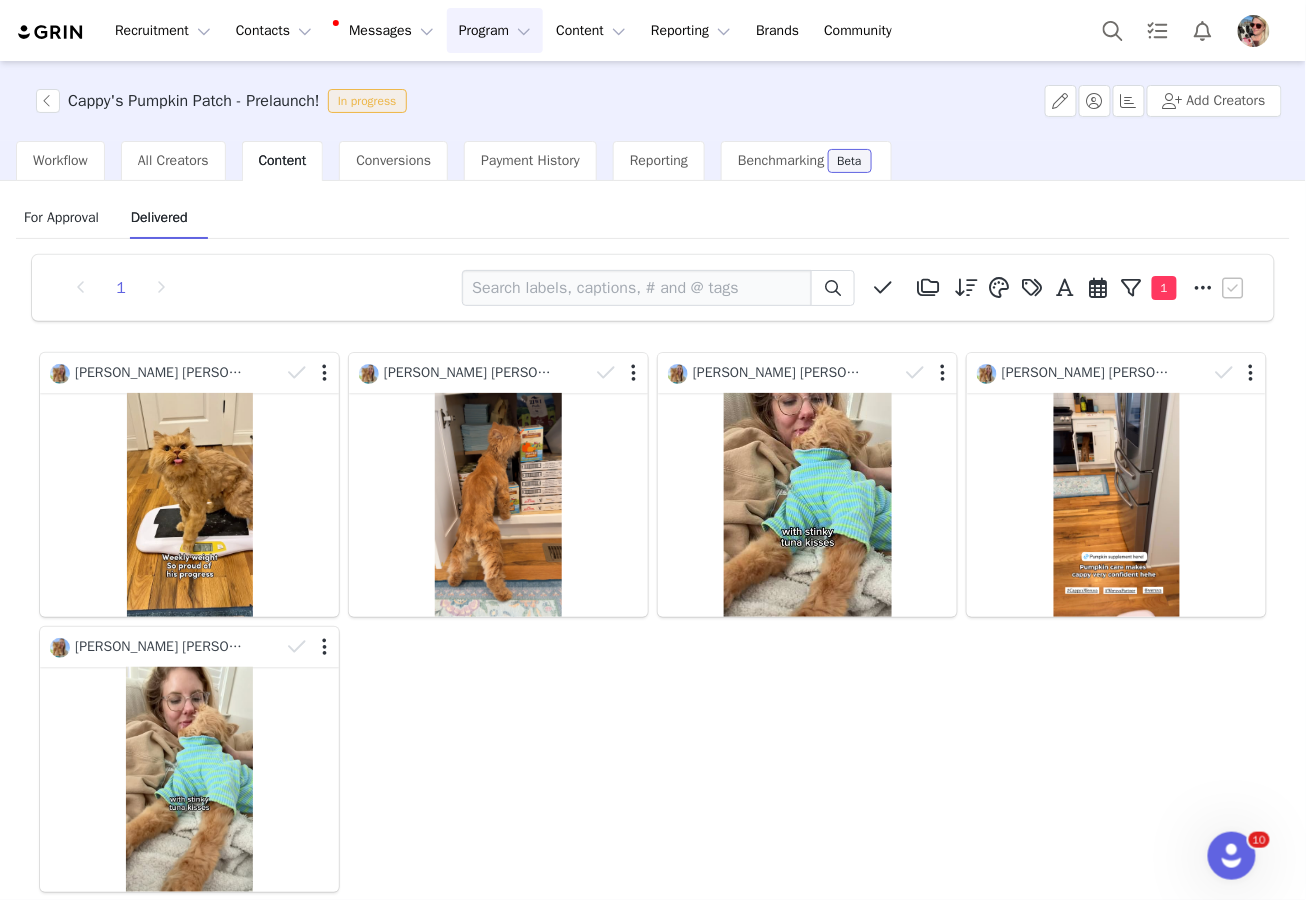 scroll, scrollTop: 0, scrollLeft: 0, axis: both 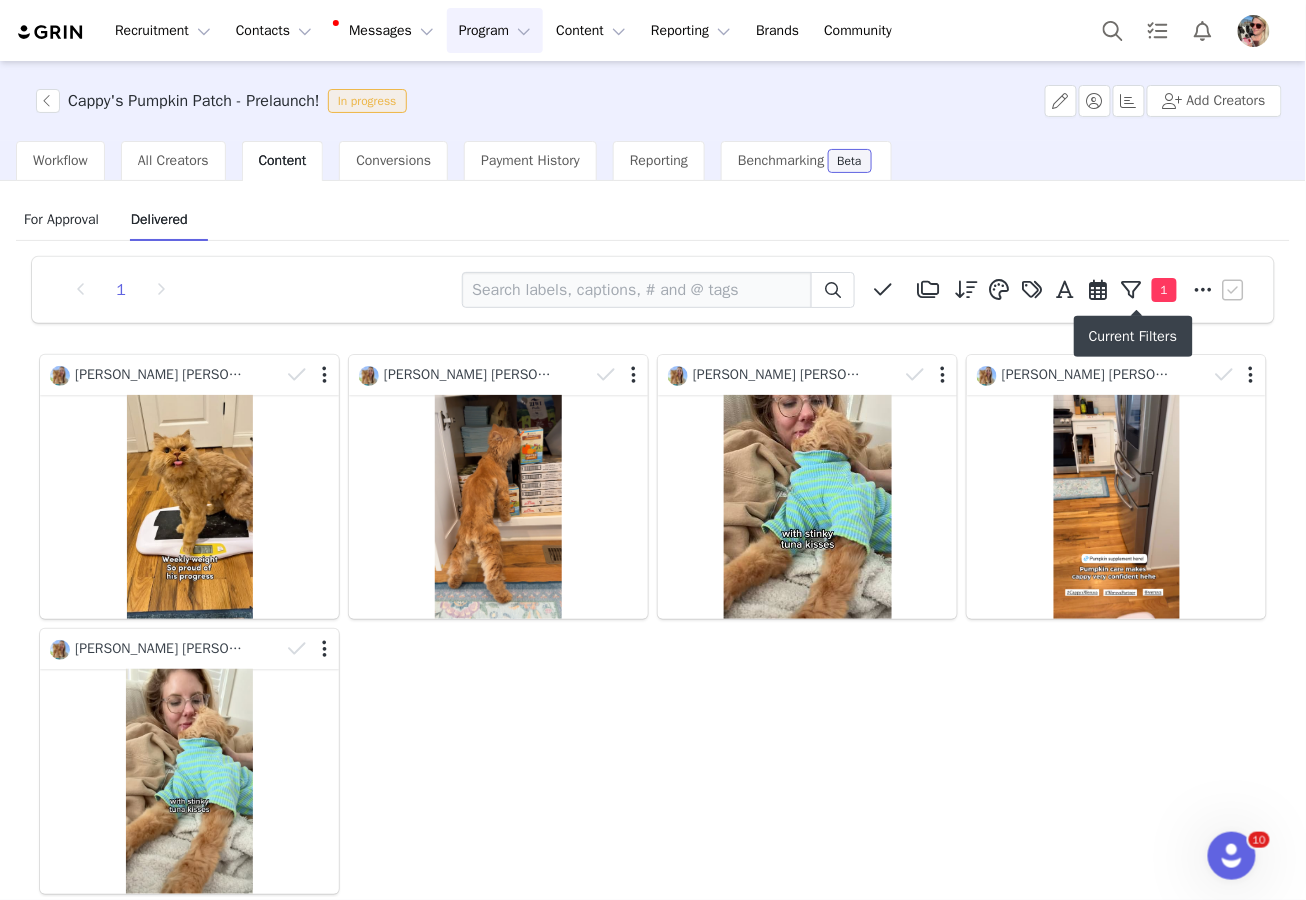 click on "1" at bounding box center [1164, 290] 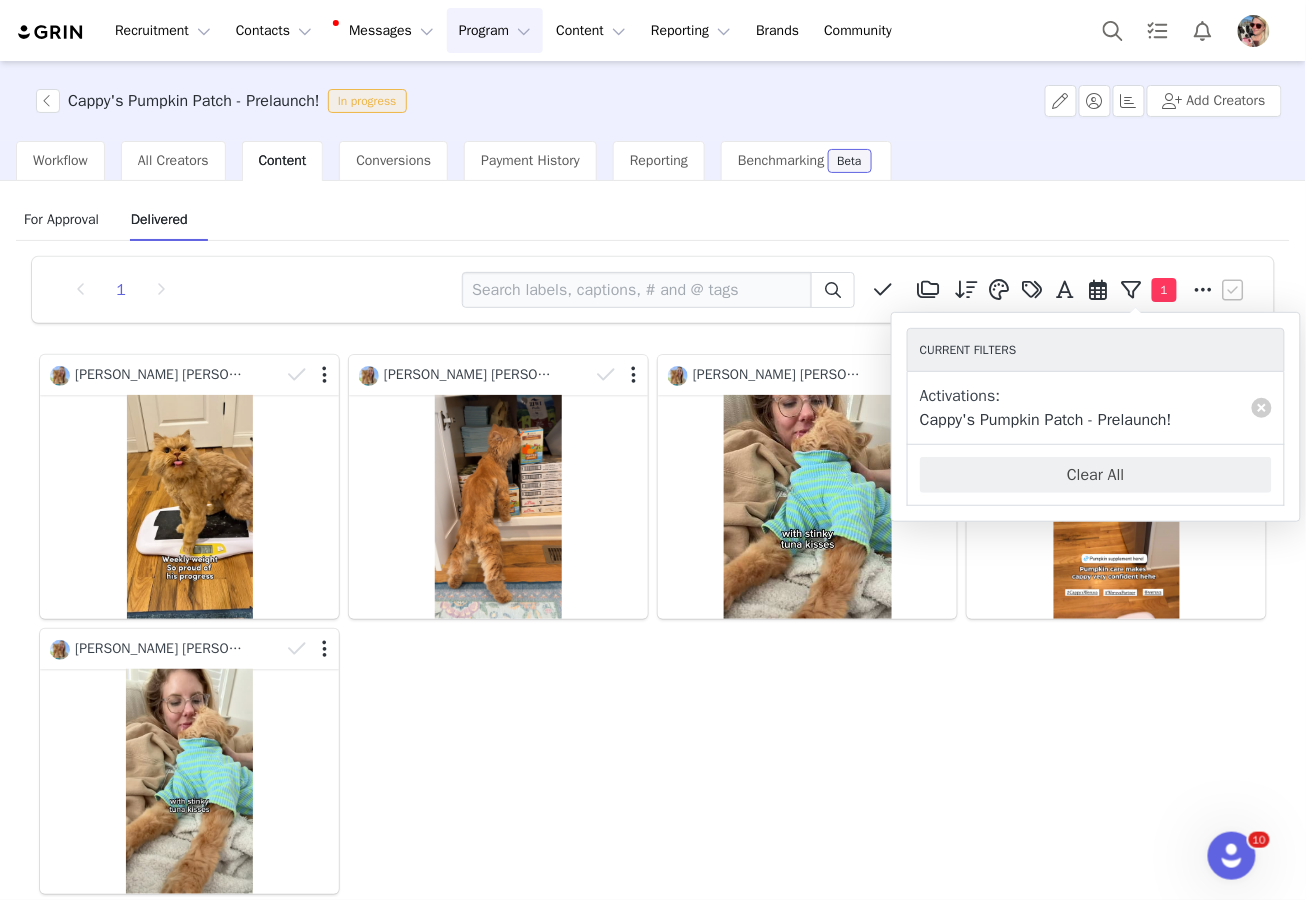click on "1" at bounding box center [1164, 290] 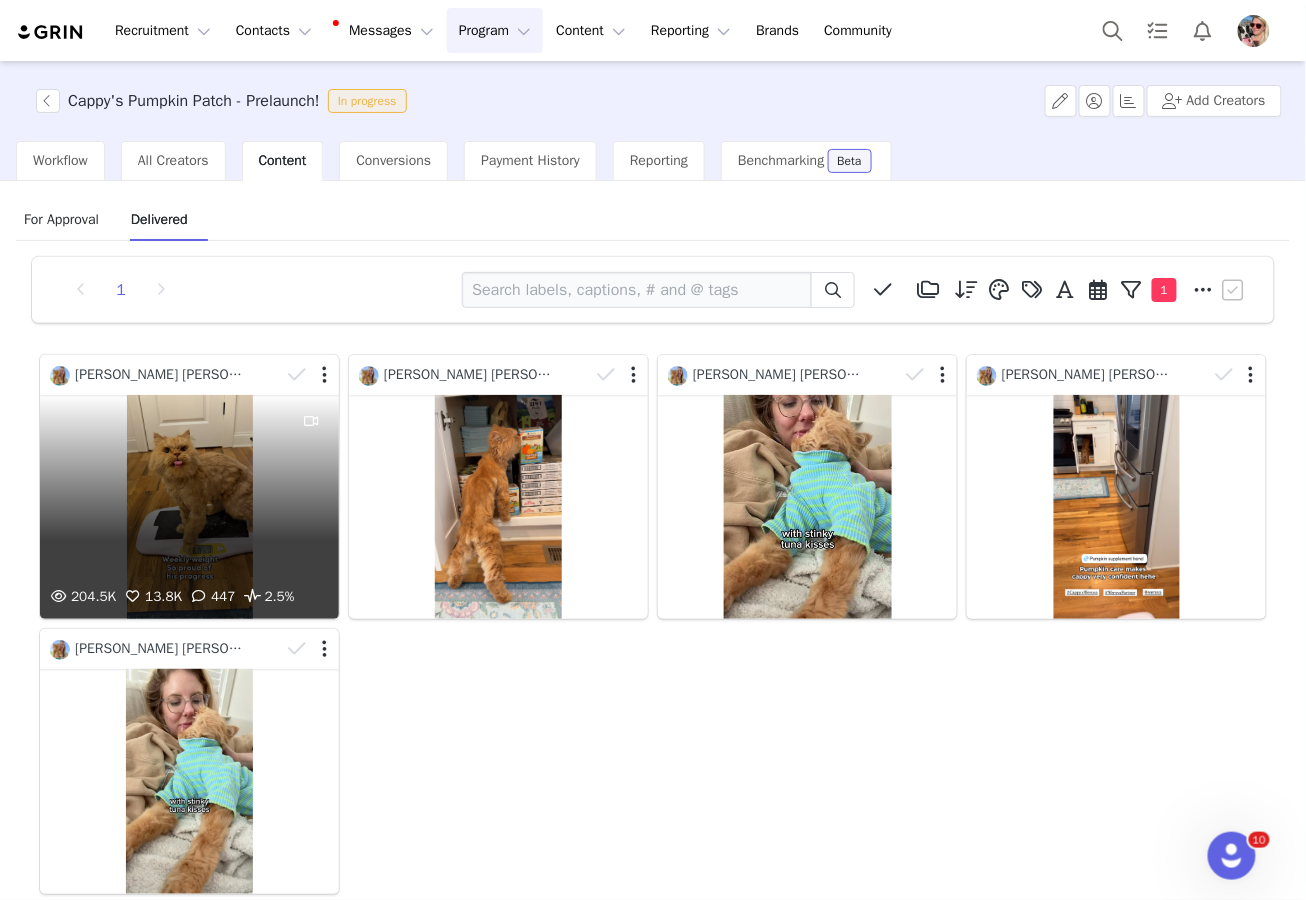 click on "204.5K  13.8K  447  2.5%" at bounding box center (189, 507) 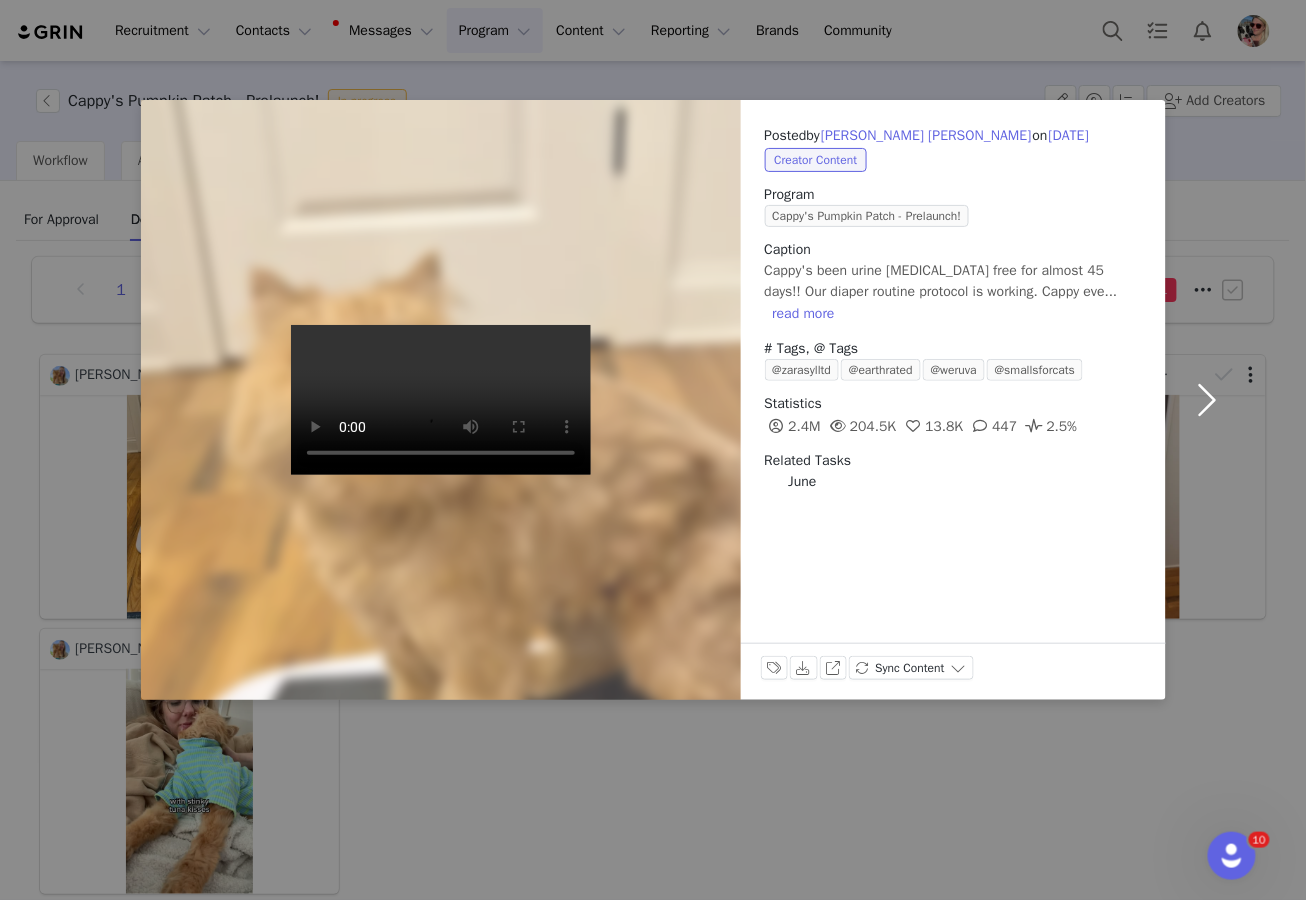 click at bounding box center [1208, 400] 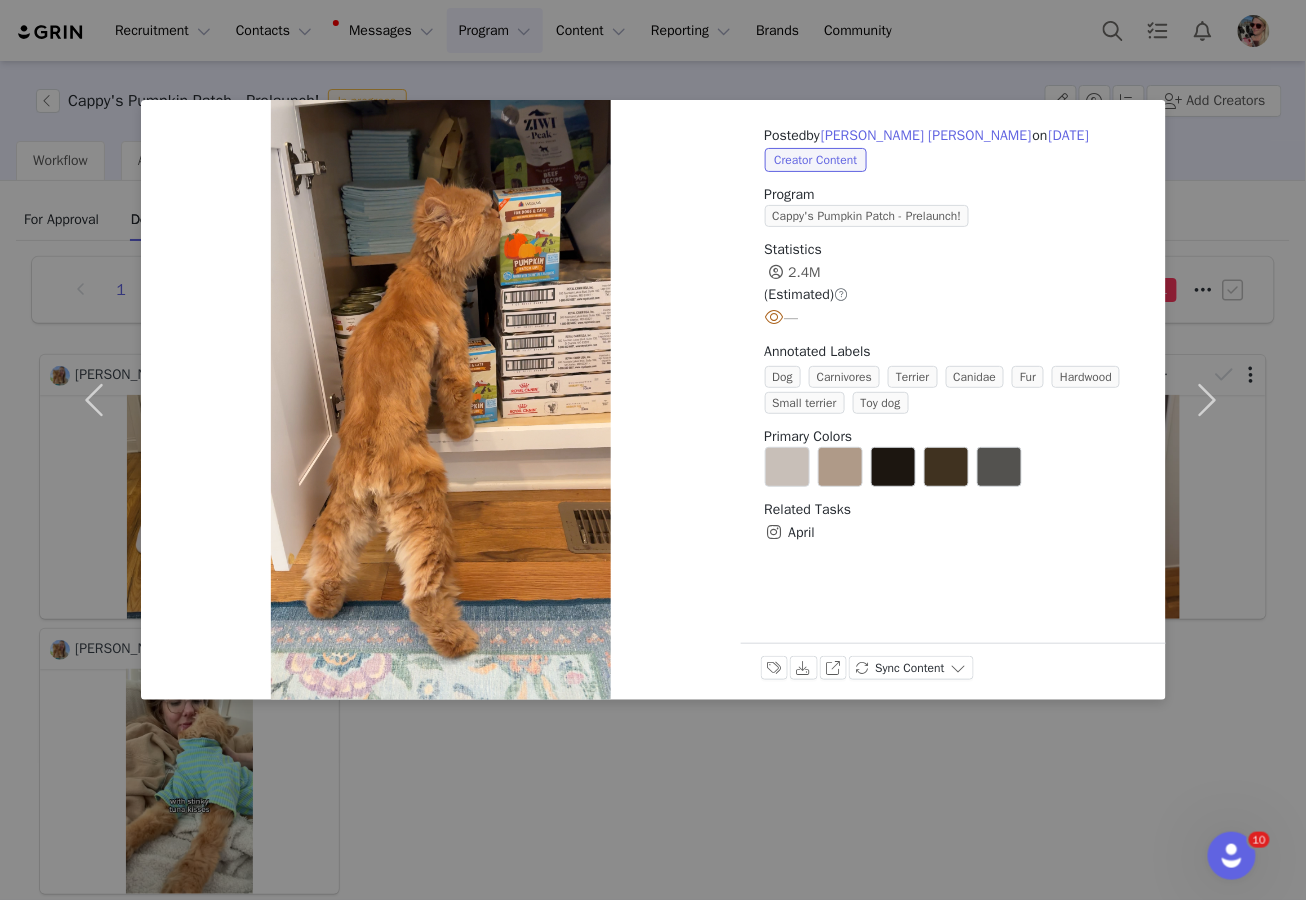 click on "Posted  by  [PERSON_NAME] [PERSON_NAME]  on  [DATE]  Creator Content  Program Cappy's Pumpkin Patch - Prelaunch! Statistics 2.4M  (Estimated)      —  Annotated Labels  Dog   Carnivores   Terrier   Canidae   Fur   Hardwood   Small terrier   Toy dog  Primary Colors Related Tasks April     Labels & Tags Download View on Instagram Sync Content" at bounding box center (653, 450) 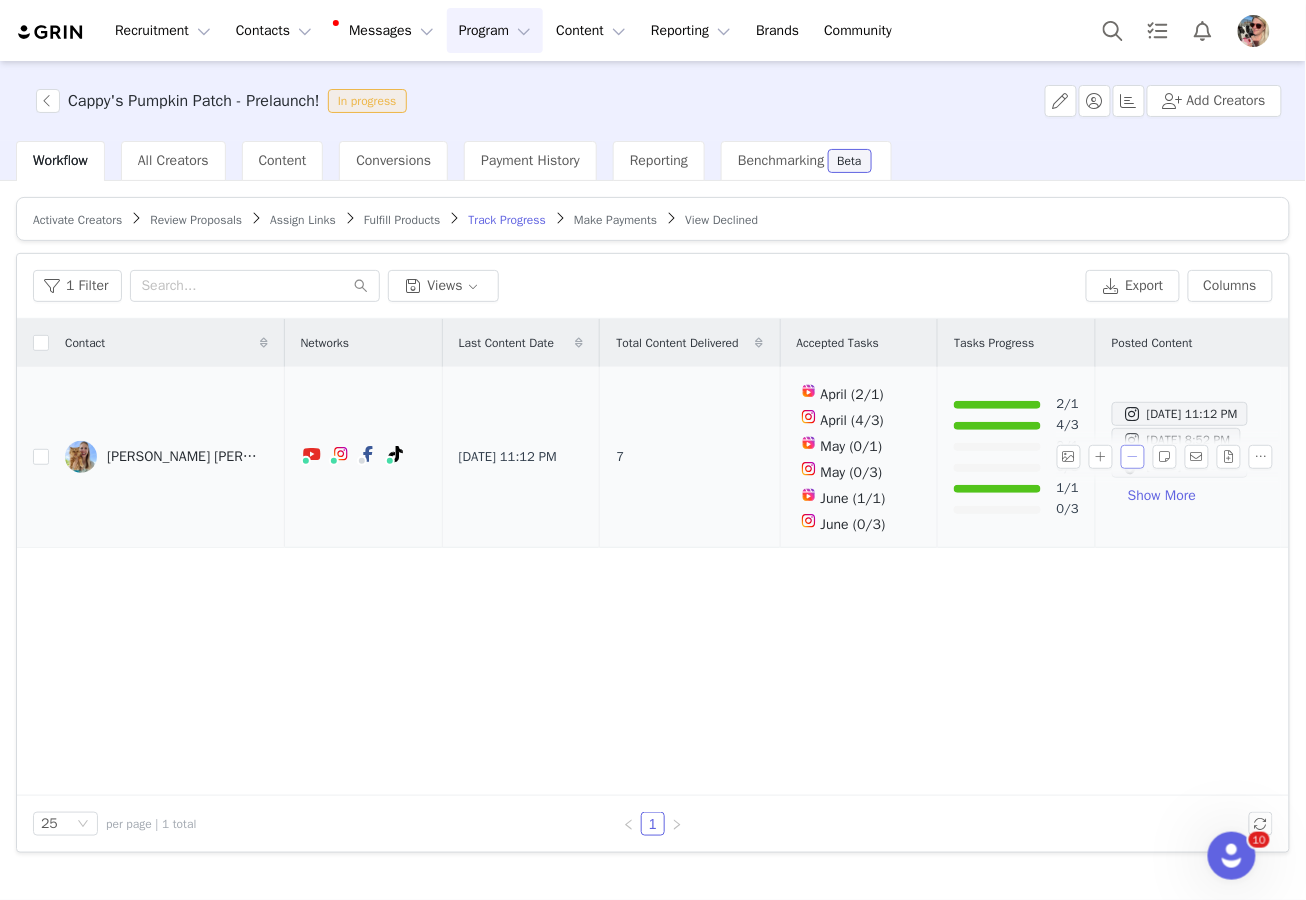 click at bounding box center (1133, 457) 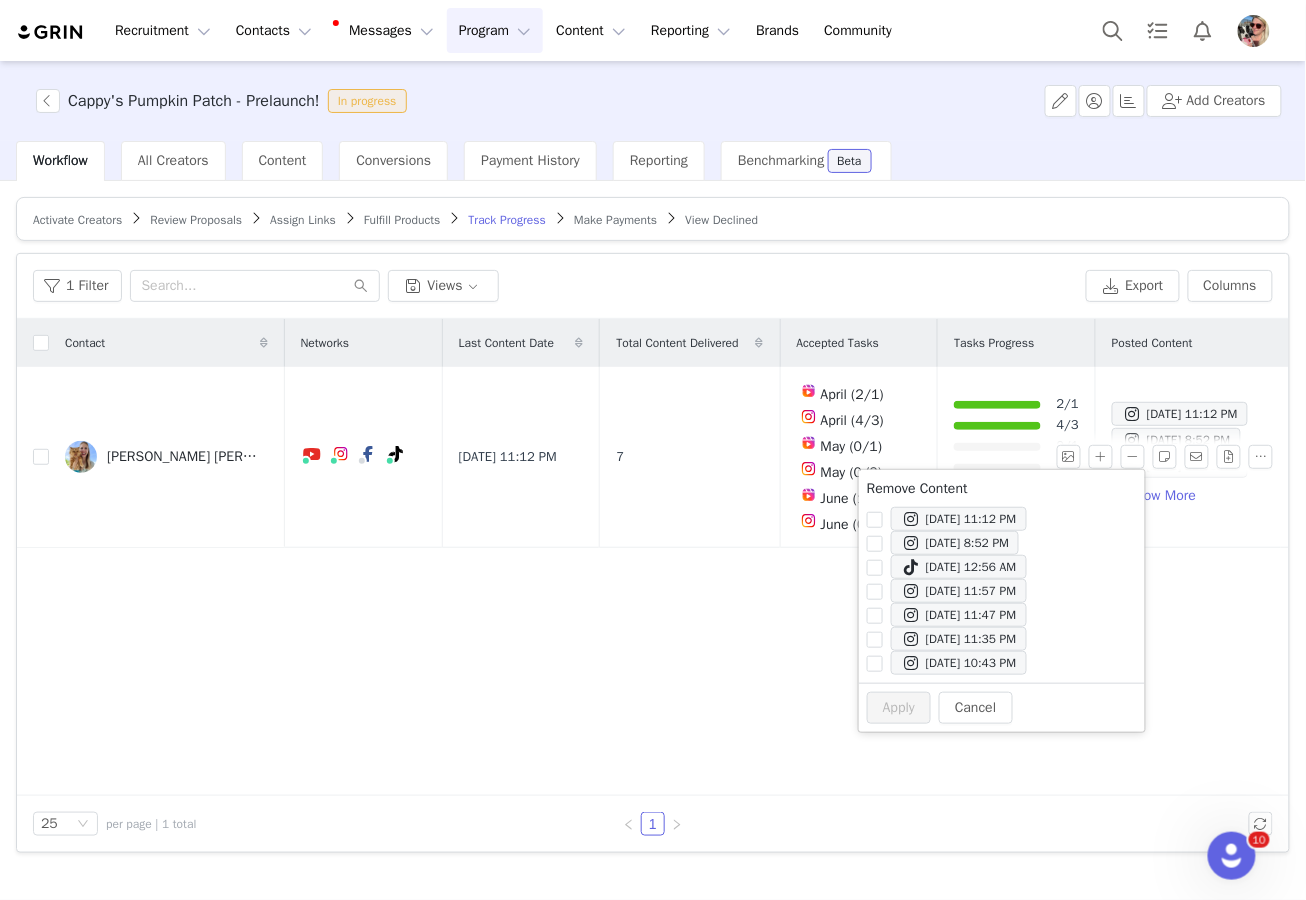 click on "Contact   Networks   Last Content Date   Total Content Delivered   Accepted Tasks   Tasks Progress   Posted Content   [PERSON_NAME] [PERSON_NAME]  [DATE] 11:12 PM 7 April (2/1) April (4/3) May (0/1) May (0/3) June (1/1) June (0/3)  2/1      4/3      0/1      0/3      1/1      0/3      [DATE] 11:12 PM       [DATE] 8:52 PM       [DATE] 12:56 AM      Show More" at bounding box center [653, 557] 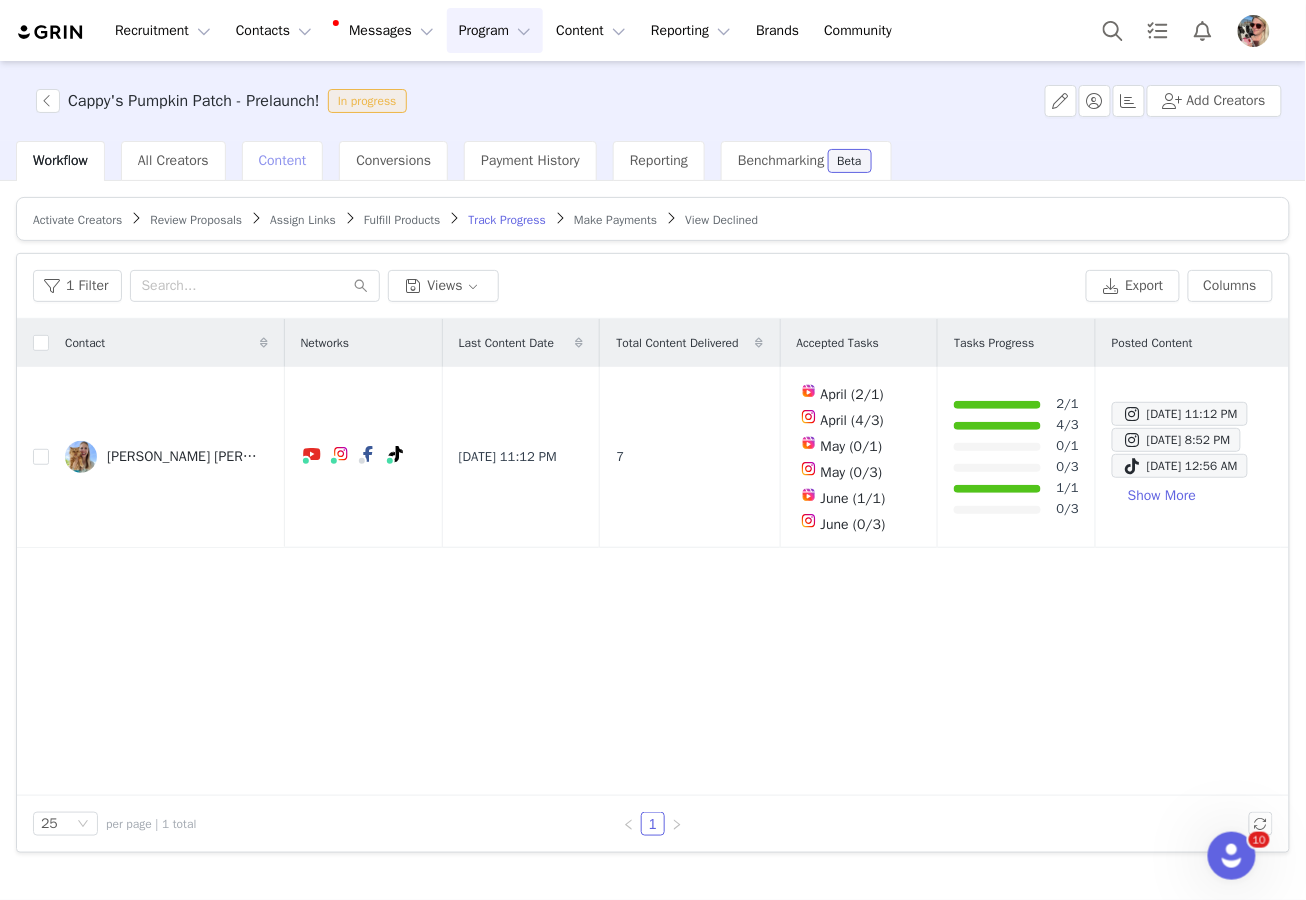 click on "Content" at bounding box center [283, 161] 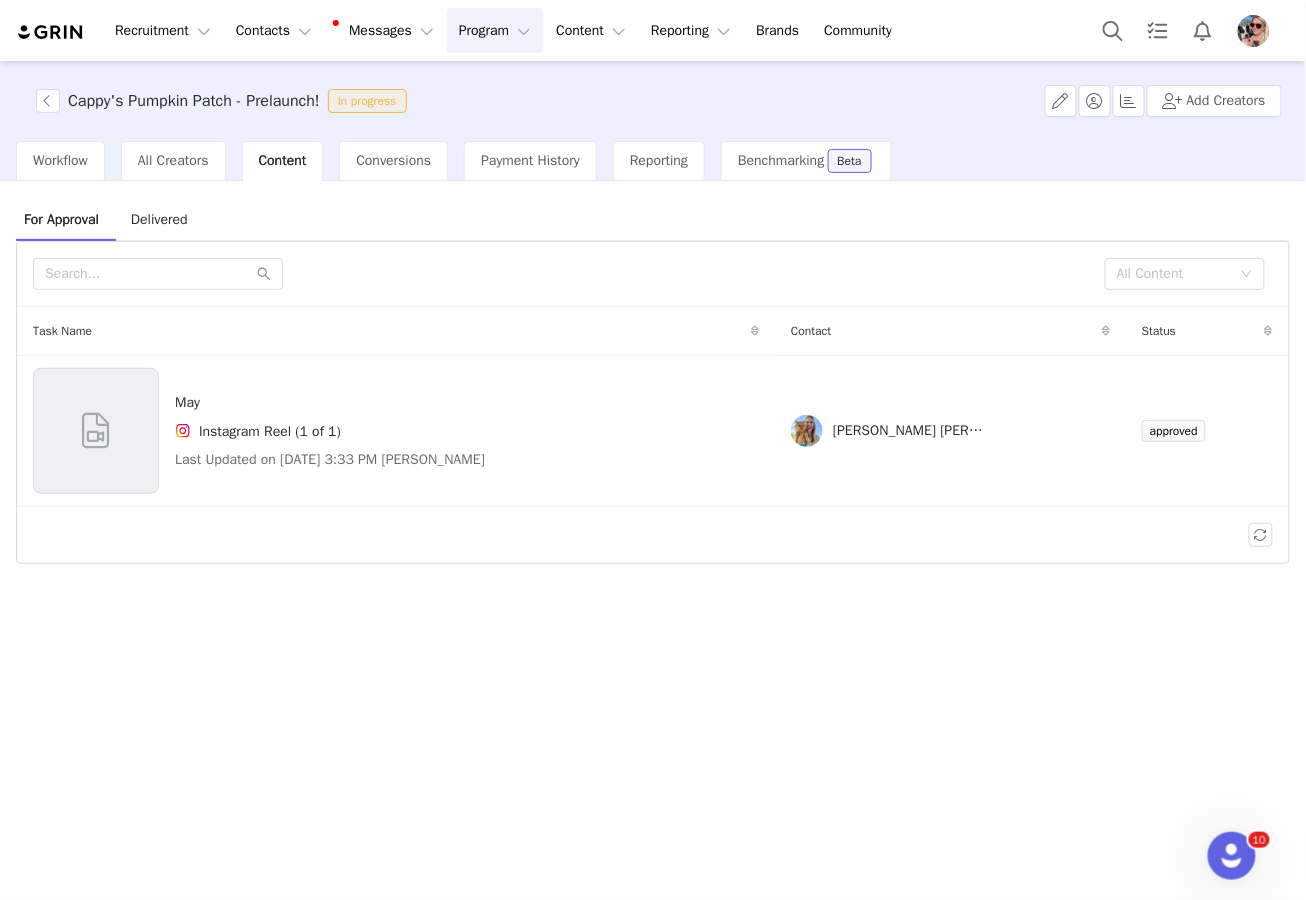 click on "Delivered" at bounding box center (159, 219) 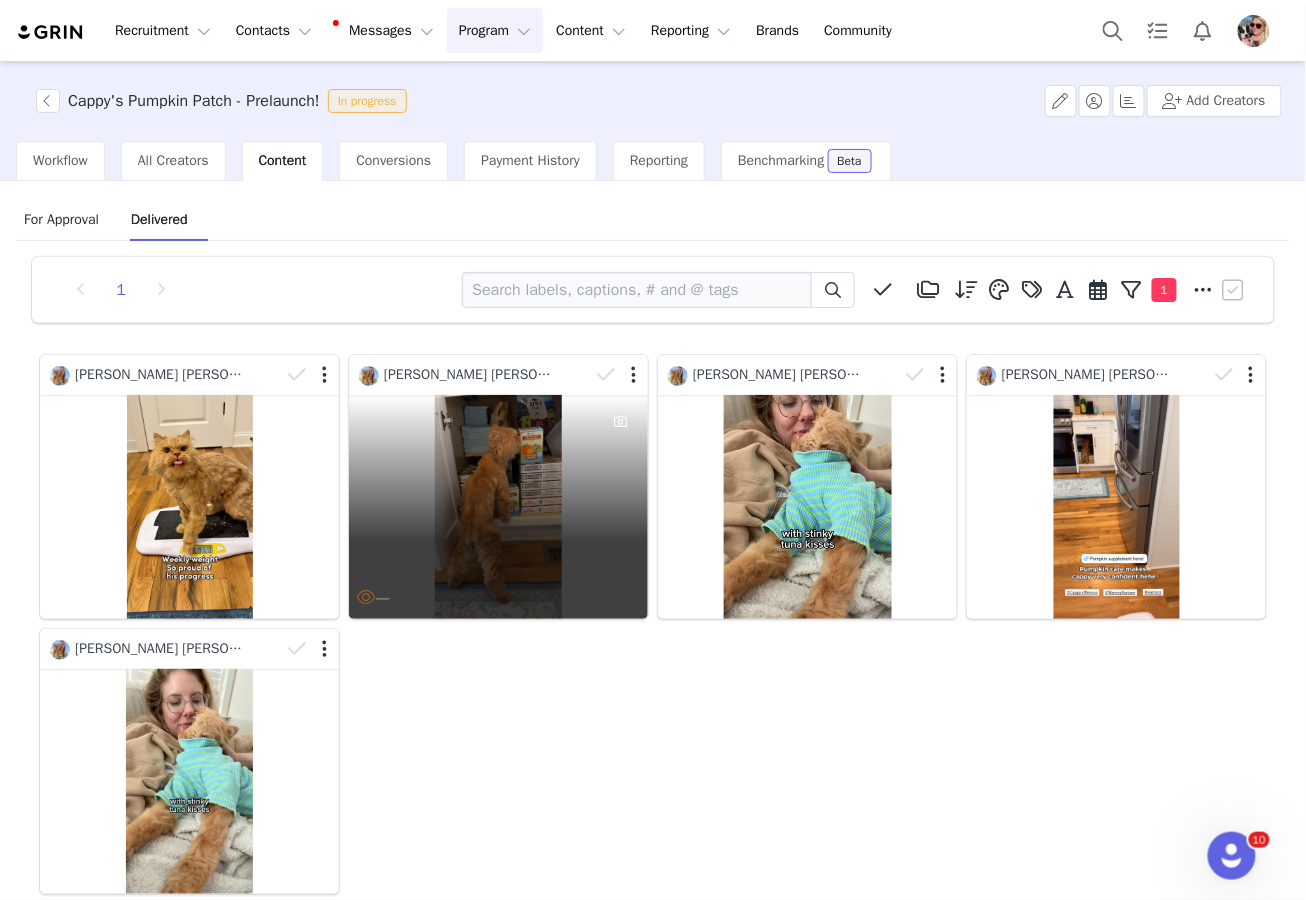 click on "—" at bounding box center (498, 507) 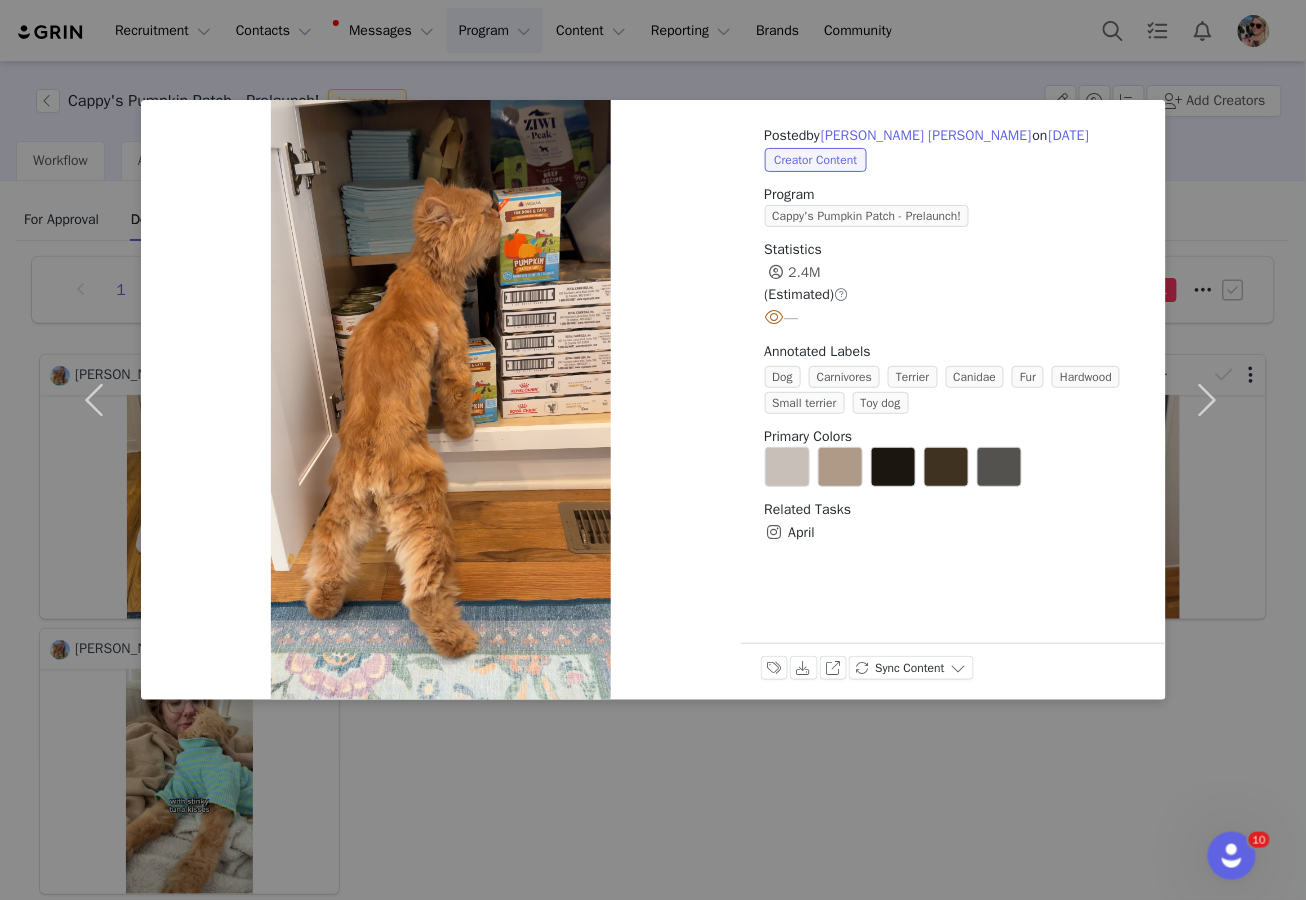 click on "Posted  by  [PERSON_NAME] [PERSON_NAME]  on  [DATE]  Creator Content  Program Cappy's Pumpkin Patch - Prelaunch! Statistics 2.4M  (Estimated)      —  Annotated Labels  Dog   Carnivores   Terrier   Canidae   Fur   Hardwood   Small terrier   Toy dog  Primary Colors Related Tasks April     Labels & Tags Download View on Instagram Sync Content" at bounding box center [653, 450] 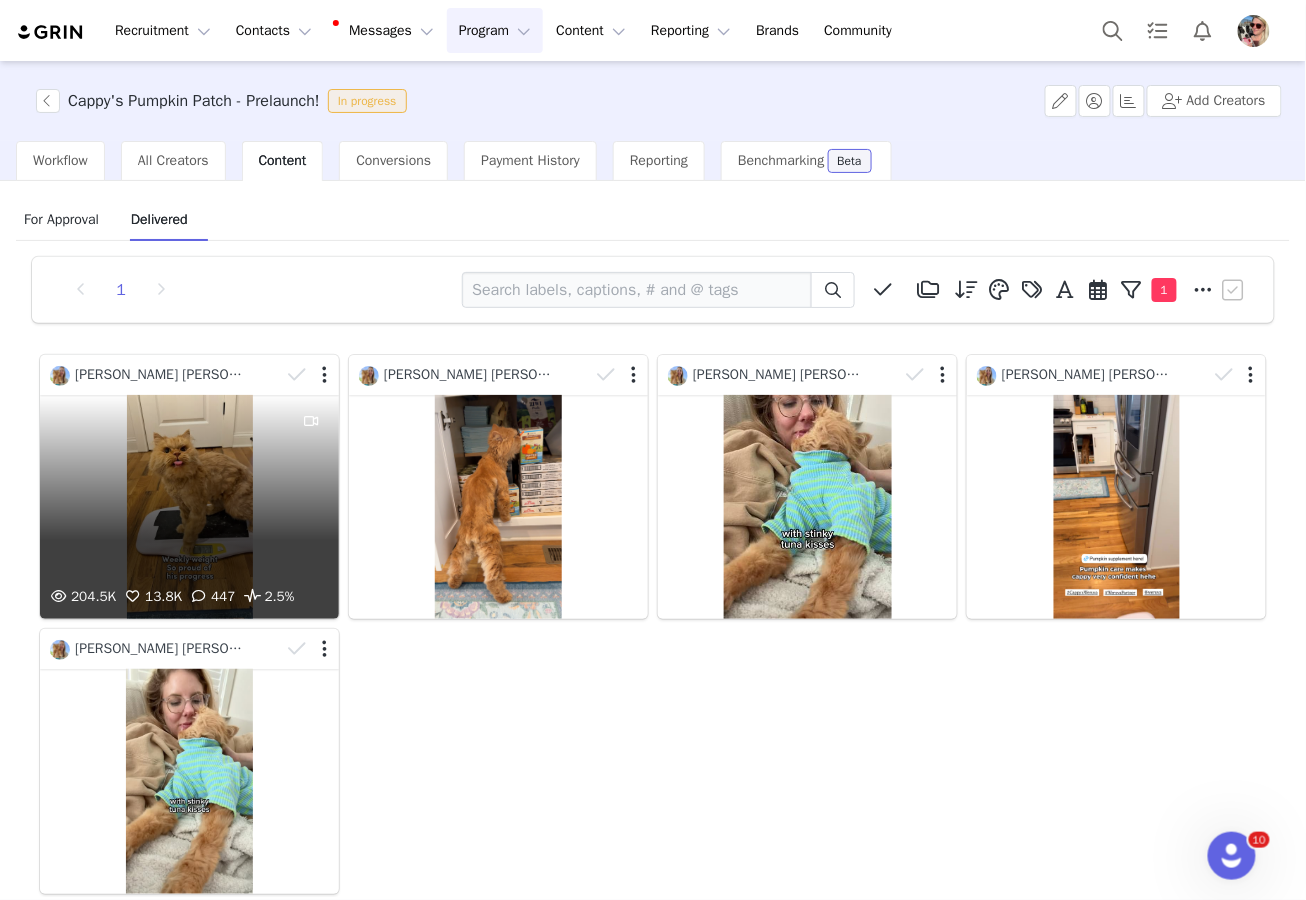 click on "204.5K  13.8K  447  2.5%" at bounding box center (189, 507) 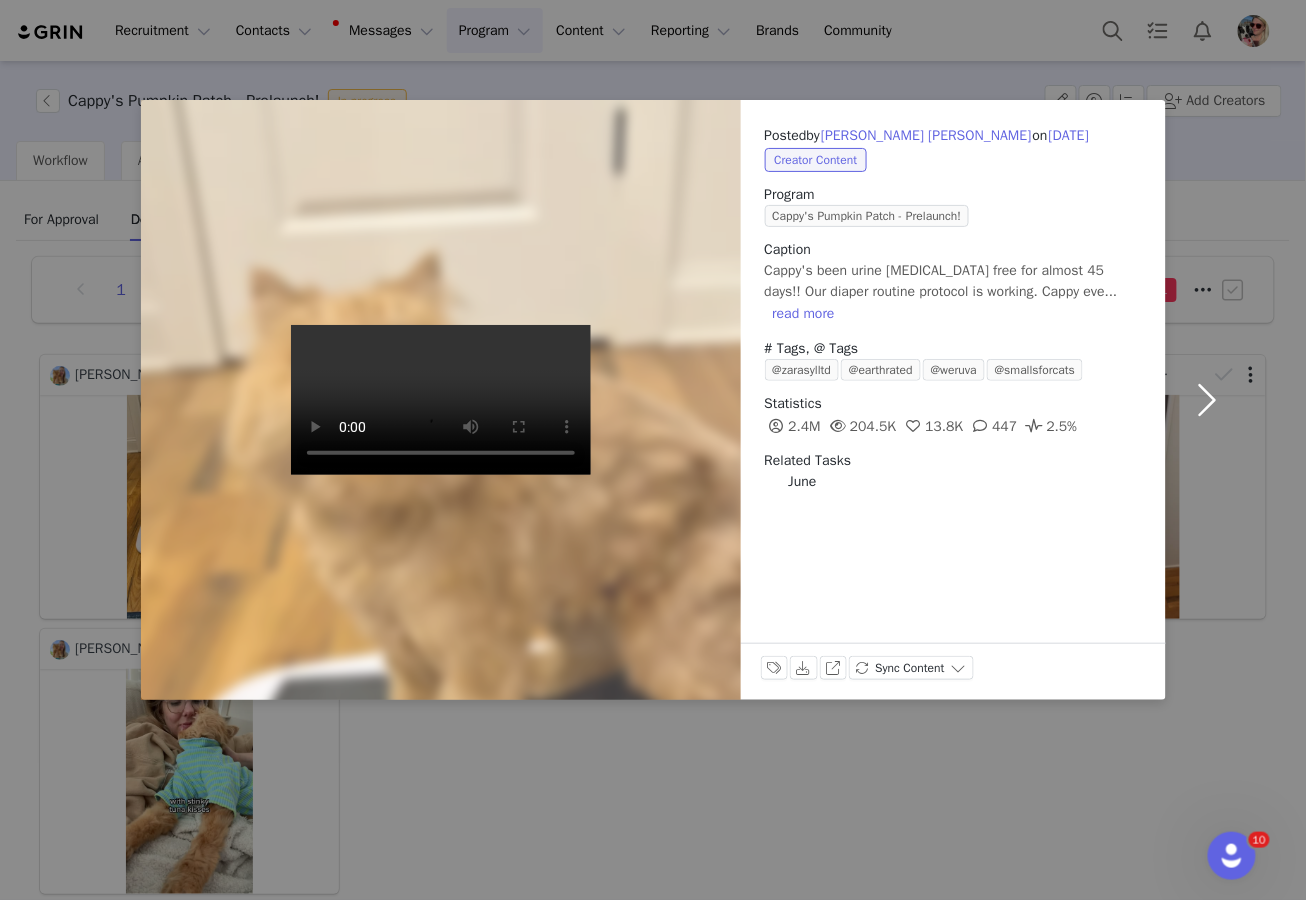 click at bounding box center (1208, 400) 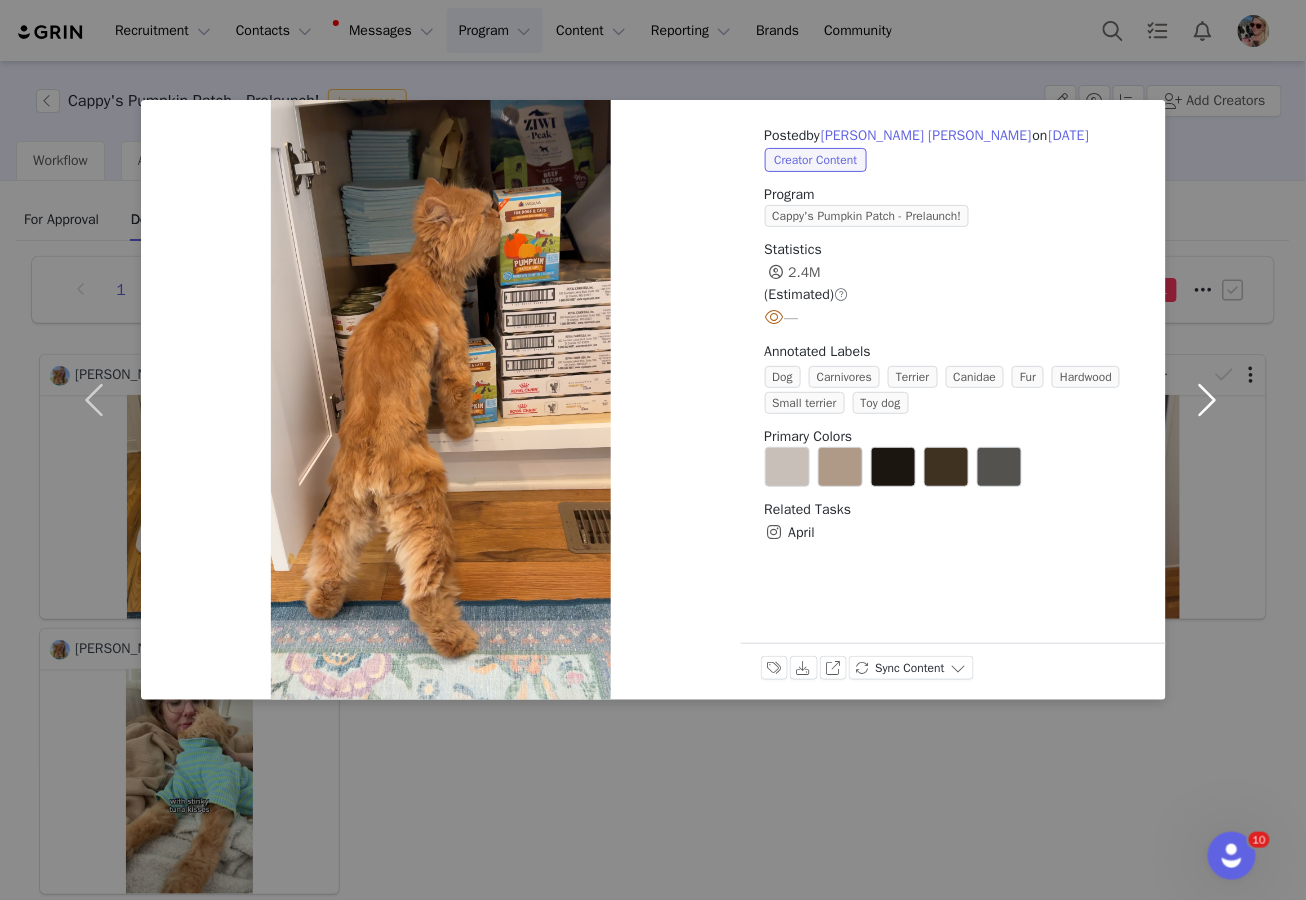 click at bounding box center [1208, 400] 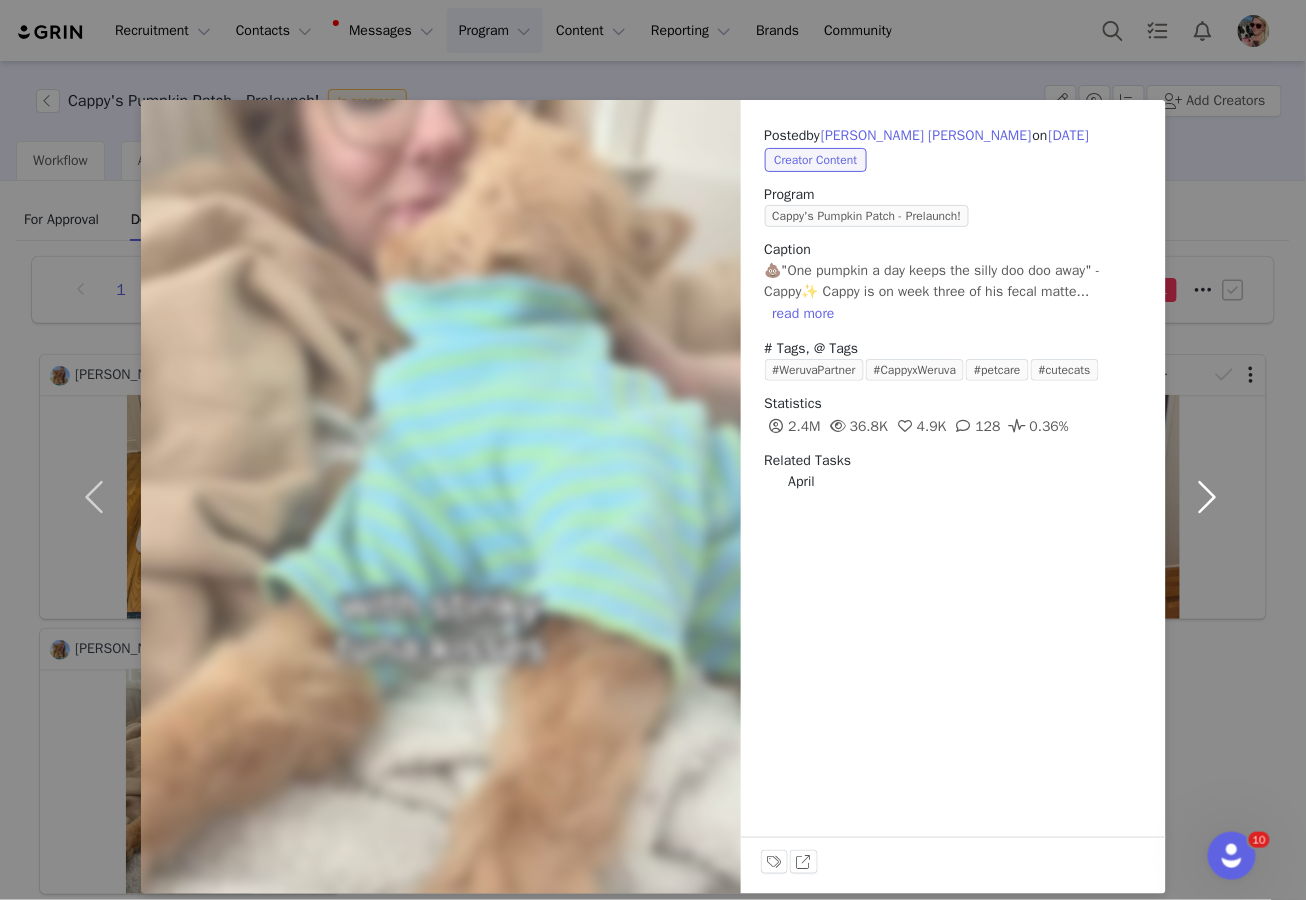 click at bounding box center [1208, 497] 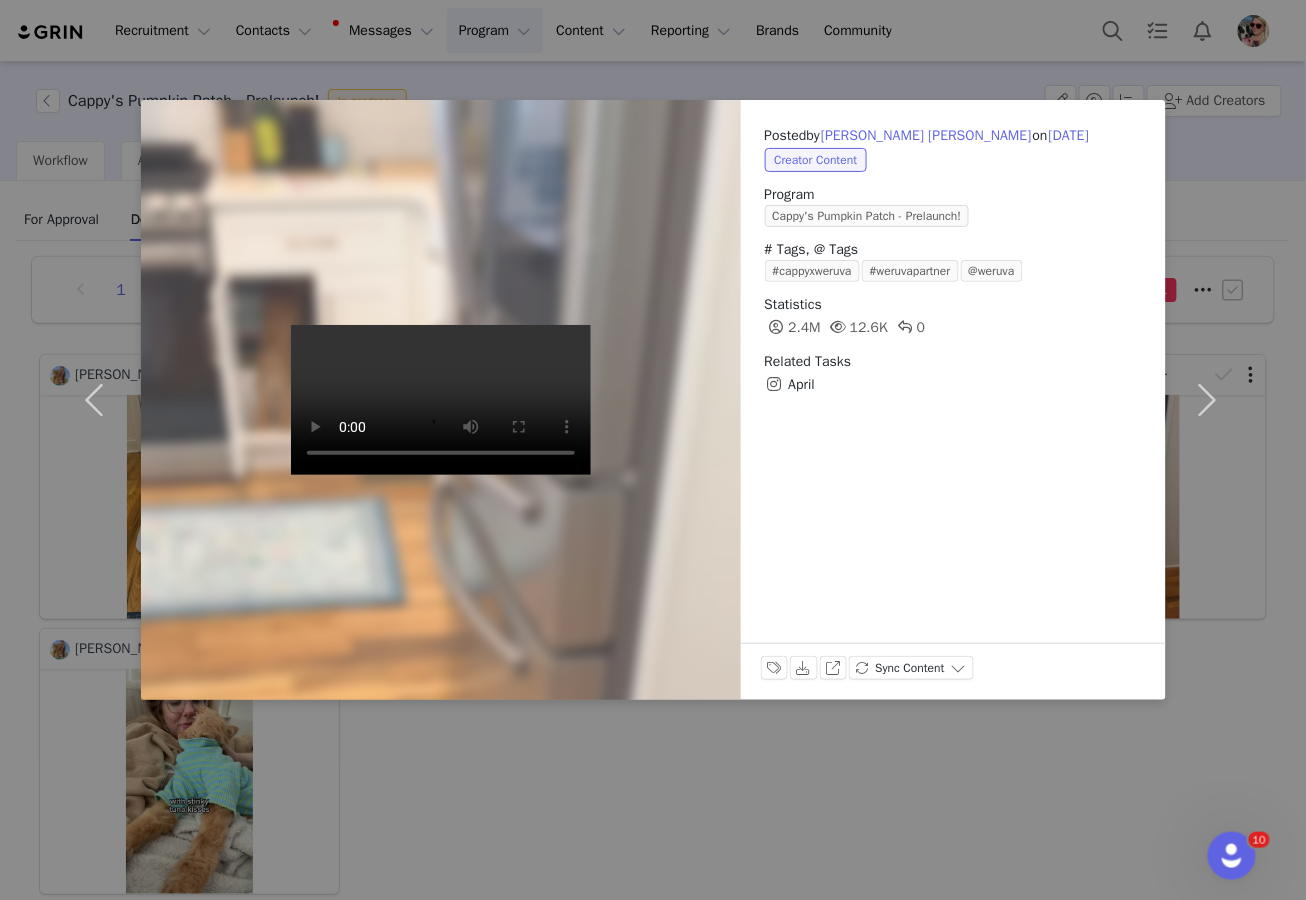 click on "Posted  by  [PERSON_NAME] [PERSON_NAME]  on  [DATE]  Creator Content  Program Cappy's Pumpkin Patch - Prelaunch! # Tags, @ Tags  #cappyxweruva   #weruvapartner   @weruva      Statistics 2.4M  12.6K  0  Related Tasks April     Labels & Tags Download View on Instagram Sync Content" at bounding box center [653, 450] 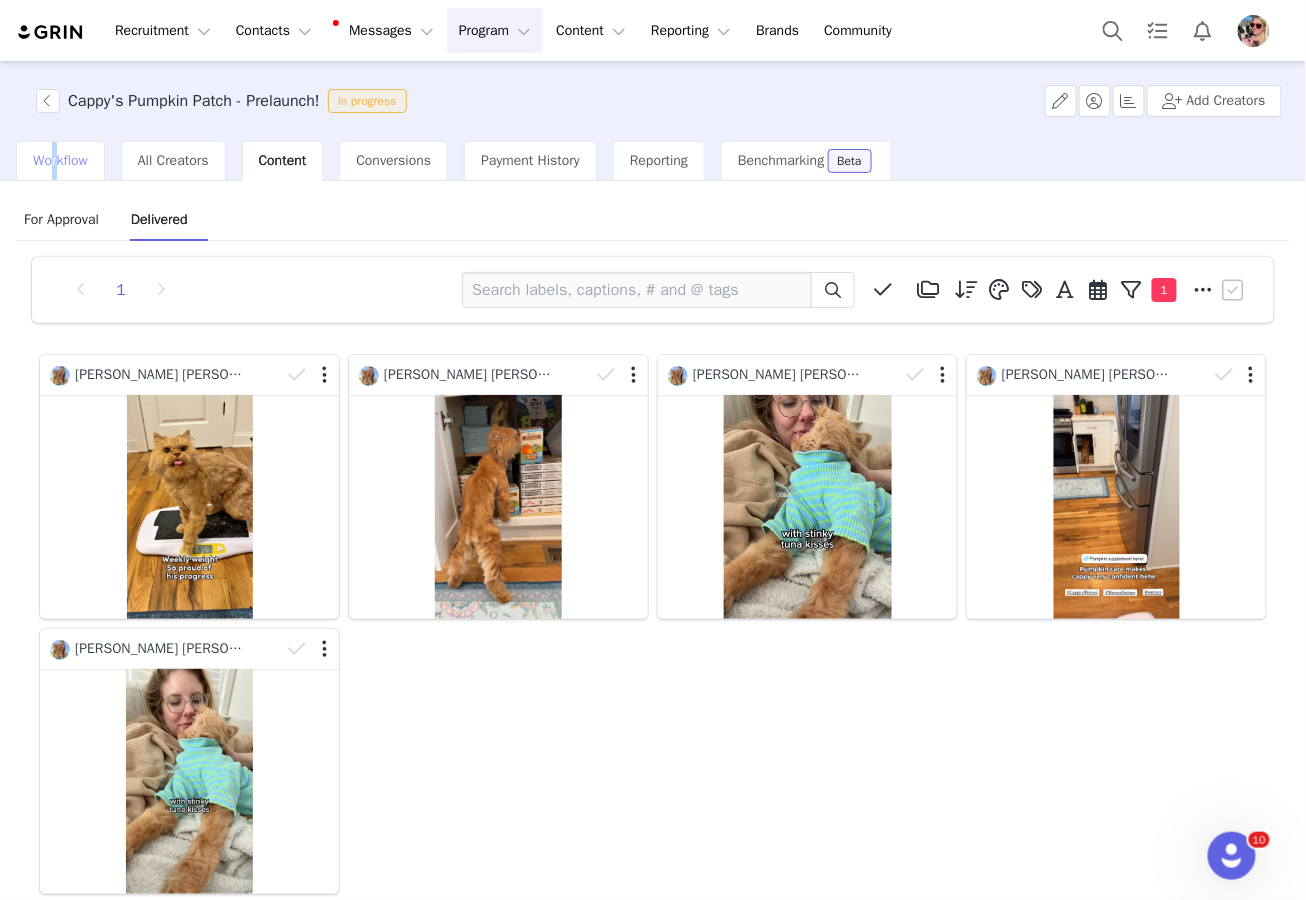 click on "Workflow" at bounding box center (60, 160) 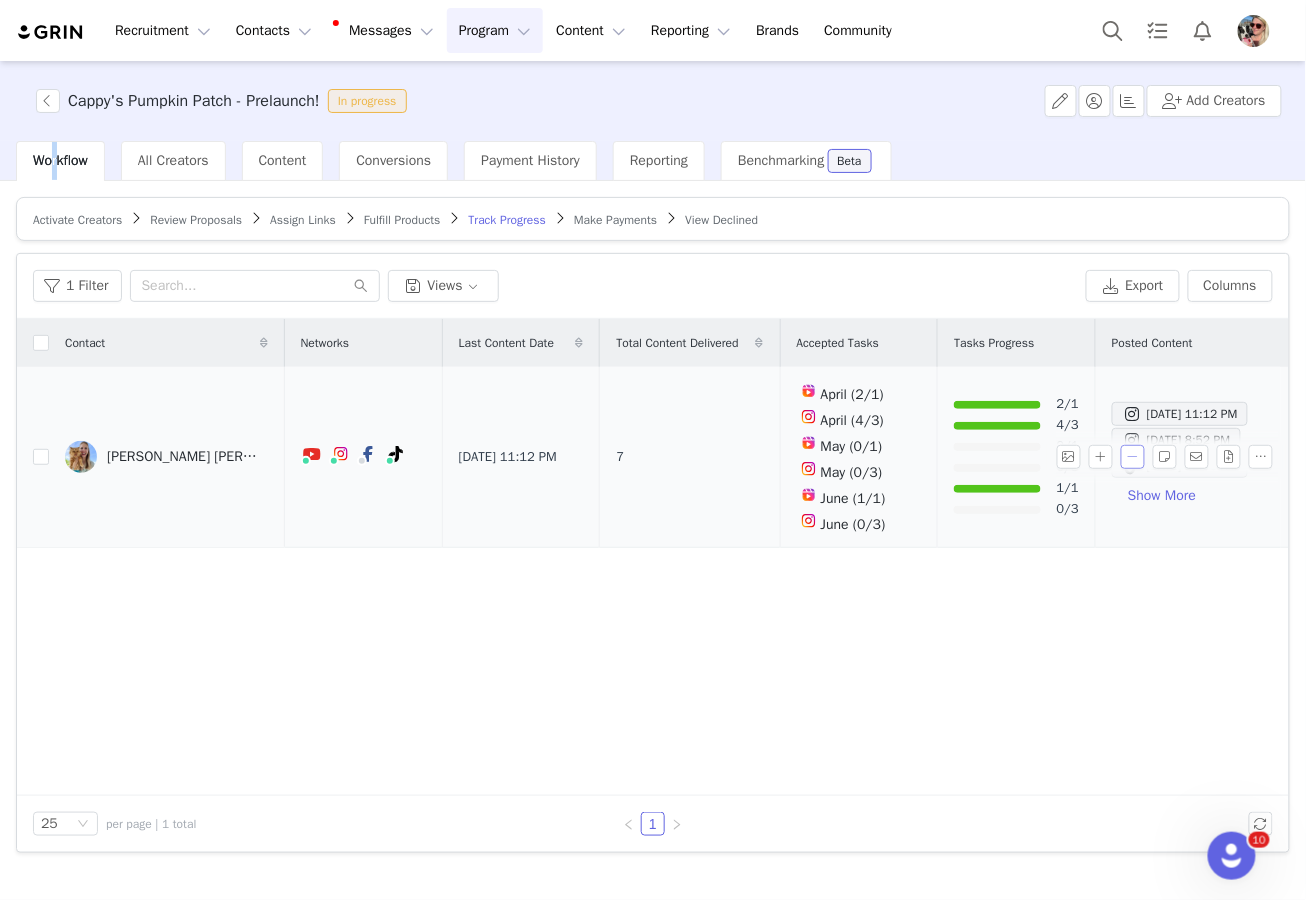 click at bounding box center (1133, 457) 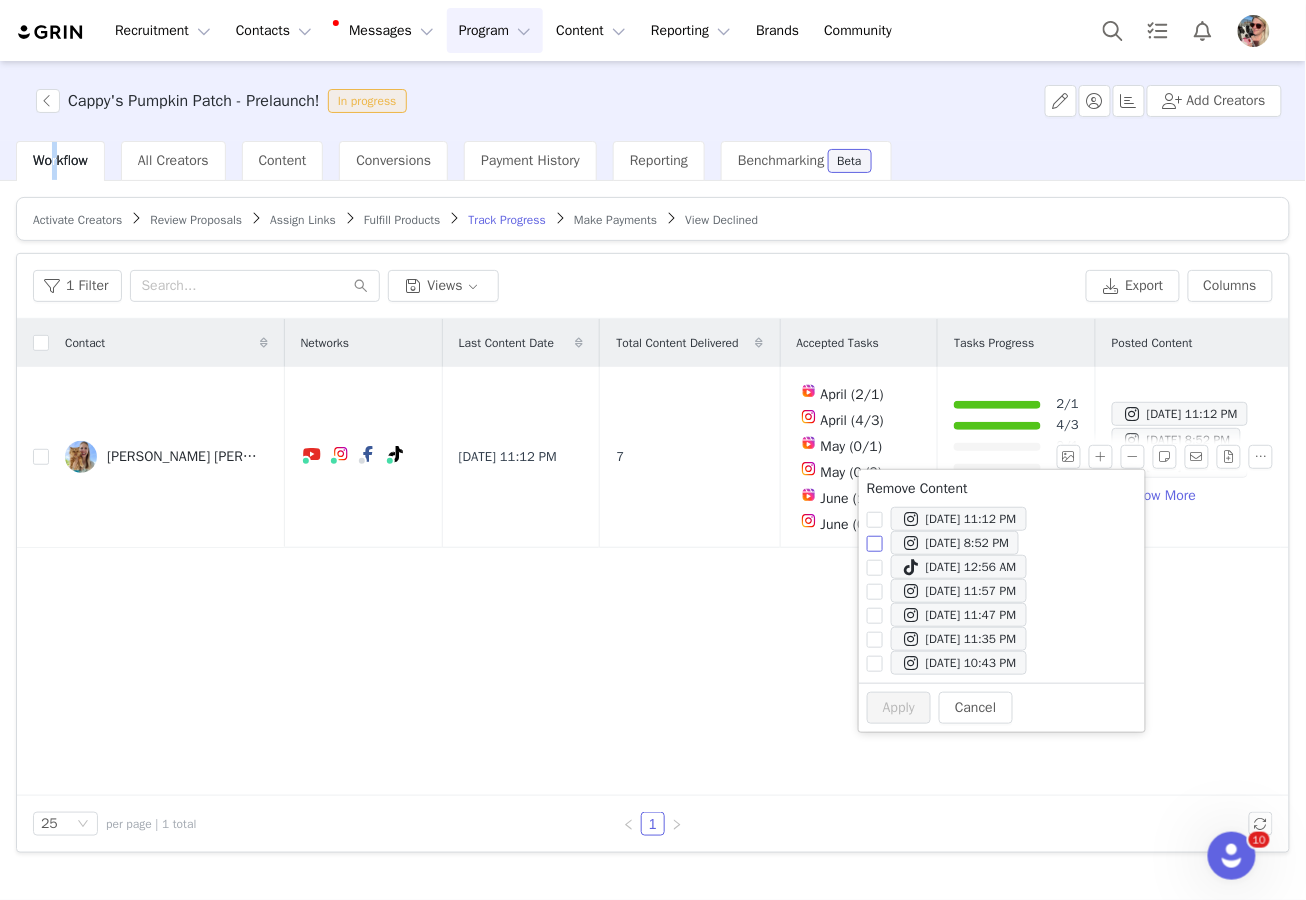 click on "[DATE] 8:52 PM" at bounding box center [875, 544] 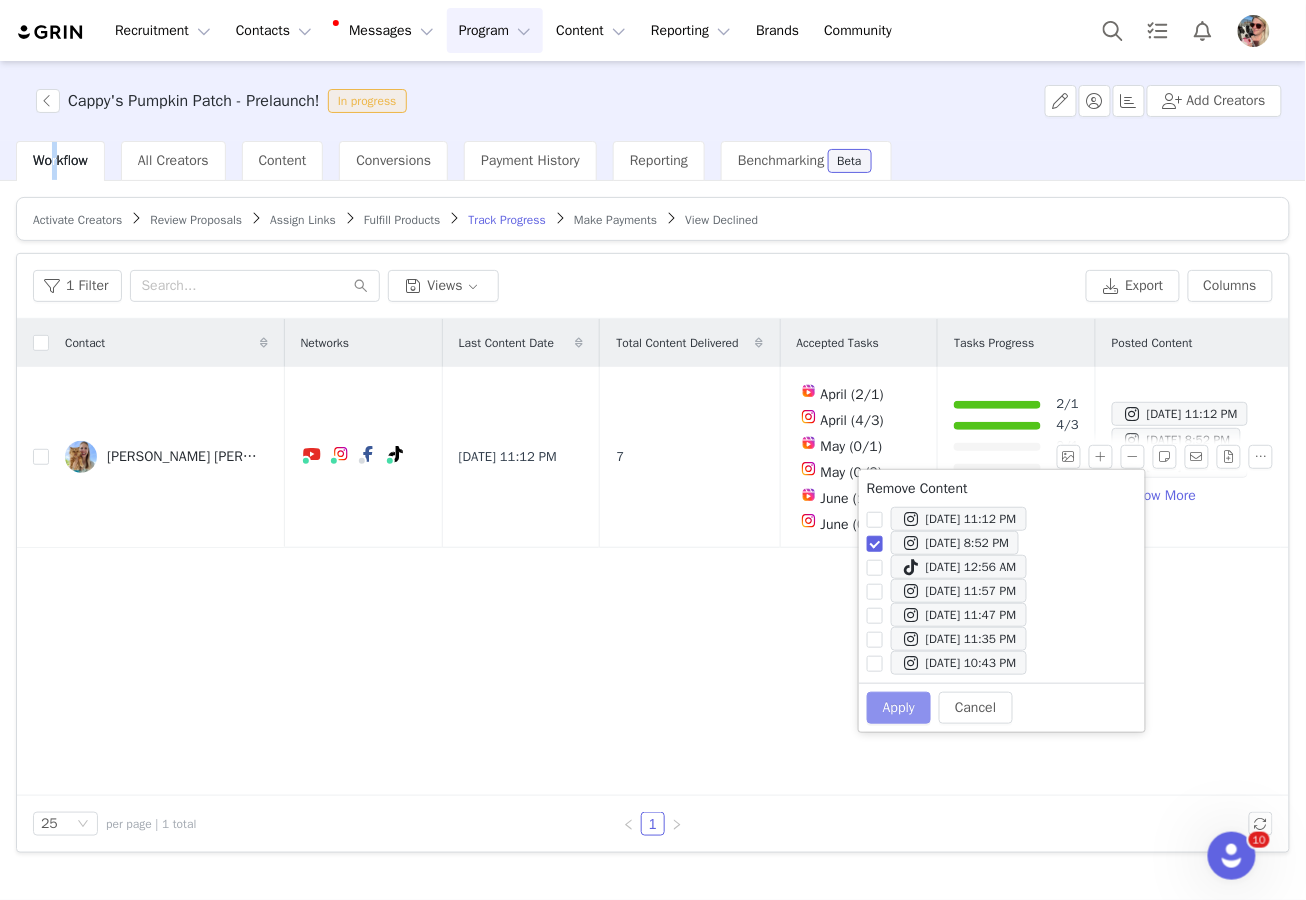 click on "Apply" at bounding box center [899, 708] 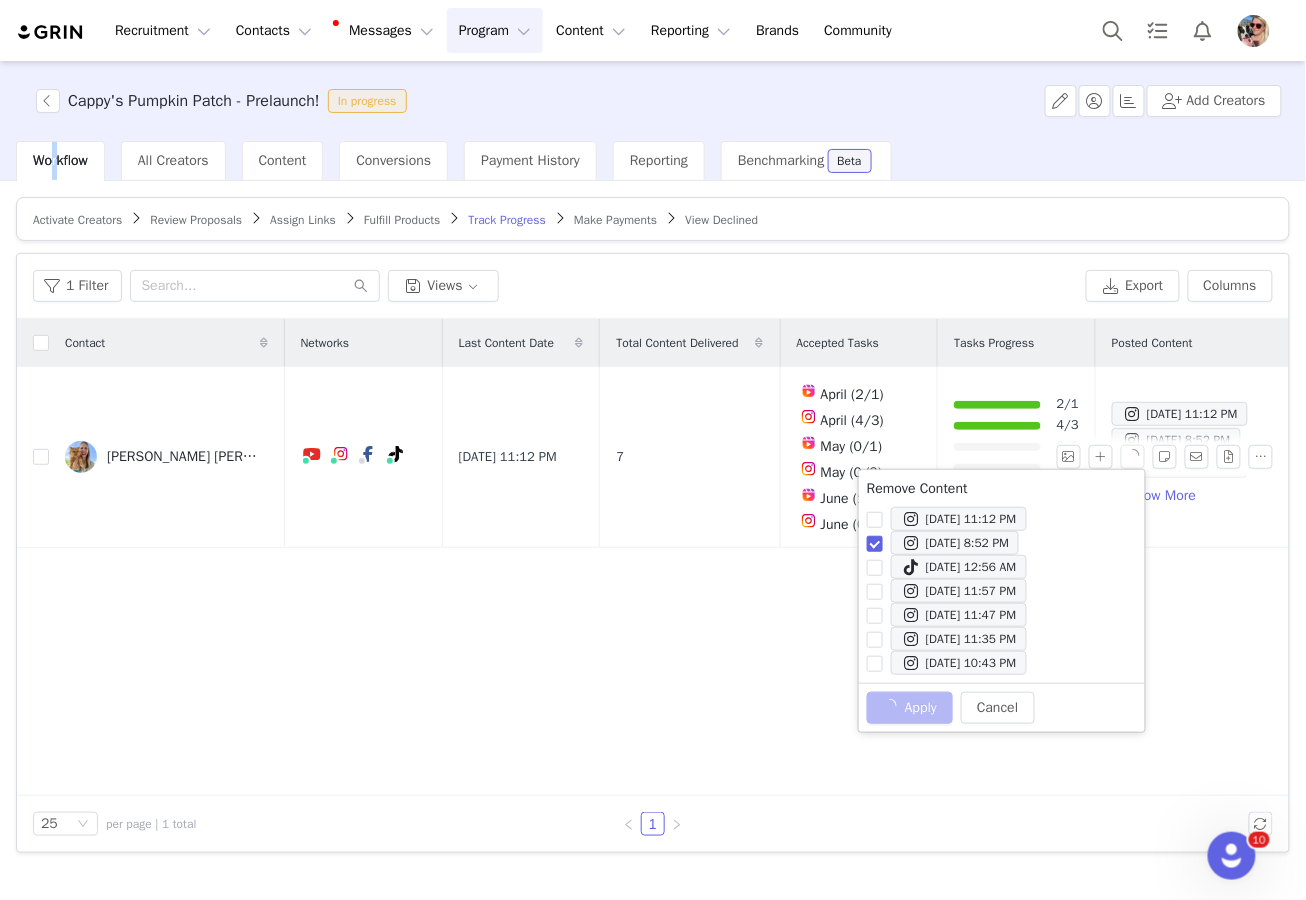 checkbox on "false" 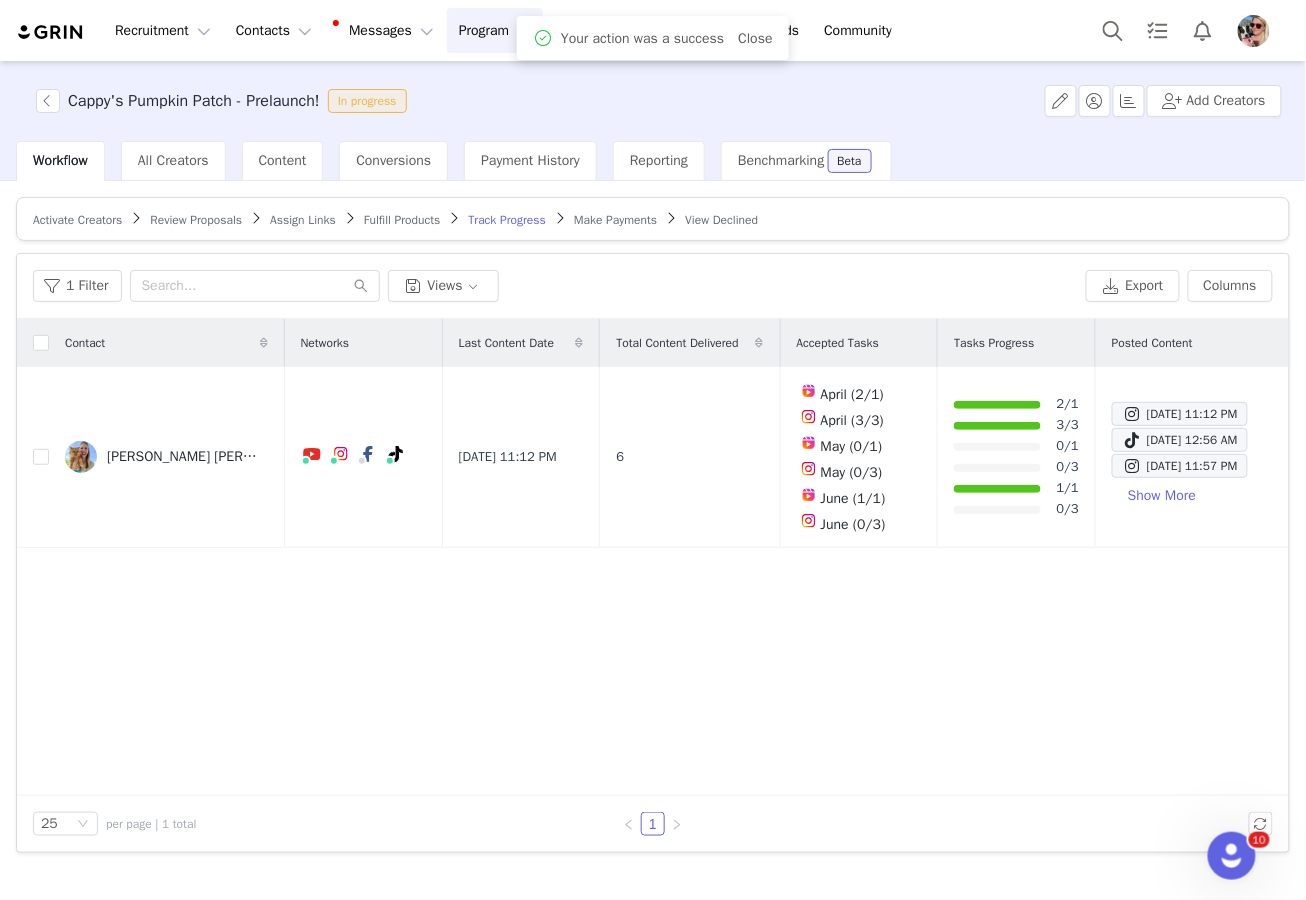 click on "Contact   Networks   Last Content Date   Total Content Delivered   Accepted Tasks   Tasks Progress   Posted Content   [PERSON_NAME] [PERSON_NAME]  [DATE] 11:12 PM 6 April (2/1) April (3/3) May (0/1) May (0/3) June (1/1) June (0/3)  2/1      3/3      0/1      0/3      1/1      0/3      [DATE] 11:12 PM       [DATE] 12:56 AM       [DATE] 11:57 PM      Show More" at bounding box center [653, 557] 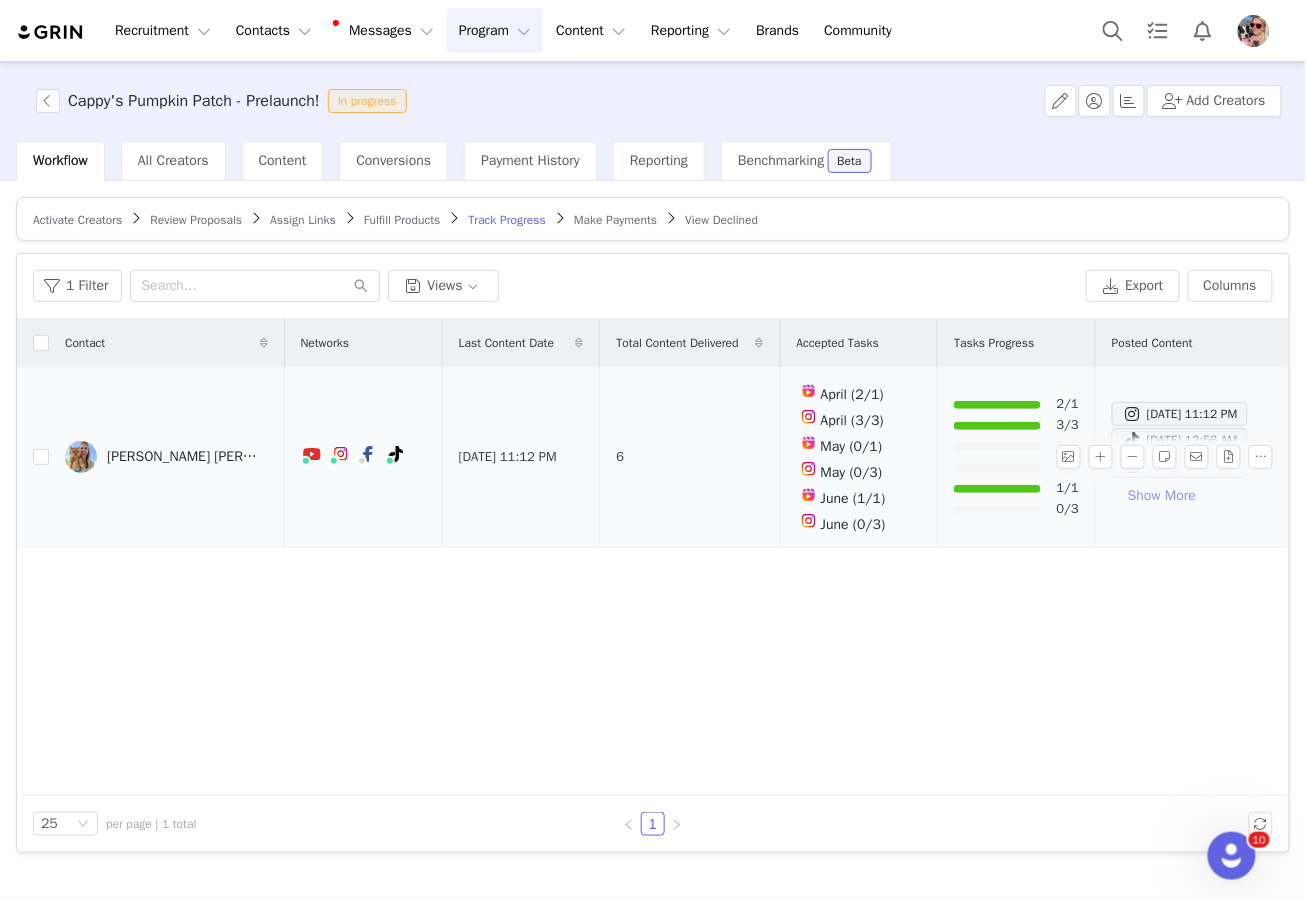 click on "Show More" at bounding box center (1162, 496) 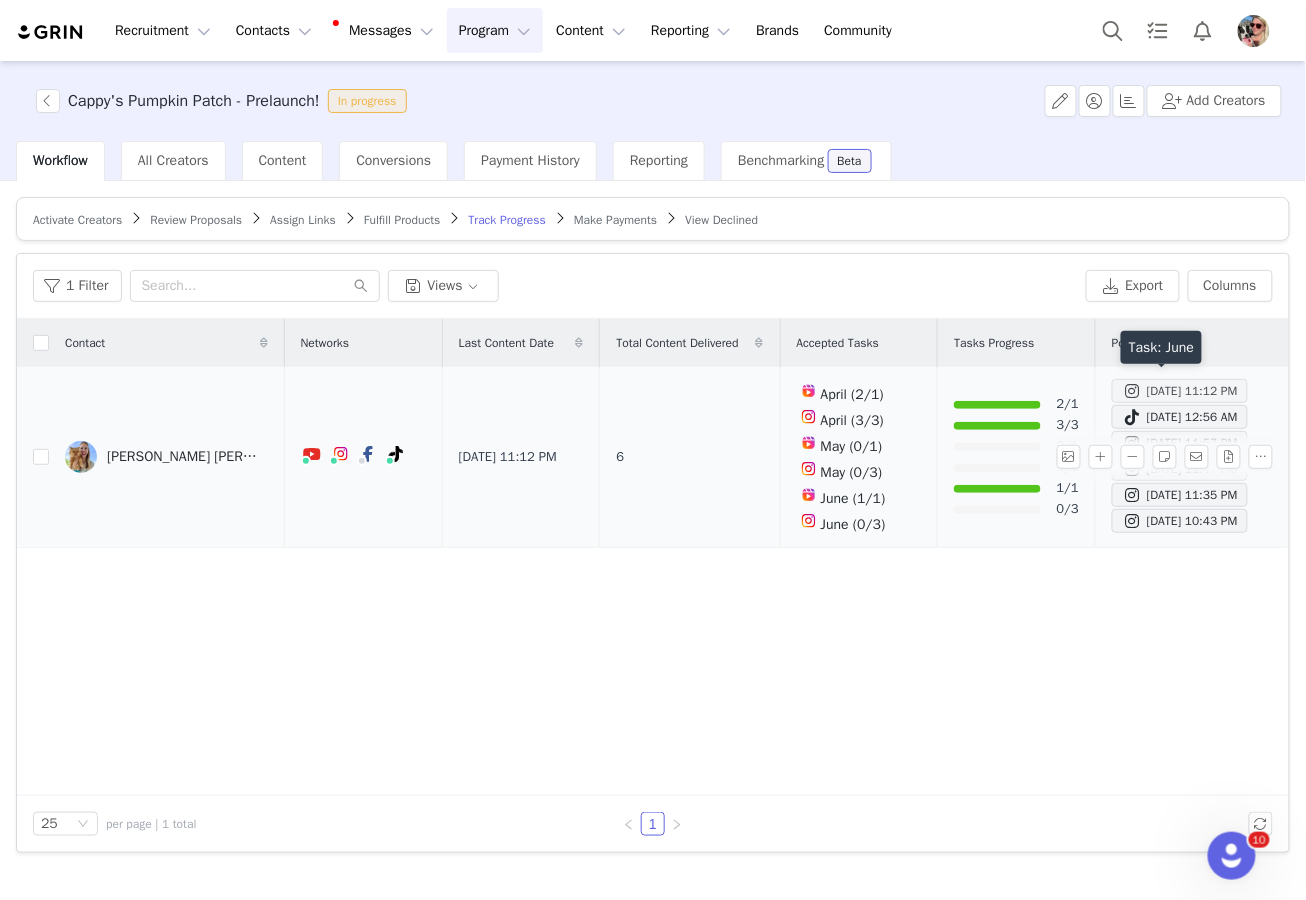 click on "[DATE] 11:12 PM" at bounding box center [1180, 391] 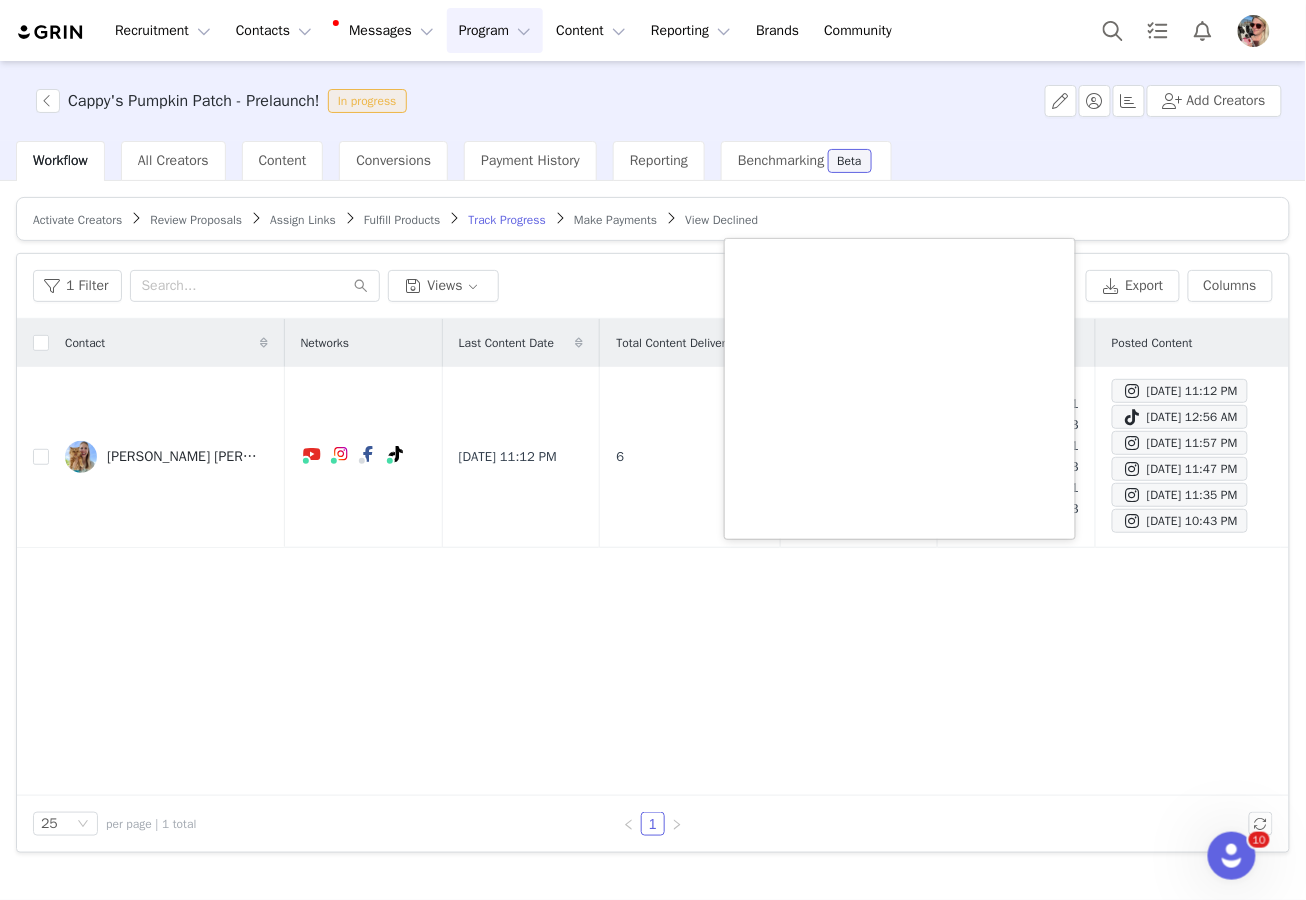 click on "Contact   Networks   Last Content Date   Total Content Delivered   Accepted Tasks   Tasks Progress   Posted Content   [PERSON_NAME] [PERSON_NAME]  YouTube  (   @cappybears   )  Connected  — Videos, Shorts, and Insights. Instagram  (   @cappybears   )   — Standard  Connected  — Account is discoverable. Facebook  (   @cappybears   )   — Standard  Not Connected TikTok  (   @cappybears   )   — Personal/Creator  Connected  — Videos and Insights. [DATE] 11:12 PM 6 April (2/1) April (3/3) May (0/1) May (0/3) June (1/1) June (0/3)  2/1      3/3      0/1      0/3      1/1      0/3      [DATE] 11:12 PM       [DATE] 12:56 AM       [DATE] 11:57 PM       [DATE] 11:47 PM       [DATE] 11:35 PM       [DATE] 10:43 PM" at bounding box center [653, 557] 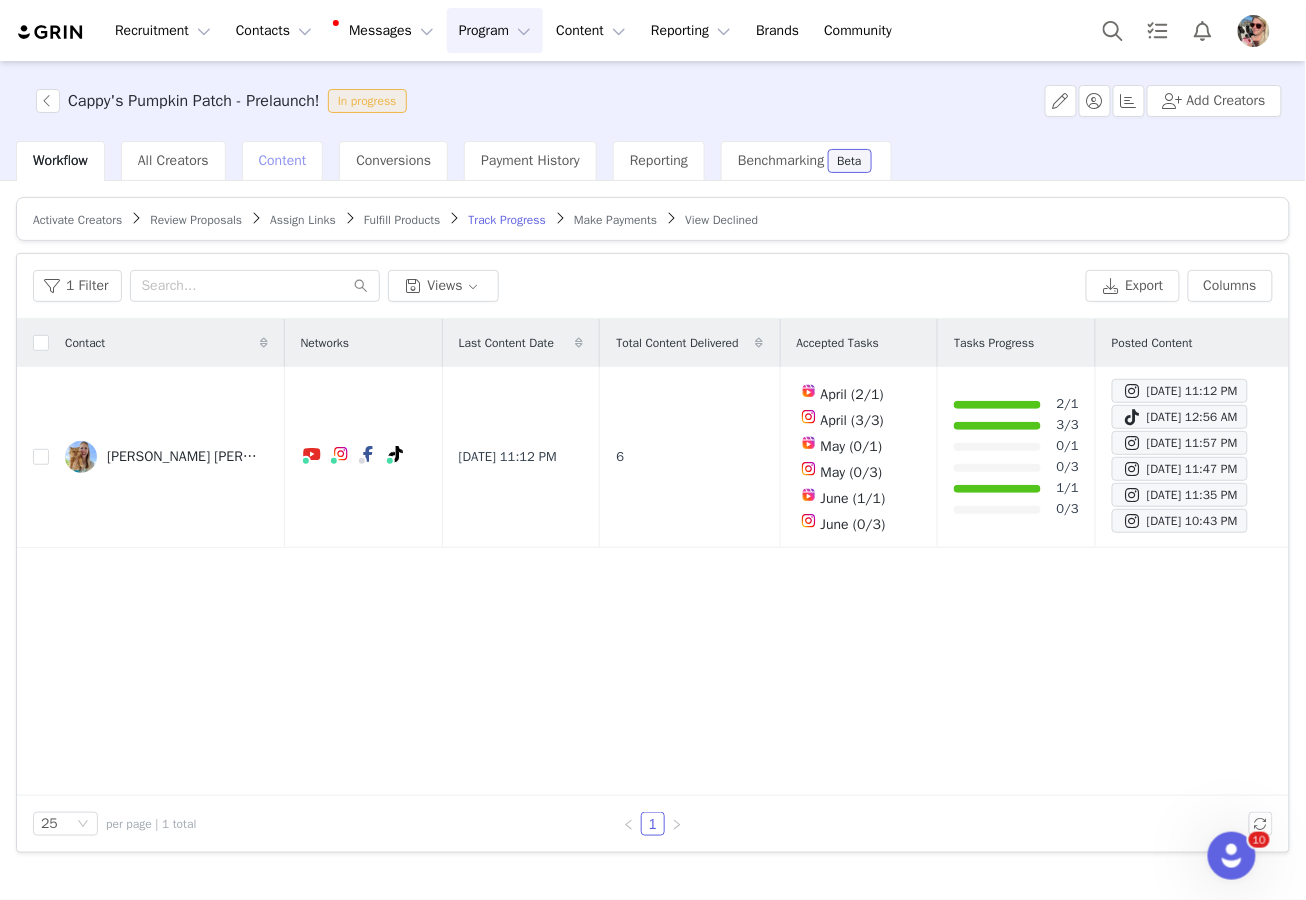 click on "Content" at bounding box center (283, 161) 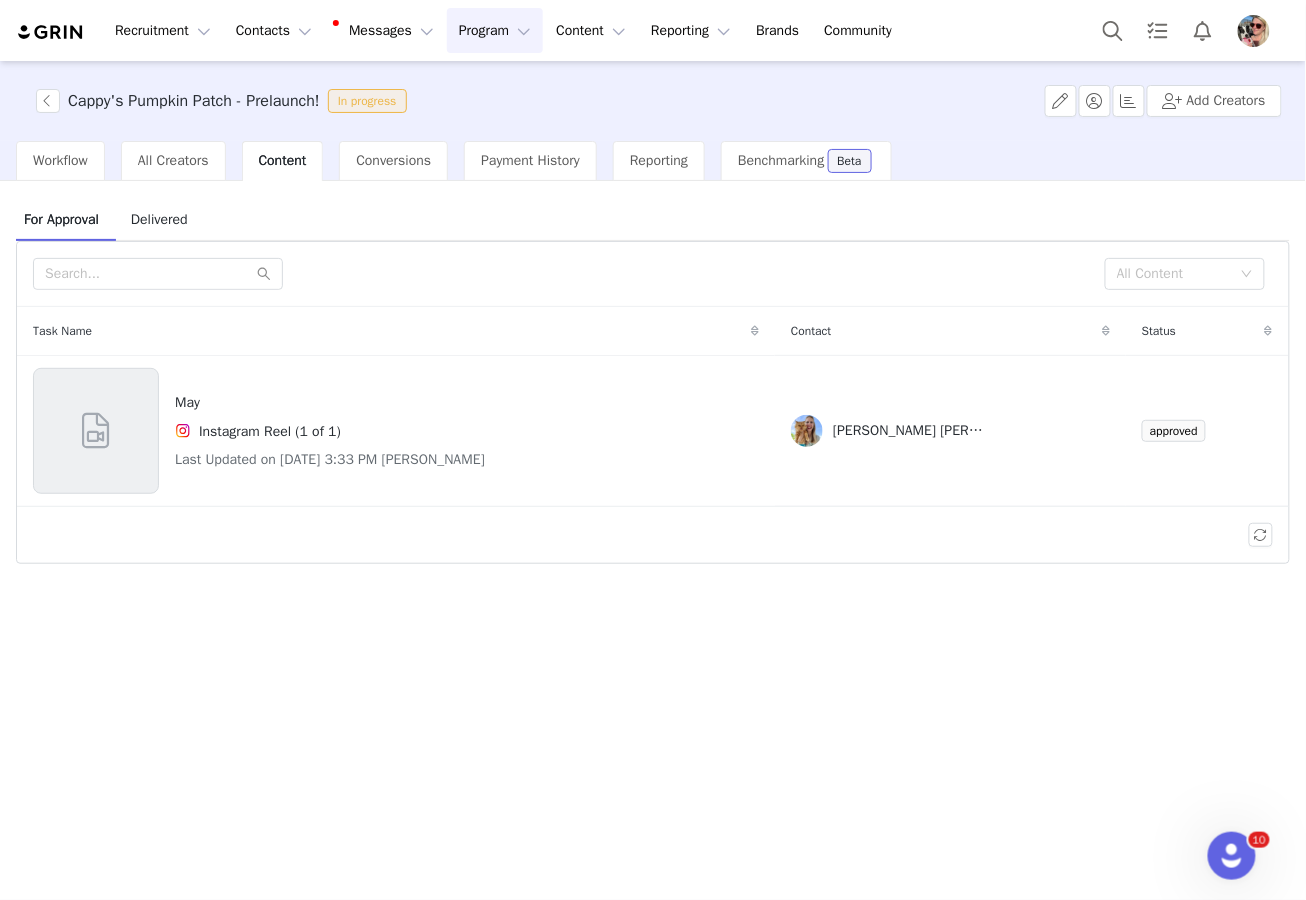 click on "Delivered" at bounding box center (159, 219) 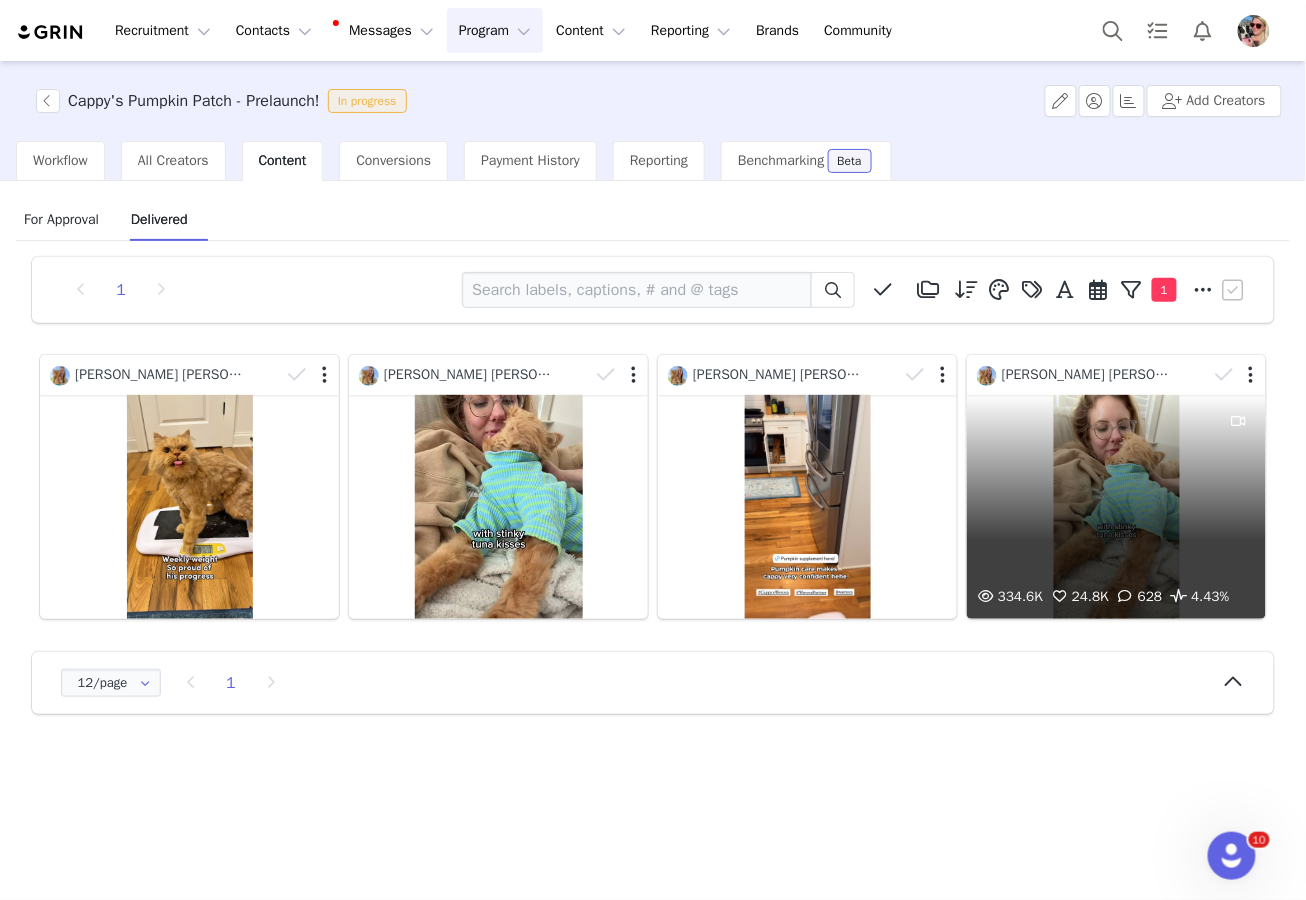 click on "334.6K  24.8K  628  4.43%" at bounding box center (1116, 507) 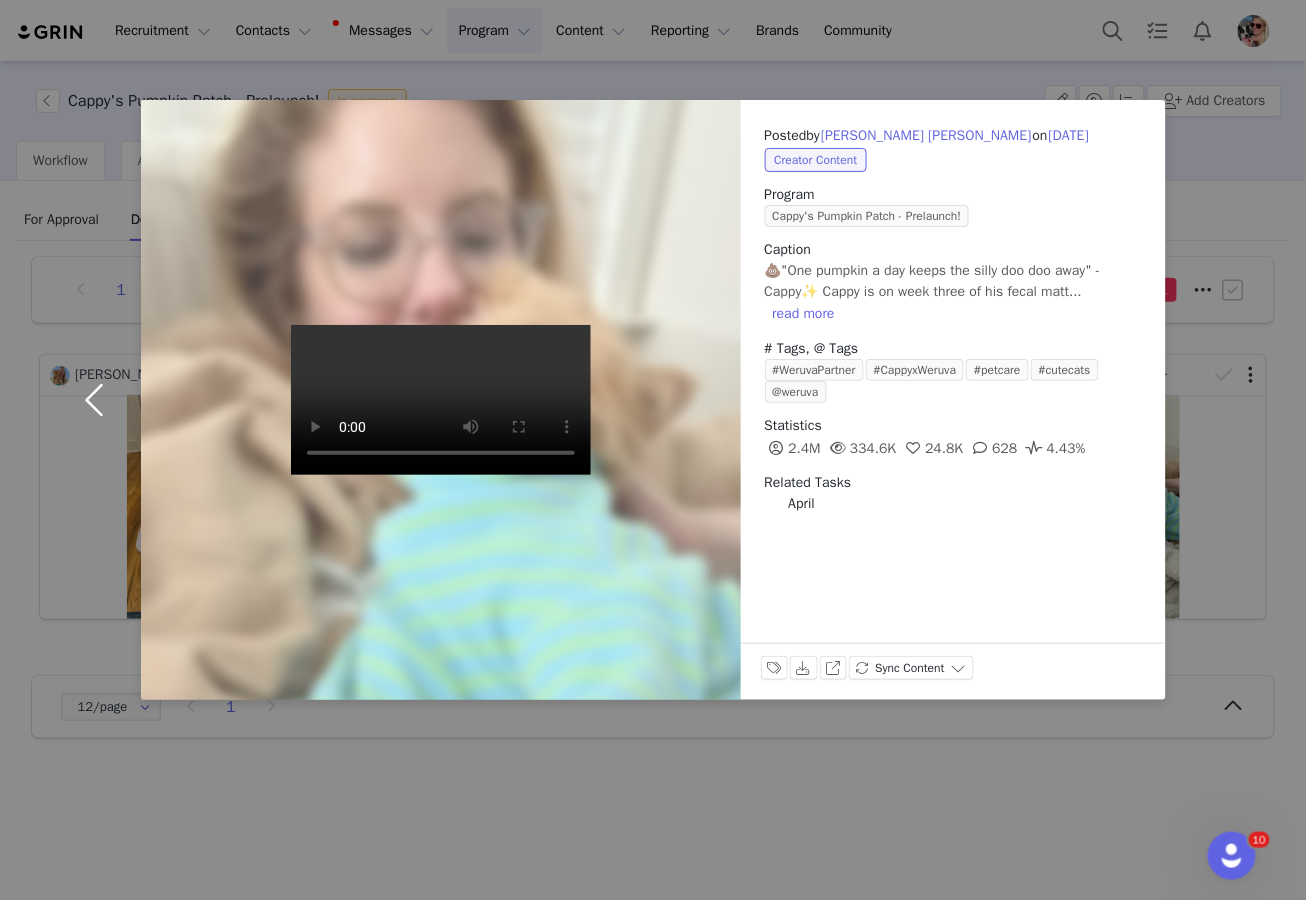 click at bounding box center (99, 400) 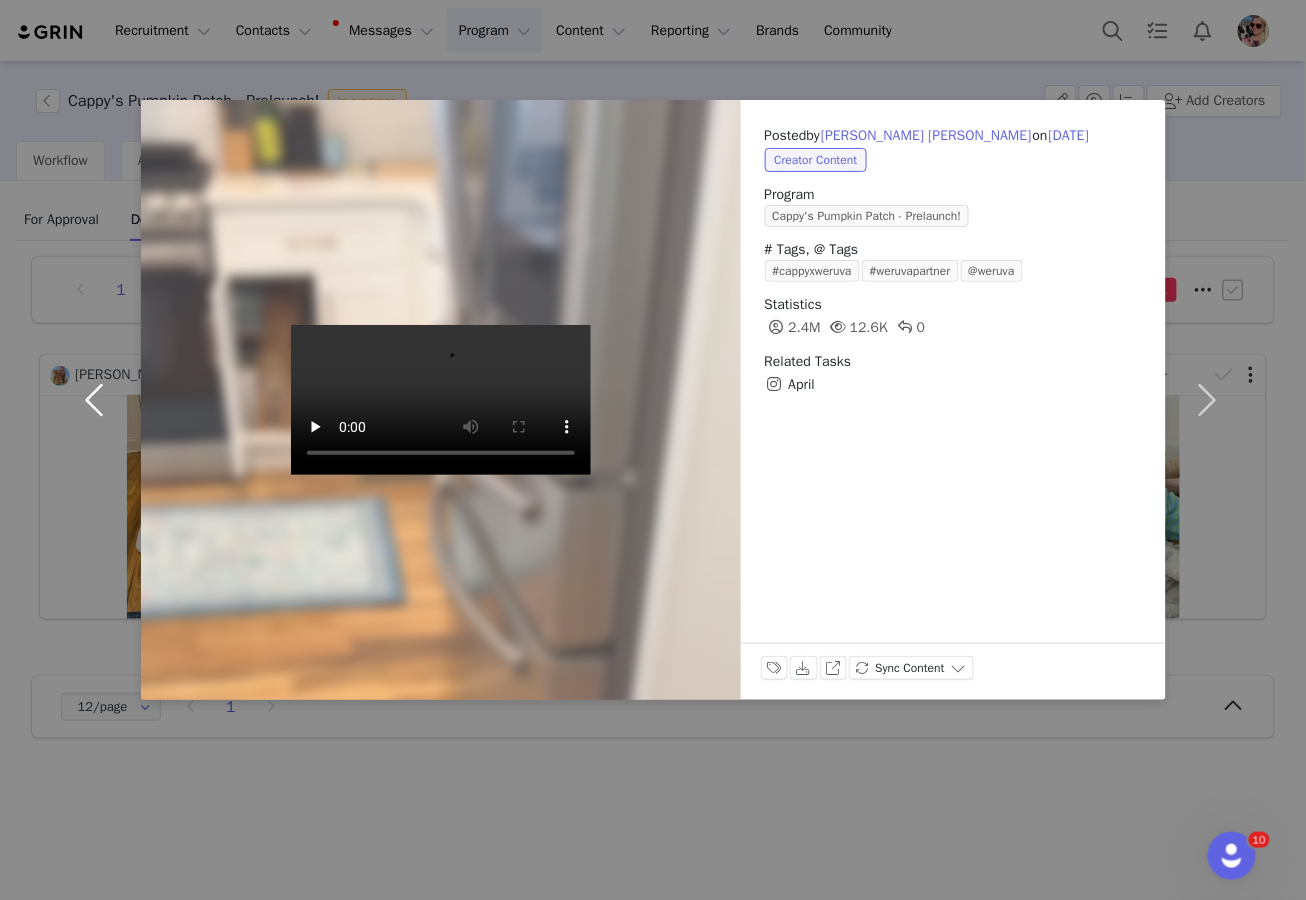 click at bounding box center [99, 400] 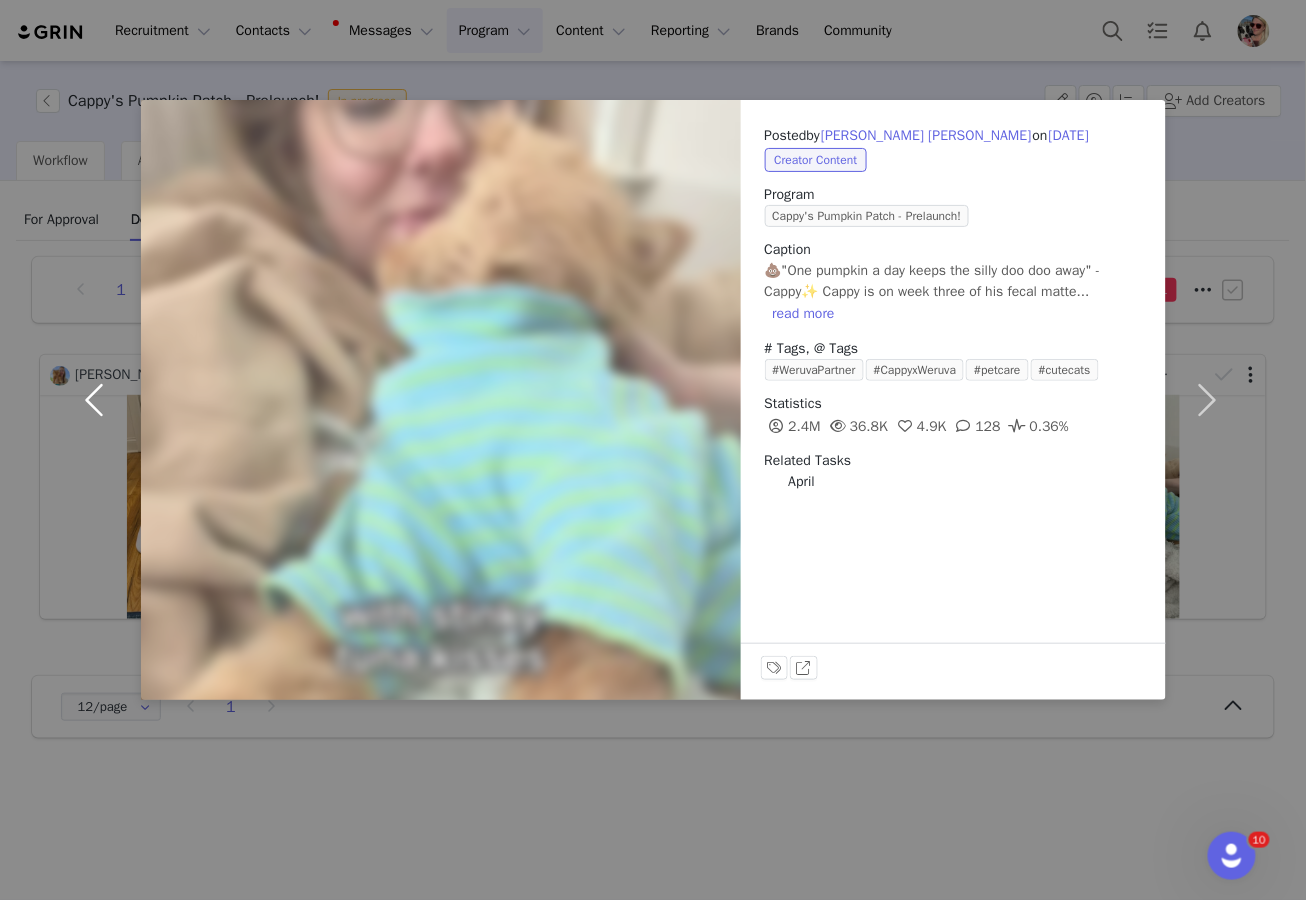 click at bounding box center (99, 400) 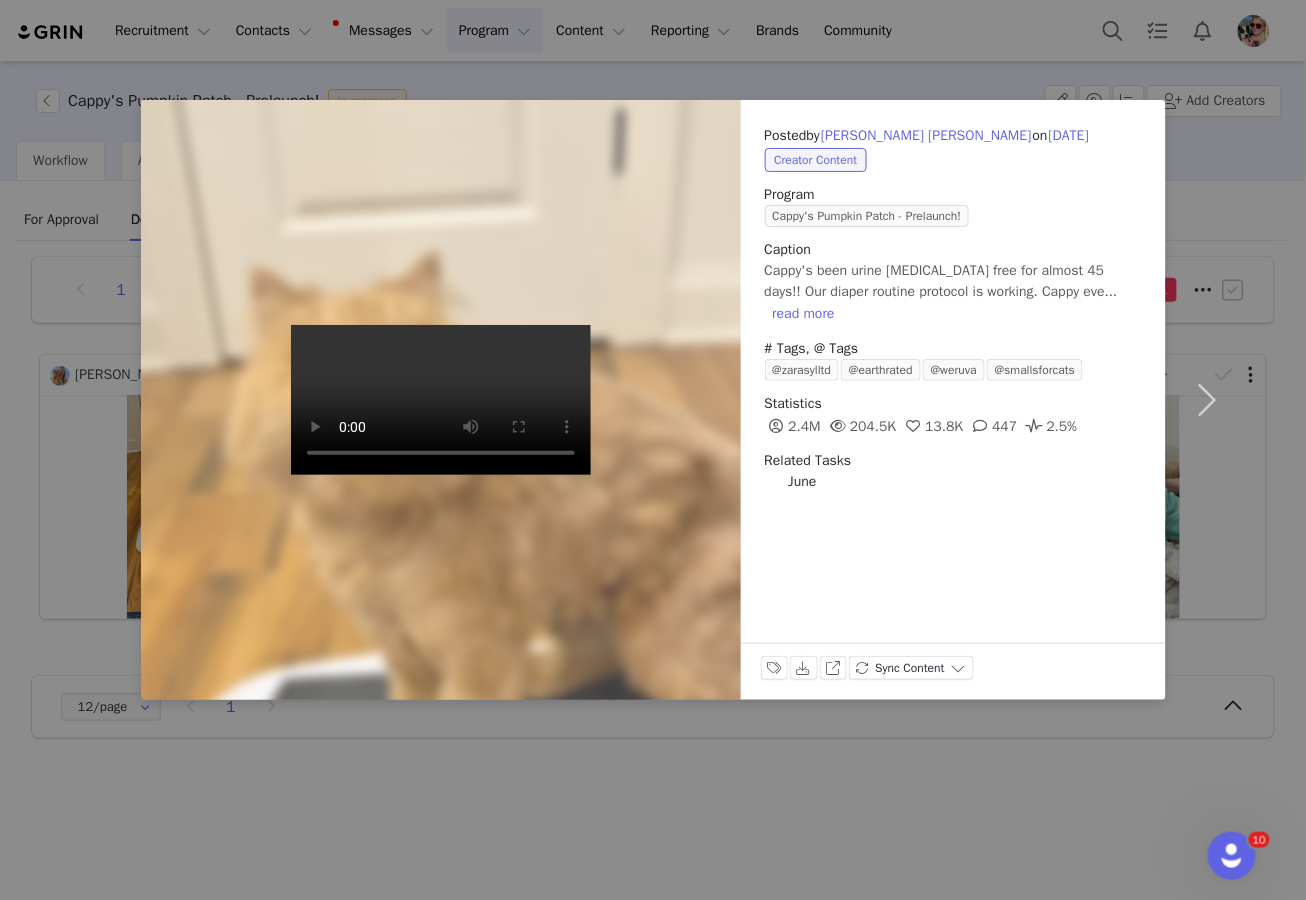 click on "Posted  by  [PERSON_NAME] [PERSON_NAME]  on  [DATE]  Creator Content  Program Cappy's Pumpkin Patch - Prelaunch! Caption Cappy's been urine [MEDICAL_DATA] free for almost 45 days!! Our diaper routine protocol is working. Cappy eve... read more # Tags, @ Tags  @zarasylltd   @earthrated   @weruva   @smallsforcats      Statistics 2.4M  204.5K  13.8K  447  2.5%  Related Tasks June     Labels & Tags Download View on Instagram Sync Content" at bounding box center (653, 450) 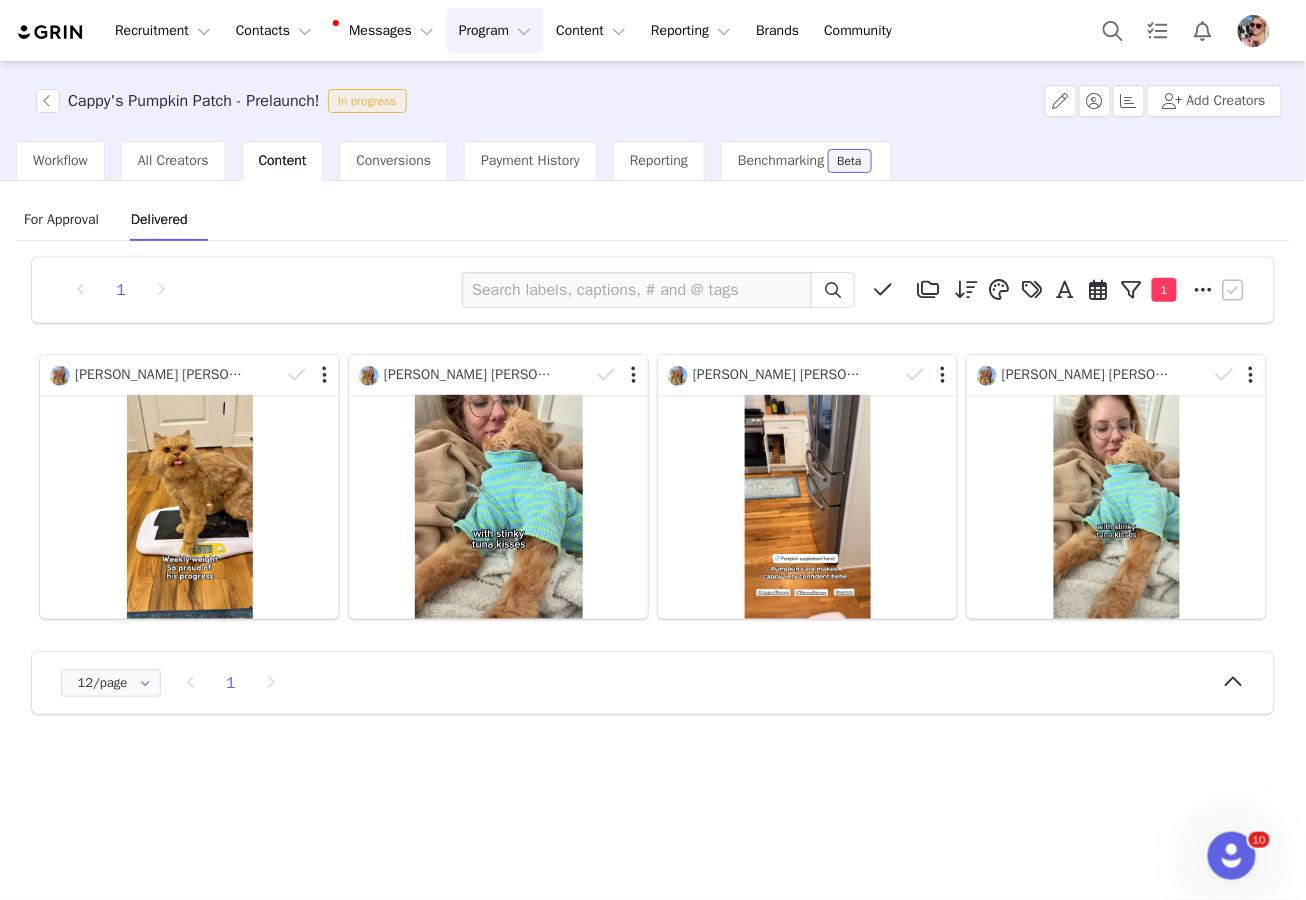 click on "Content" at bounding box center [283, 161] 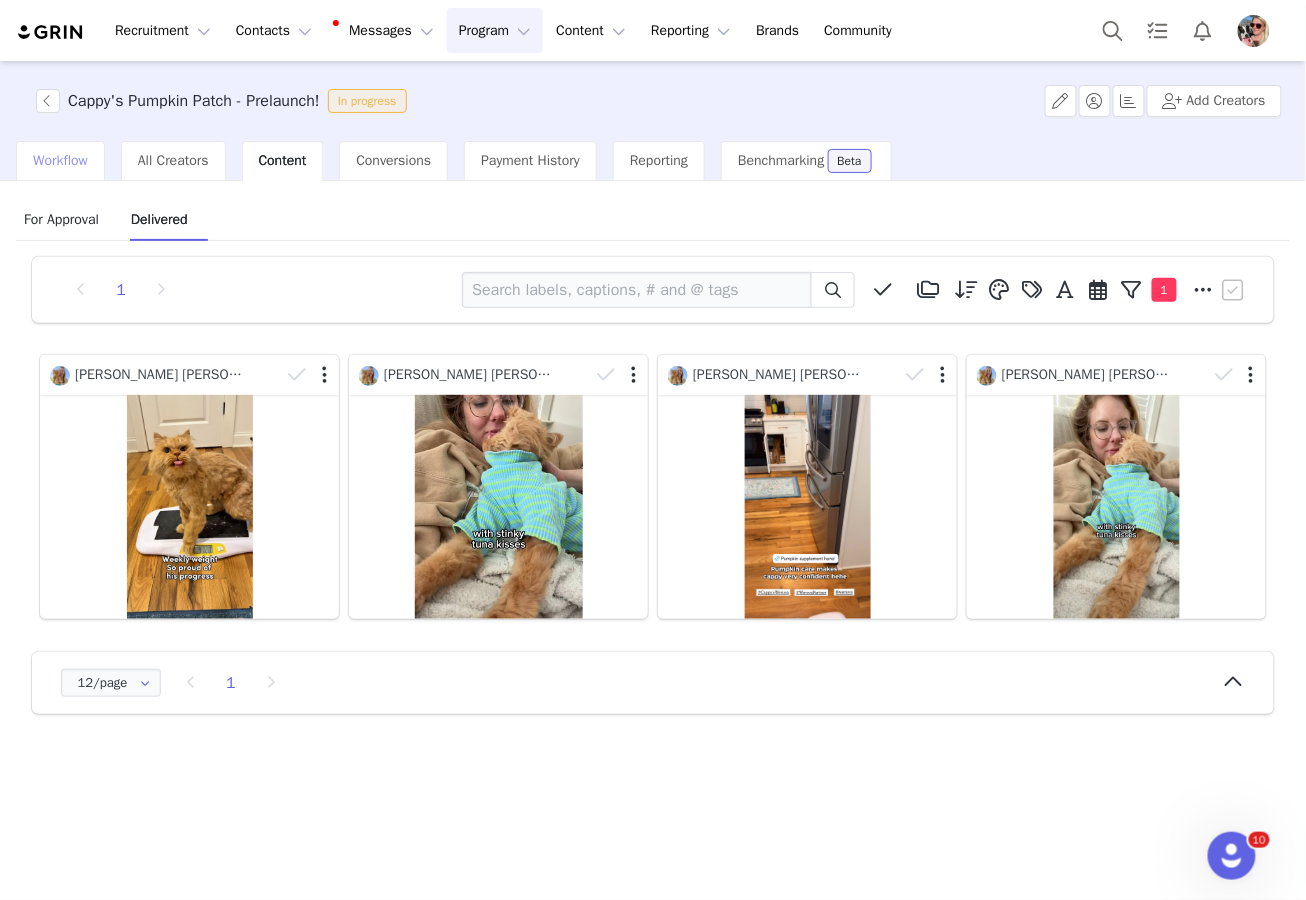 click on "Workflow" at bounding box center (60, 160) 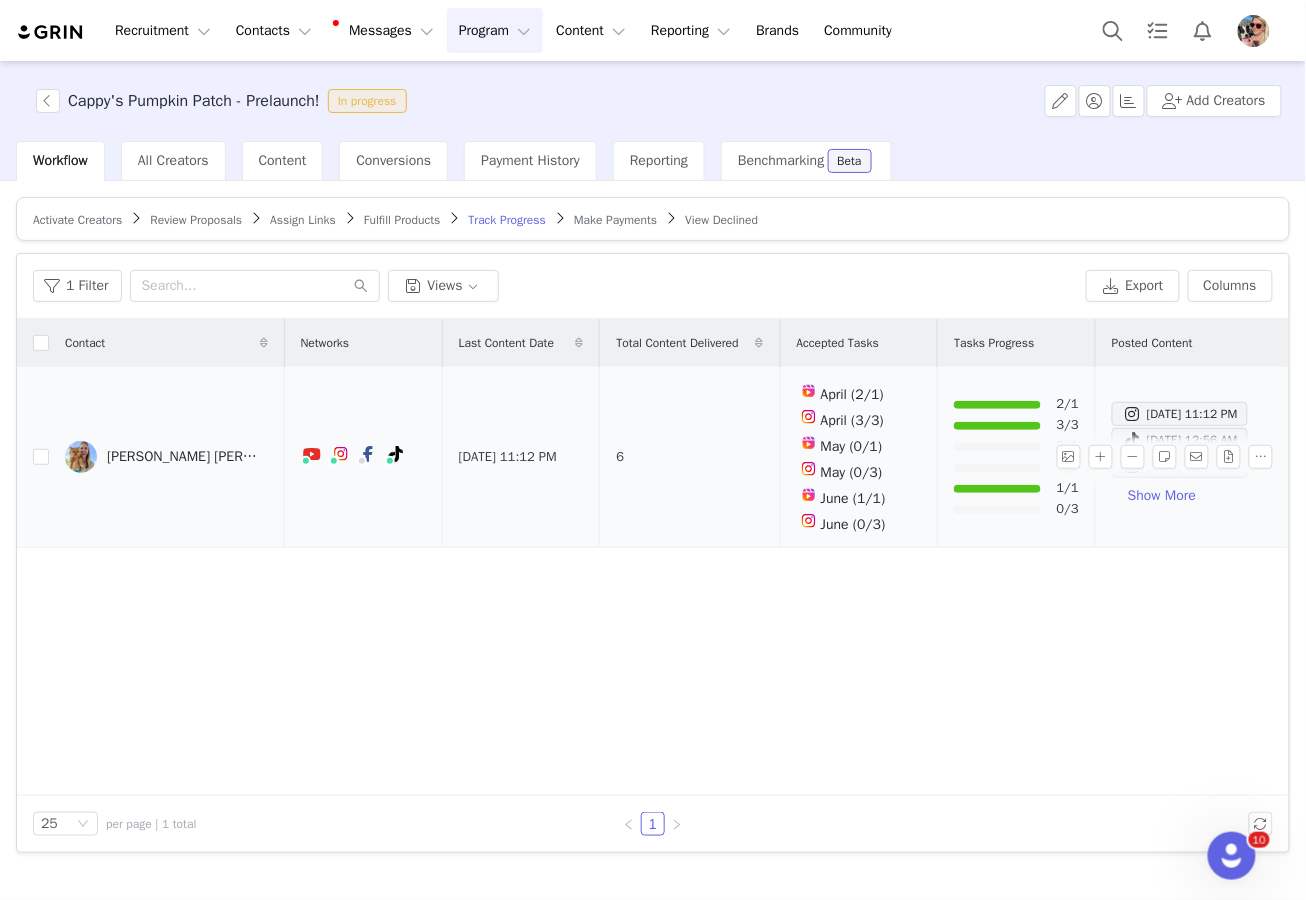 click at bounding box center [997, 447] 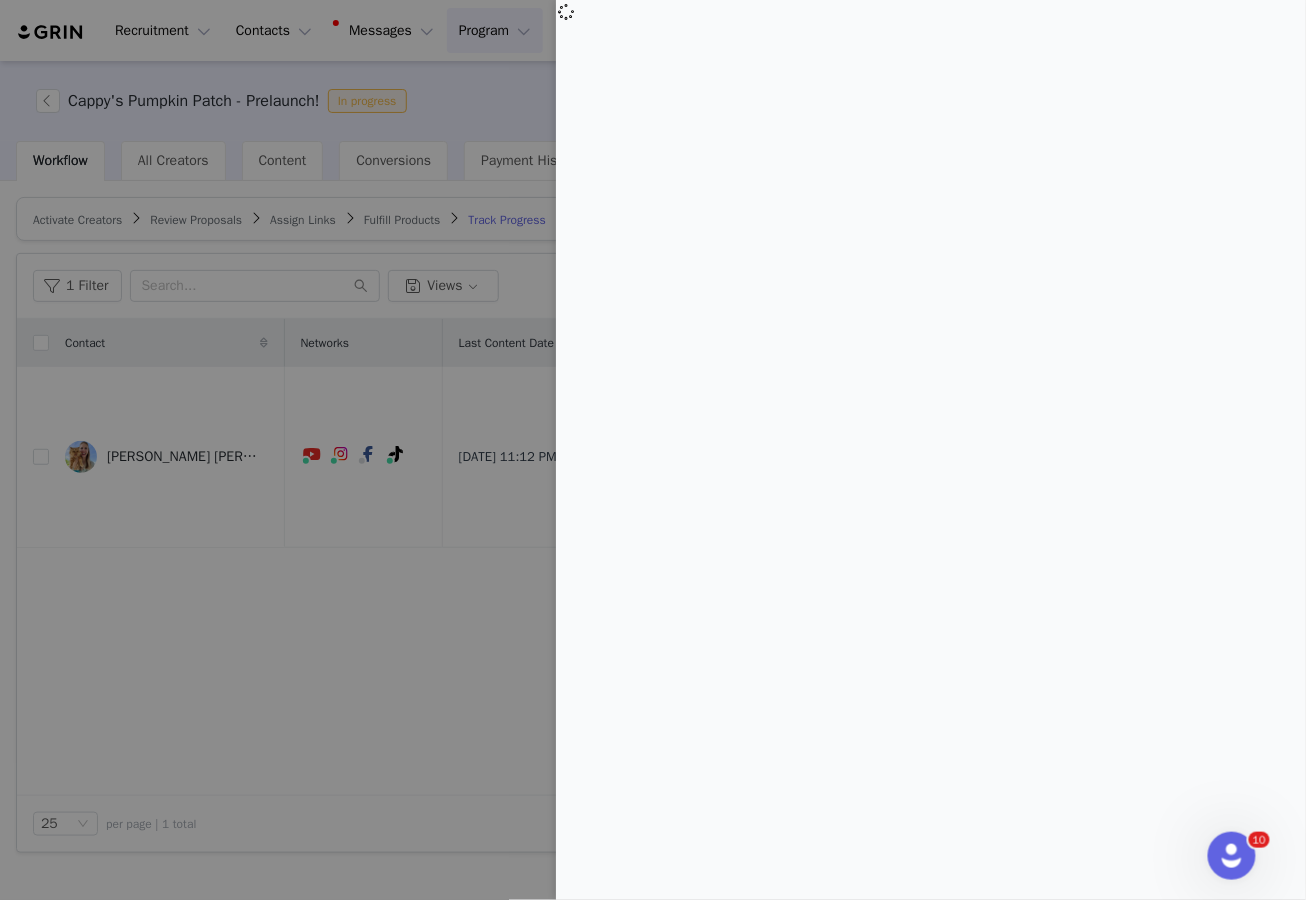 click at bounding box center [653, 450] 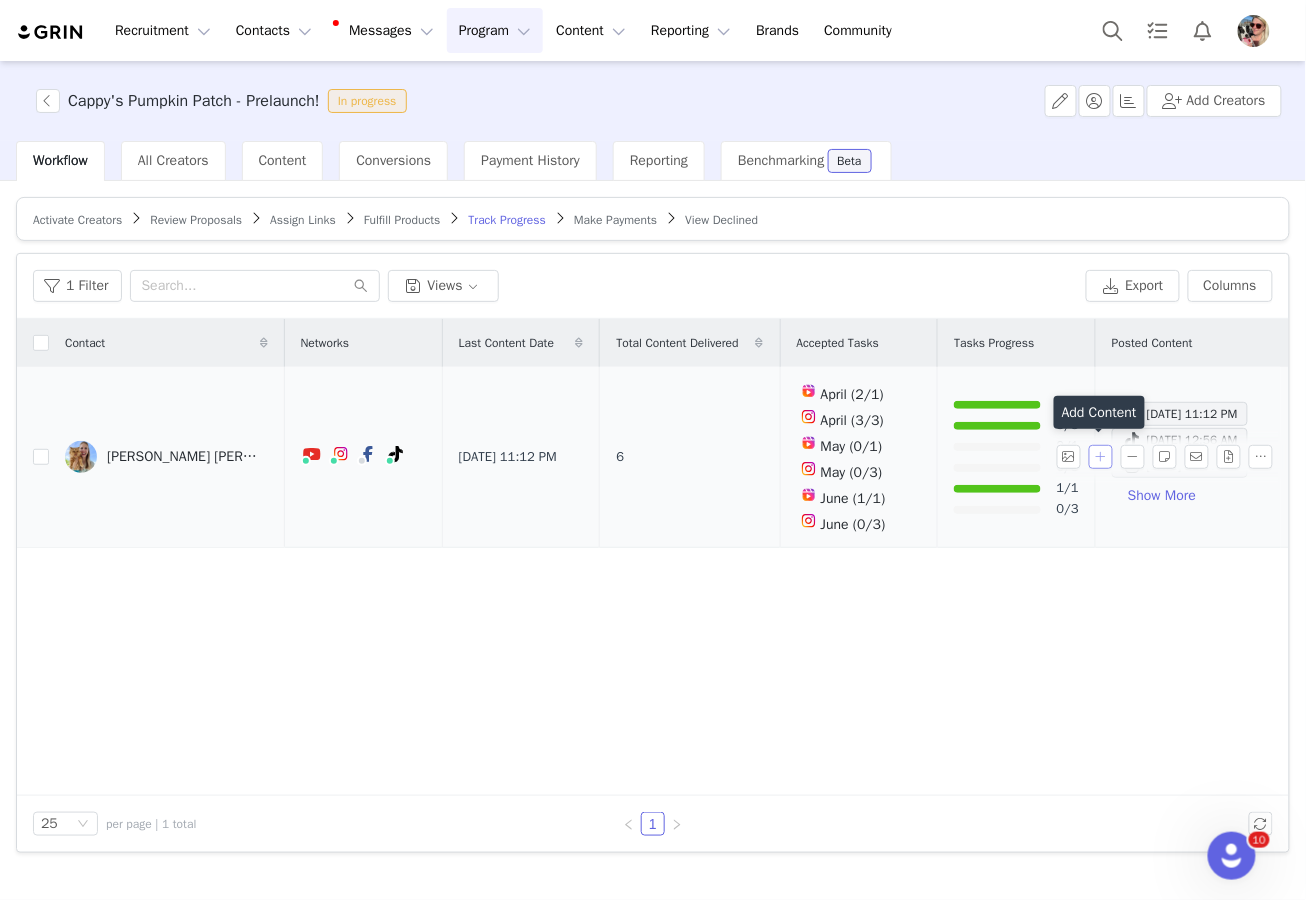 click at bounding box center (1101, 457) 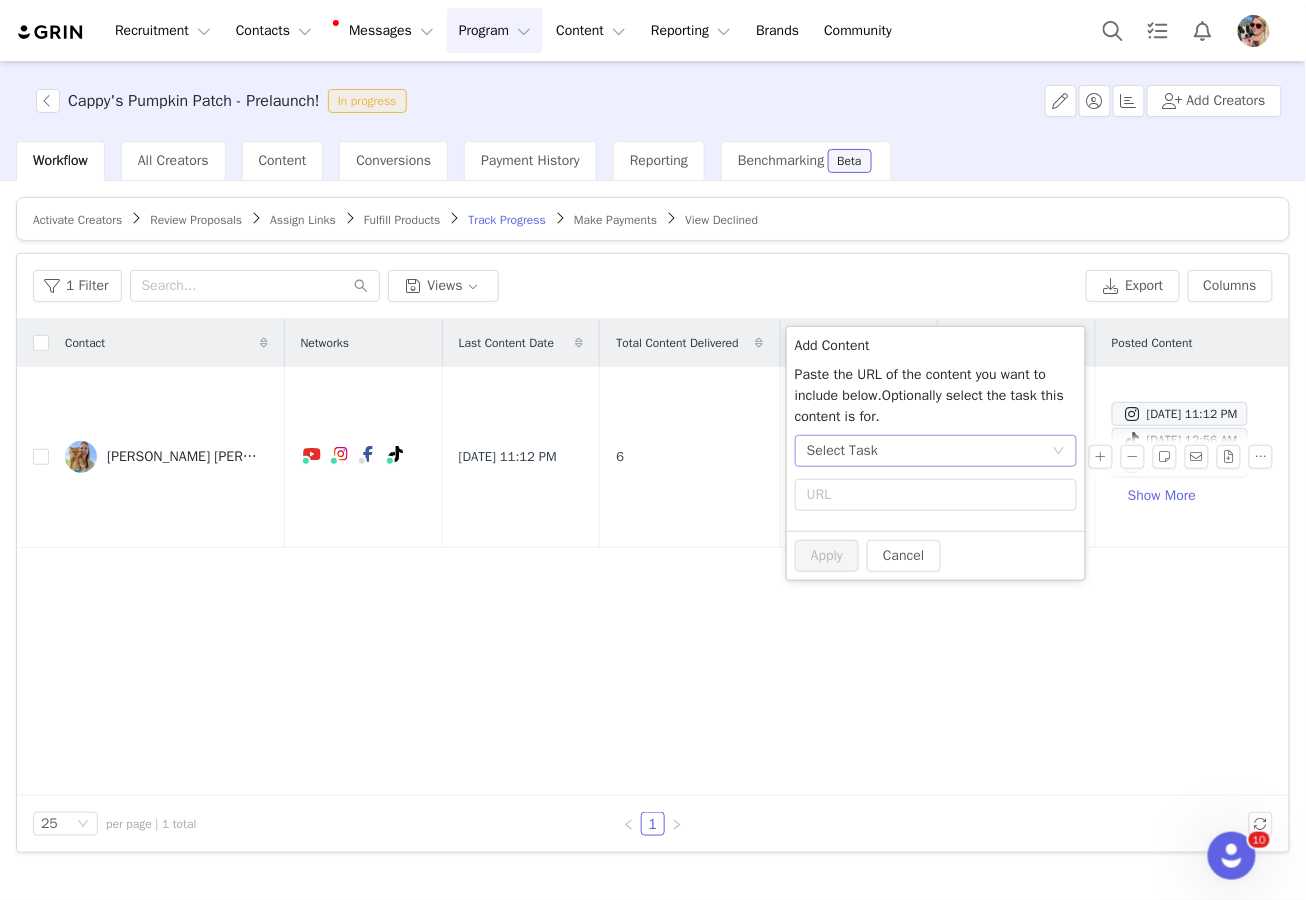 click on "Select Task" at bounding box center [929, 451] 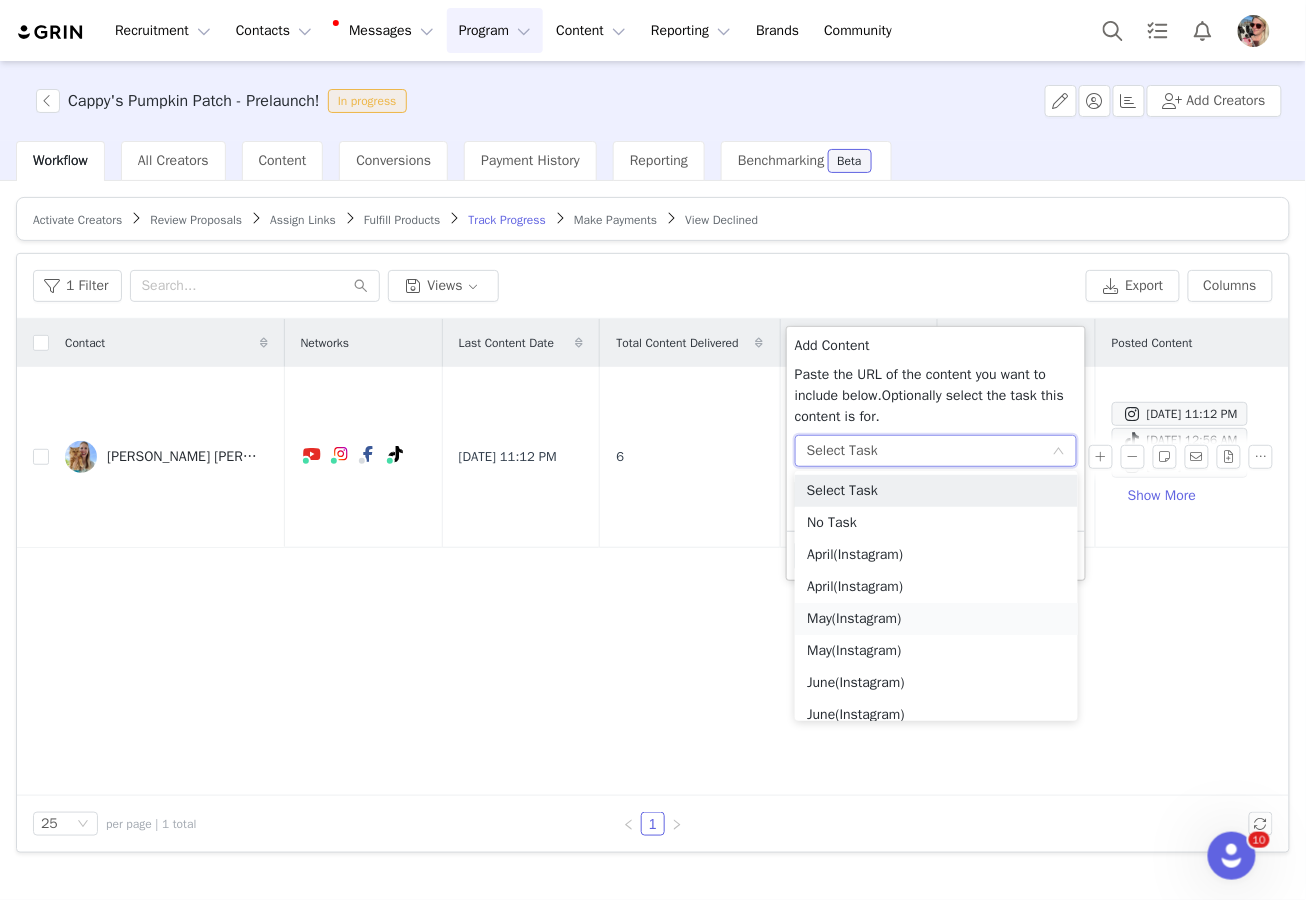 click on "May  (Instagram)" at bounding box center (936, 619) 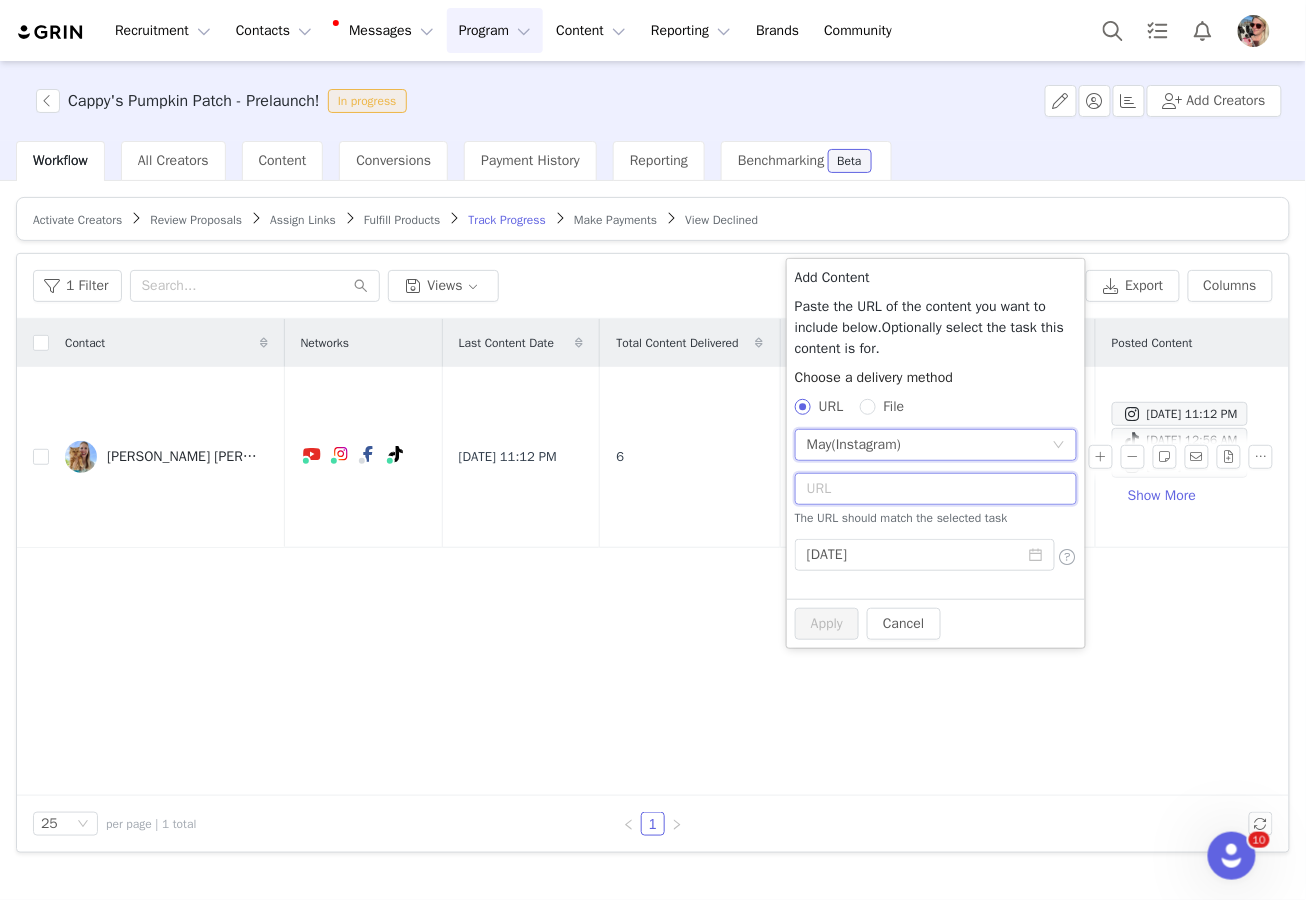 click at bounding box center (936, 489) 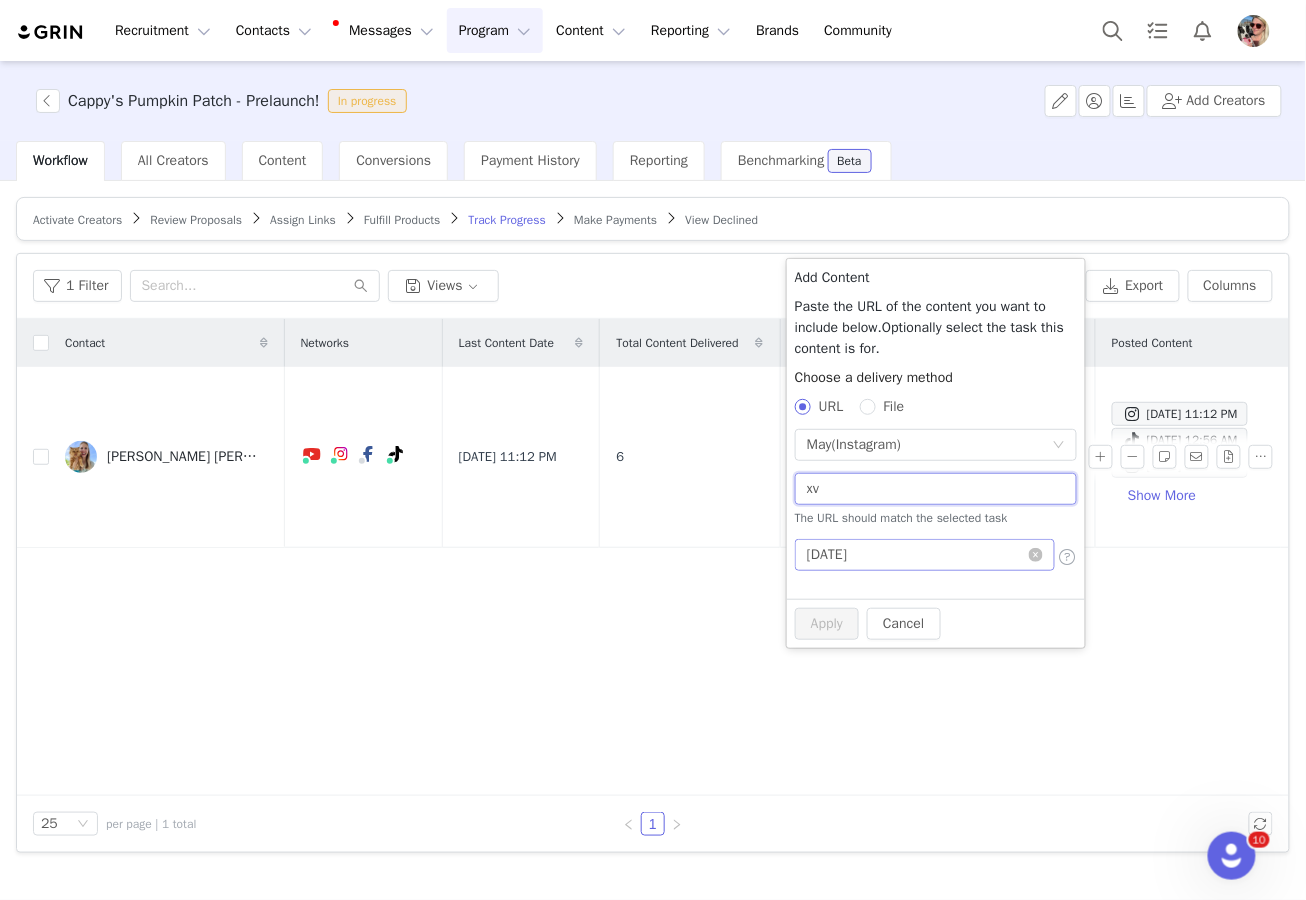 type on "x" 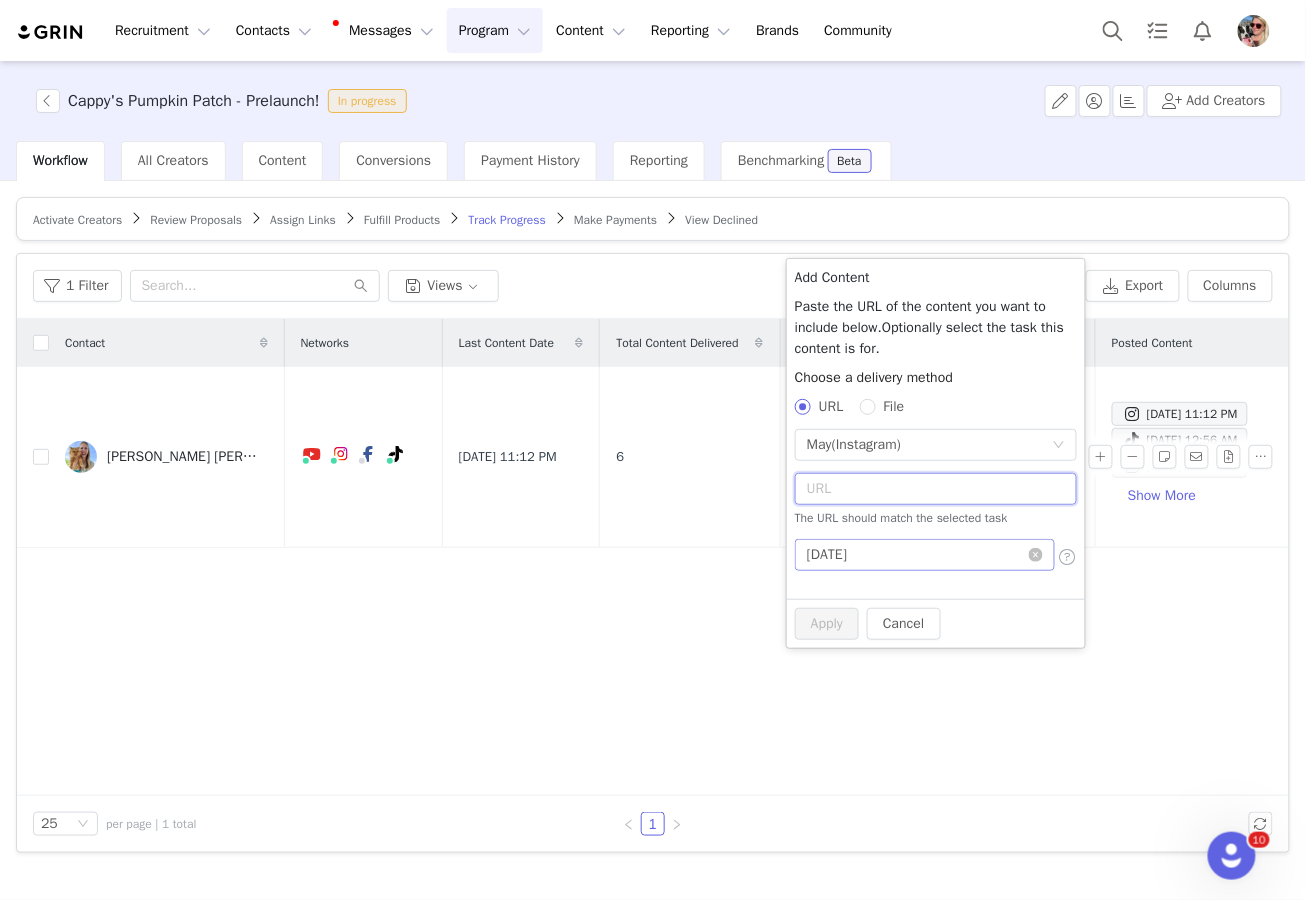 paste on "[URL][DOMAIN_NAME]" 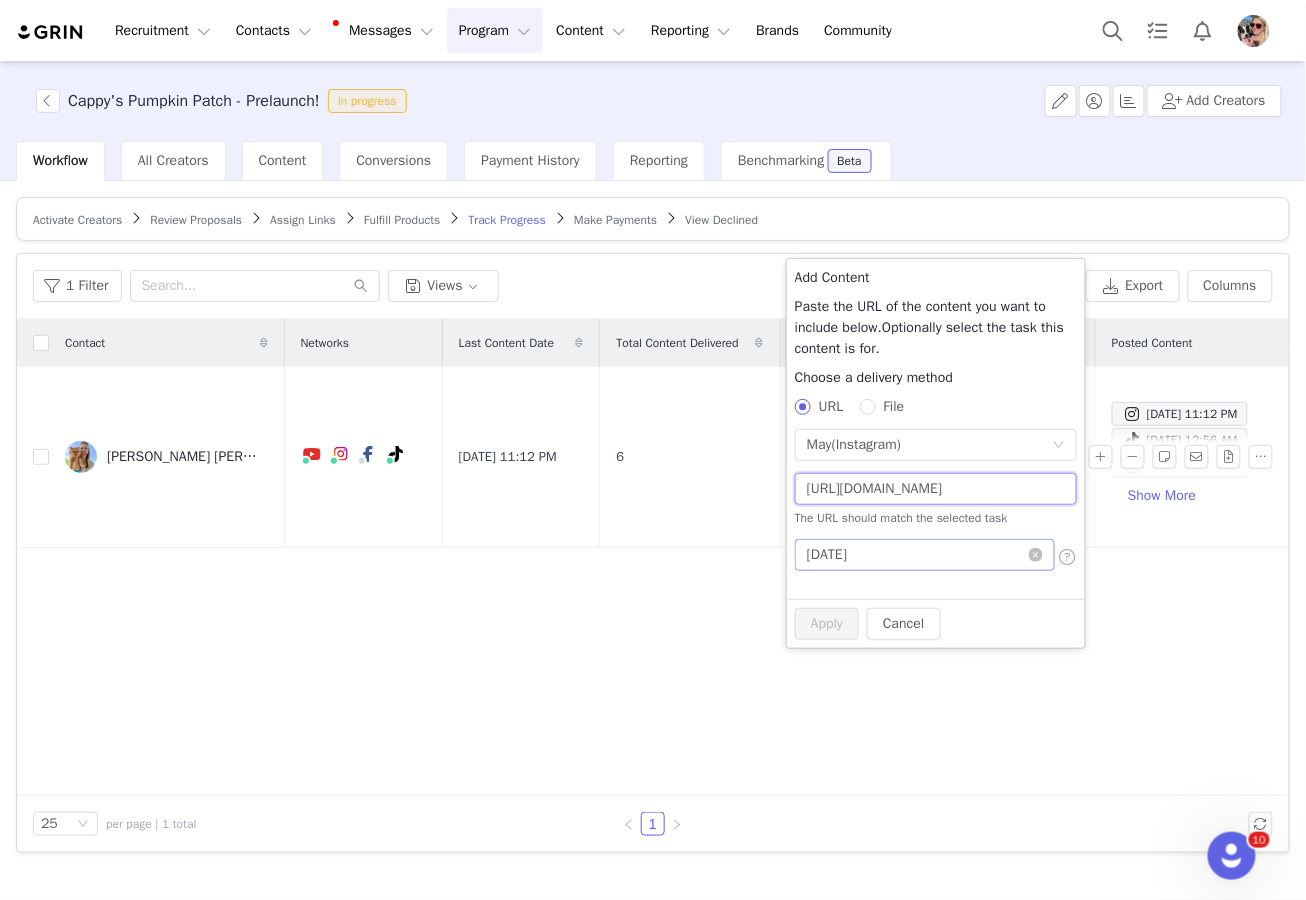 scroll, scrollTop: 0, scrollLeft: 424, axis: horizontal 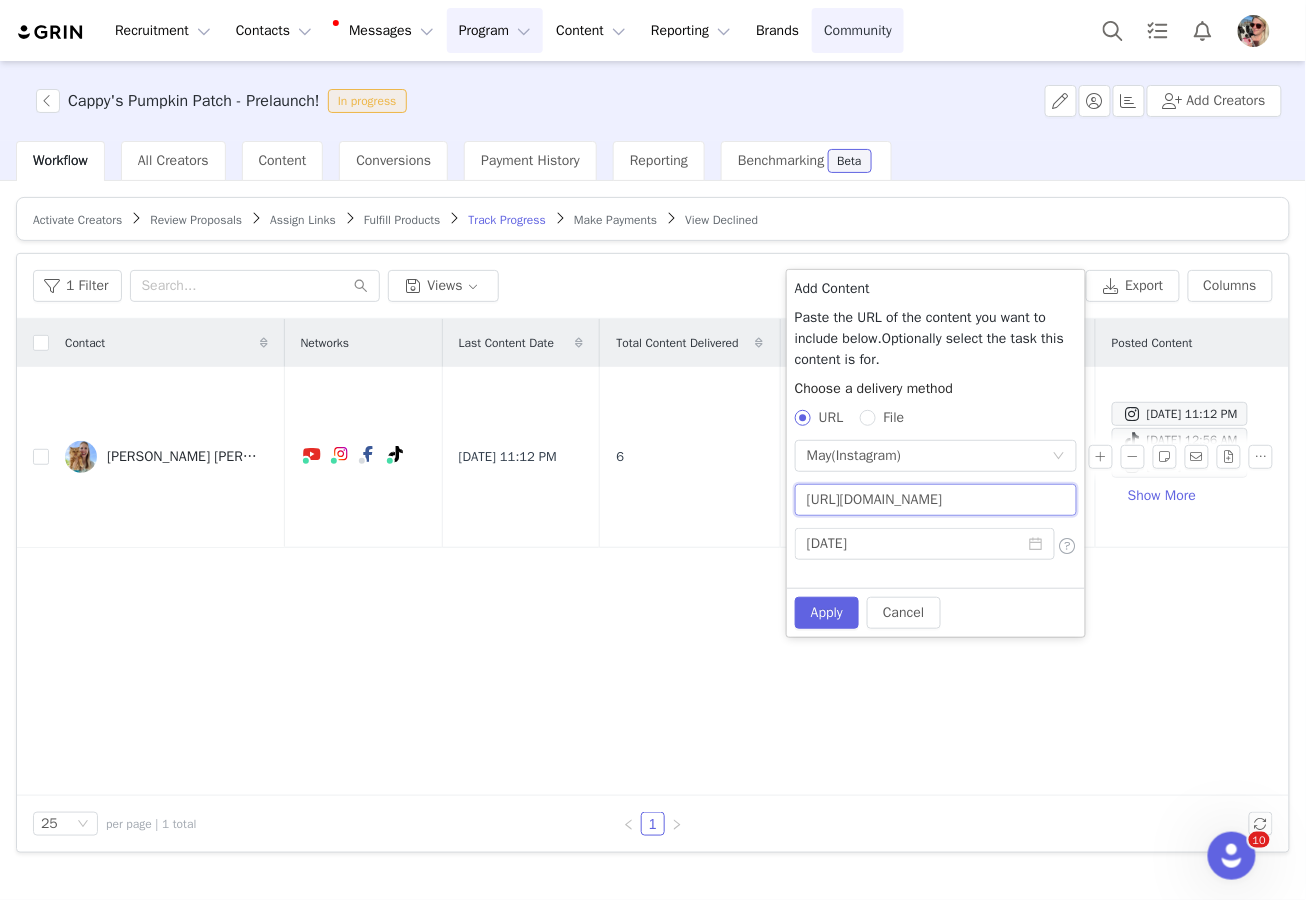 type on "[URL][DOMAIN_NAME]" 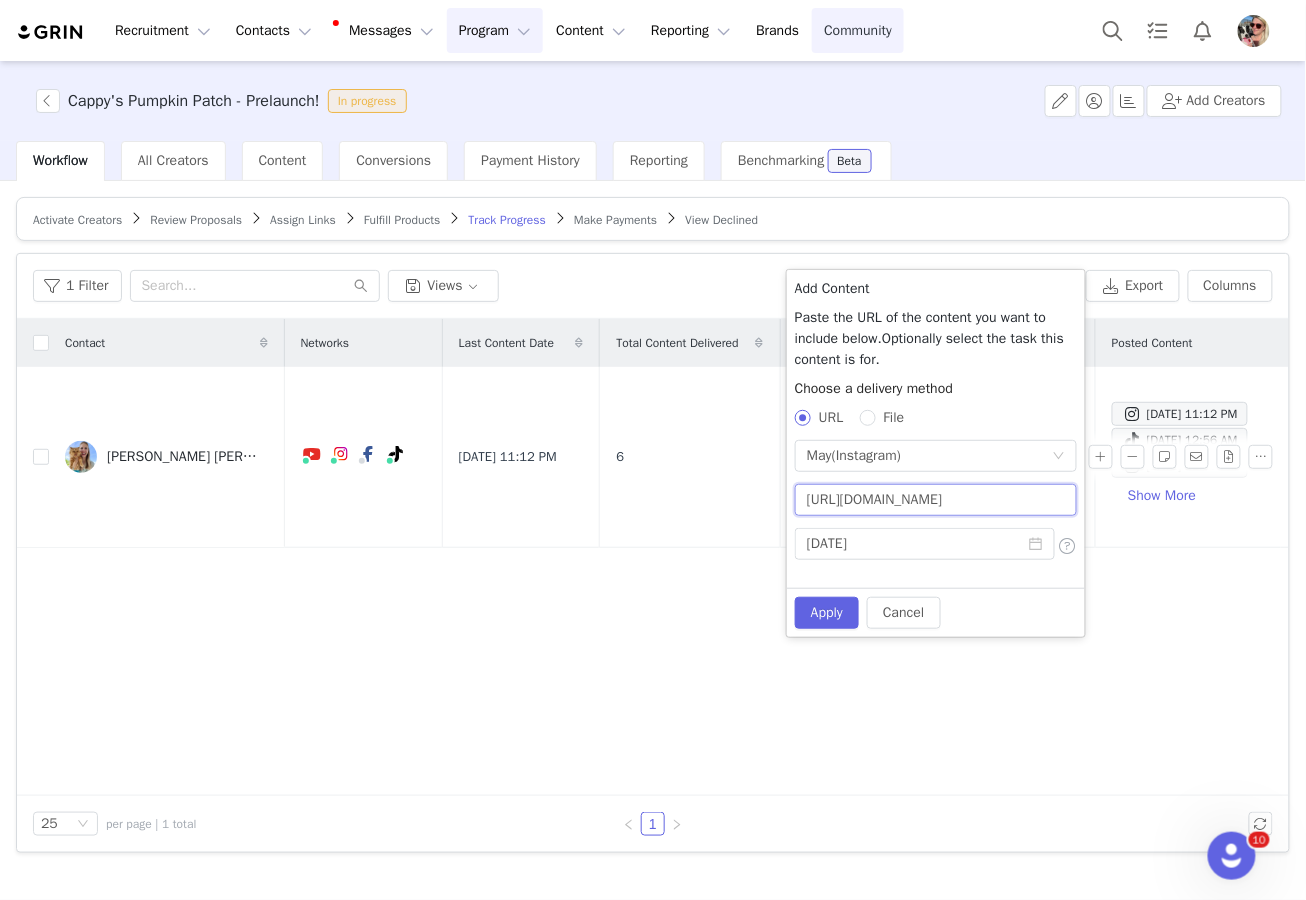 scroll, scrollTop: 0, scrollLeft: 0, axis: both 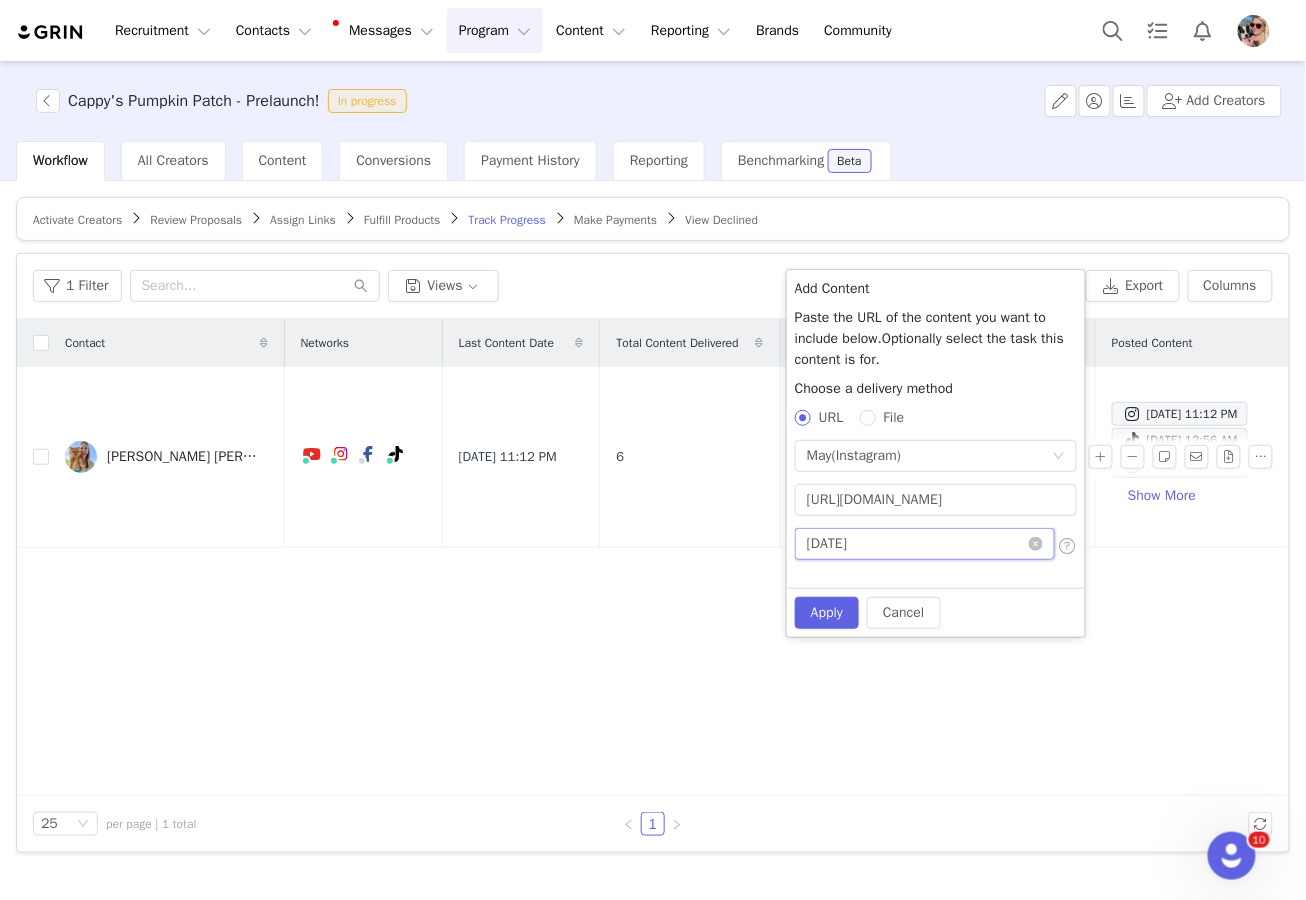 click on "[DATE]" at bounding box center (925, 544) 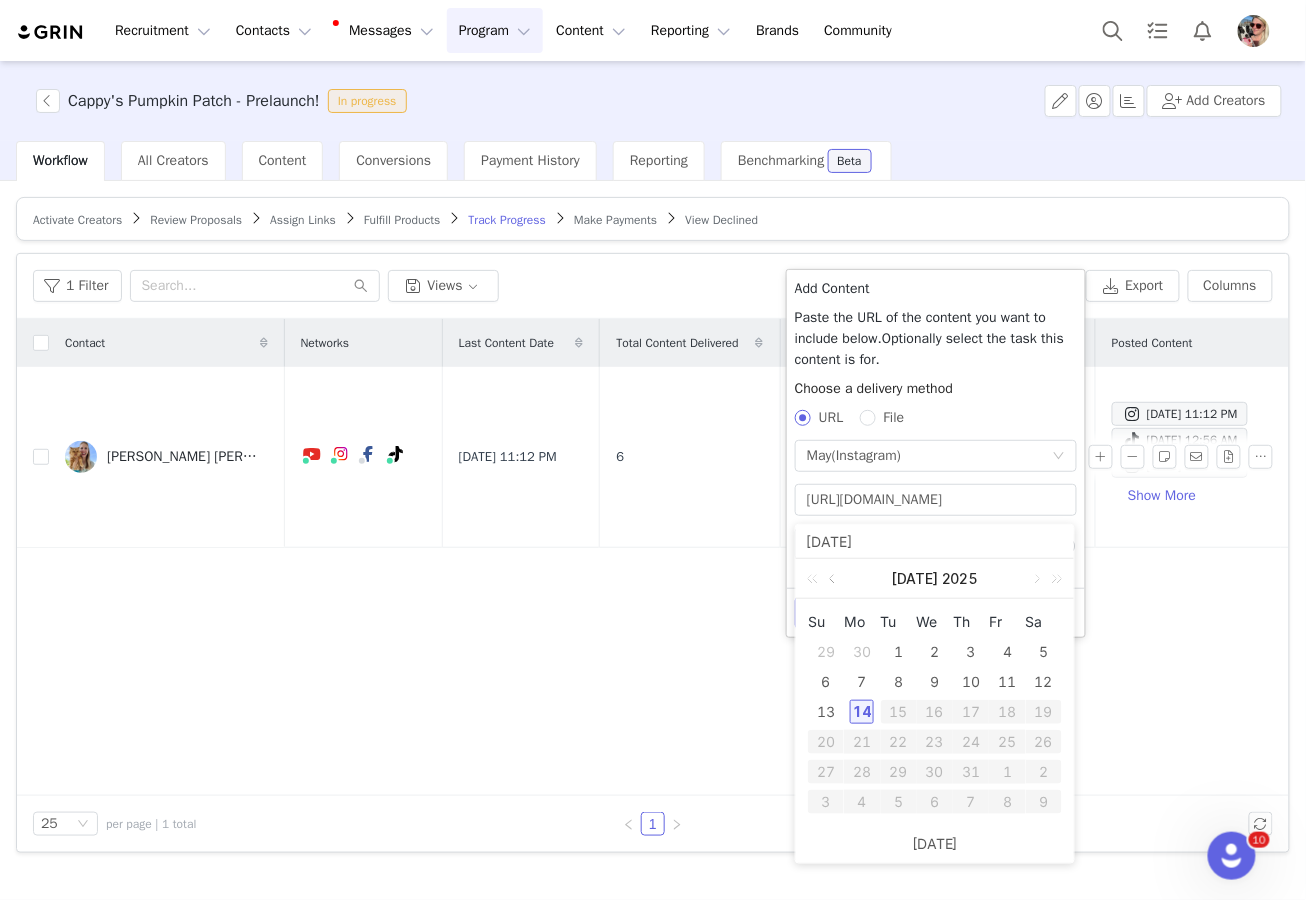 click at bounding box center (834, 579) 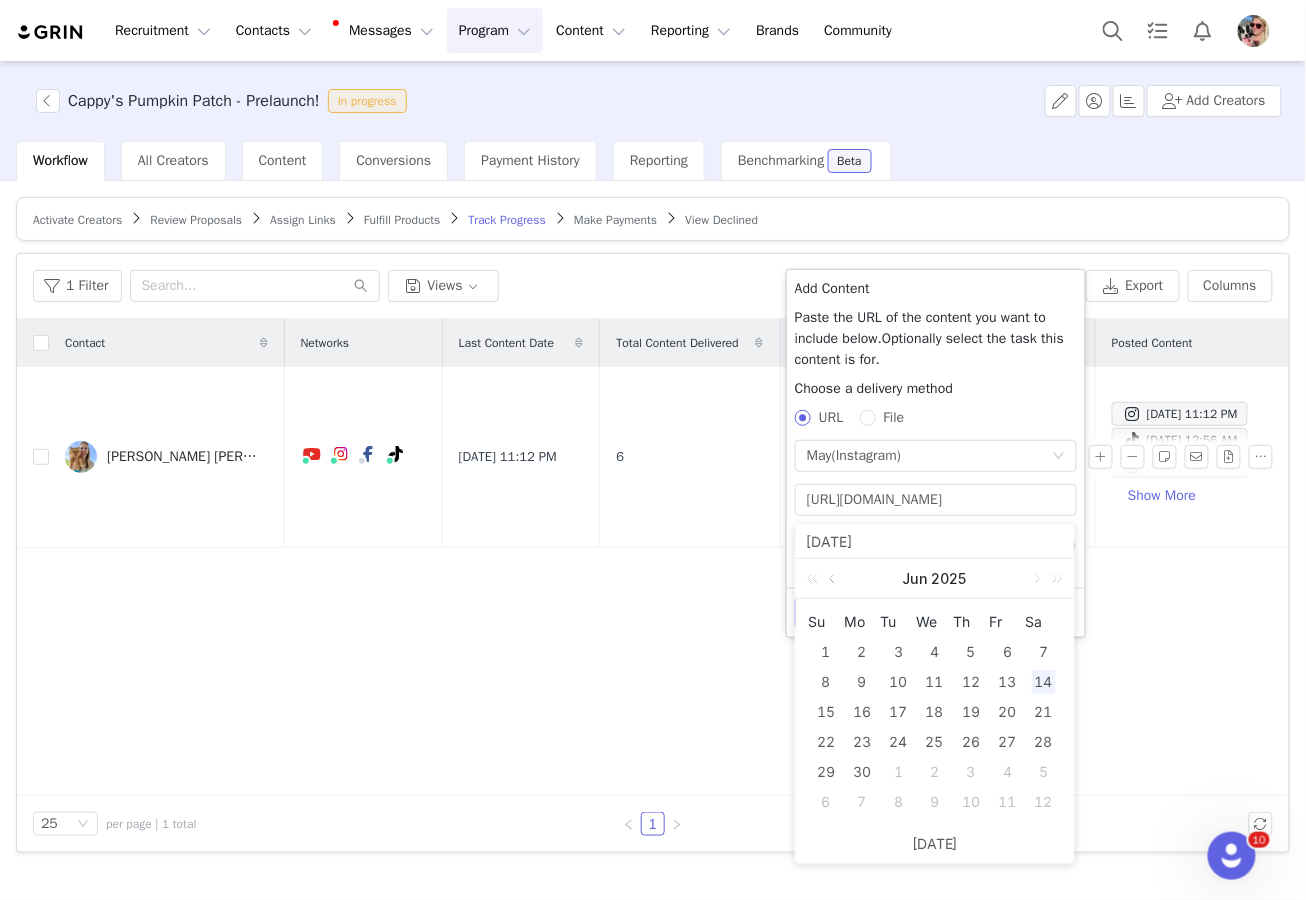 click at bounding box center (834, 579) 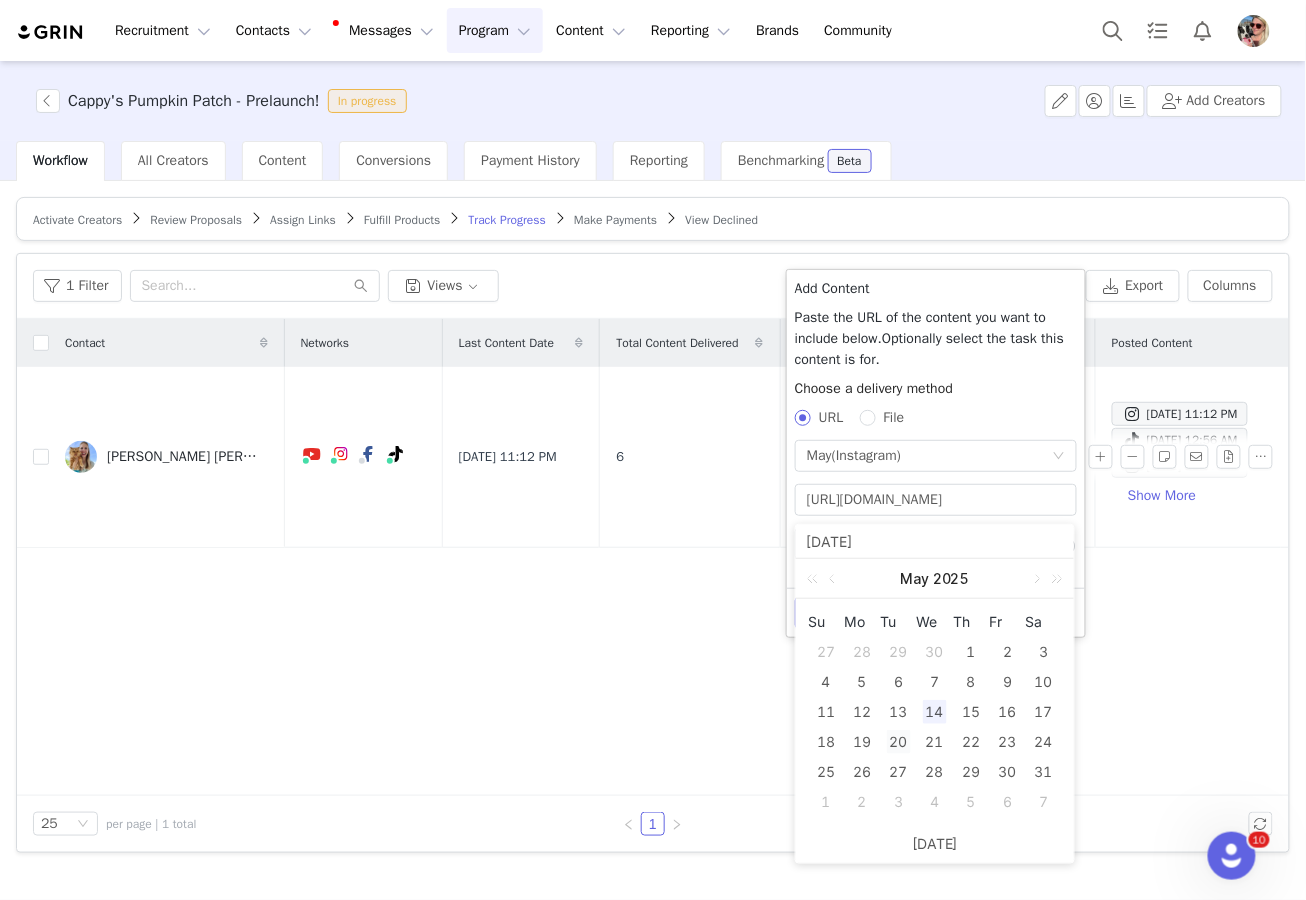 click on "20" at bounding box center (899, 742) 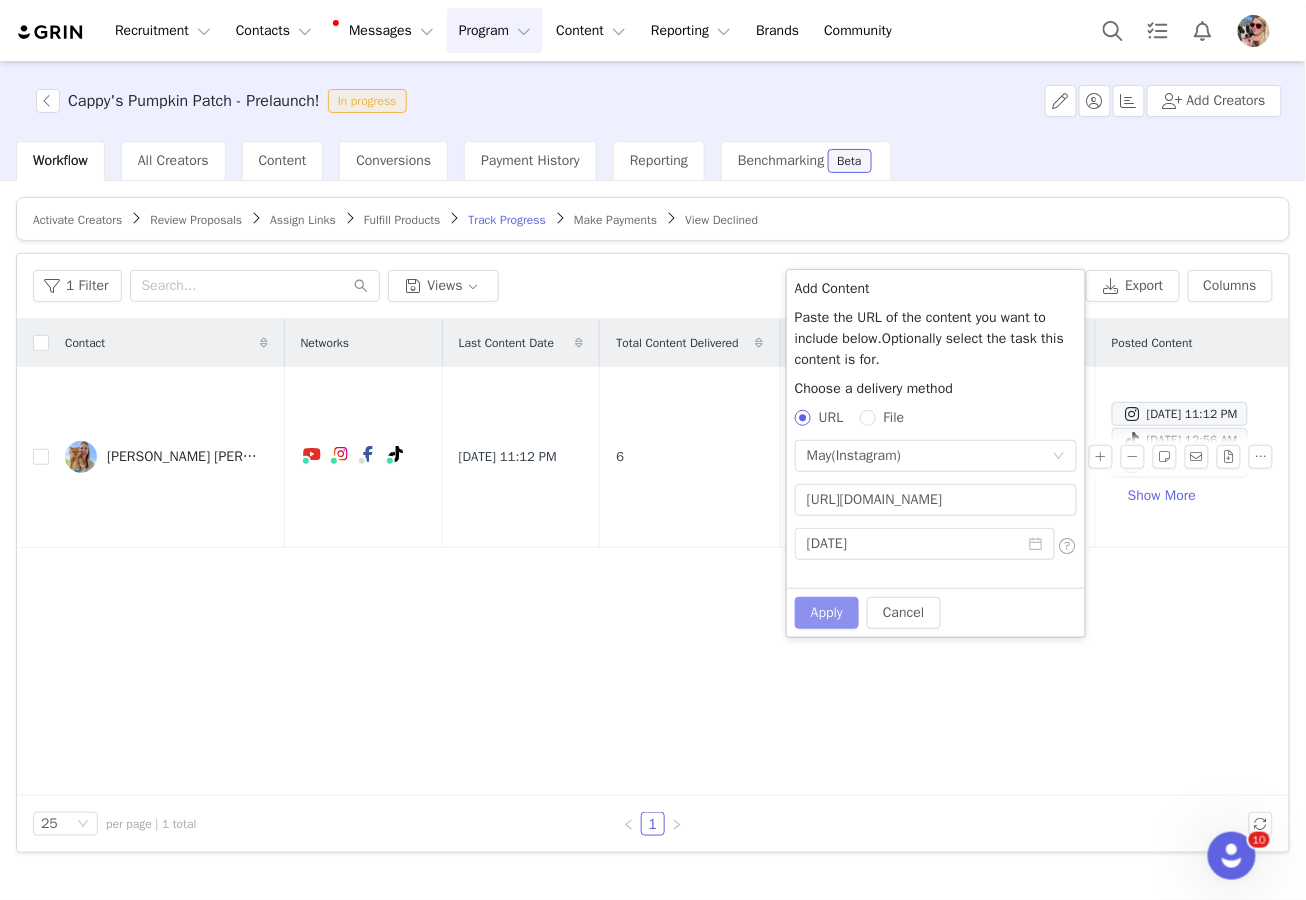 click on "Apply" at bounding box center [827, 613] 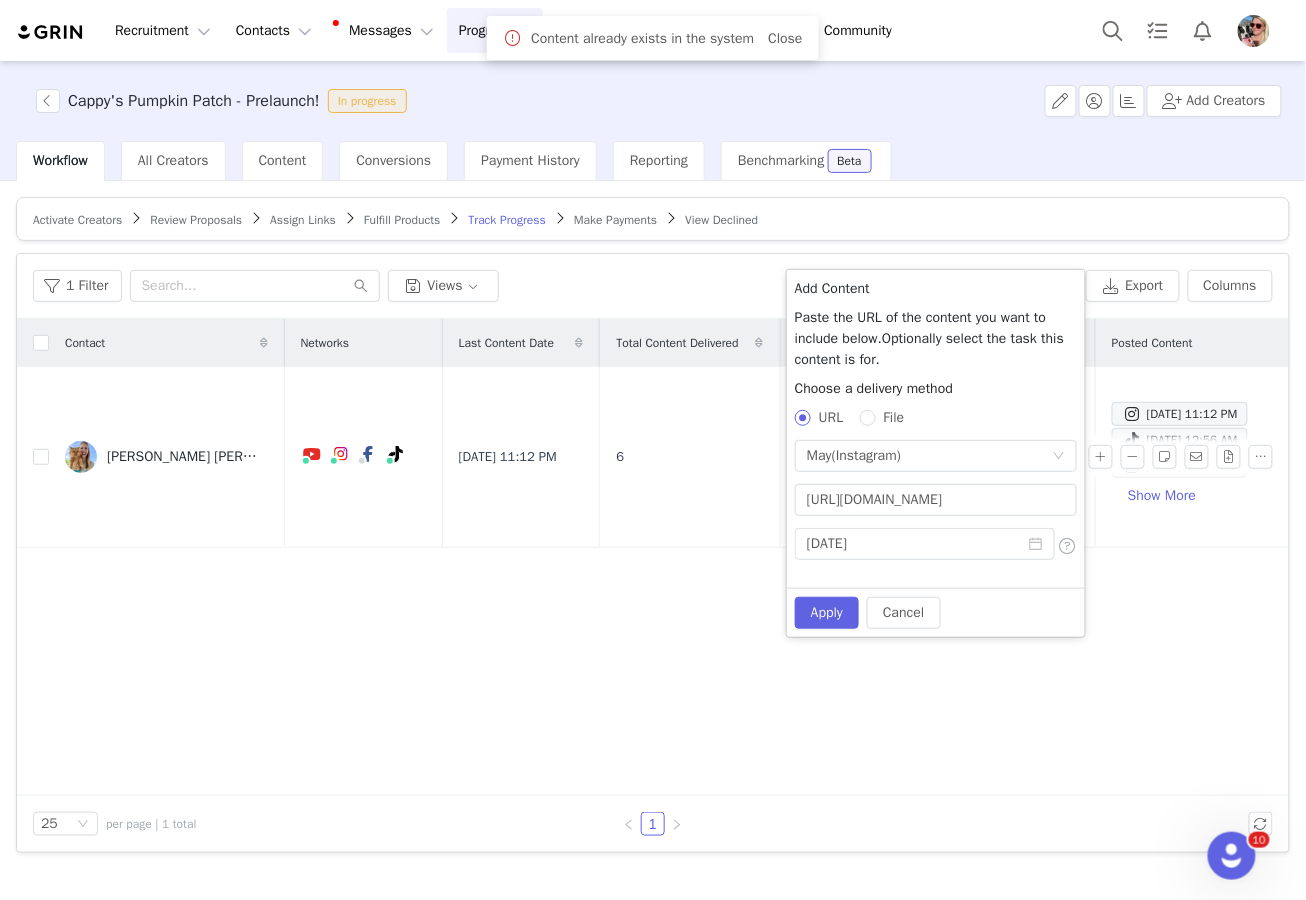 type 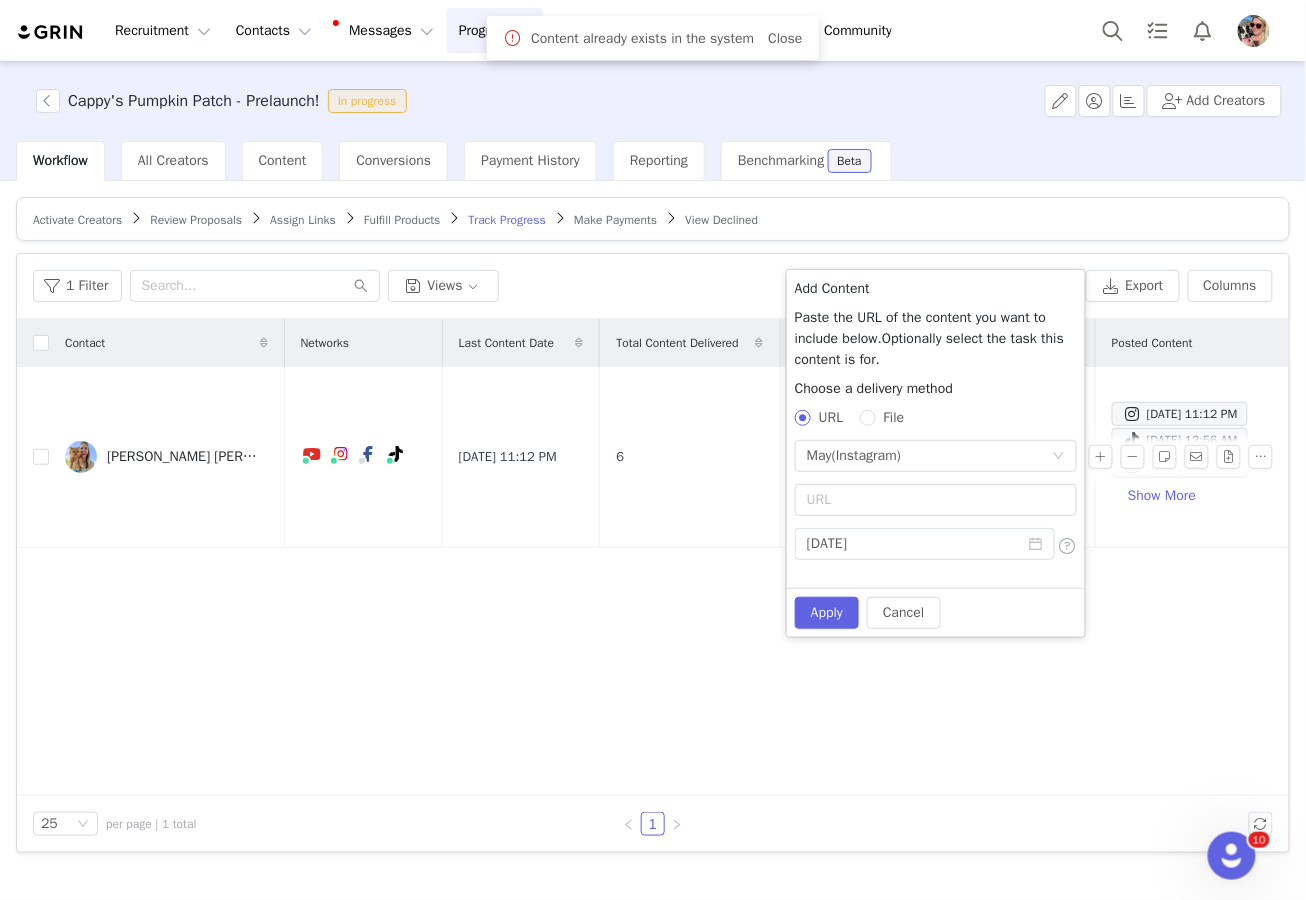 click on "Content already exists in the system" at bounding box center [642, 38] 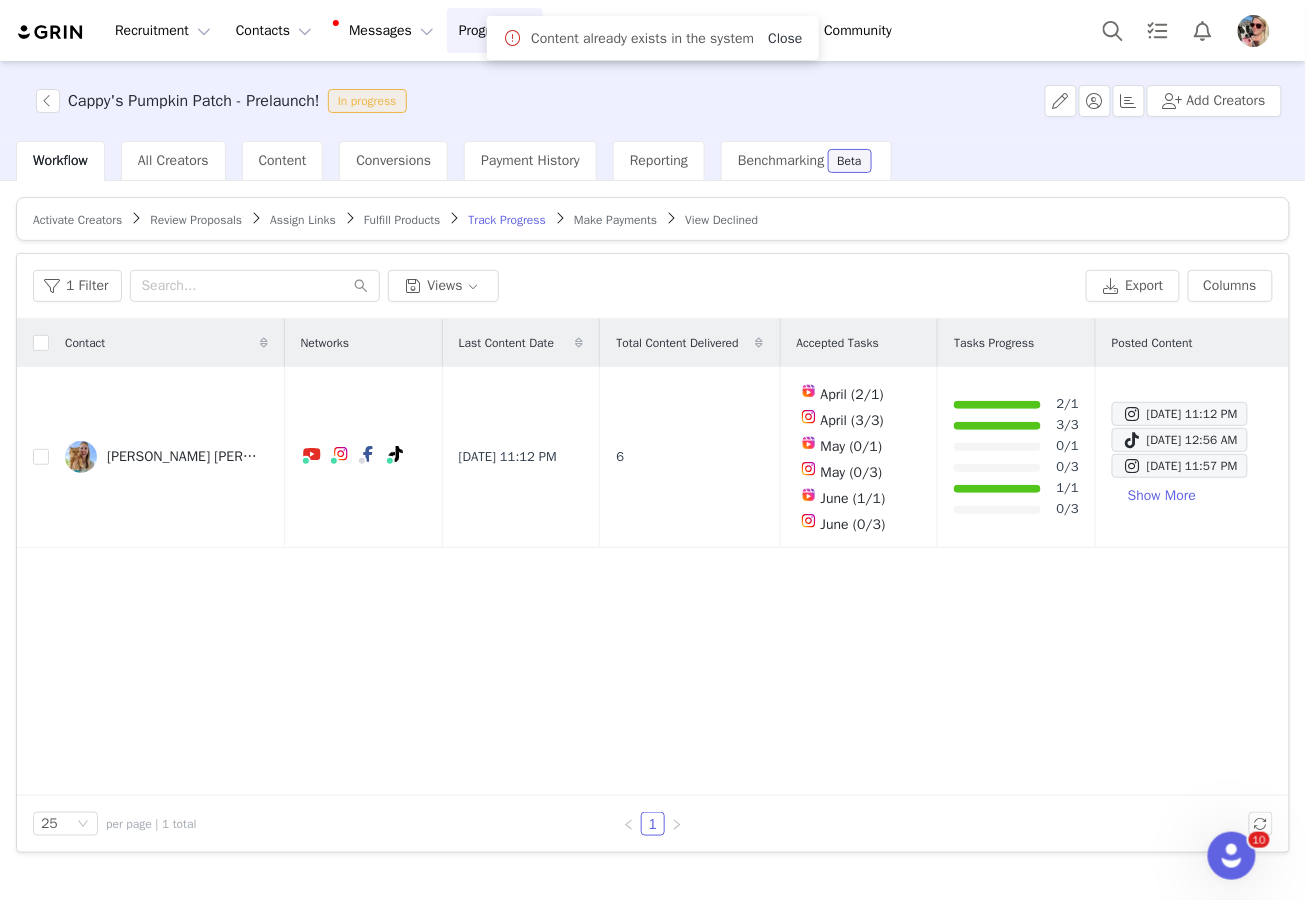 click on "Close" at bounding box center [785, 38] 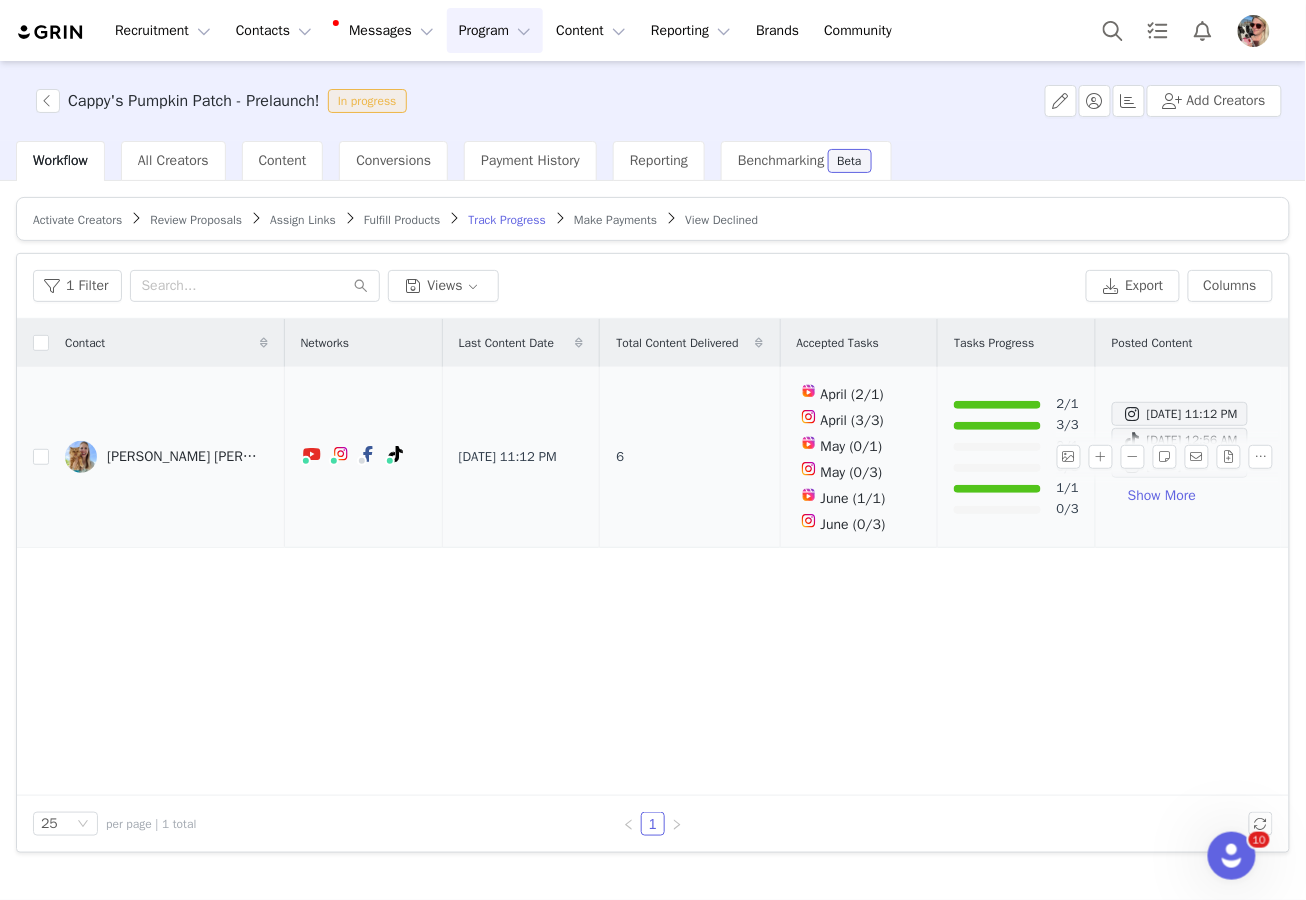 click on "[PERSON_NAME] [PERSON_NAME]" at bounding box center [182, 457] 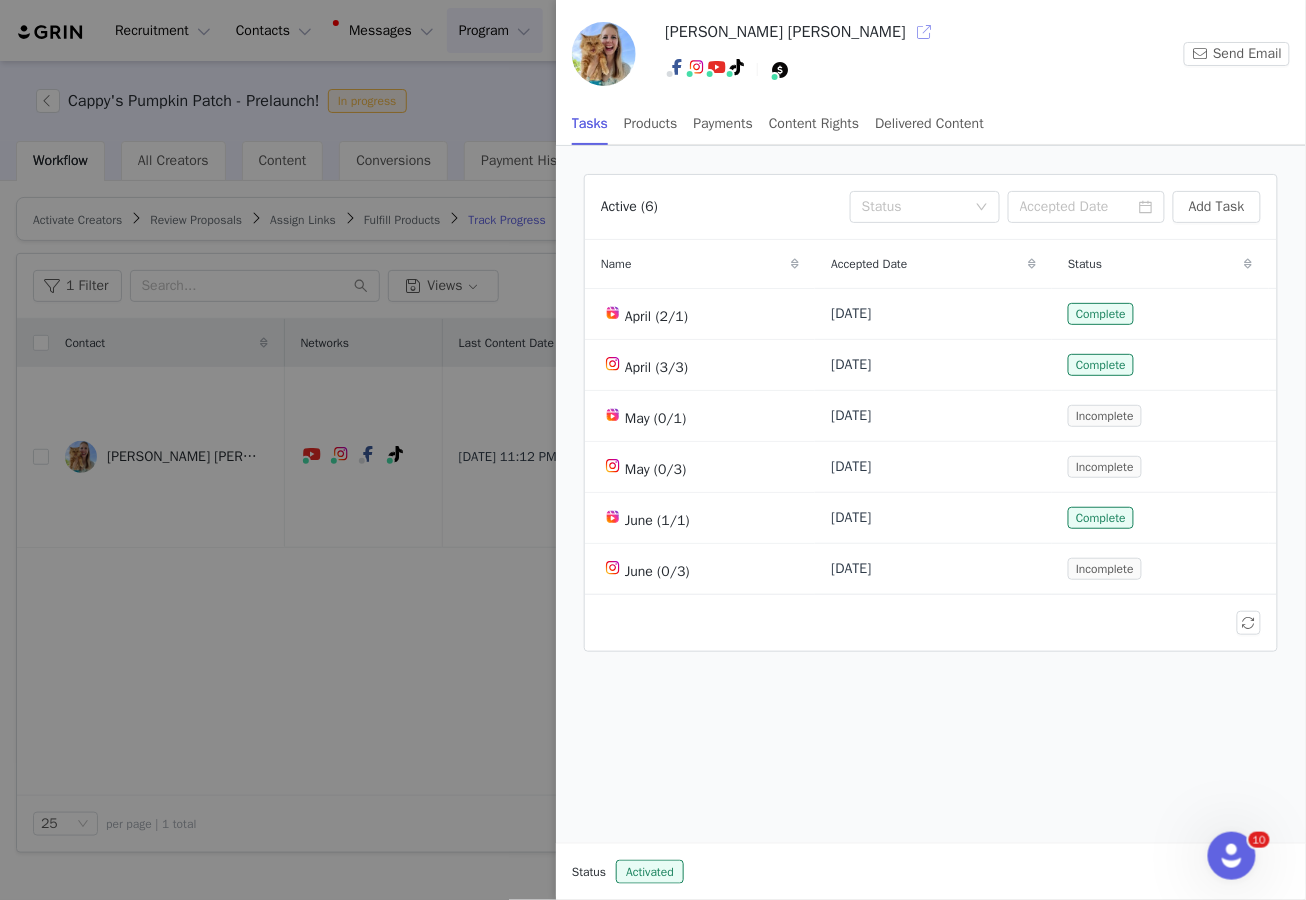 click at bounding box center (924, 32) 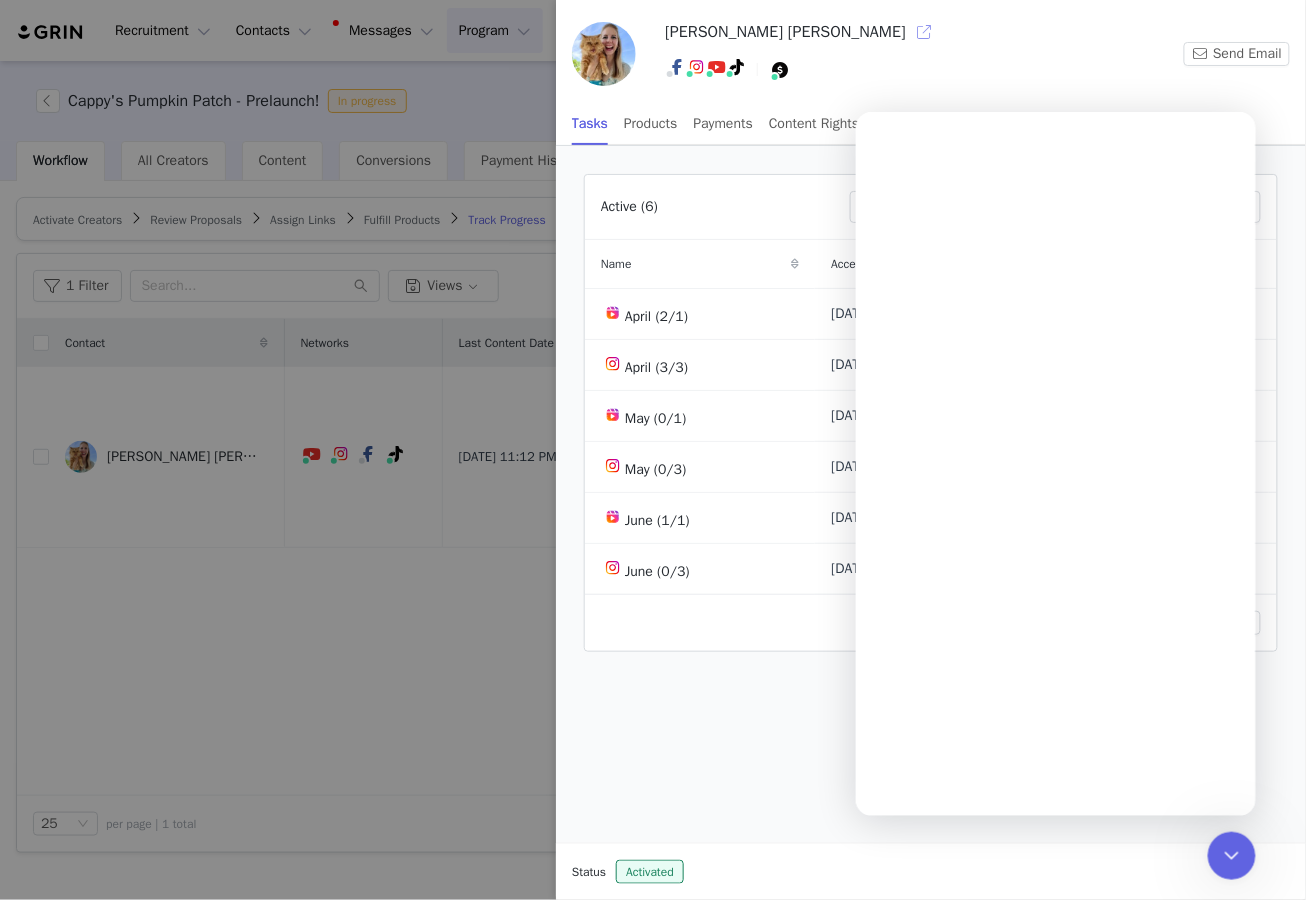 scroll, scrollTop: 0, scrollLeft: 0, axis: both 